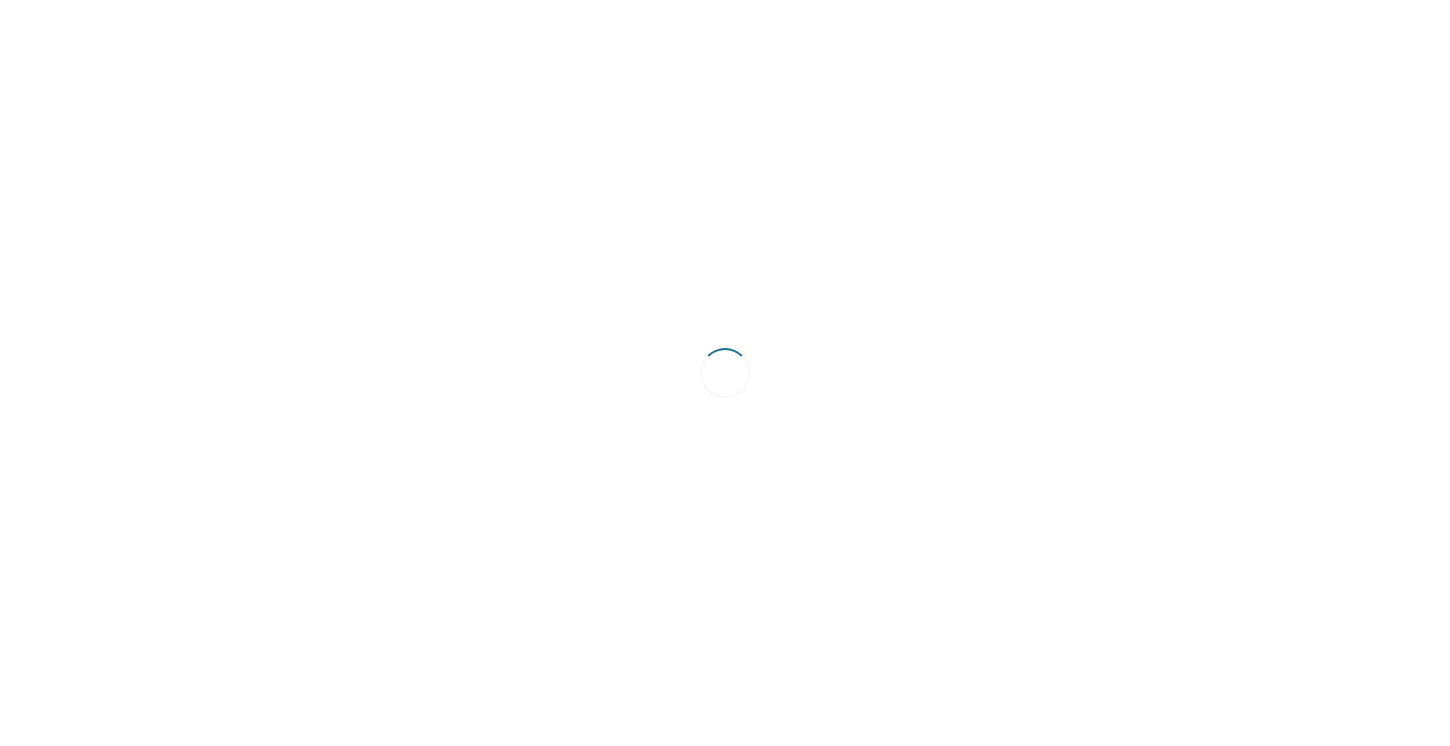 scroll, scrollTop: 0, scrollLeft: 0, axis: both 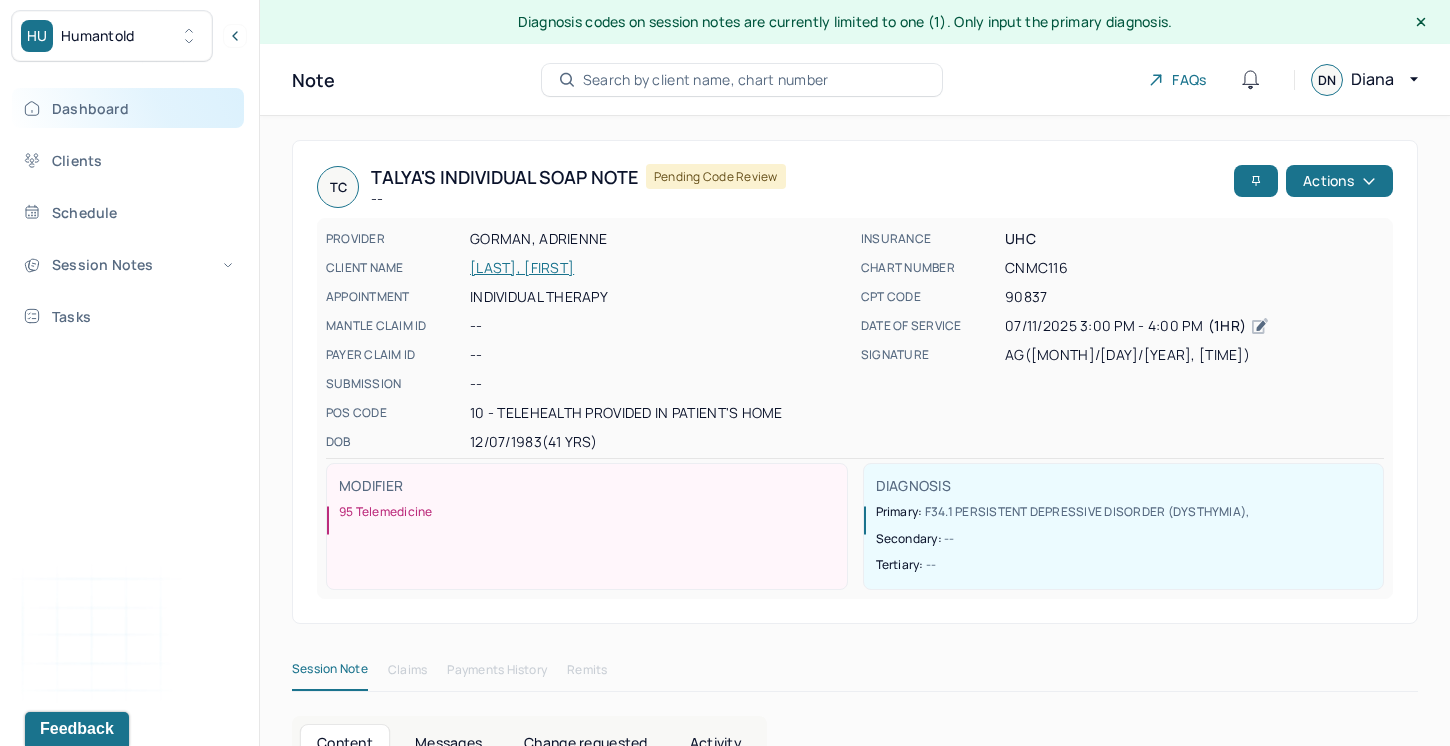 click on "Dashboard" at bounding box center (128, 108) 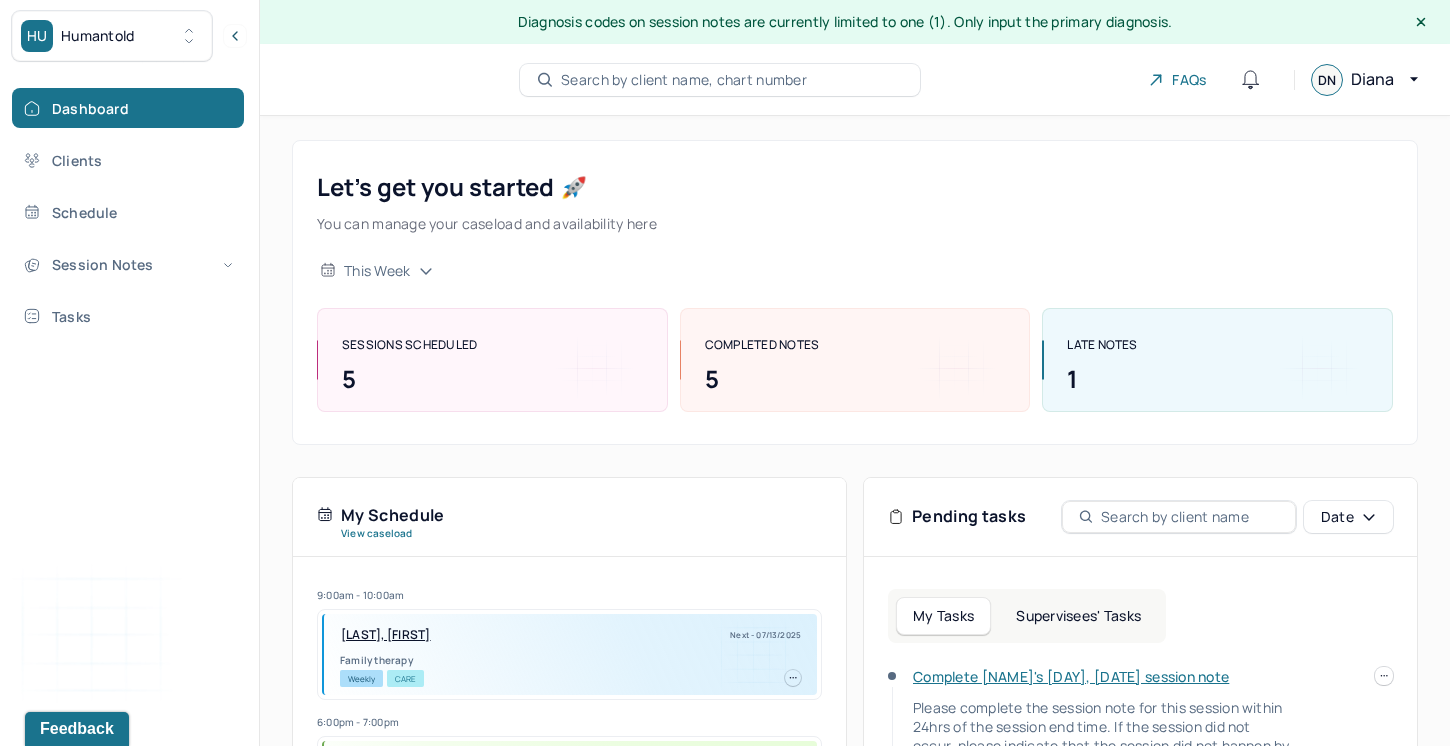 click on "Complete [NAME]'s [DAY], [DATE] session note" at bounding box center (1071, 676) 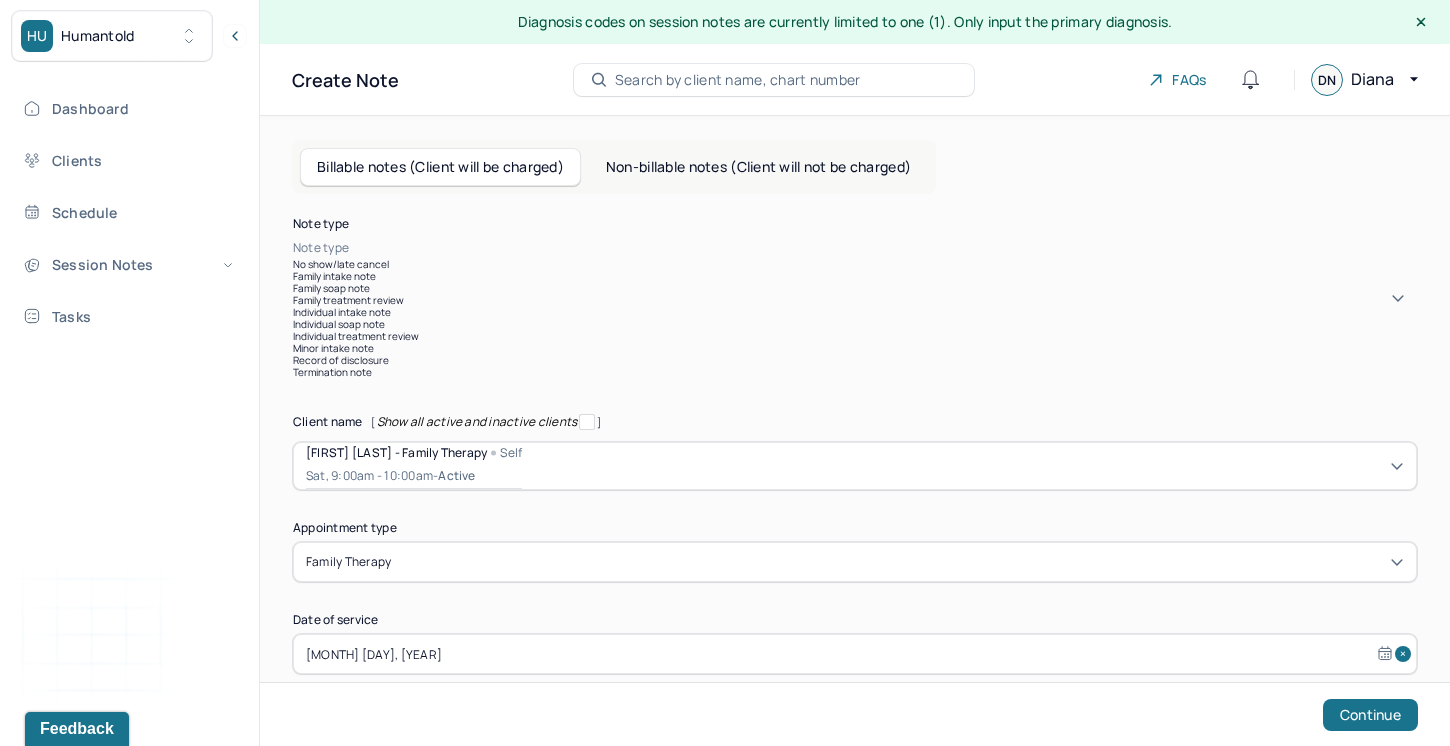 click on "Note type" at bounding box center (321, 248) 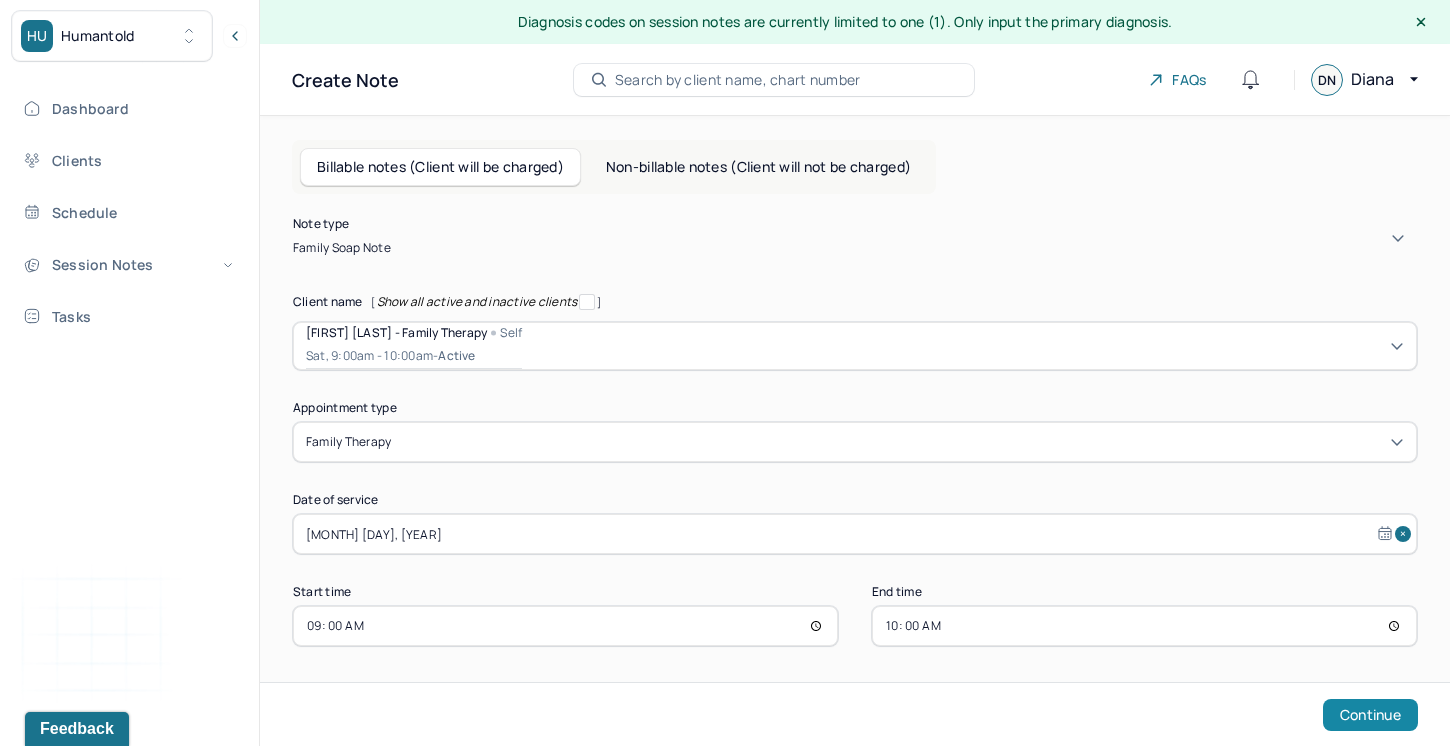click on "Continue" at bounding box center [1370, 715] 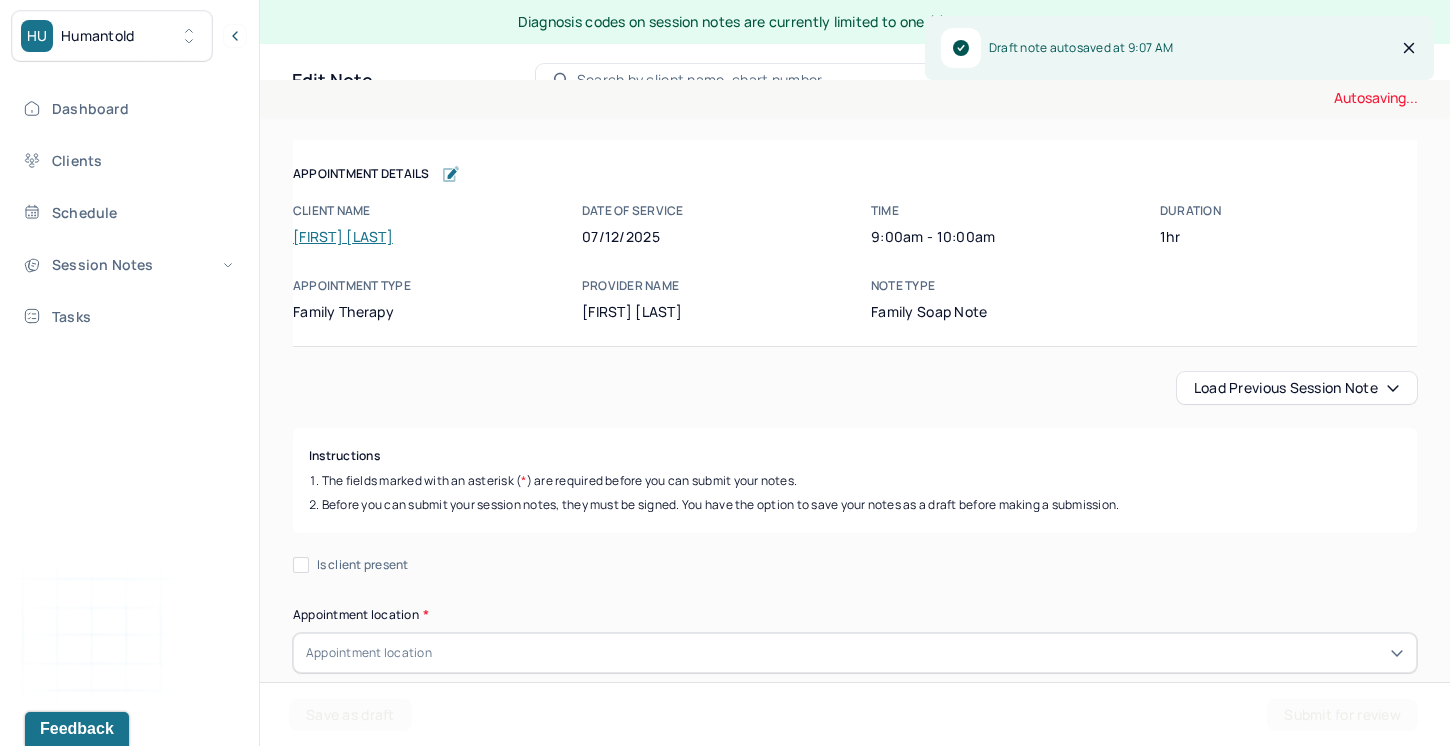 click on "Load previous session note" at bounding box center (1297, 388) 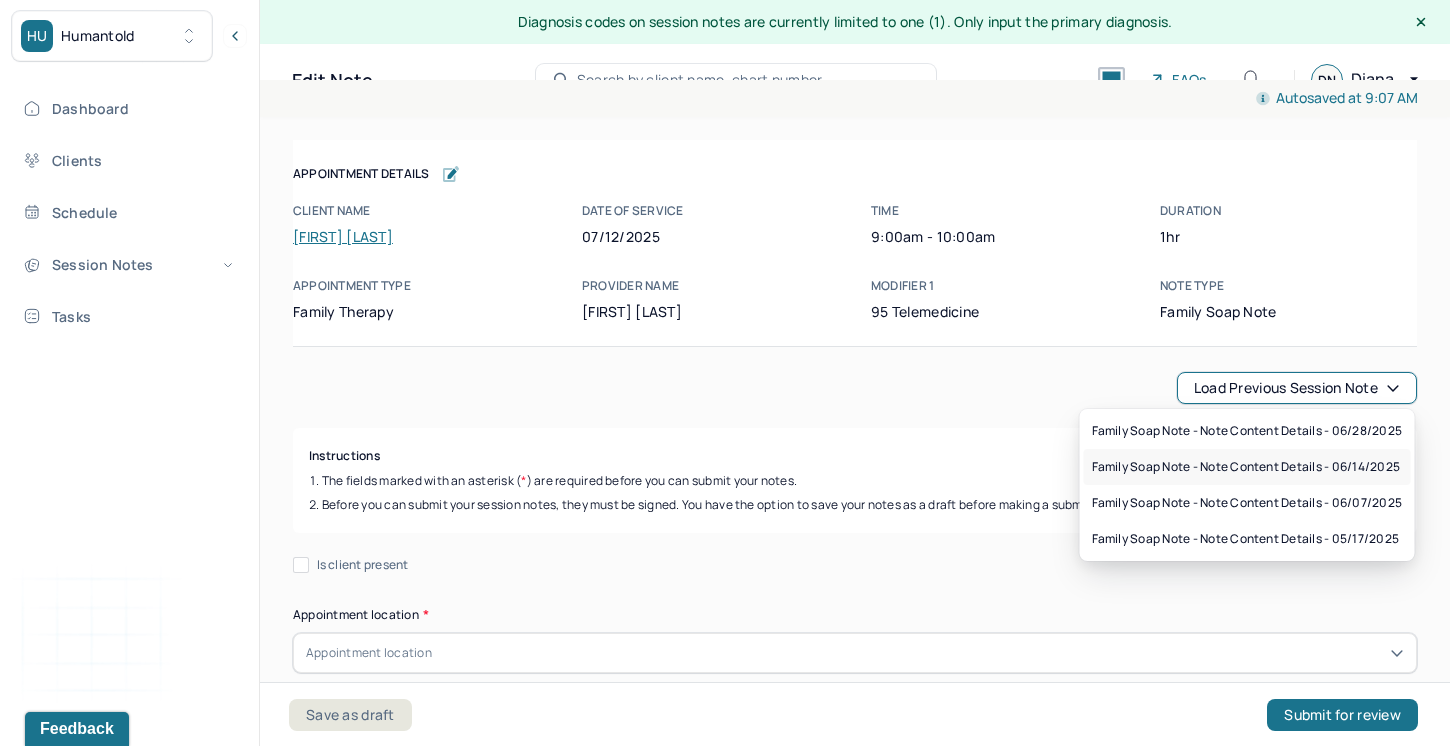 click on "Family soap note   - Note content Details -   [DATE]" at bounding box center (1246, 467) 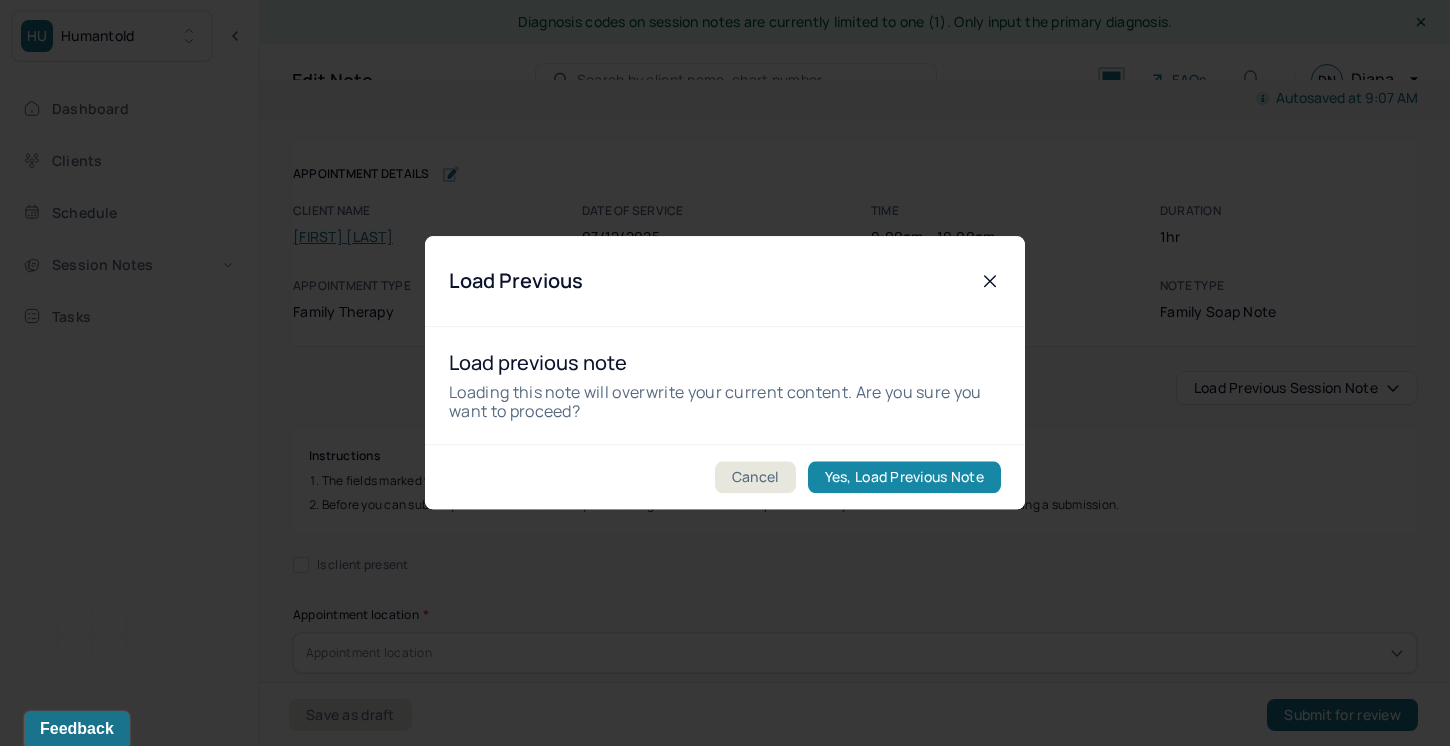click on "Yes, Load Previous Note" at bounding box center [904, 478] 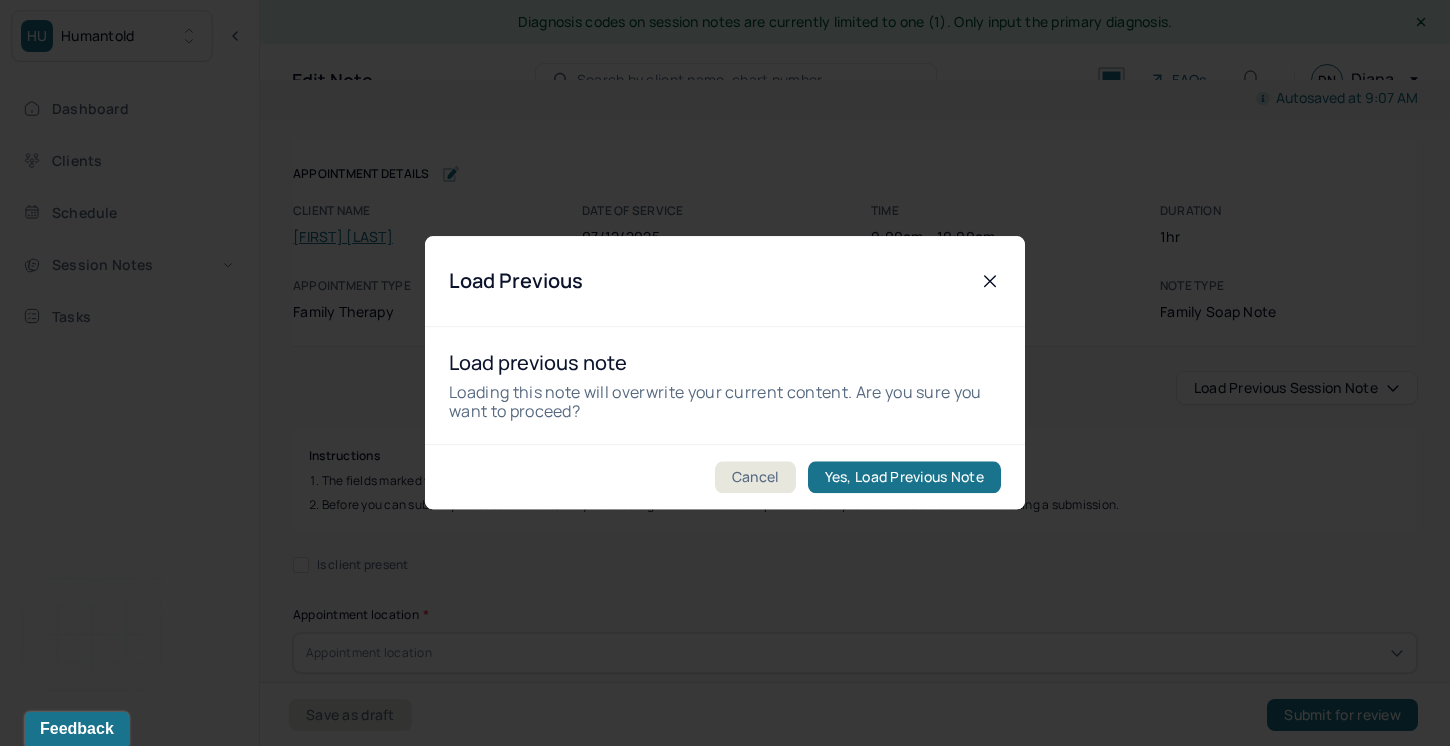 type on "Client and his partner presented as subdued and weary.The partners sat closely together on the couch and although they were tired, they engaged in the session with eagerness." 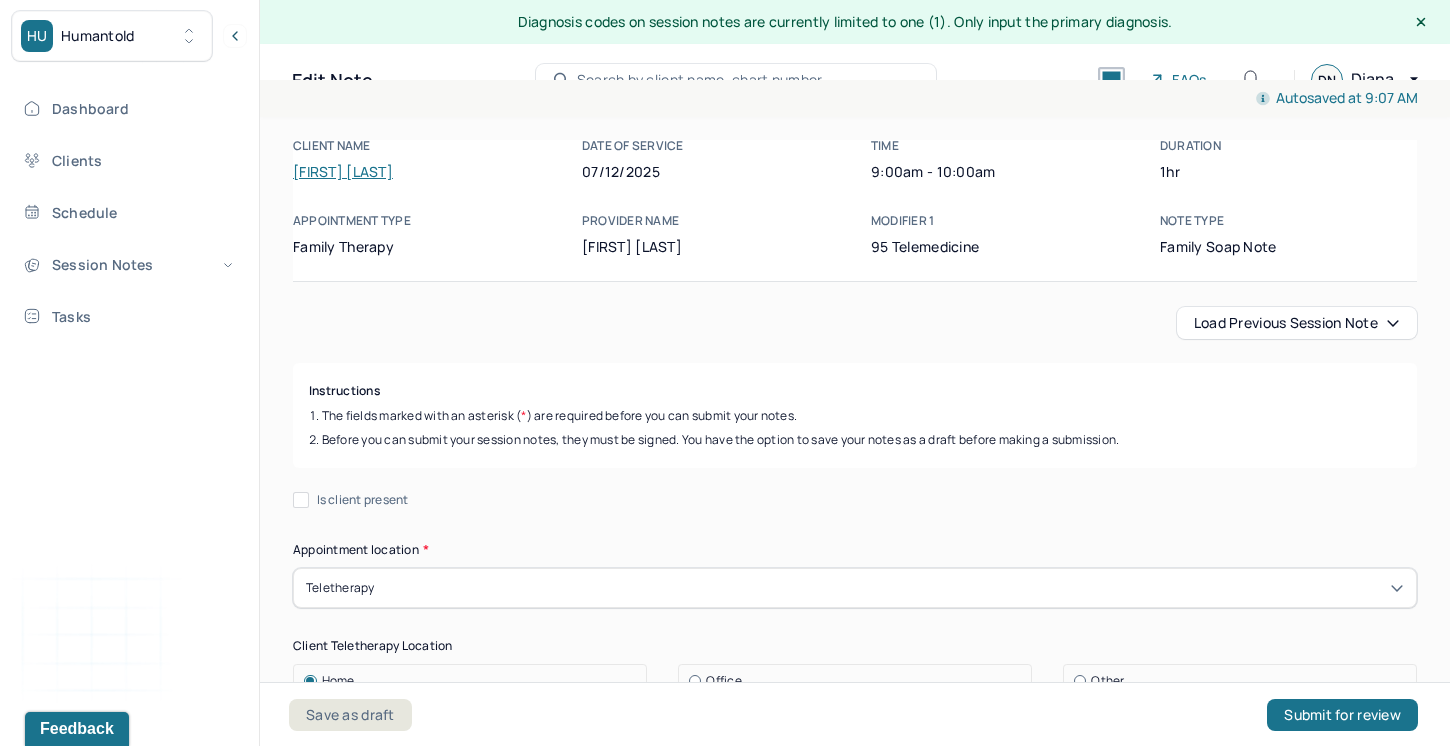 scroll, scrollTop: 68, scrollLeft: 0, axis: vertical 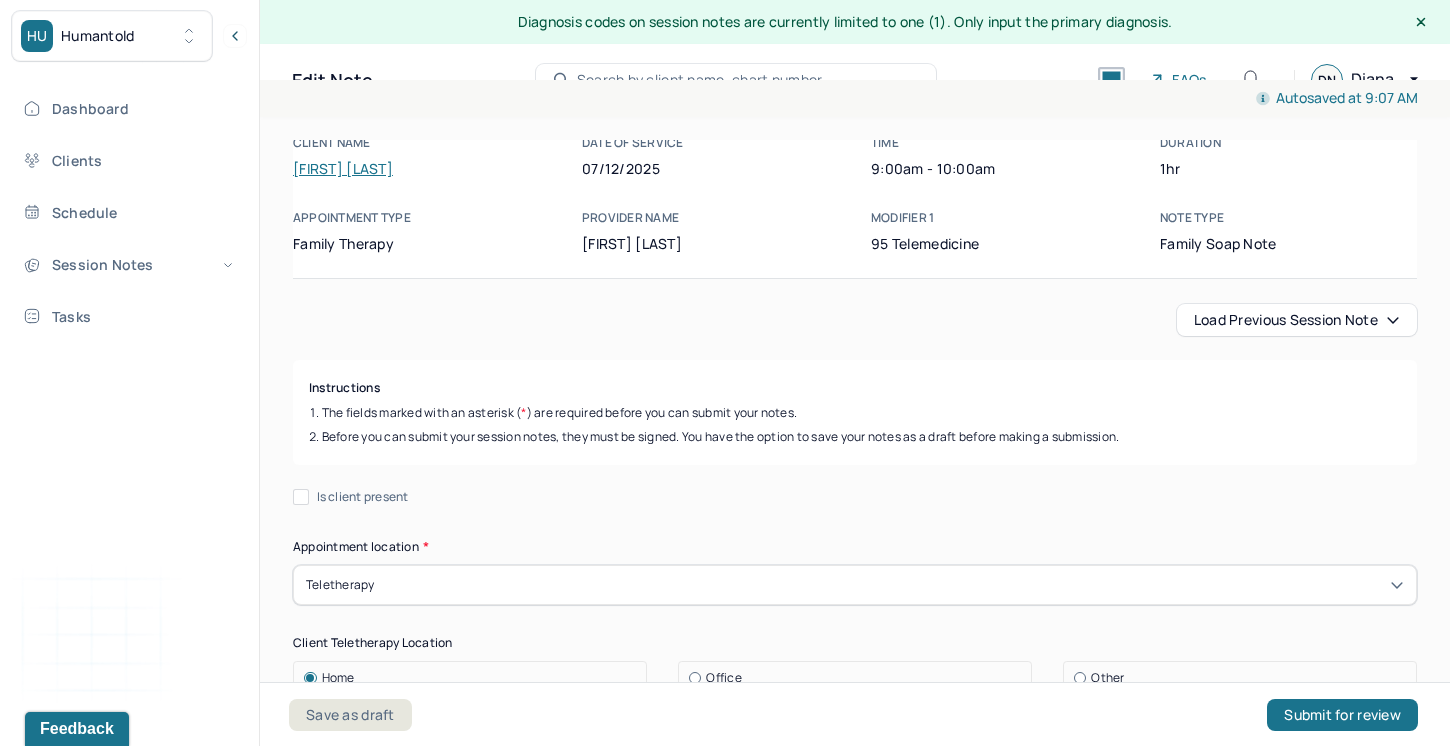 click on "Is client present" at bounding box center (301, 497) 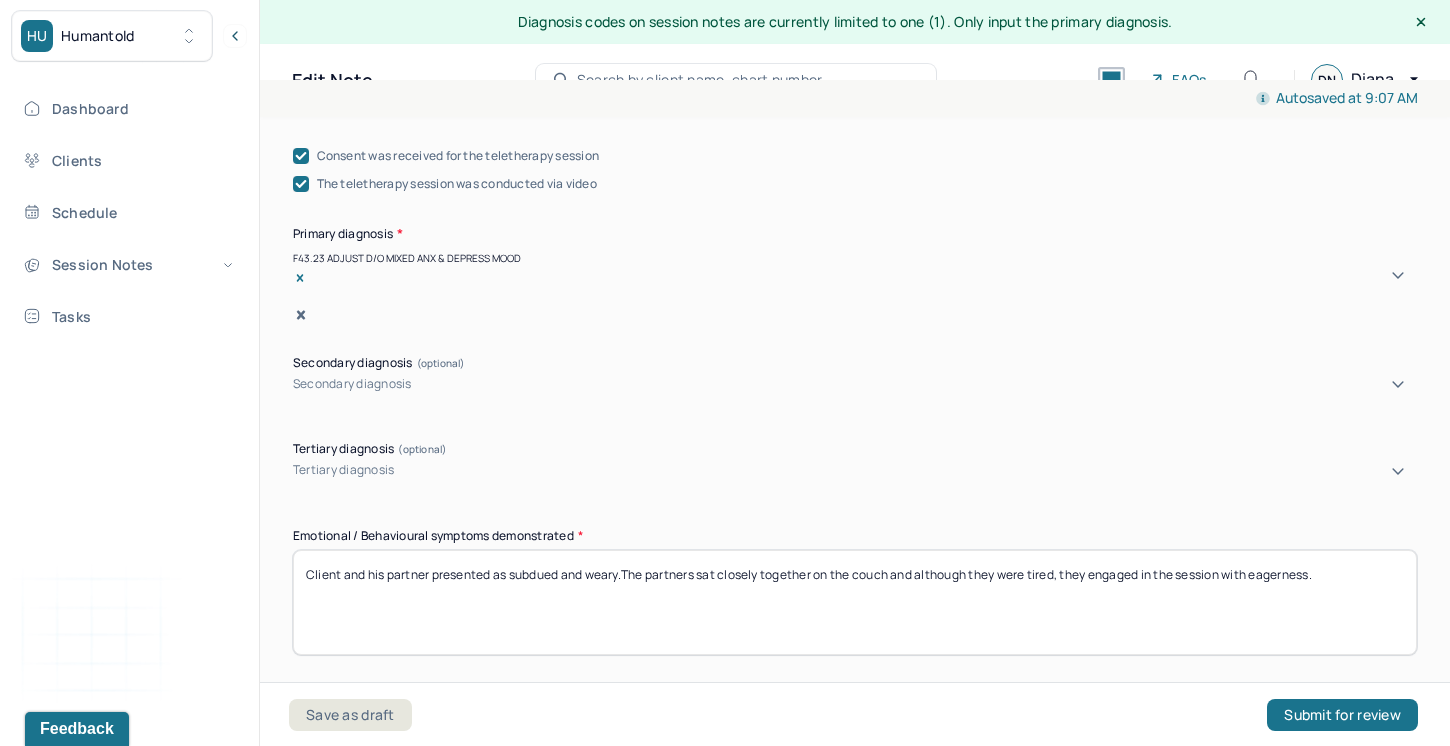 scroll, scrollTop: 750, scrollLeft: 0, axis: vertical 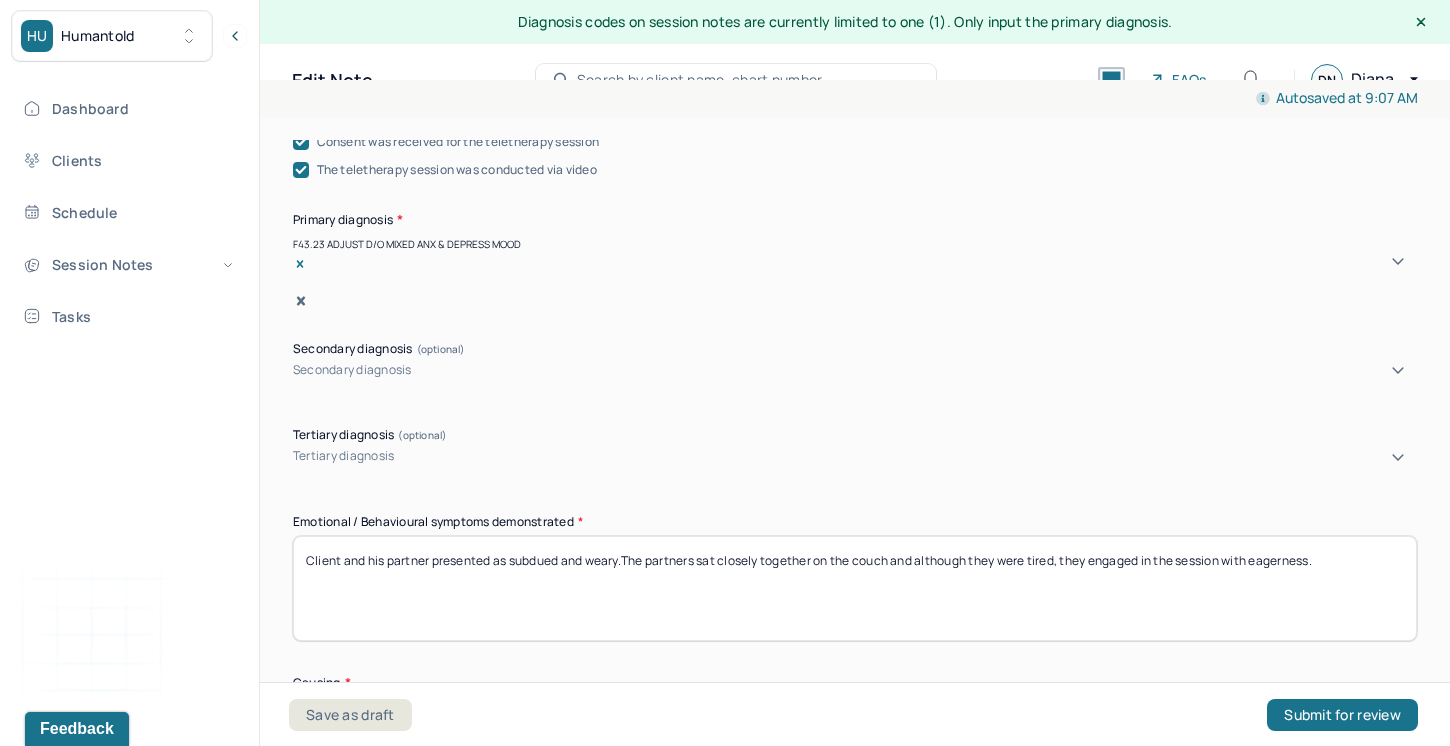 click on "Client and his partner presented as subdued and weary.The partners sat closely together on the couch and although they were tired, they engaged in the session with eagerness." at bounding box center (855, 588) 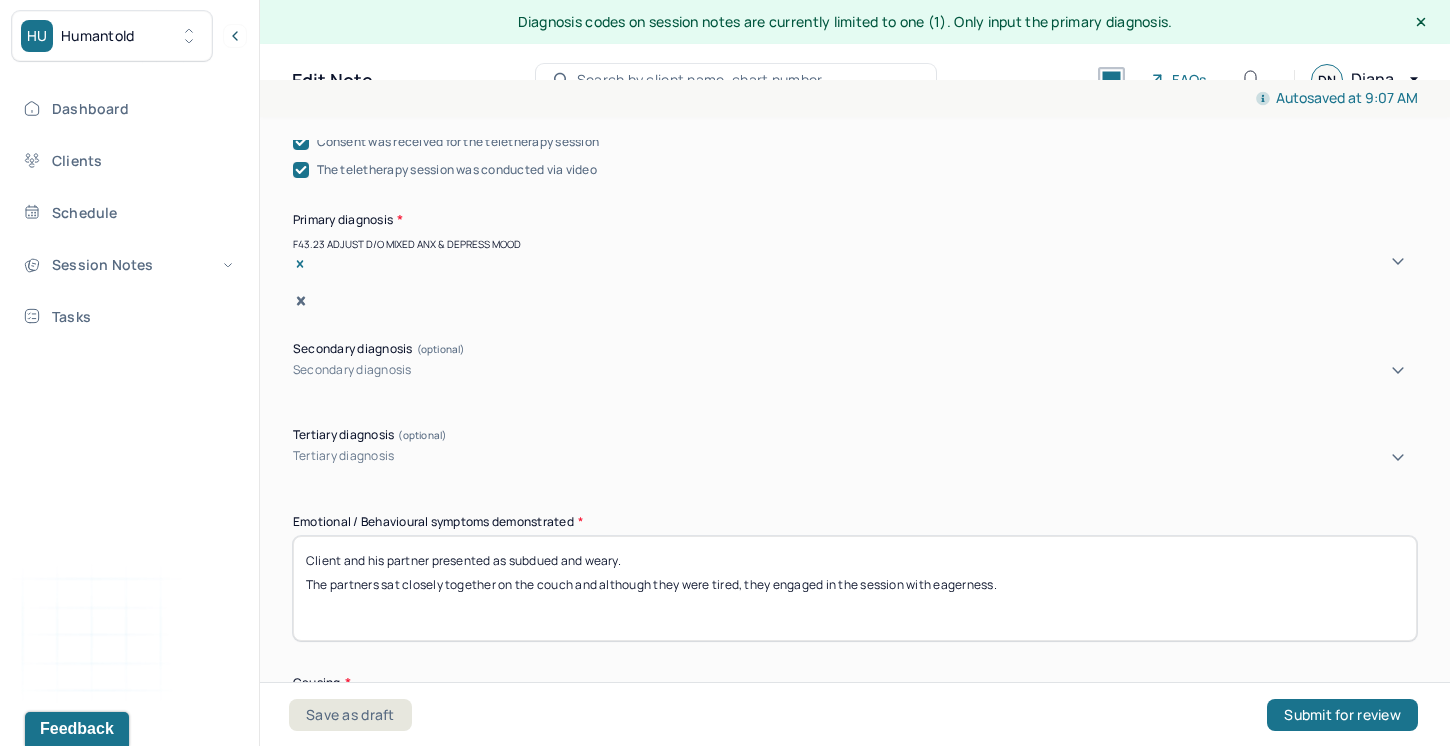 drag, startPoint x: 641, startPoint y: 540, endPoint x: 512, endPoint y: 538, distance: 129.0155 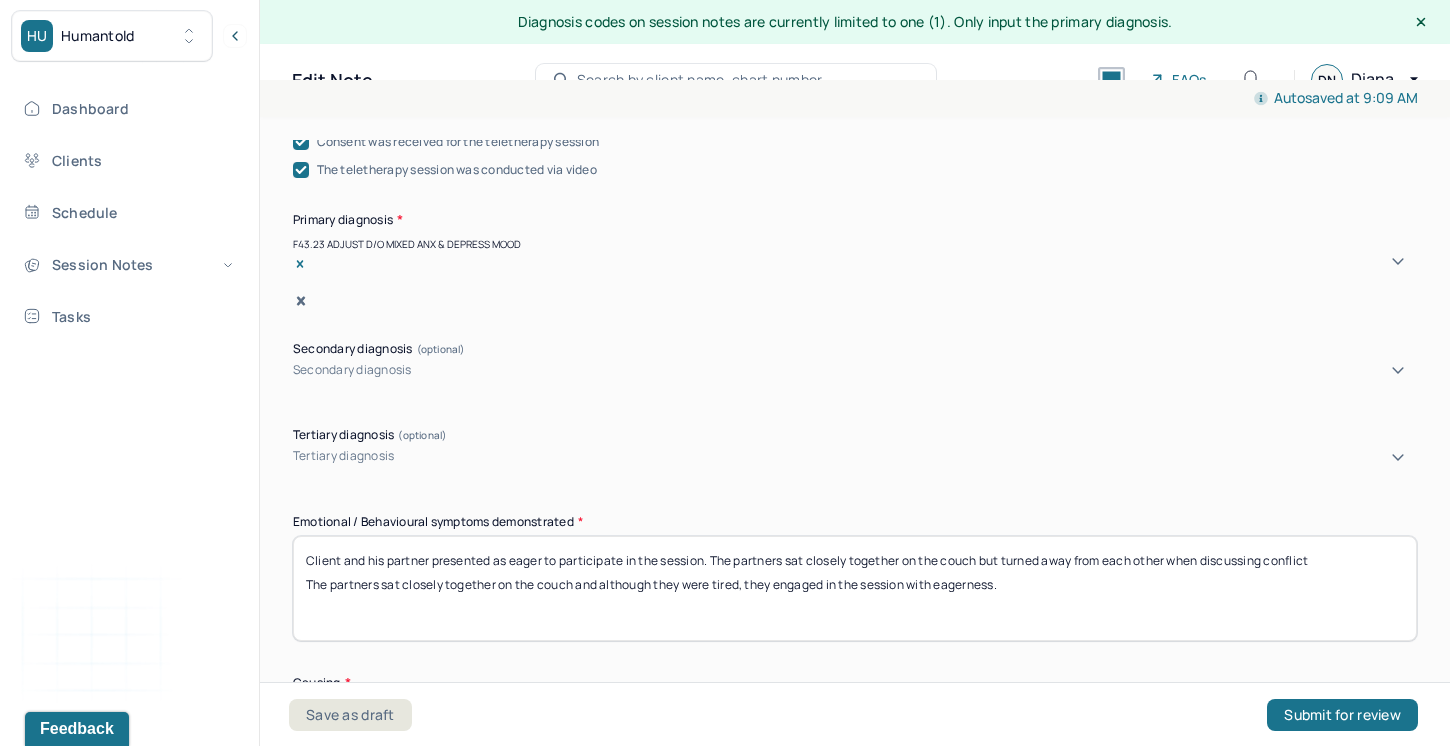 type on "Client and his partner presented as eager to participate in the session. The partners sat closely together on the couch but turned away from each other when discussing conflict.
The partners sat closely together on the couch and although they were tired, they engaged in the session with eagerness." 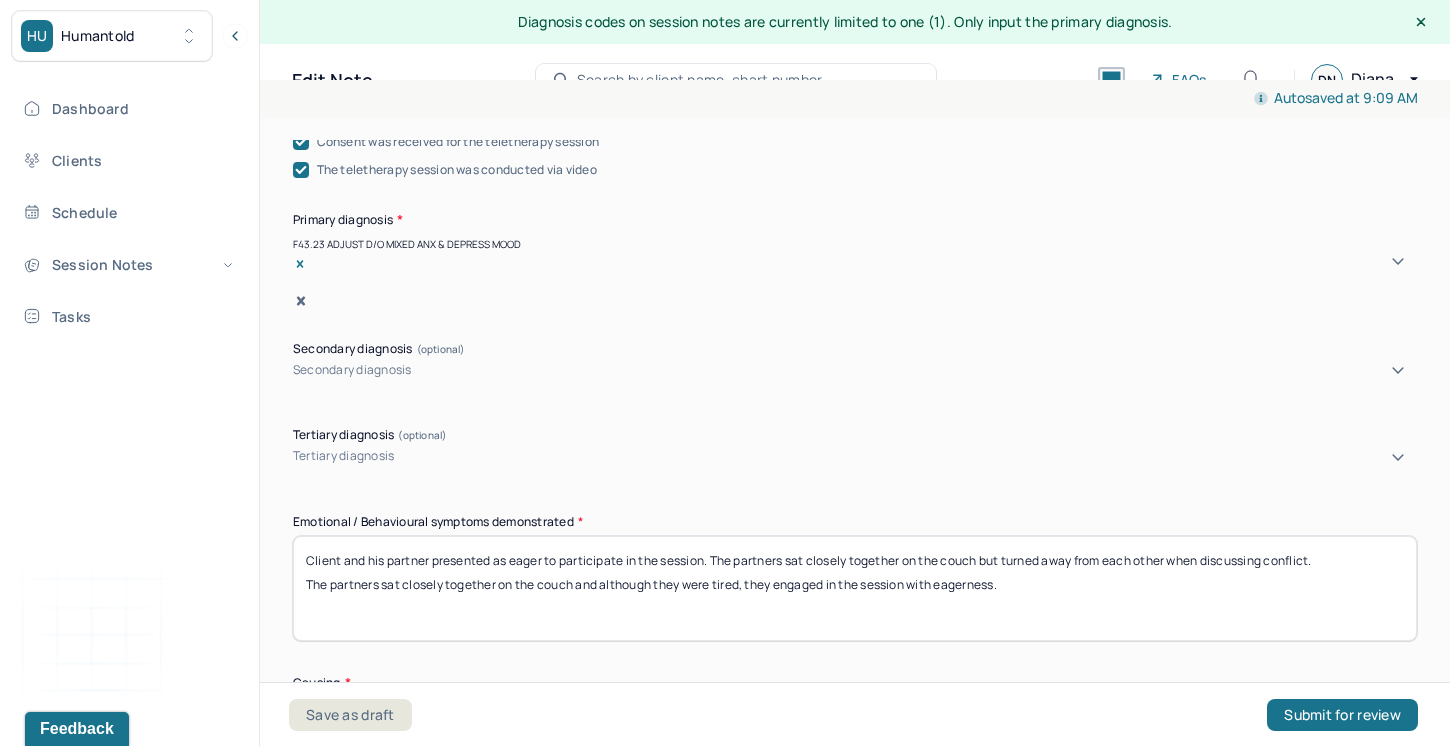 drag, startPoint x: 1036, startPoint y: 574, endPoint x: 254, endPoint y: 534, distance: 783.02234 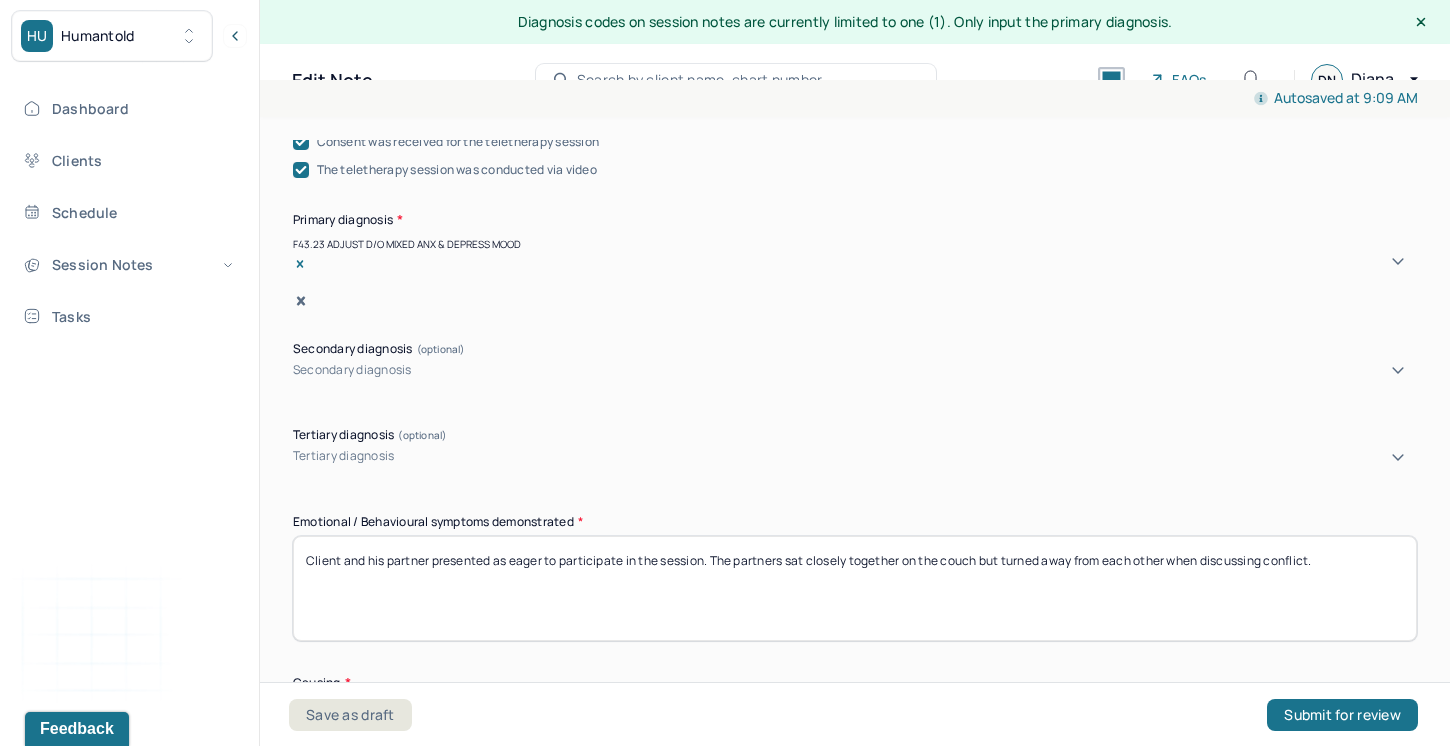 click on "Client and his partner presented as eager to participate in the session. The partners sat closely together on the couch but turned away from each other when discussing conflict." at bounding box center (855, 588) 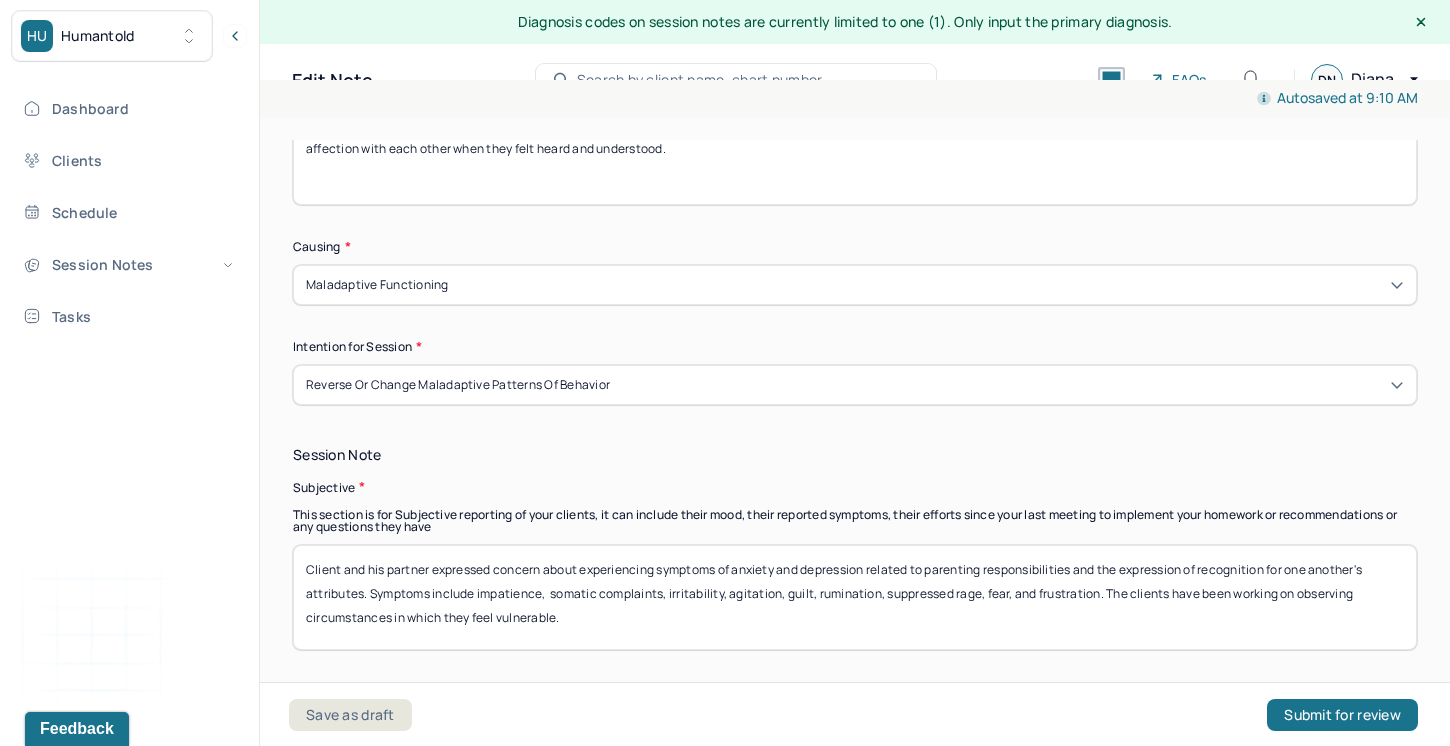 scroll, scrollTop: 1198, scrollLeft: 0, axis: vertical 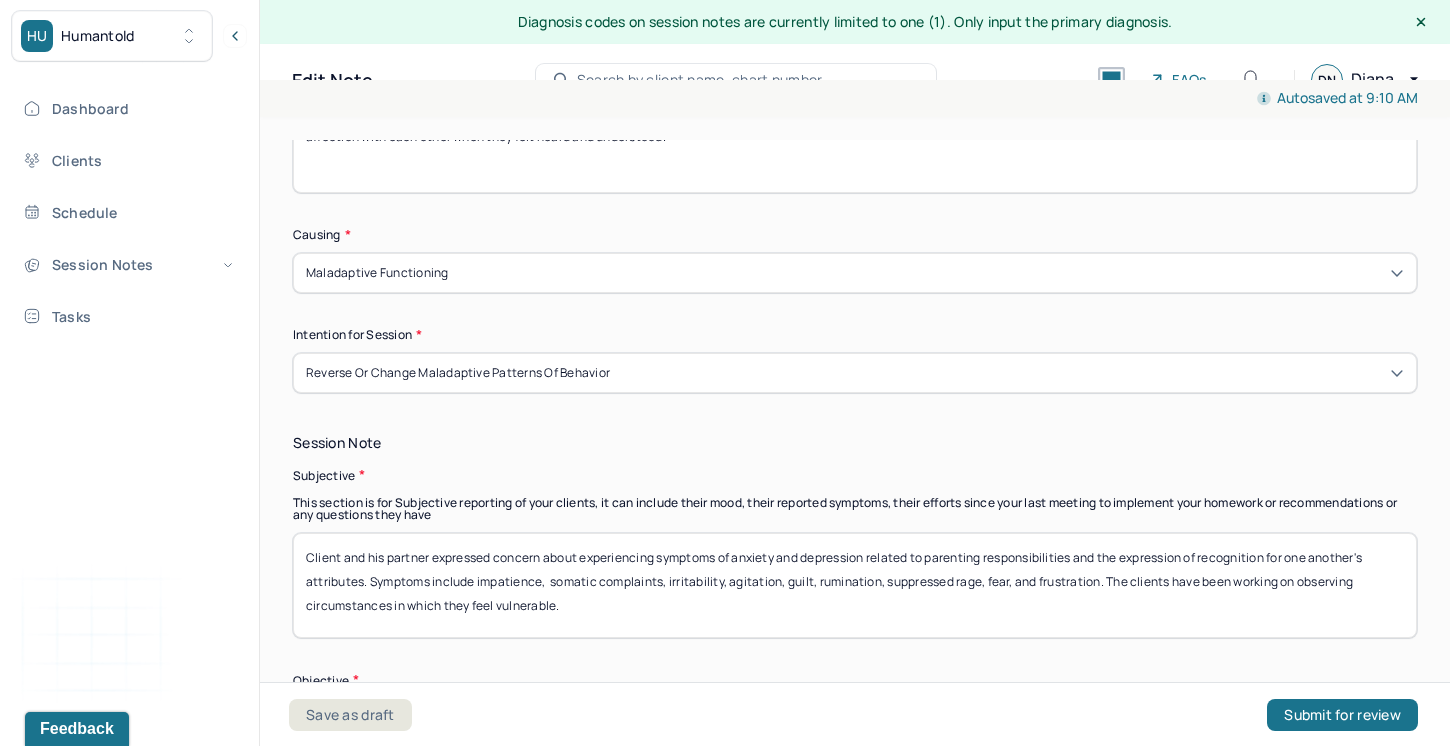 type on "Client and his partner presented as eager to participate in the session. The partners sat closely together on the couch but turned away from each other when discussing conflict. They expressed affection with each other when they felt heard and understood." 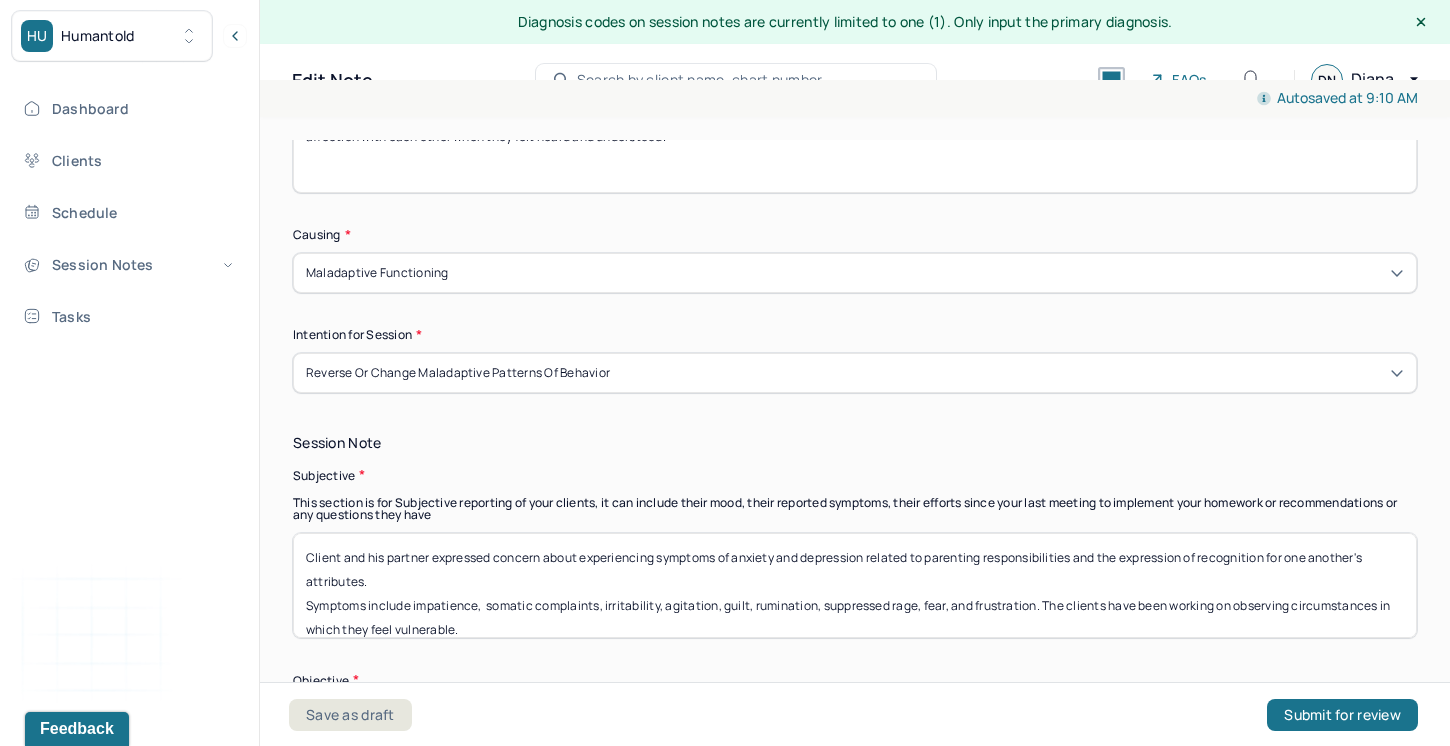 drag, startPoint x: 927, startPoint y: 543, endPoint x: 1167, endPoint y: 568, distance: 241.29857 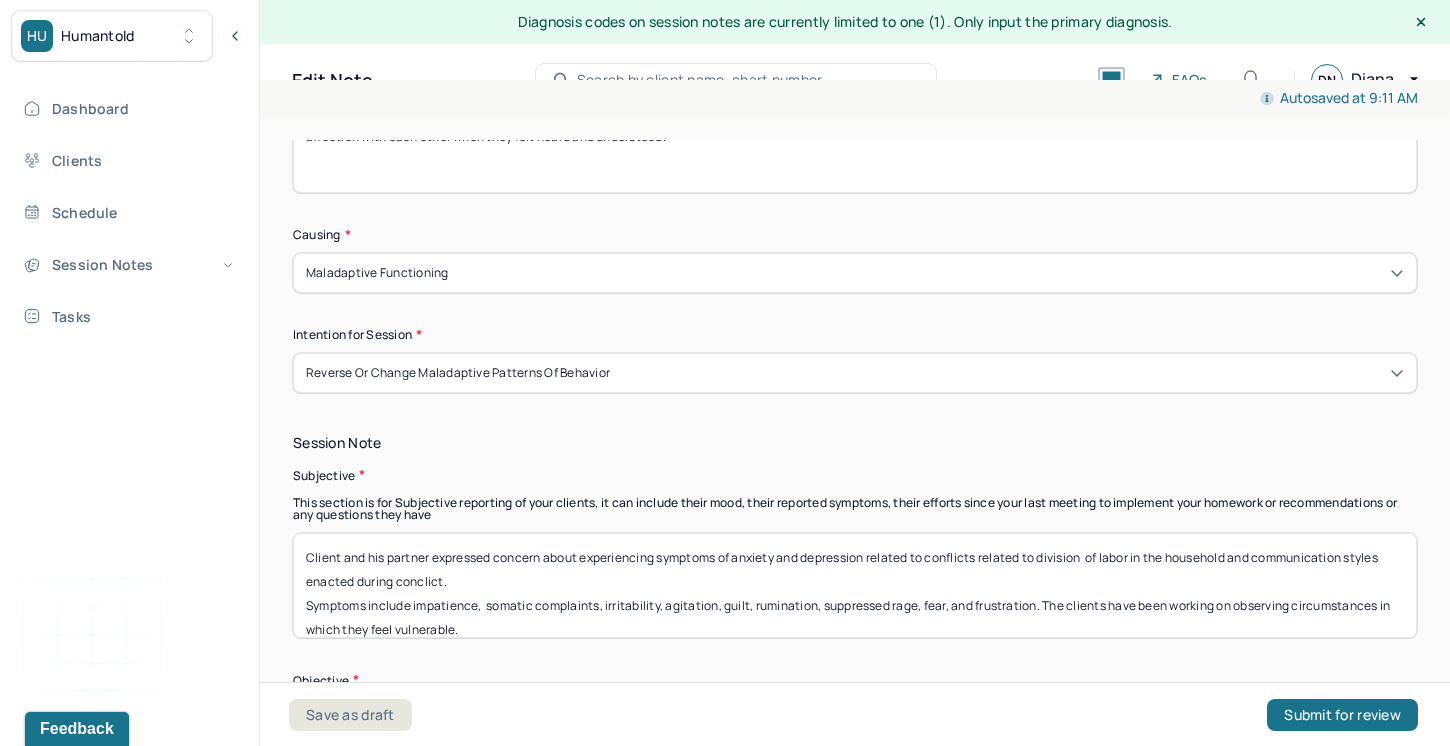 drag, startPoint x: 455, startPoint y: 567, endPoint x: 418, endPoint y: 566, distance: 37.01351 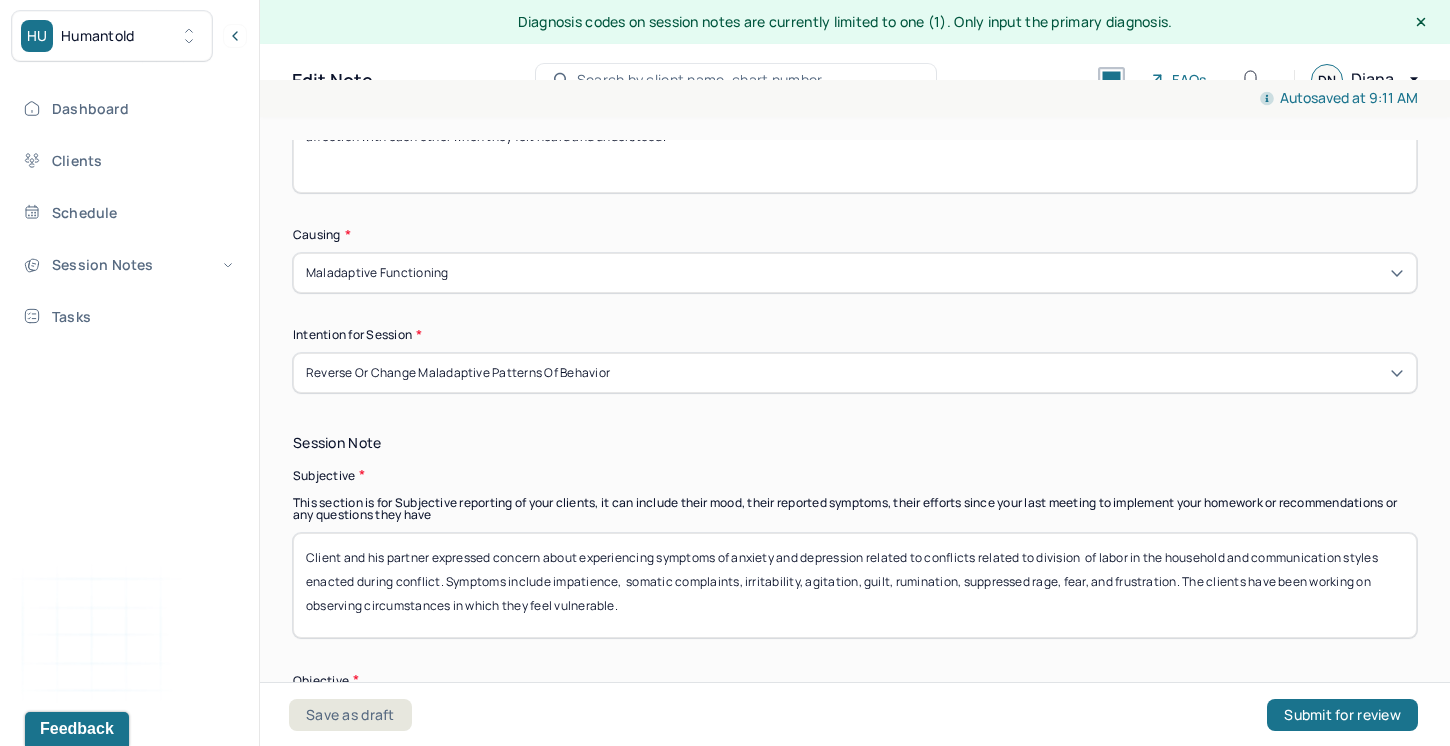 click on "Client and his partner expressed concern about experiencing symptoms of anxiety and depression related to conflicts related to division  of labor in the household and communication styles enacted during conflict. Symptoms include impatience,  somatic complaints, irritability, agitation, guilt, rumination, suppressed rage, fear, and frustration. The clients have been working on observing circumstances in which they feel vulnerable." at bounding box center [855, 585] 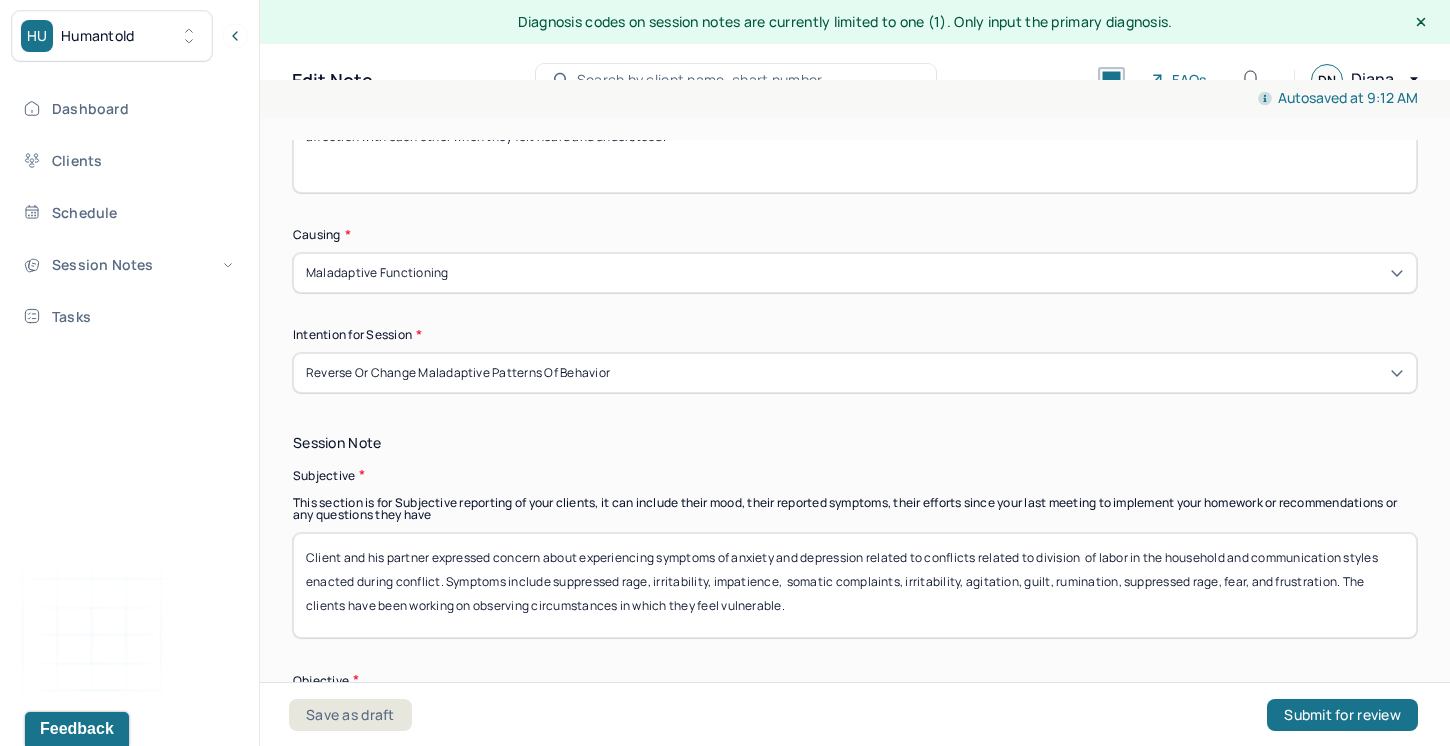 drag, startPoint x: 962, startPoint y: 565, endPoint x: 784, endPoint y: 561, distance: 178.04494 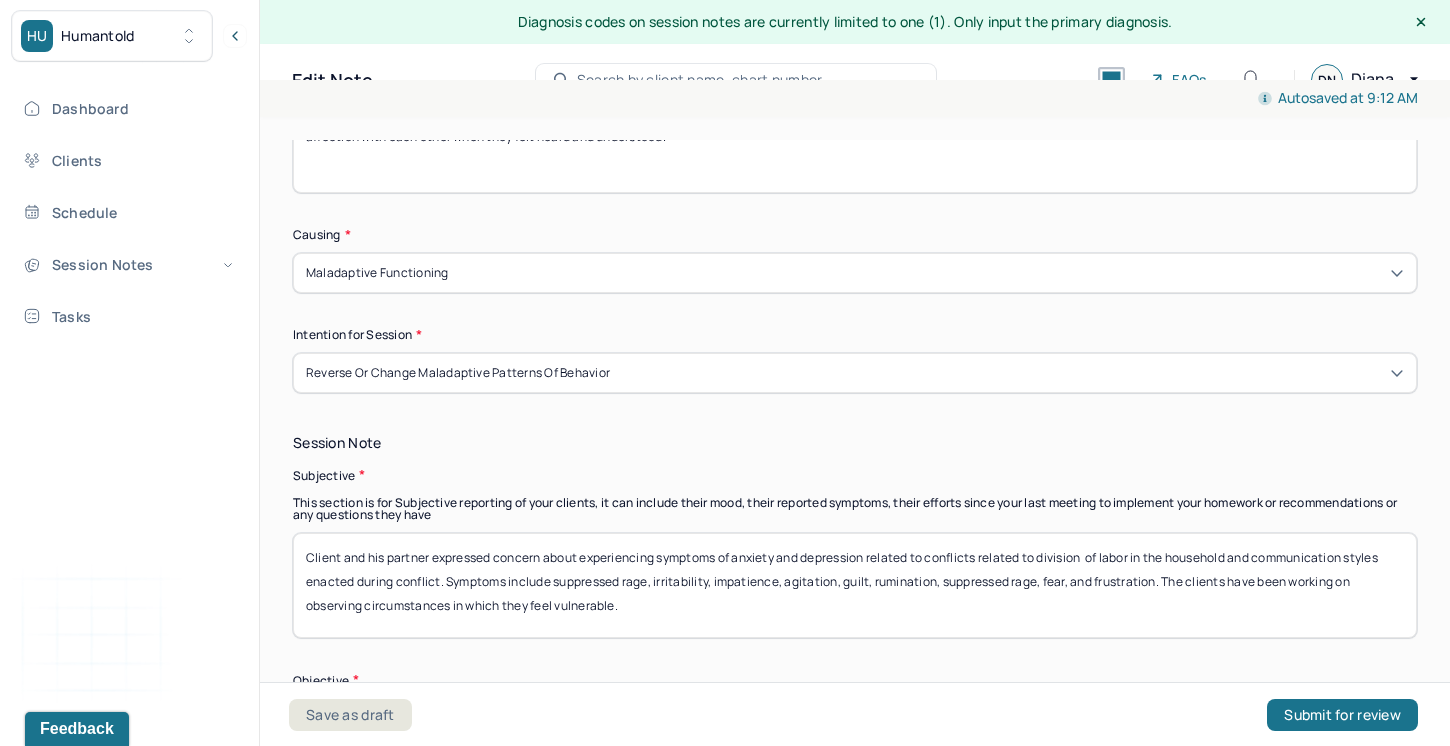 click on "Client and his partner expressed concern about experiencing symptoms of anxiety and depression related to conflicts related to division  of labor in the household and communication styles enacted during conflict. Symptoms include suppressed rage, irritability, impatience, agitation, guilt, rumination, suppressed rage, fear, and frustration. The clients have been working on observing circumstances in which they feel vulnerable." at bounding box center [855, 585] 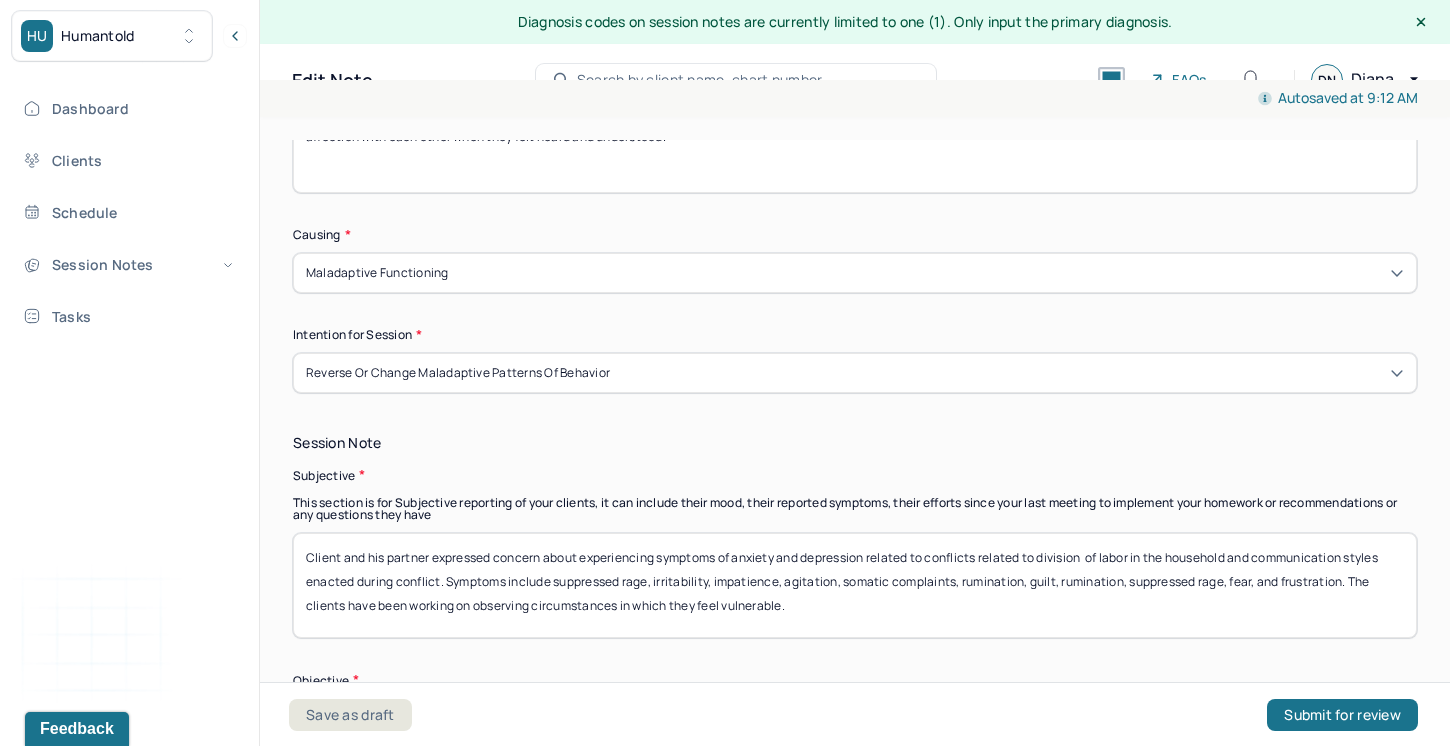 drag, startPoint x: 1129, startPoint y: 565, endPoint x: 1082, endPoint y: 564, distance: 47.010635 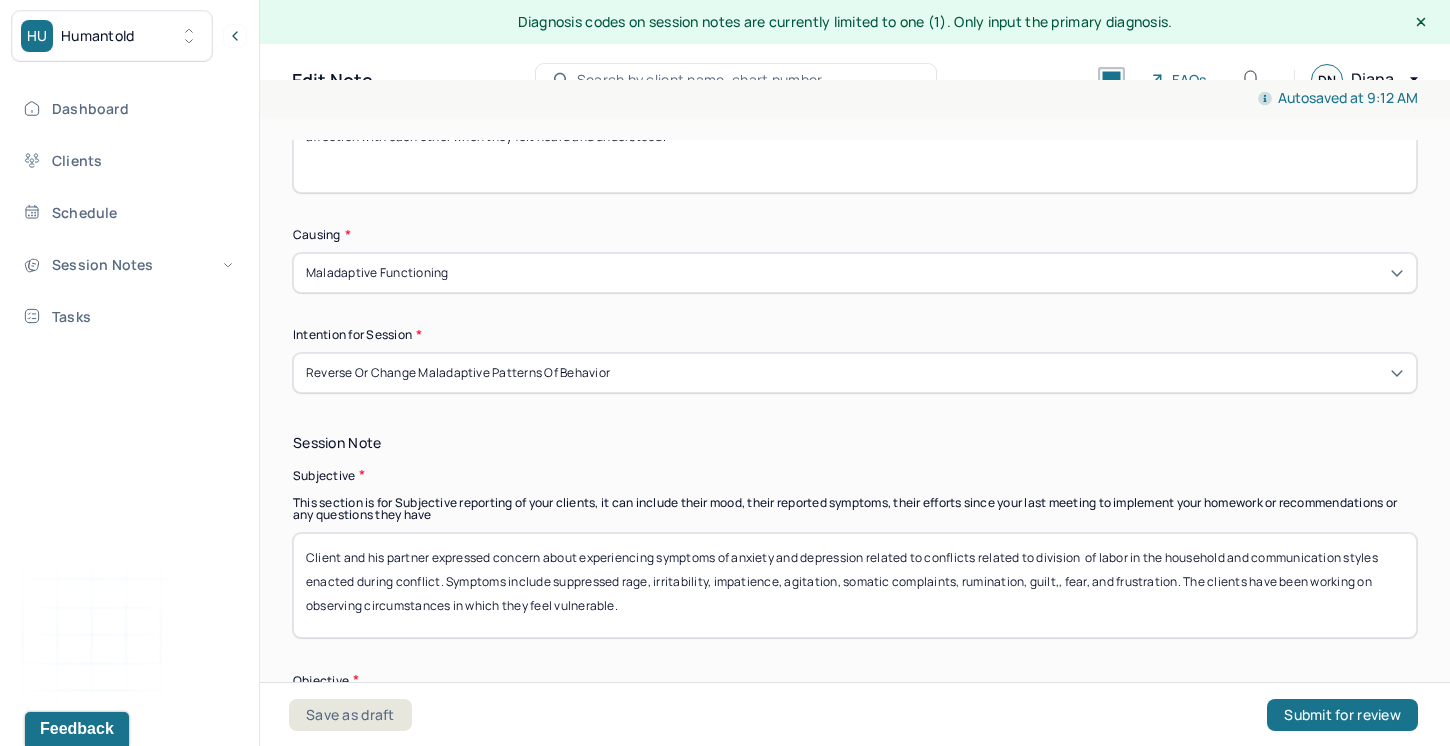 drag, startPoint x: 1096, startPoint y: 561, endPoint x: 1060, endPoint y: 564, distance: 36.124783 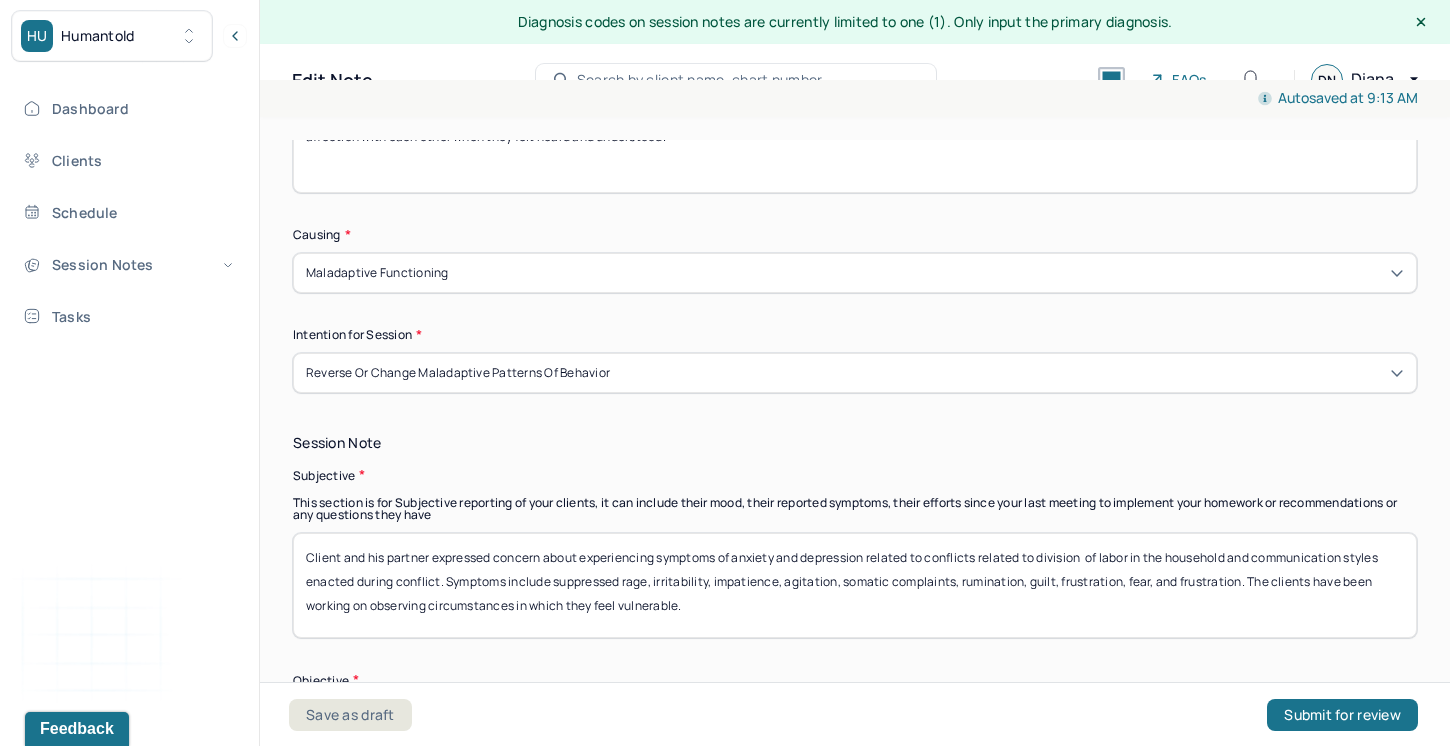 drag, startPoint x: 1251, startPoint y: 563, endPoint x: 1187, endPoint y: 563, distance: 64 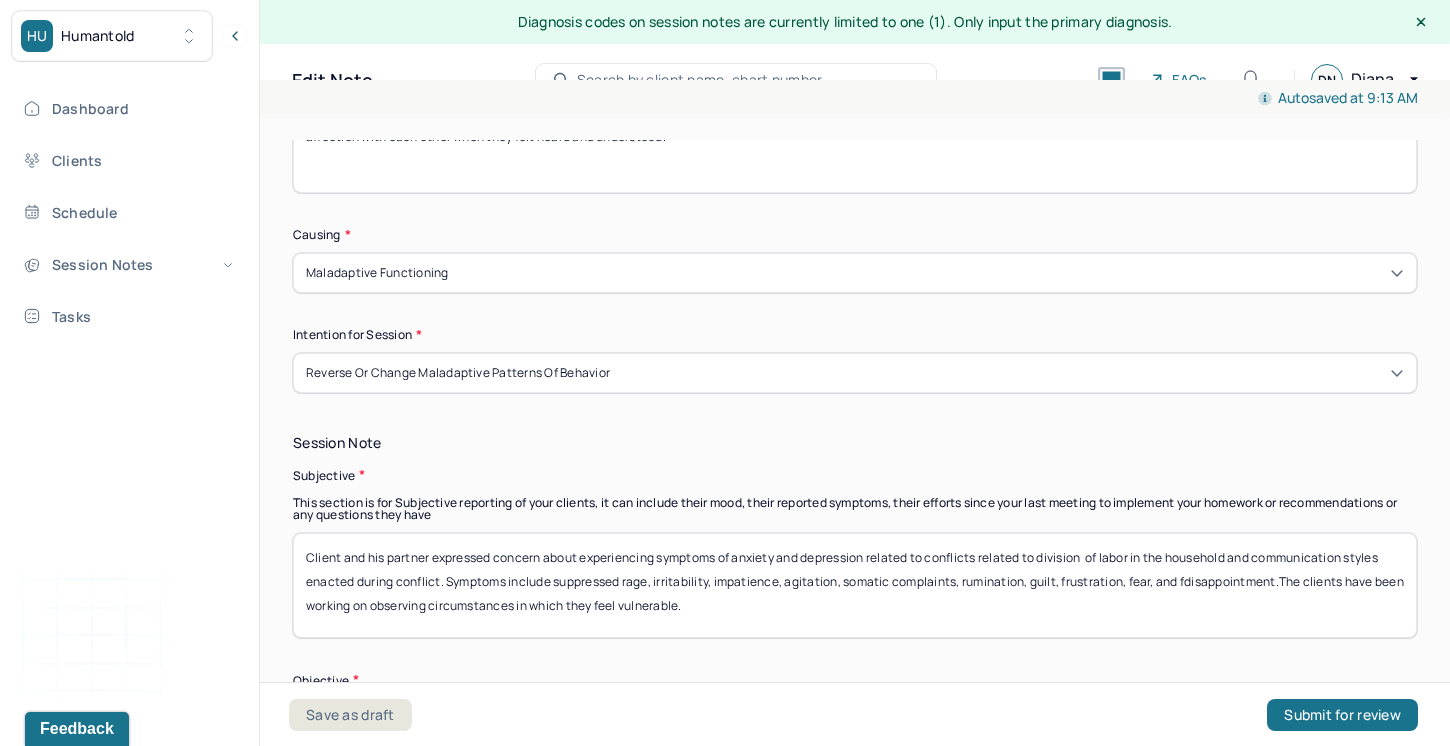 click on "Client and his partner expressed concern about experiencing symptoms of anxiety and depression related to conflicts related to division  of labor in the household and communication styles enacted during conflict. Symptoms include suppressed rage, irritability, impatience, agitation, somatic complaints, rumination, guilt, frustration, fear, and fdisappointment.The clients have been working on observing circumstances in which they feel vulnerable." at bounding box center [855, 585] 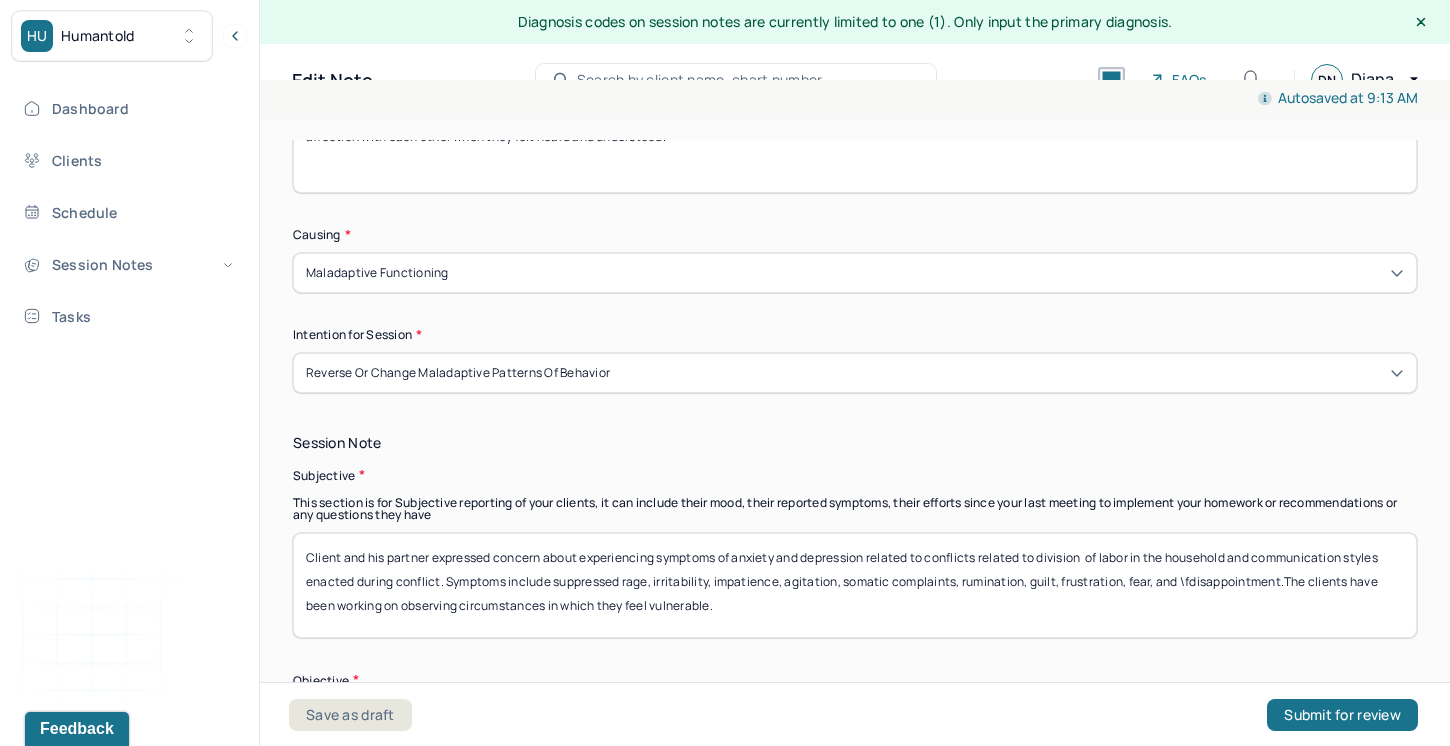 click on "Client and his partner expressed concern about experiencing symptoms of anxiety and depression related to conflicts related to division  of labor in the household and communication styles enacted during conflict. Symptoms include suppressed rage, irritability, impatience, agitation, somatic complaints, rumination, guilt, frustration, fear, and \fdisappointment.The clients have been working on observing circumstances in which they feel vulnerable." at bounding box center [855, 585] 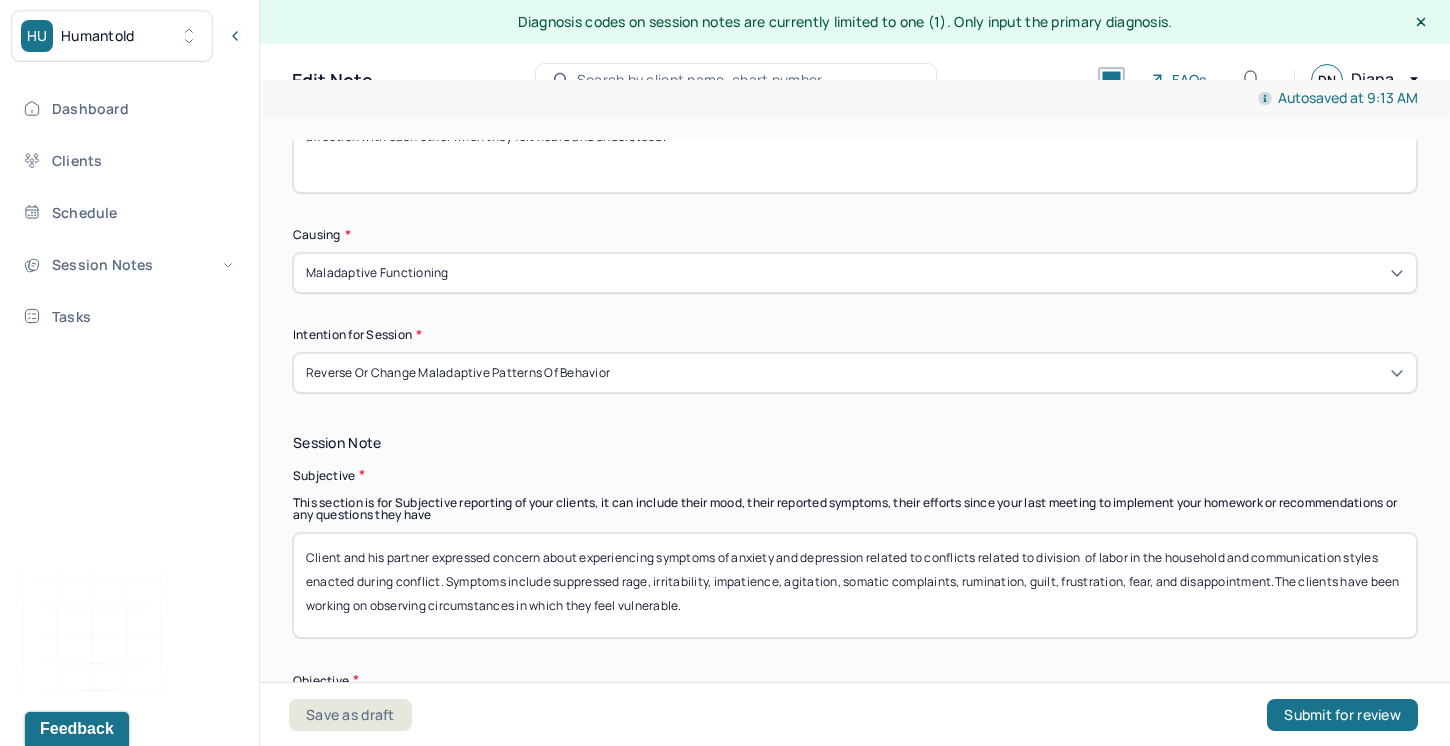 click on "Client and his partner expressed concern about experiencing symptoms of anxiety and depression related to conflicts related to division  of labor in the household and communication styles enacted during conflict. Symptoms include suppressed rage, irritability, impatience, agitation, somatic complaints, rumination, guilt, frustration, fear, and disappointment.The clients have been working on observing circumstances in which they feel vulnerable." at bounding box center (855, 585) 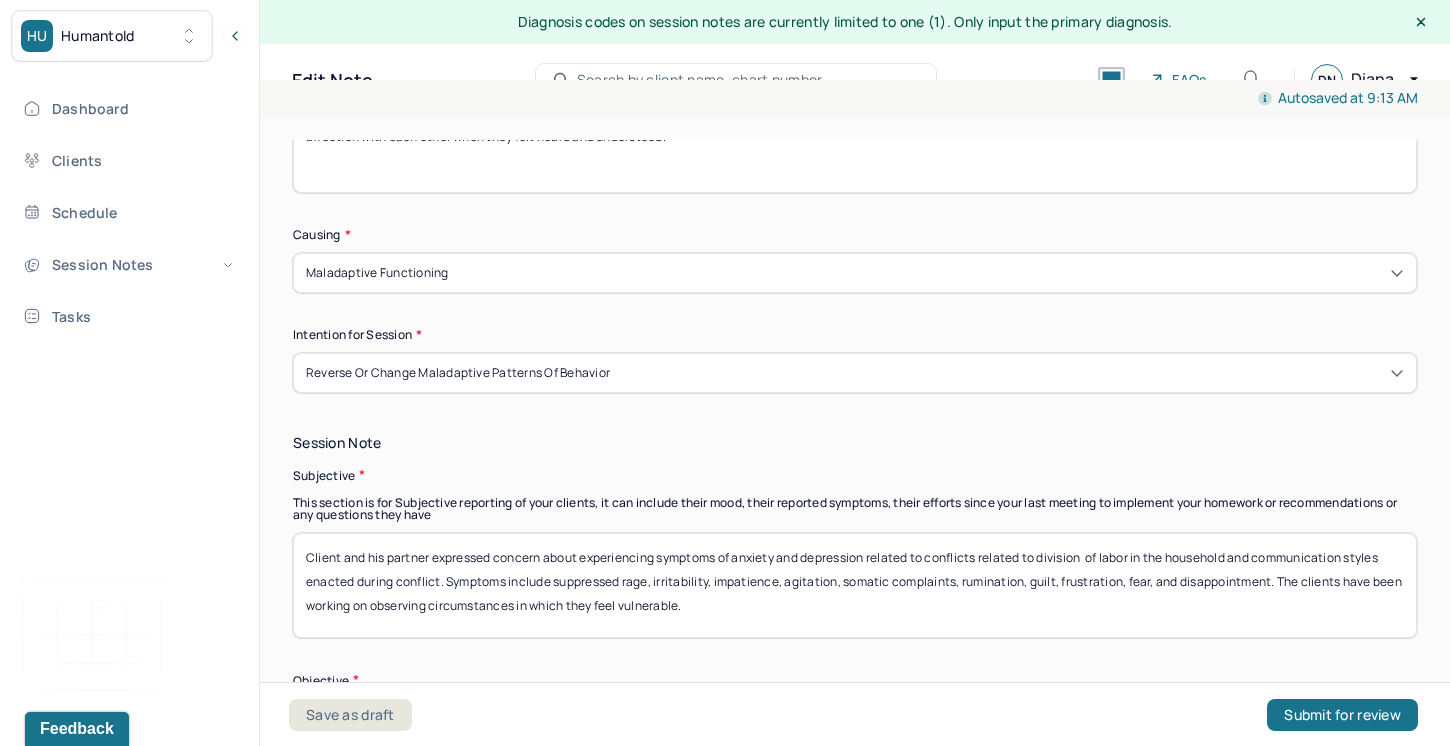 drag, startPoint x: 739, startPoint y: 593, endPoint x: 387, endPoint y: 591, distance: 352.00568 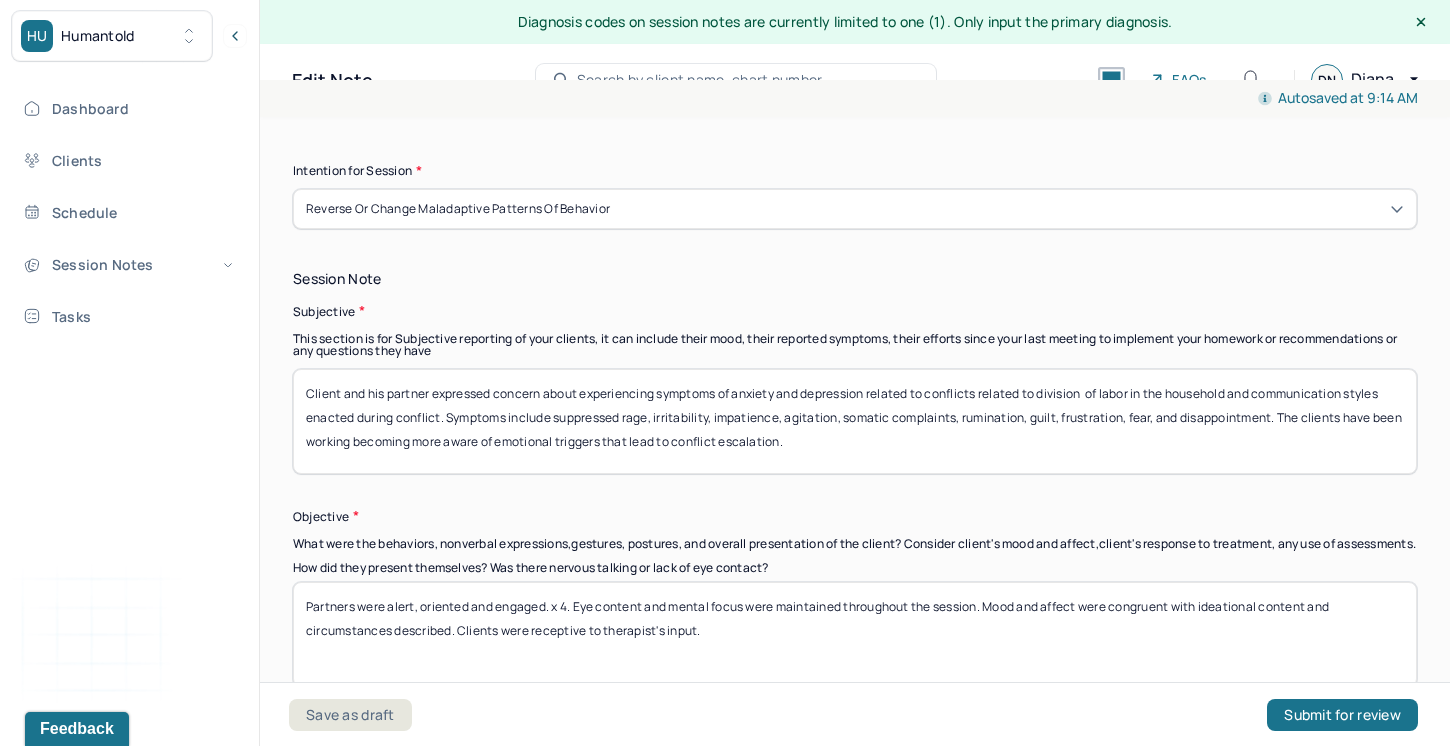 scroll, scrollTop: 1377, scrollLeft: 0, axis: vertical 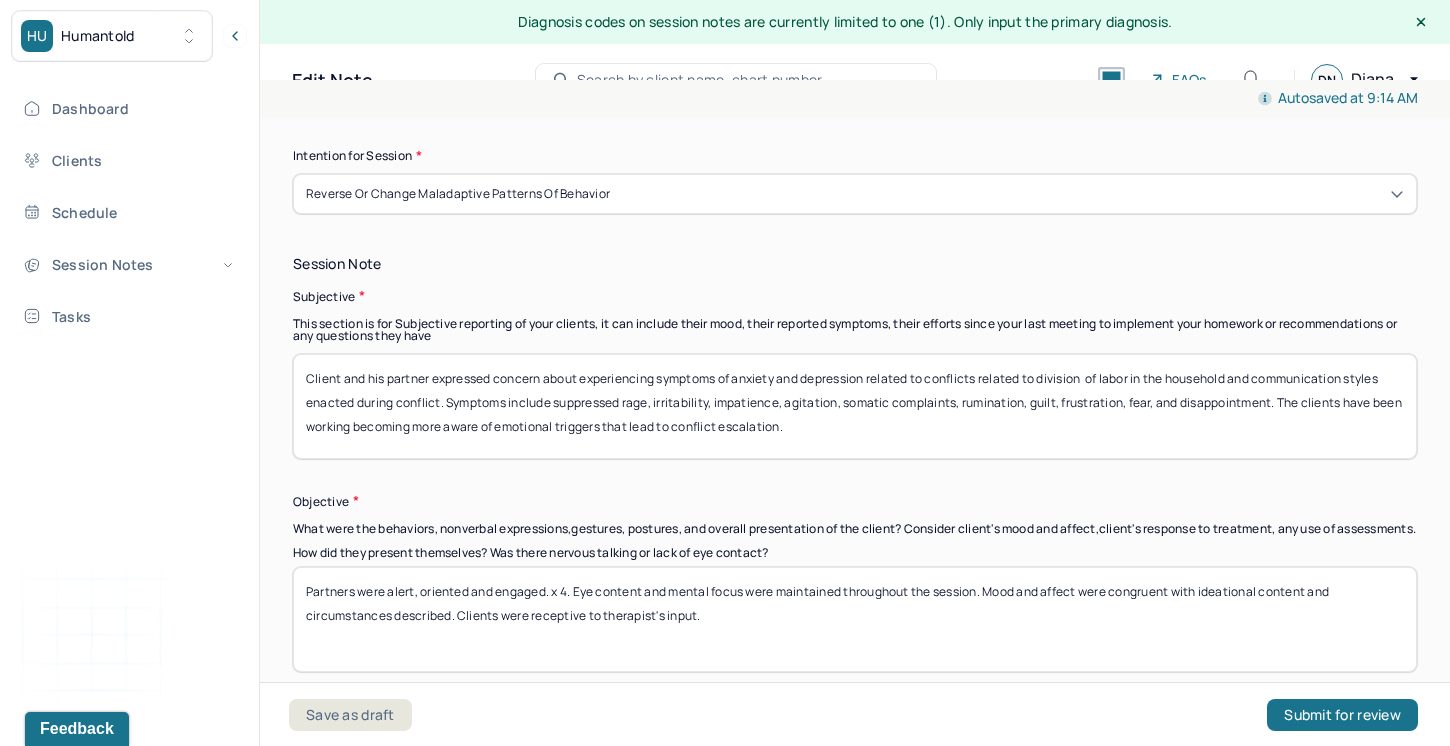 type on "Client and his partner expressed concern about experiencing symptoms of anxiety and depression related to conflicts related to division  of labor in the household and communication styles enacted during conflict. Symptoms include suppressed rage, irritability, impatience, agitation, somatic complaints, rumination, guilt, frustration, fear, and disappointment. The clients have been working becoming more aware of emotional triggers that lead to conflict escalation." 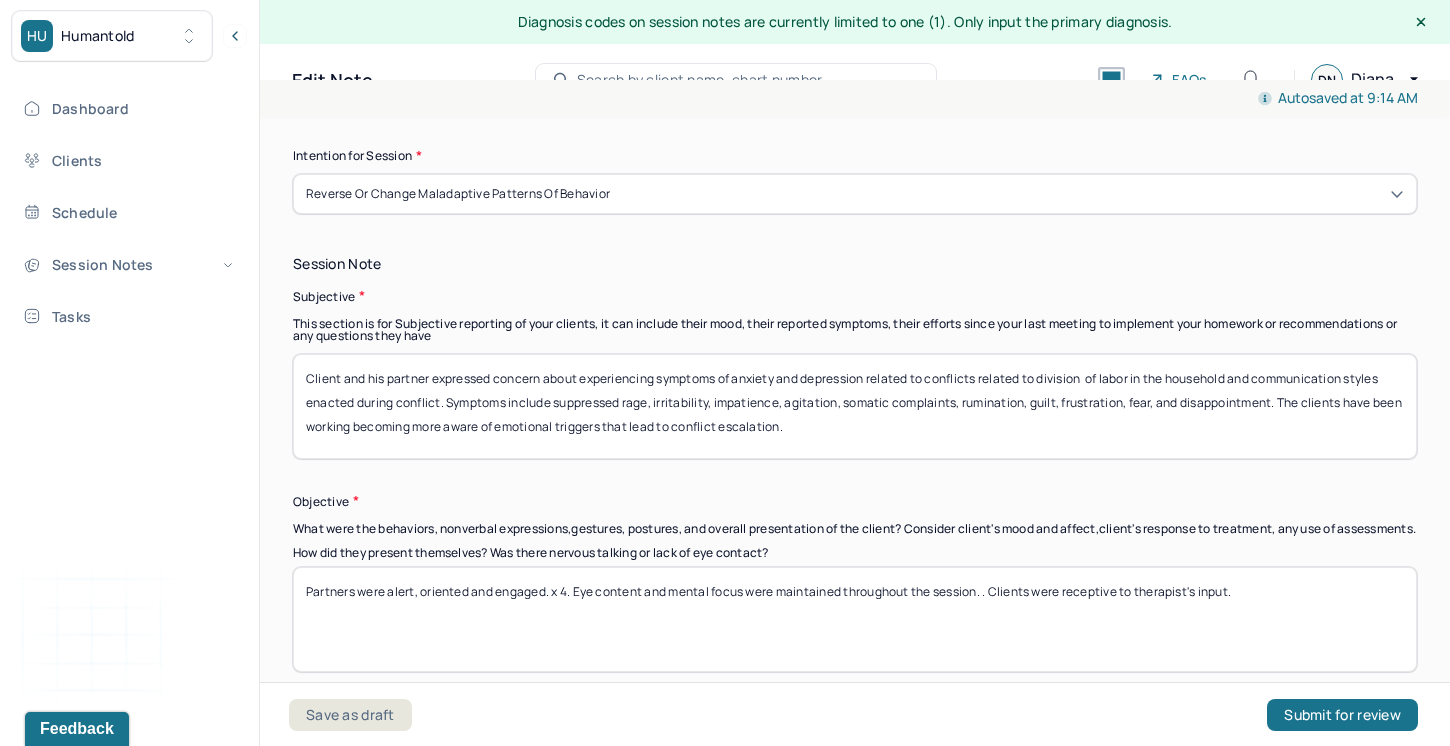 click on "Partners were alert, oriented and engaged. x 4. Eye content and mental focus were maintained throughout the session. . Clients were receptive to therapist's input." at bounding box center (855, 619) 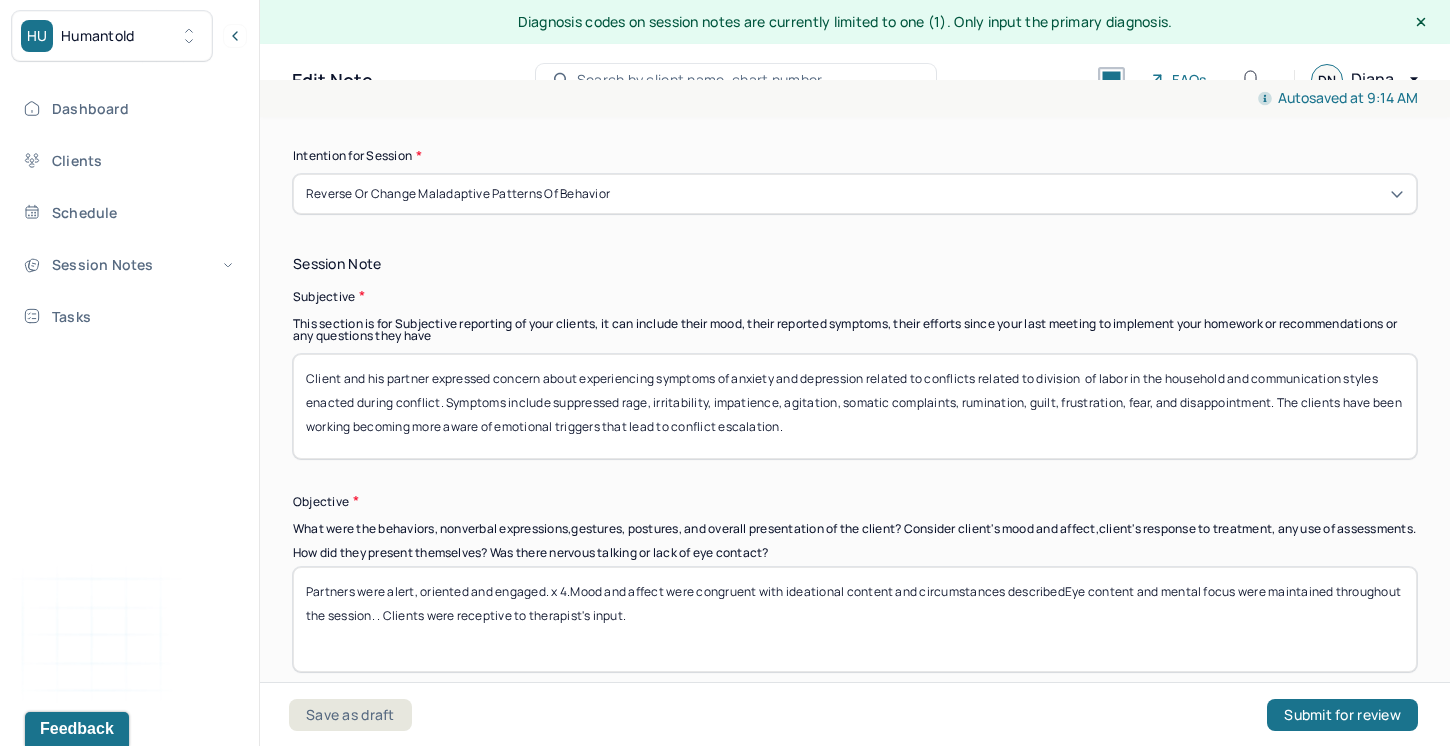 click on "Partners were alert, oriented and engaged. x 4.Mood and affect were congruent with ideational content and circumstances describedEye content and mental focus were maintained throughout the session. . Clients were receptive to therapist's input." at bounding box center [855, 619] 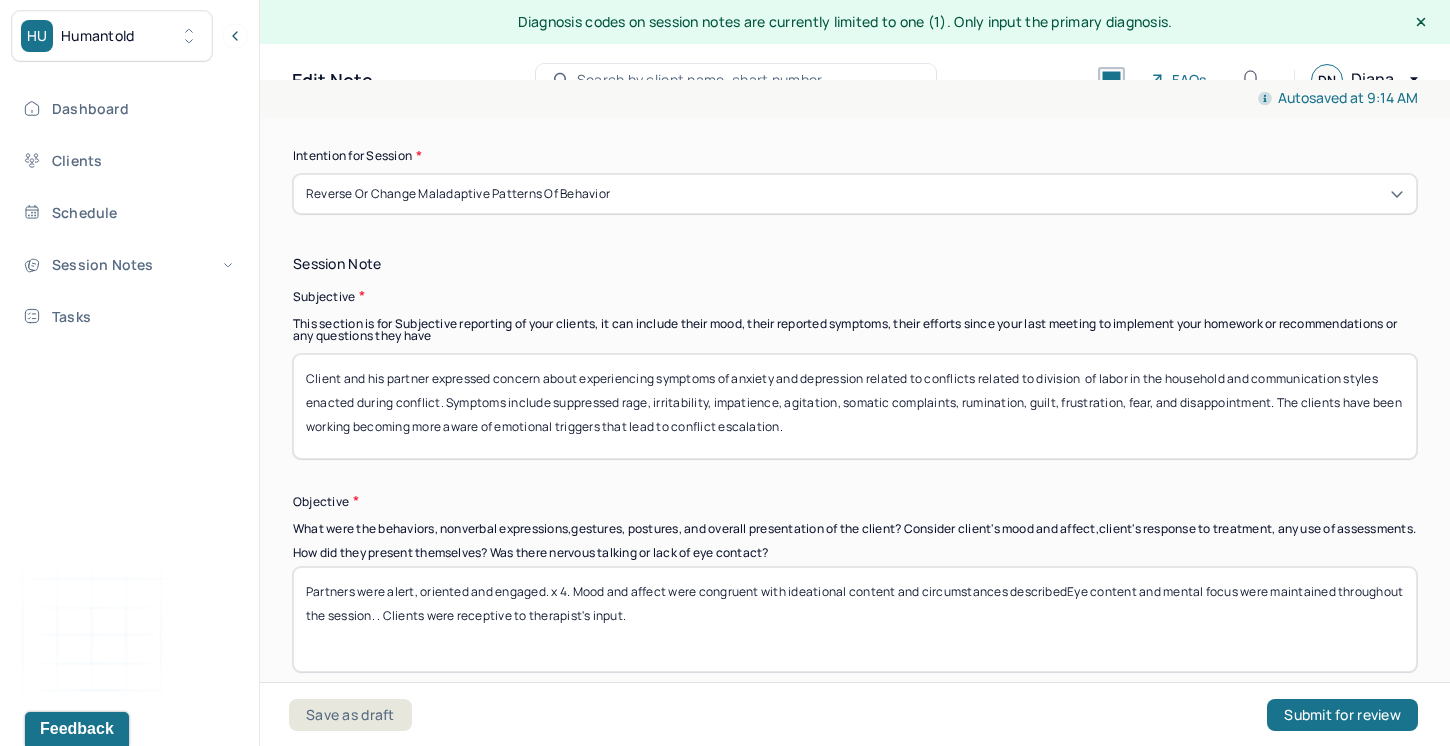 click on "Partners were alert, oriented and engaged. x 4. Mood and affect were congruent with ideational content and circumstances describedEye content and mental focus were maintained throughout the session. . Clients were receptive to therapist's input." at bounding box center [855, 619] 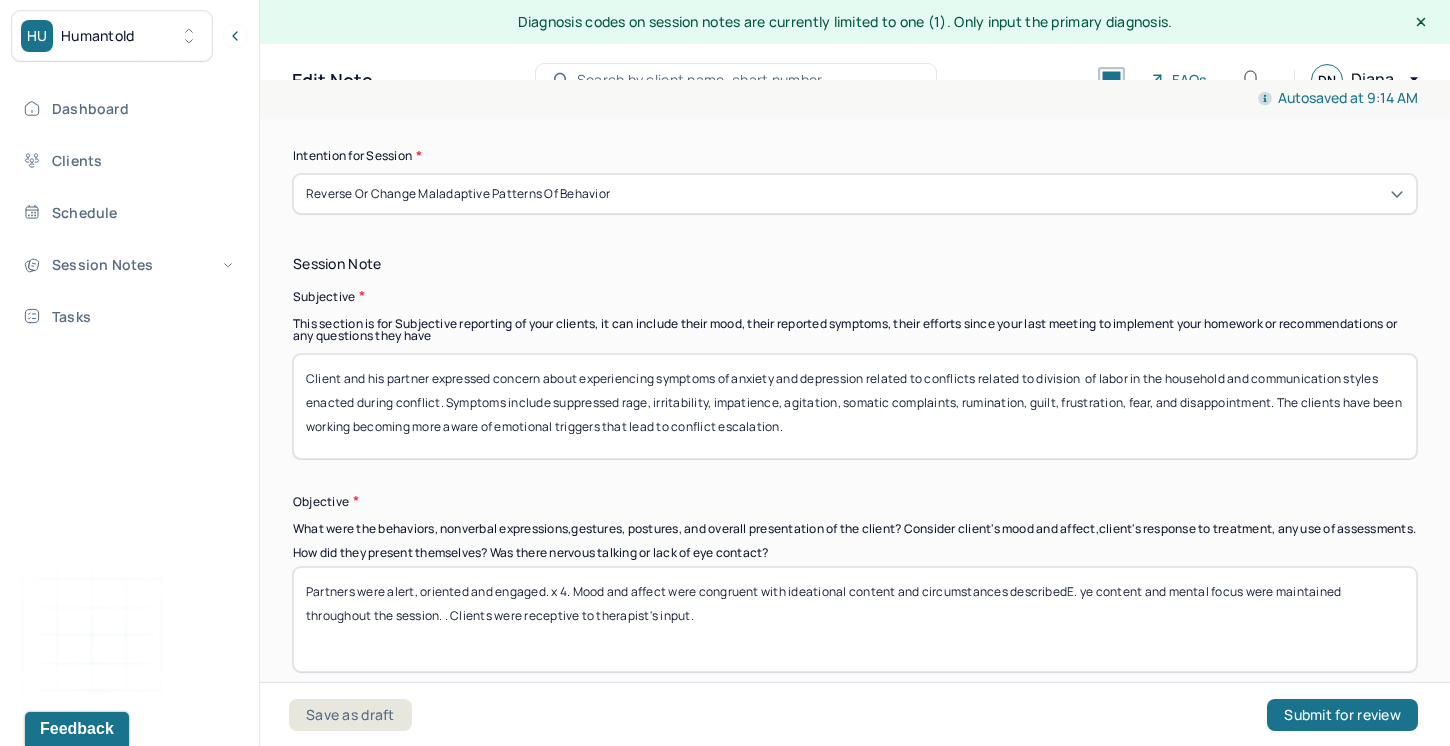 drag, startPoint x: 1099, startPoint y: 584, endPoint x: 1073, endPoint y: 586, distance: 26.076809 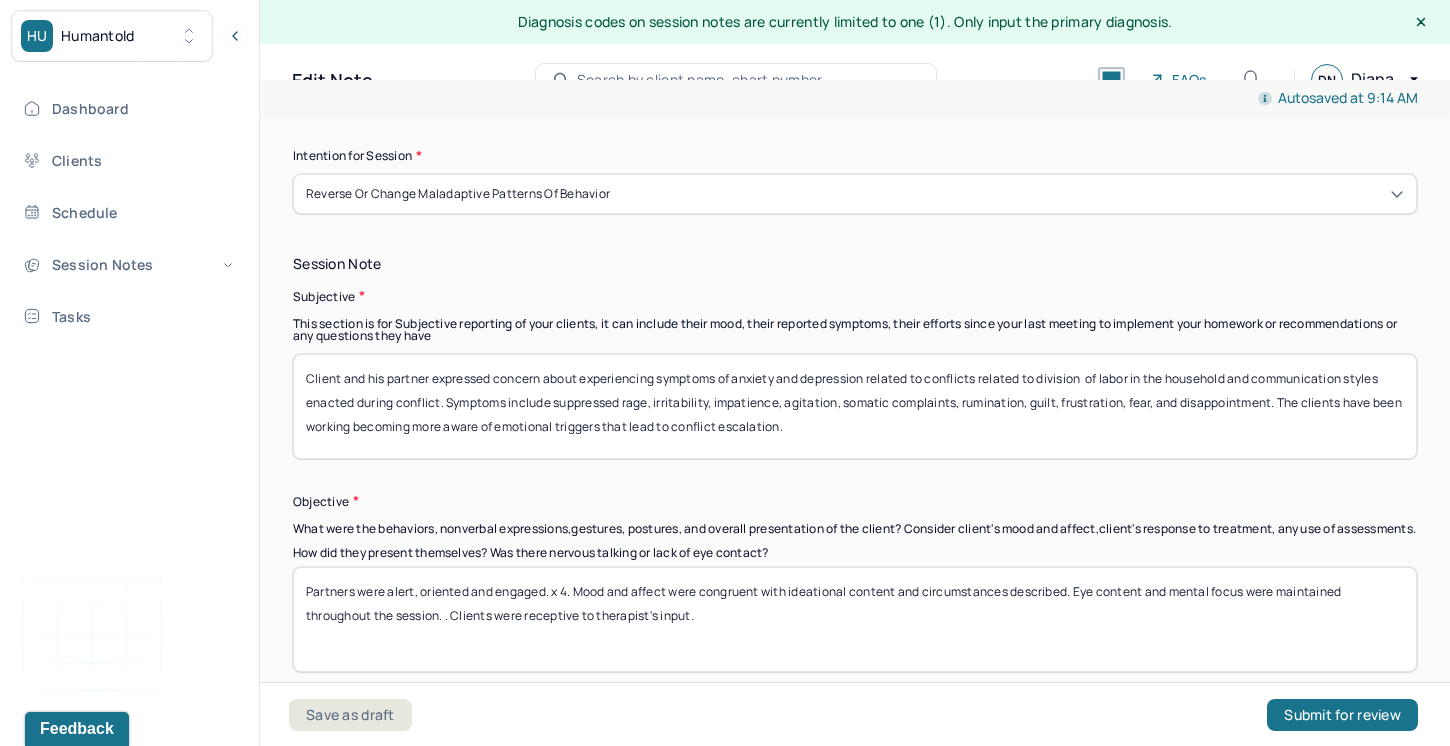 drag, startPoint x: 1355, startPoint y: 590, endPoint x: 1283, endPoint y: 584, distance: 72.249565 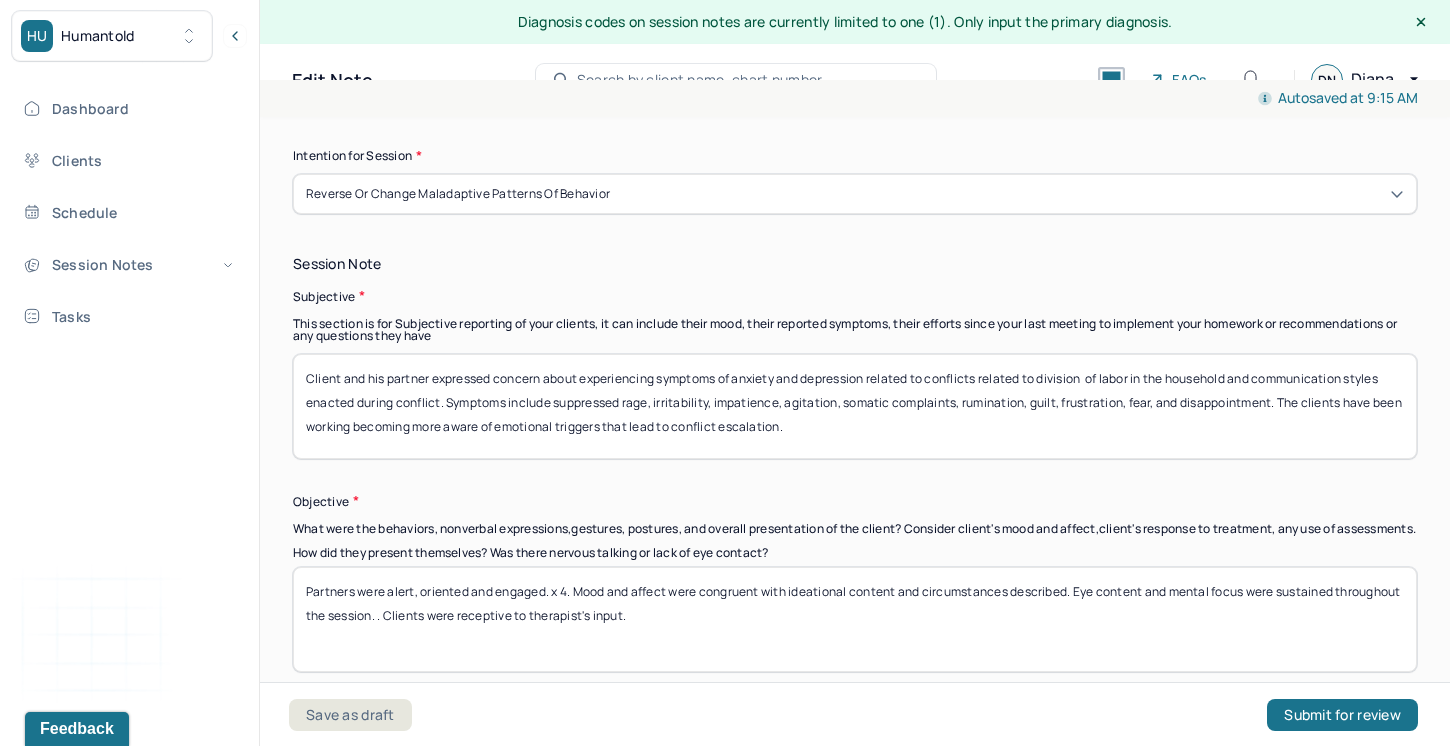 drag, startPoint x: 584, startPoint y: 609, endPoint x: 527, endPoint y: 607, distance: 57.035076 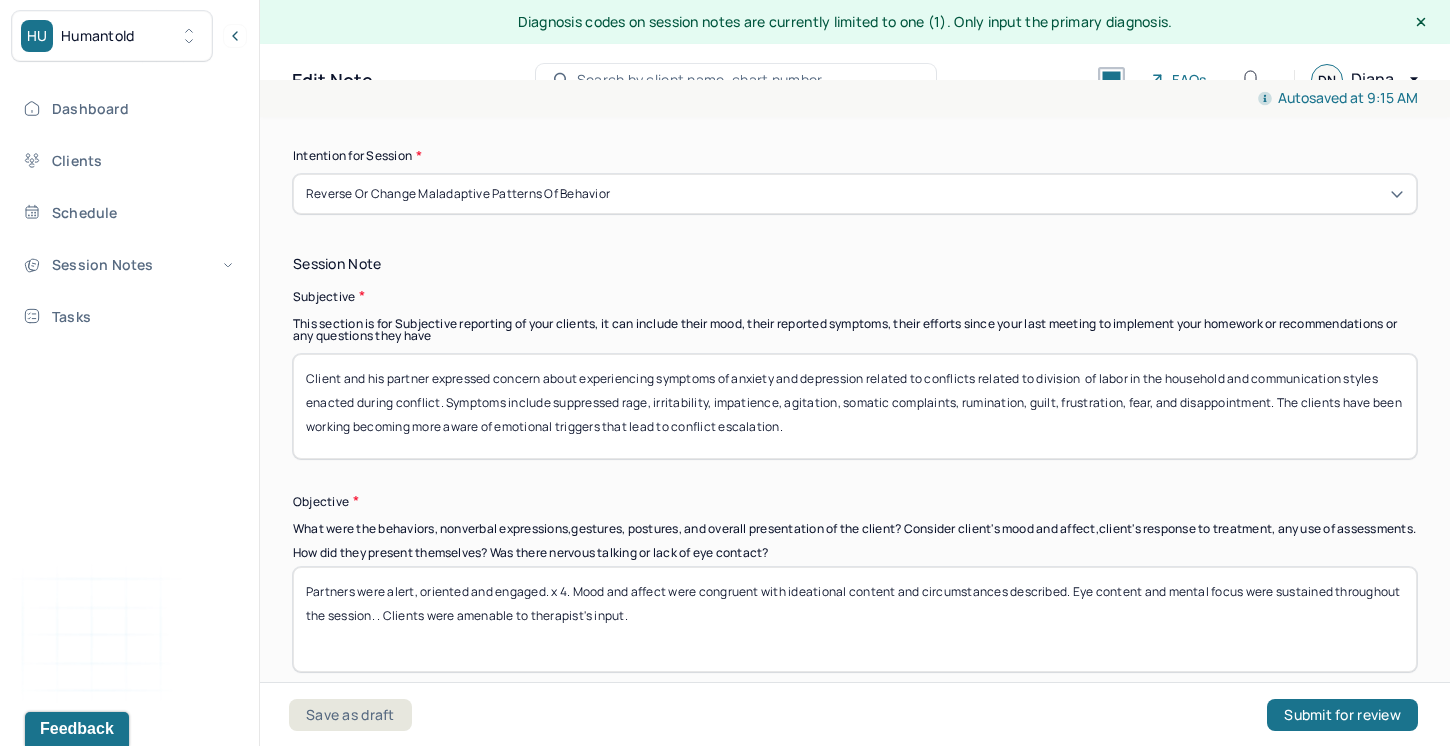 click on "Partners were alert, oriented and engaged. x 4. Mood and affect were congruent with ideational content and circumstances described. Eye content and mental focus were sustained throughout the session. . Clients were amenable to therapist's input." at bounding box center (855, 619) 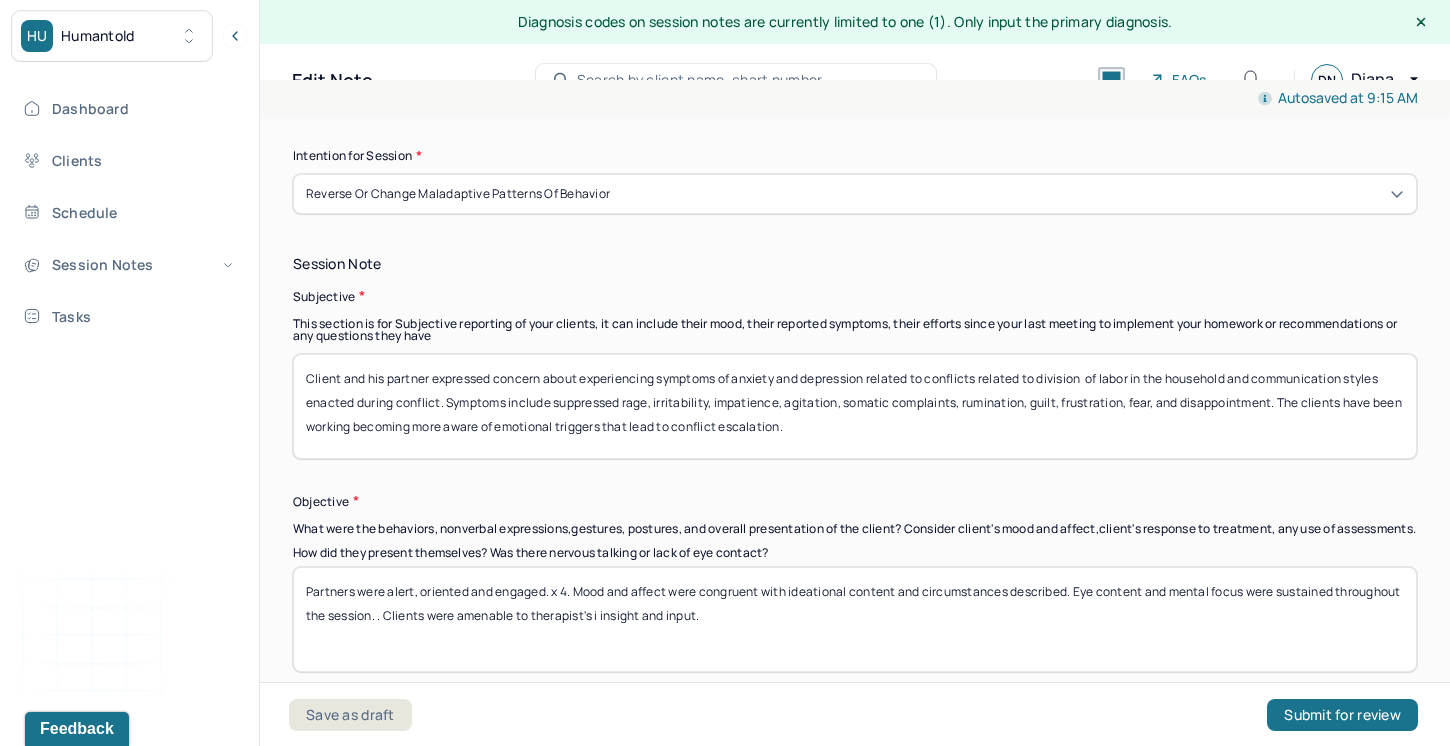 click on "Partners were alert, oriented and engaged. x 4. Mood and affect were congruent with ideational content and circumstances described. Eye content and mental focus were sustained throughout the session. . Clients were amenable to therapist's i insight and nput." at bounding box center (855, 619) 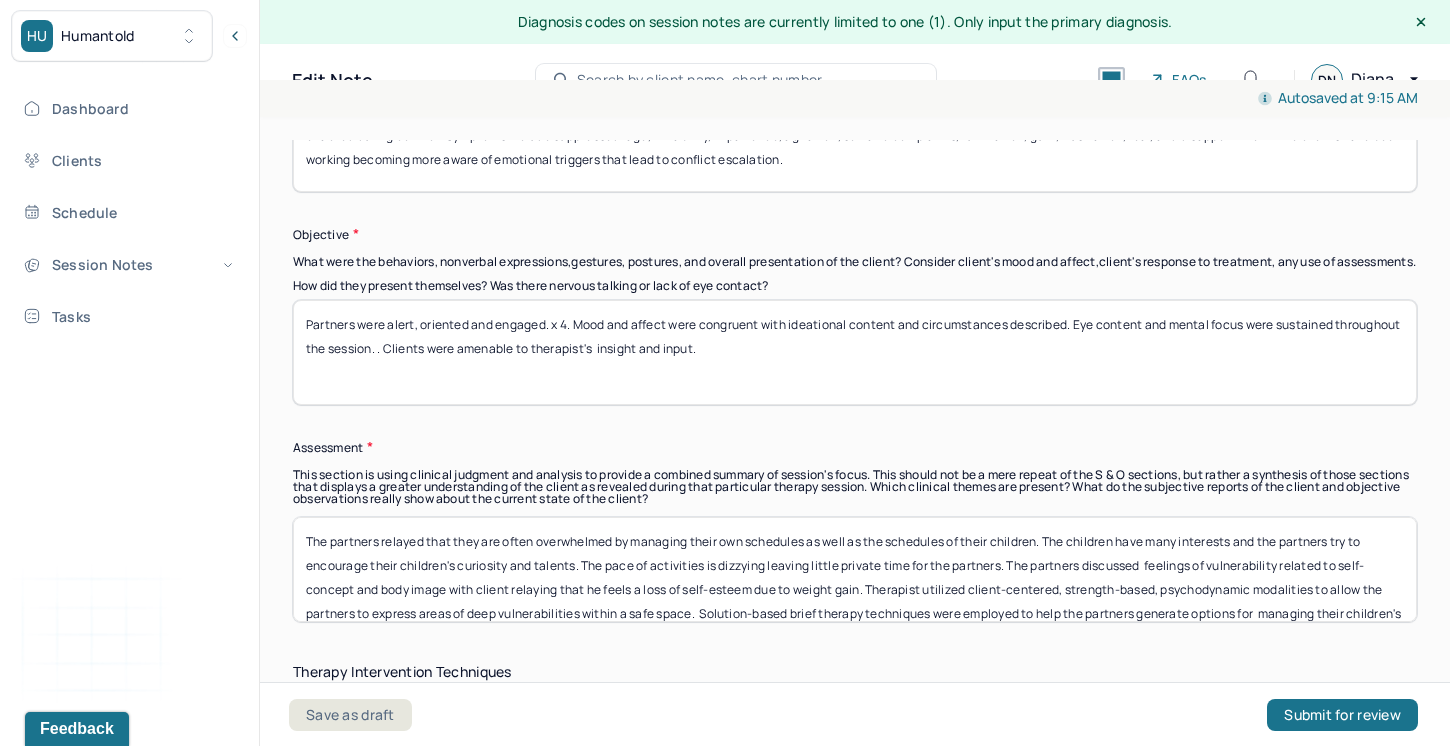 scroll, scrollTop: 1646, scrollLeft: 0, axis: vertical 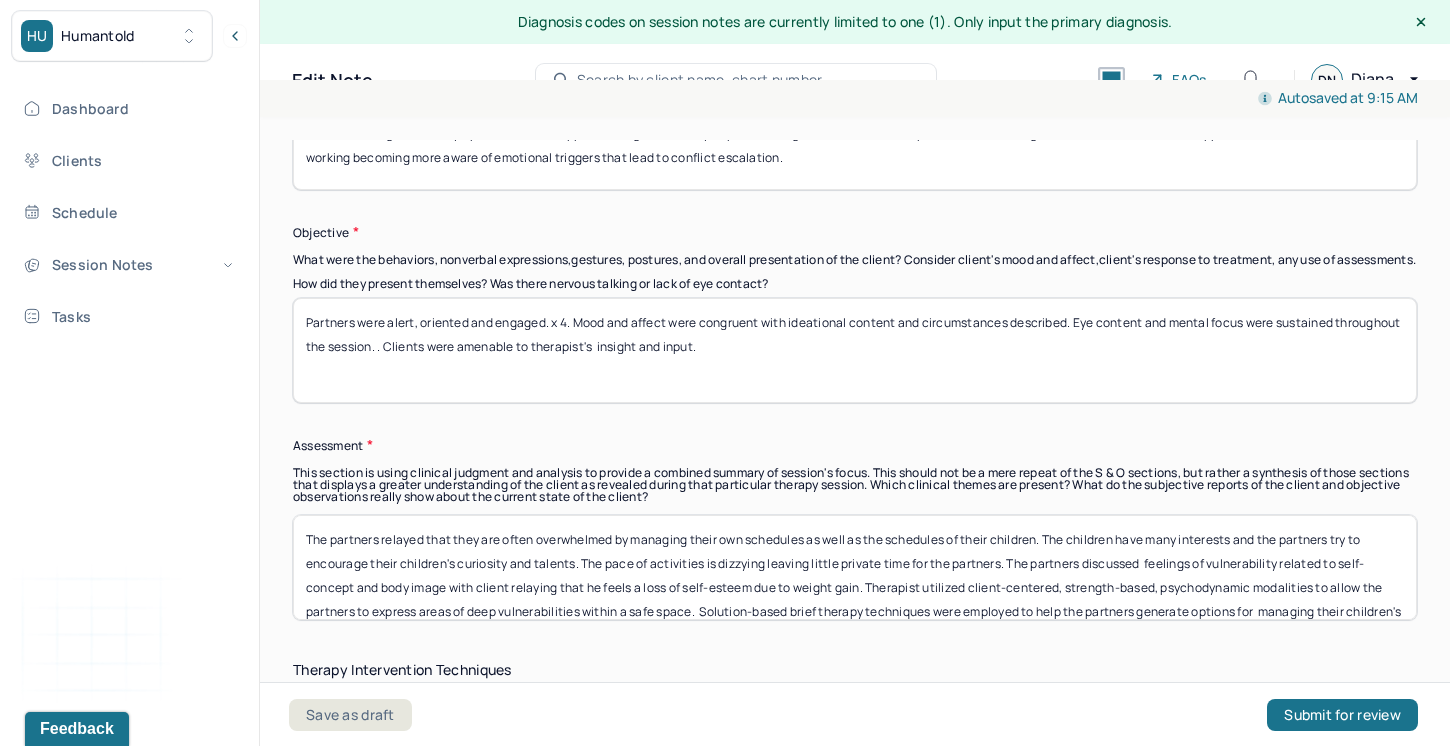 type on "Partners were alert, oriented and engaged. x 4. Mood and affect were congruent with ideational content and circumstances described. Eye content and mental focus were sustained throughout the session. . Clients were amenable to therapist's  insight and input." 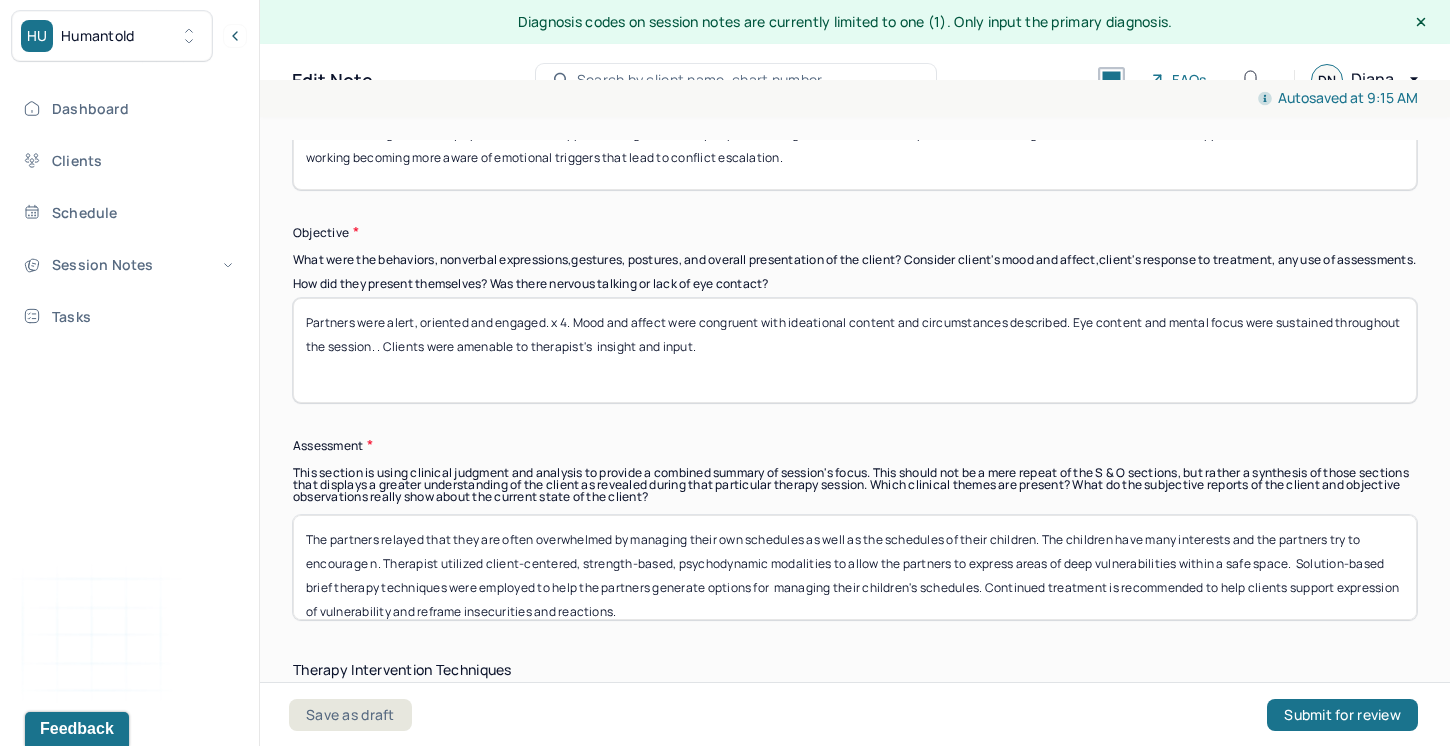 drag, startPoint x: 363, startPoint y: 554, endPoint x: 843, endPoint y: 538, distance: 480.2666 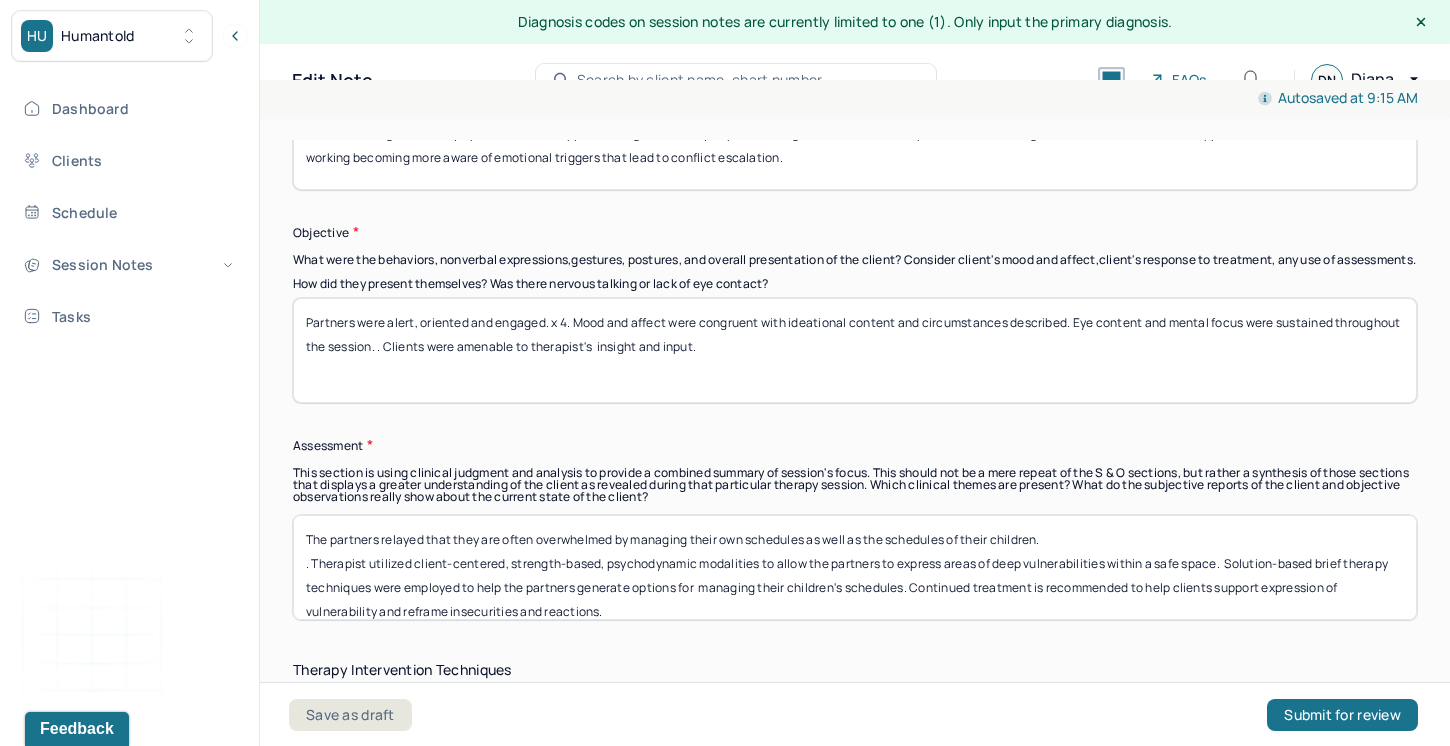 click on "The partners relayed that they are often overwhelmed by managing their own schedules as well as the schedules of their children.
. Therapist utilized client-centered, strength-based, psychodynamic modalities to allow the partners to express areas of deep vulnerabilities within a safe space.  Solution-based brief therapy techniques were employed to help the partners generate options for  managing their children's schedules. Continued treatment is recommended to help clients support expression of vulnerability and reframe insecurities and reactions." at bounding box center (855, 567) 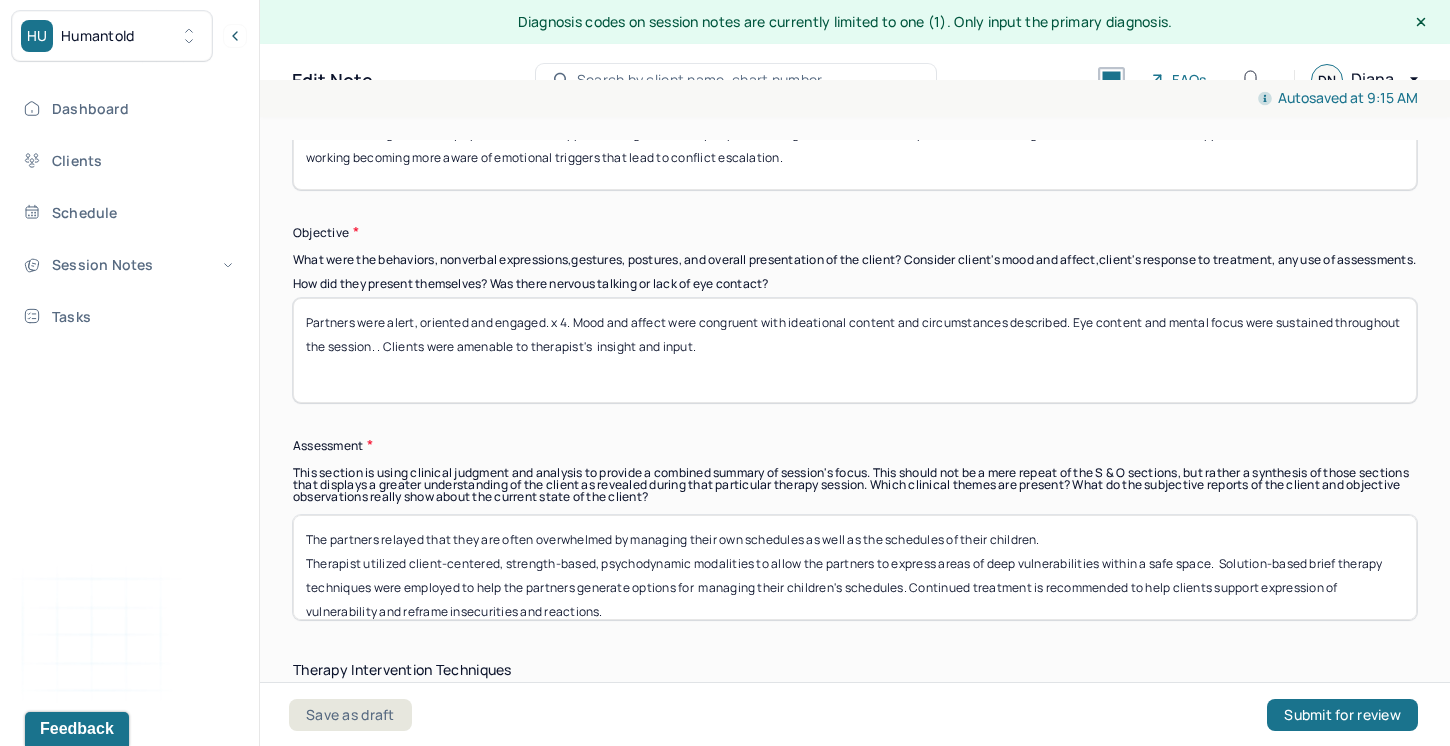drag, startPoint x: 1057, startPoint y: 532, endPoint x: 456, endPoint y: 524, distance: 601.0532 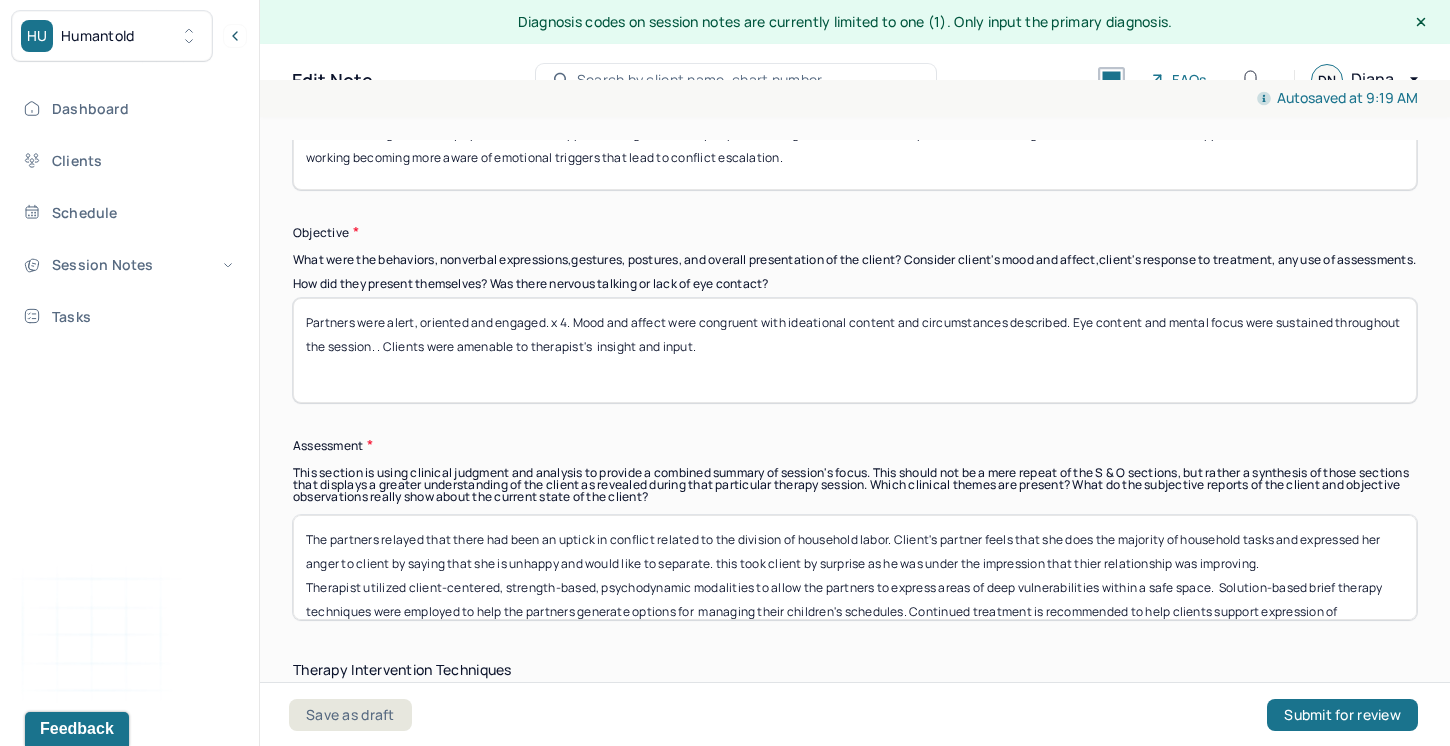 drag, startPoint x: 1117, startPoint y: 560, endPoint x: 1084, endPoint y: 554, distance: 33.54102 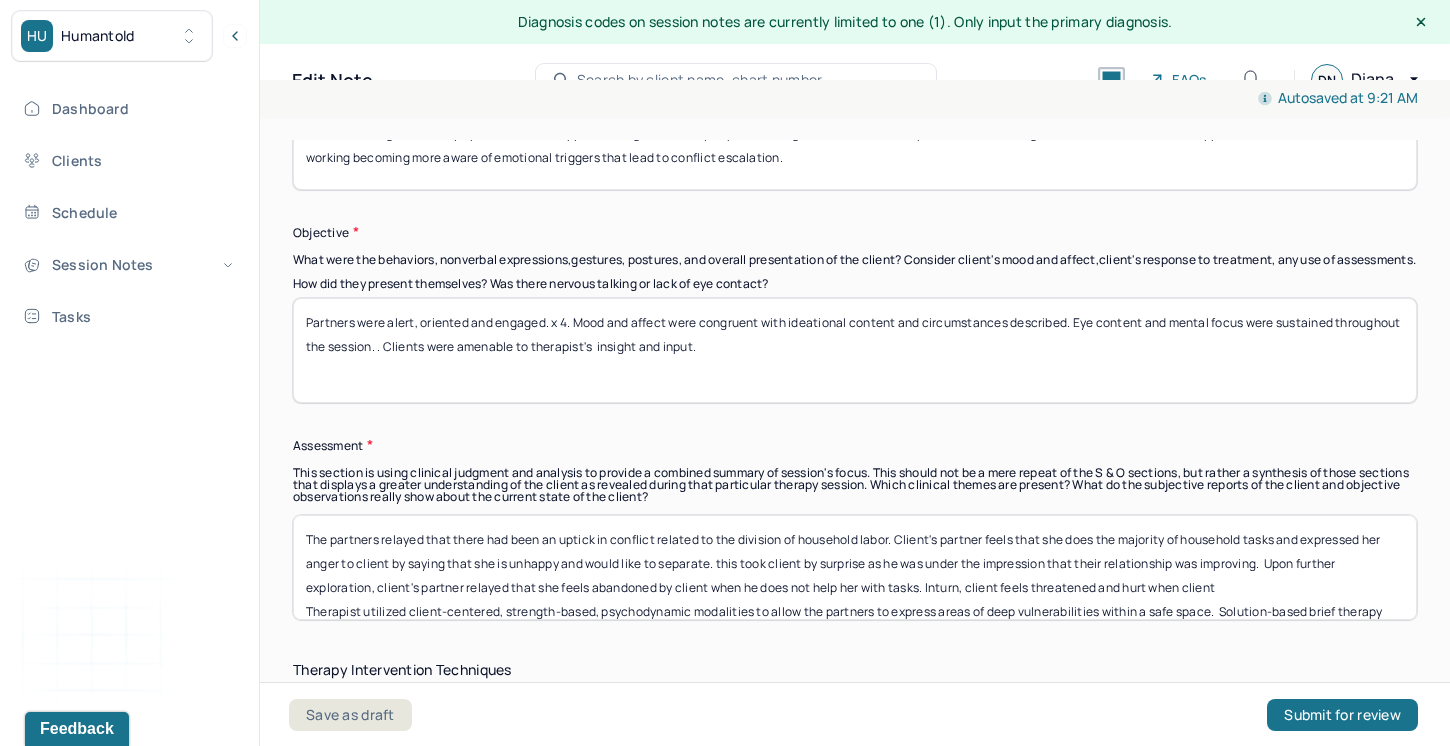 click on "The partners relayed that there had been an uptick in conflict related to the division of household labor. Client's partner feels that she does the majority of household tasks and expressed her anger to client by saying that she is unhappy and would like to separate. this took client by surprise as he was under the impression that their relationship was improving.  Upon further exploration, client's partner relayed that she feels abandoned by client when he does not help her with tasks. Inturn, client feels threatened and hurt when client
Therapist utilized client-centered, strength-based, psychodynamic modalities to allow the partners to express areas of deep vulnerabilities within a safe space.  Solution-based brief therapy techniques were employed to help the partners generate options for  managing their children's schedules. Continued treatment is recommended to help clients support expression of vulnerability and reframe insecurities and reactions." at bounding box center (855, 567) 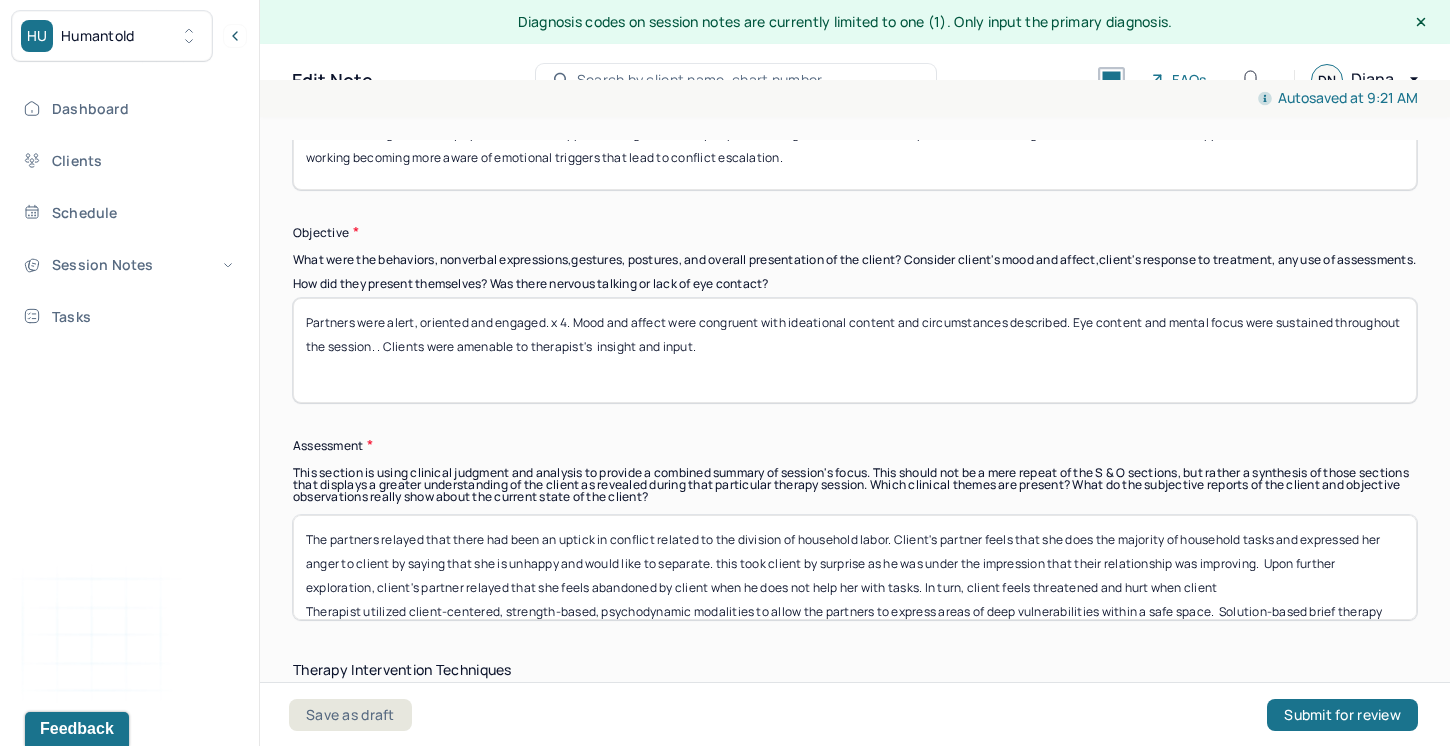 drag, startPoint x: 1241, startPoint y: 581, endPoint x: 1195, endPoint y: 572, distance: 46.872166 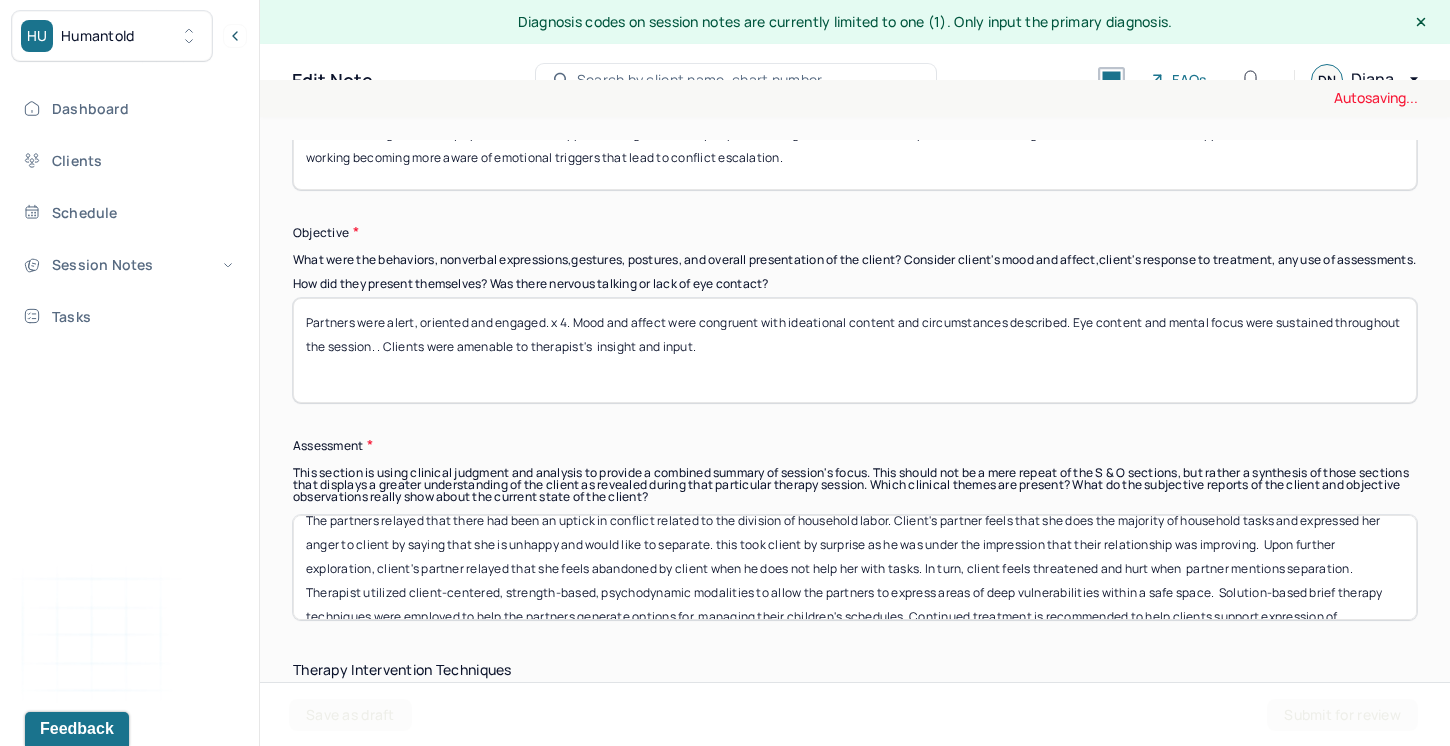 scroll, scrollTop: 32, scrollLeft: 0, axis: vertical 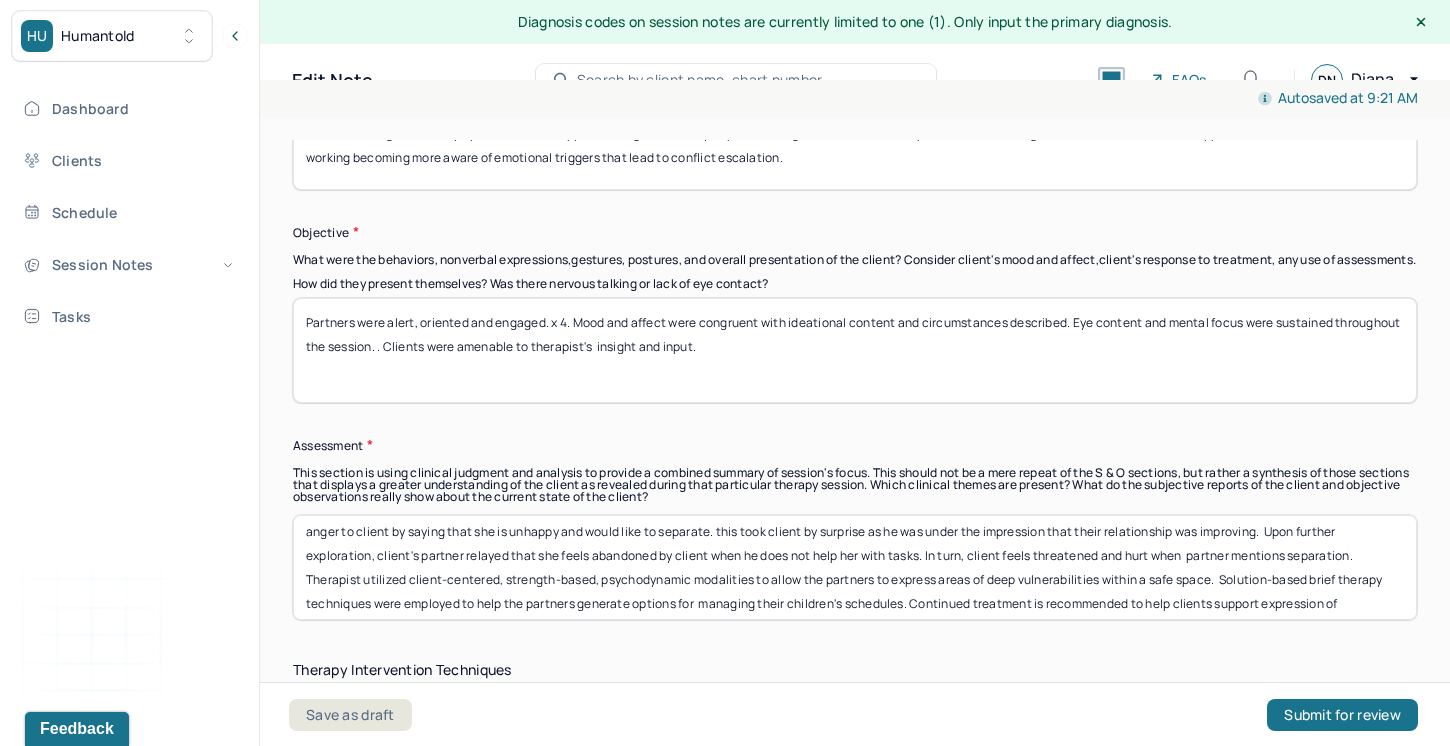 drag, startPoint x: 903, startPoint y: 598, endPoint x: 451, endPoint y: 571, distance: 452.8057 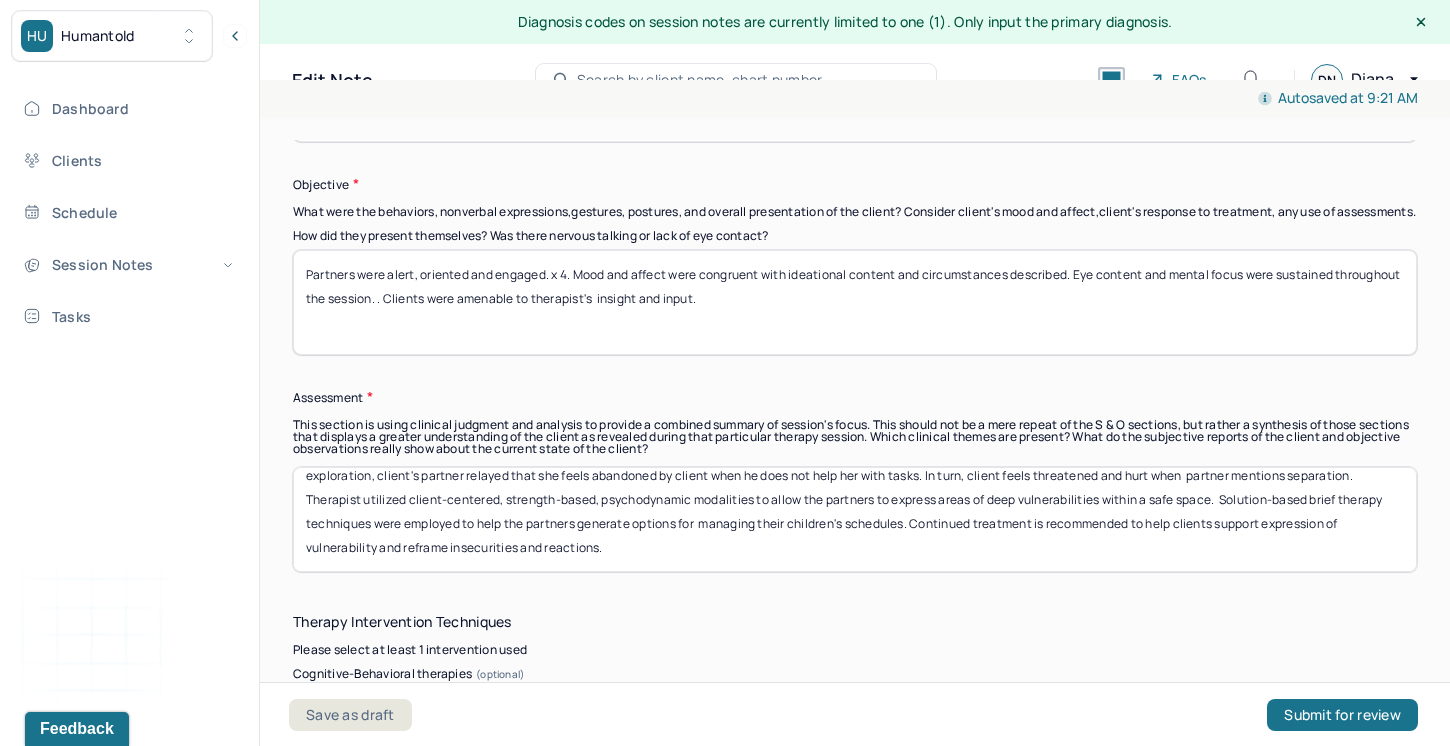 scroll, scrollTop: 1690, scrollLeft: 0, axis: vertical 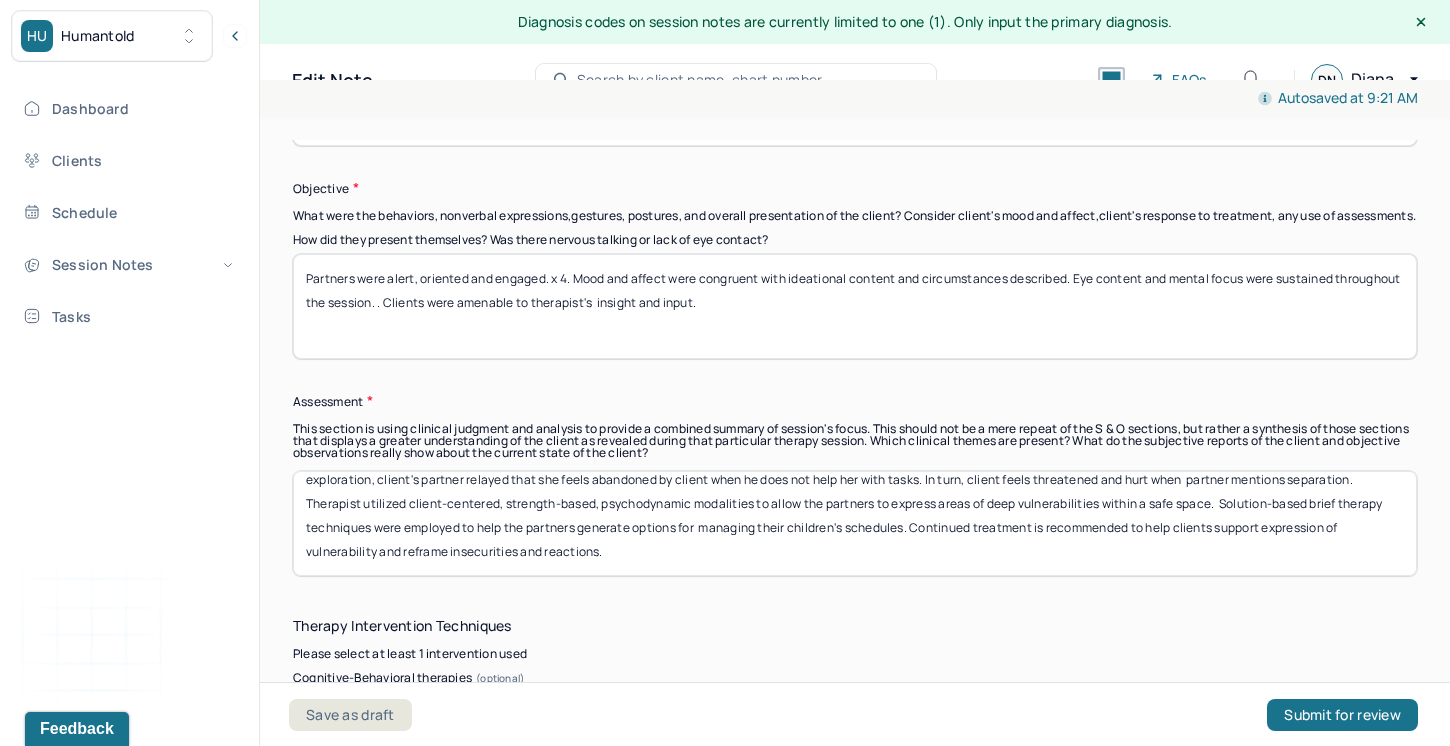 click on "The partners relayed that there had been an uptick in conflict related to the division of household labor. Client's partner feels that she does the majority of household tasks and expressed her anger to client by saying that she is unhappy and would like to separate. this took client by surprise as he was under the impression that their relationship was improving.  Upon further exploration, client's partner relayed that she feels abandoned by client when he does not help her with tasks. In turn, client feels threatened and hurt when  partner mentions separation.
Therapist utilized client-centered, strength-based, psychodynamic modalities to allow the partners to express areas of deep vulnerabilities within a safe space.  Solution-based brief therapy techniques were employed to help the partners generate options for  managing their children's schedules. Continued treatment is recommended to help clients support expression of vulnerability and reframe insecurities and reactions." at bounding box center [855, 523] 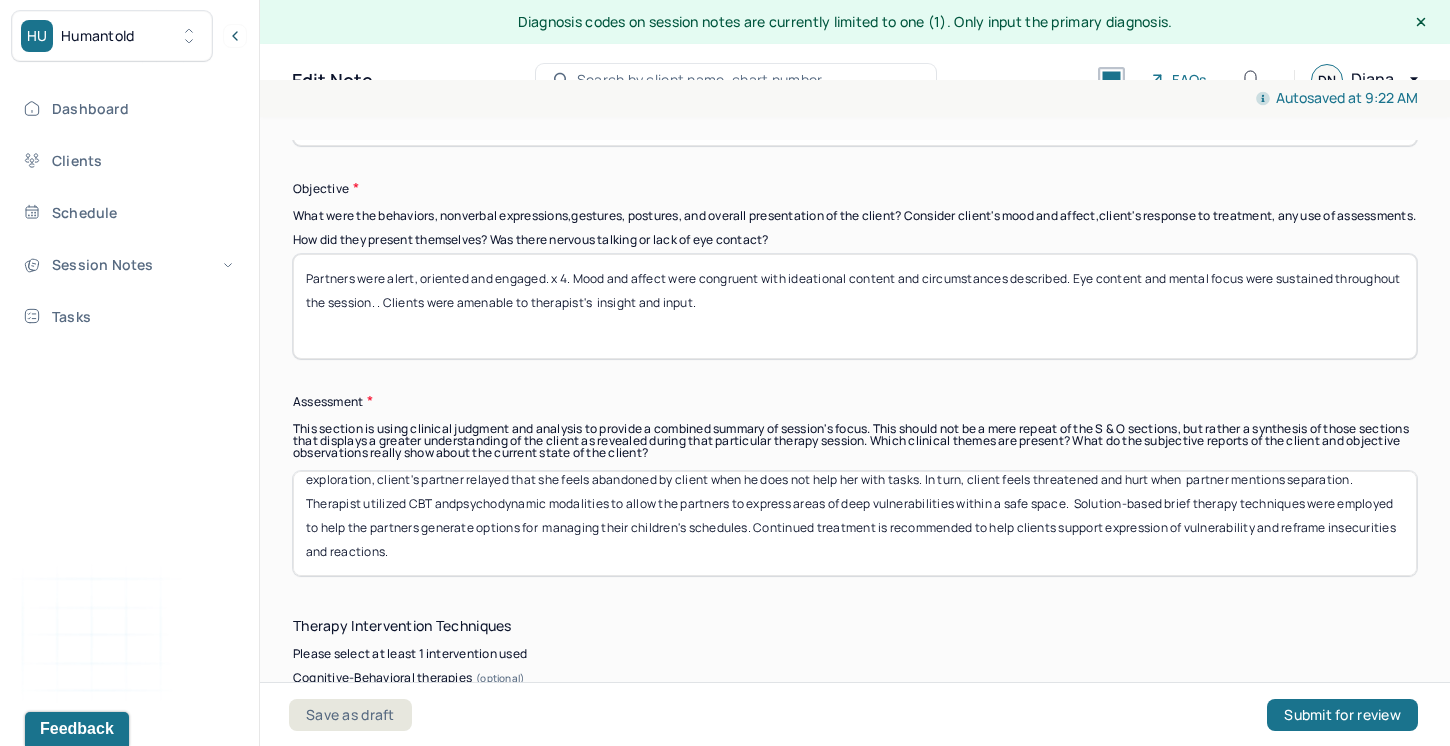drag, startPoint x: 1069, startPoint y: 500, endPoint x: 528, endPoint y: 501, distance: 541.0009 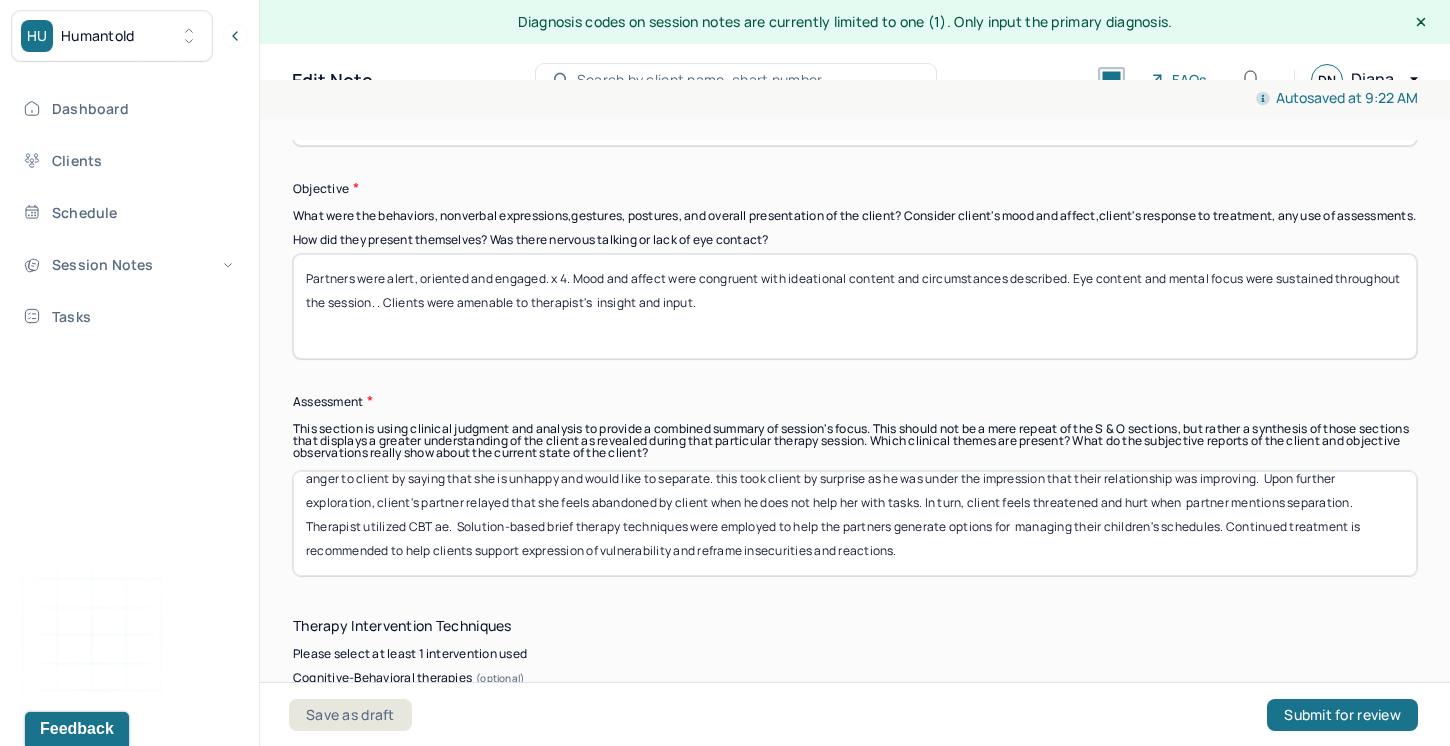 scroll, scrollTop: 40, scrollLeft: 0, axis: vertical 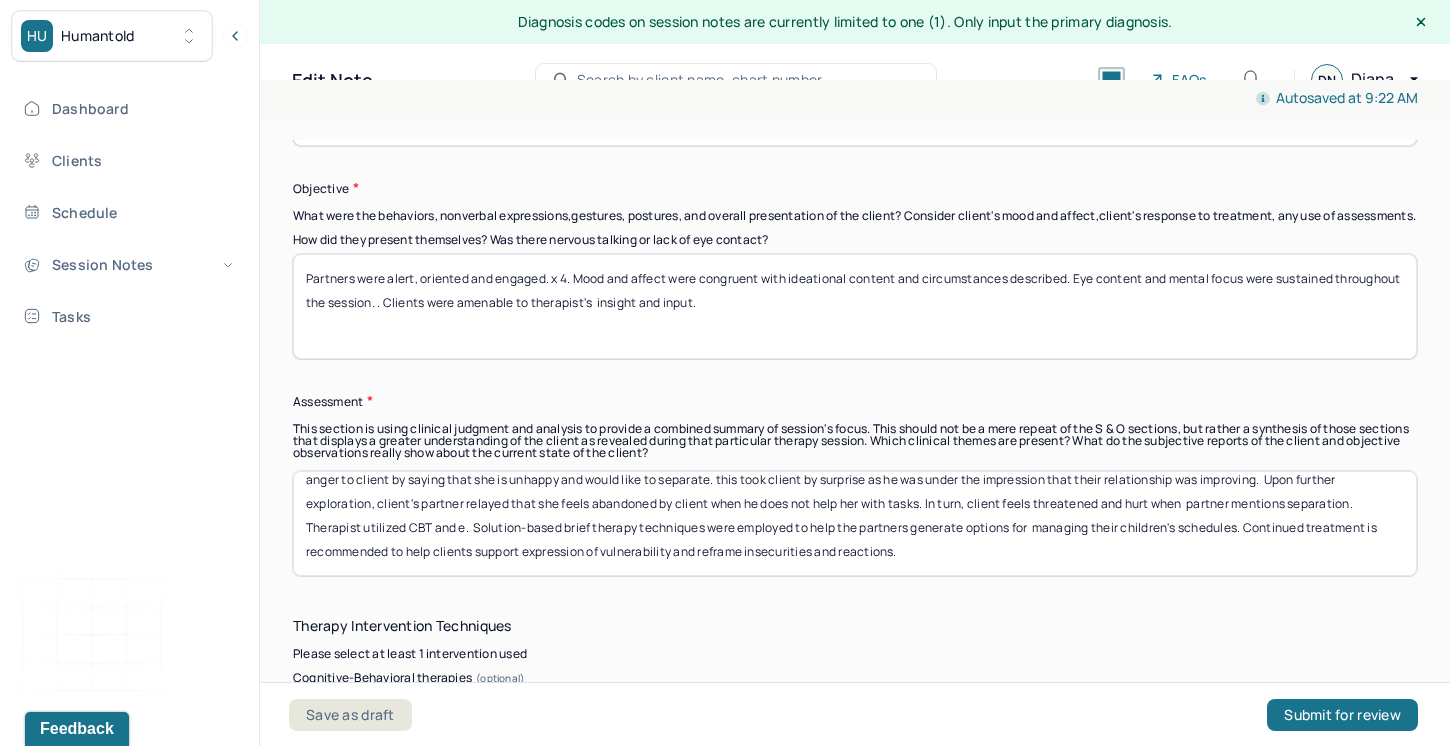 click on "The partners relayed that there had been an uptick in conflict related to the division of household labor. Client's partner feels that she does the majority of household tasks and expressed her anger to client by saying that she is unhappy and would like to separate. this took client by surprise as he was under the impression that their relationship was improving.  Upon further exploration, client's partner relayed that she feels abandoned by client when he does not help her with tasks. In turn, client feels threatened and hurt when  partner mentions separation.
Therapist utilized CBT and e.  Solution-based brief therapy techniques were employed to help the partners generate options for  managing their children's schedules. Continued treatment is recommended to help clients support expression of vulnerability and reframe insecurities and reactions." at bounding box center (855, 523) 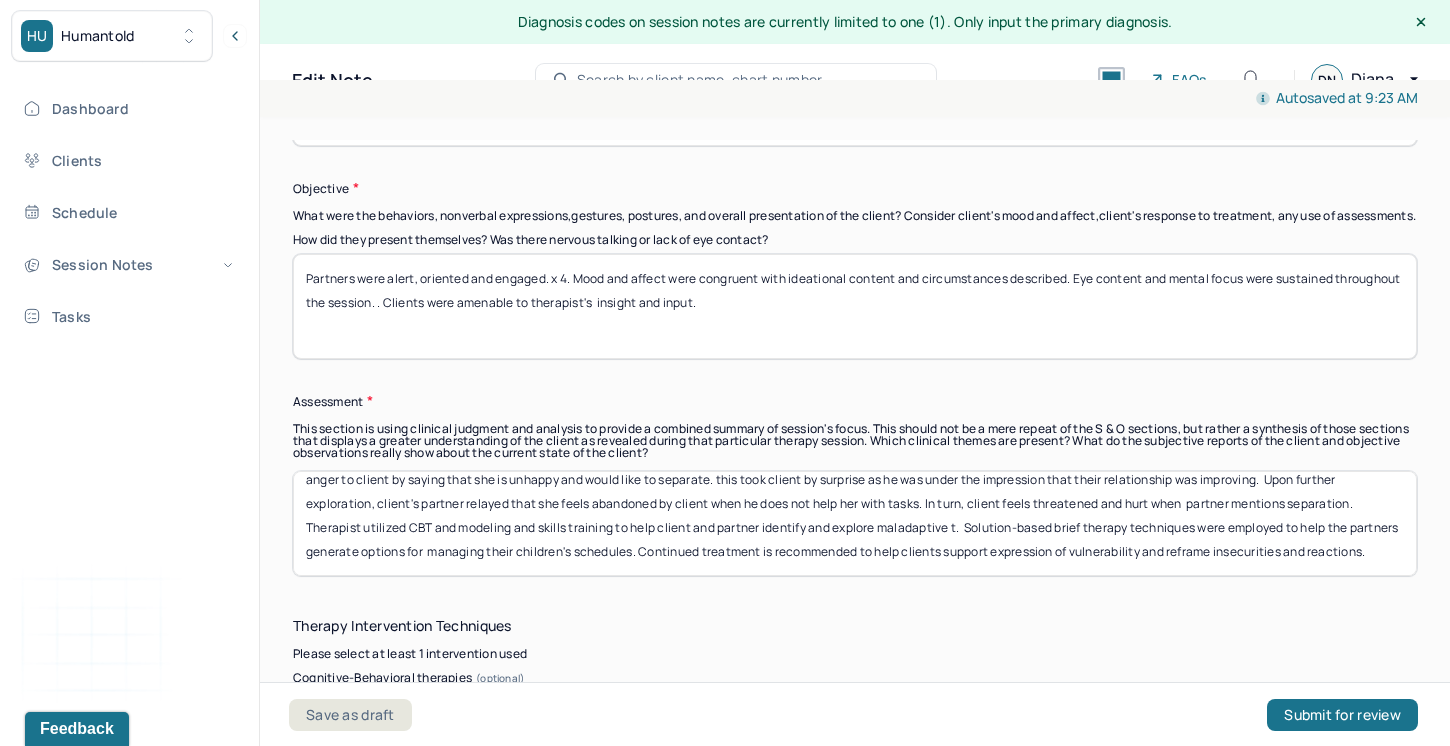 scroll, scrollTop: 64, scrollLeft: 0, axis: vertical 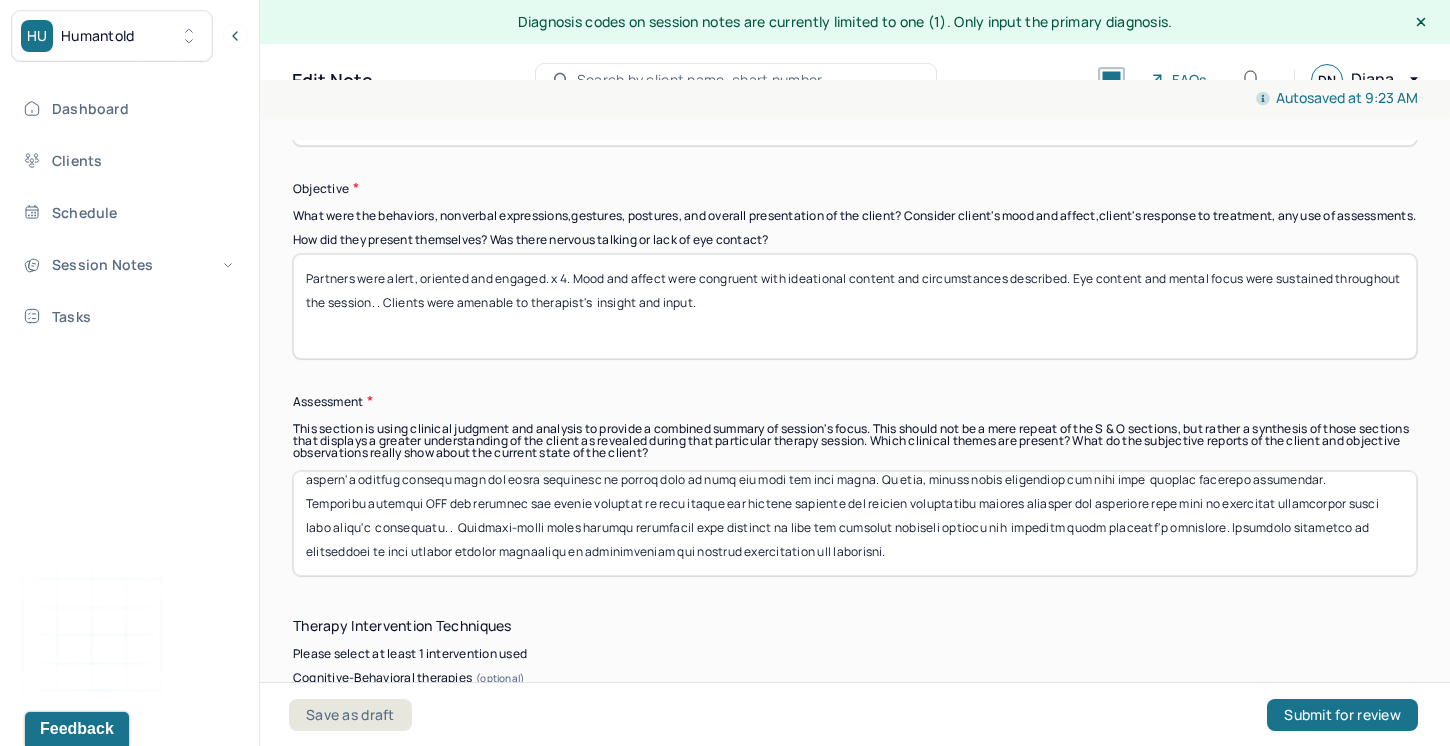 click at bounding box center [855, 523] 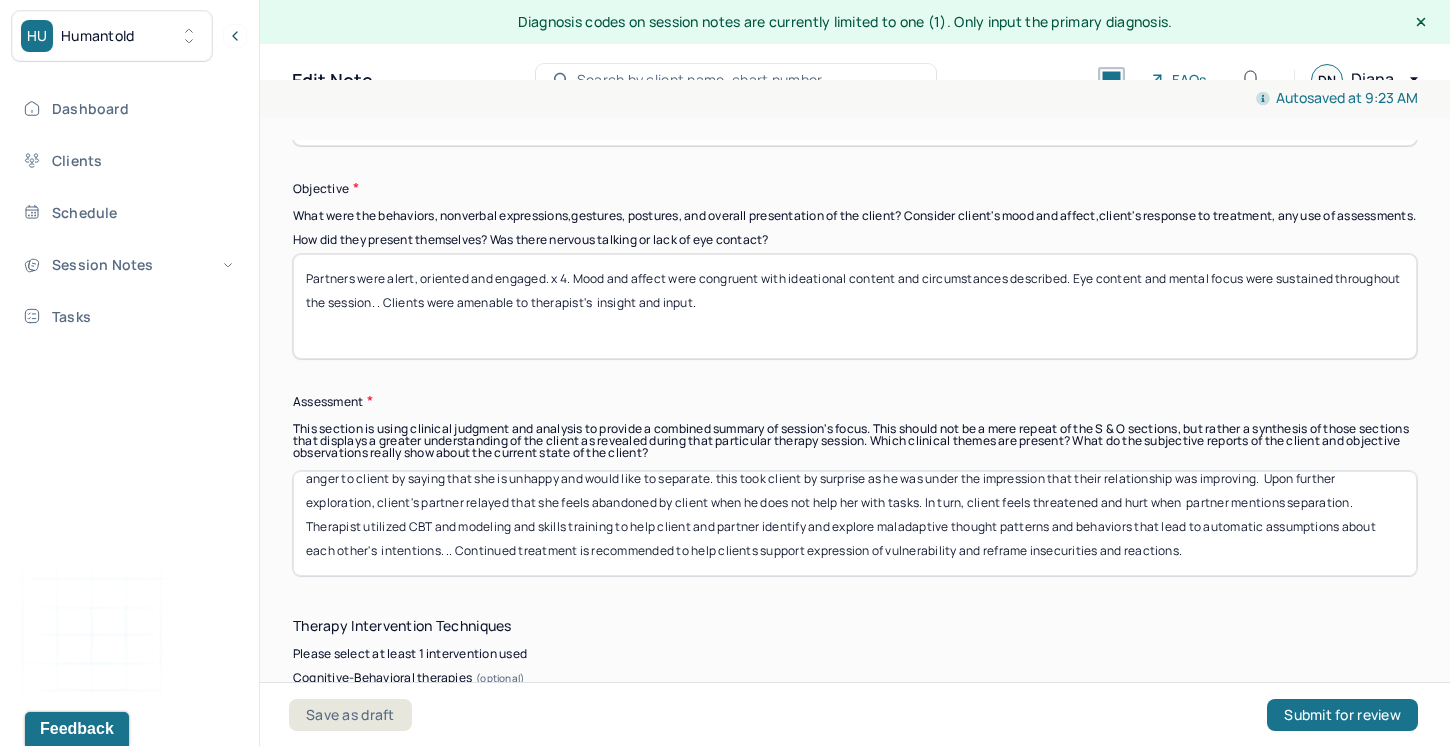 scroll, scrollTop: 40, scrollLeft: 0, axis: vertical 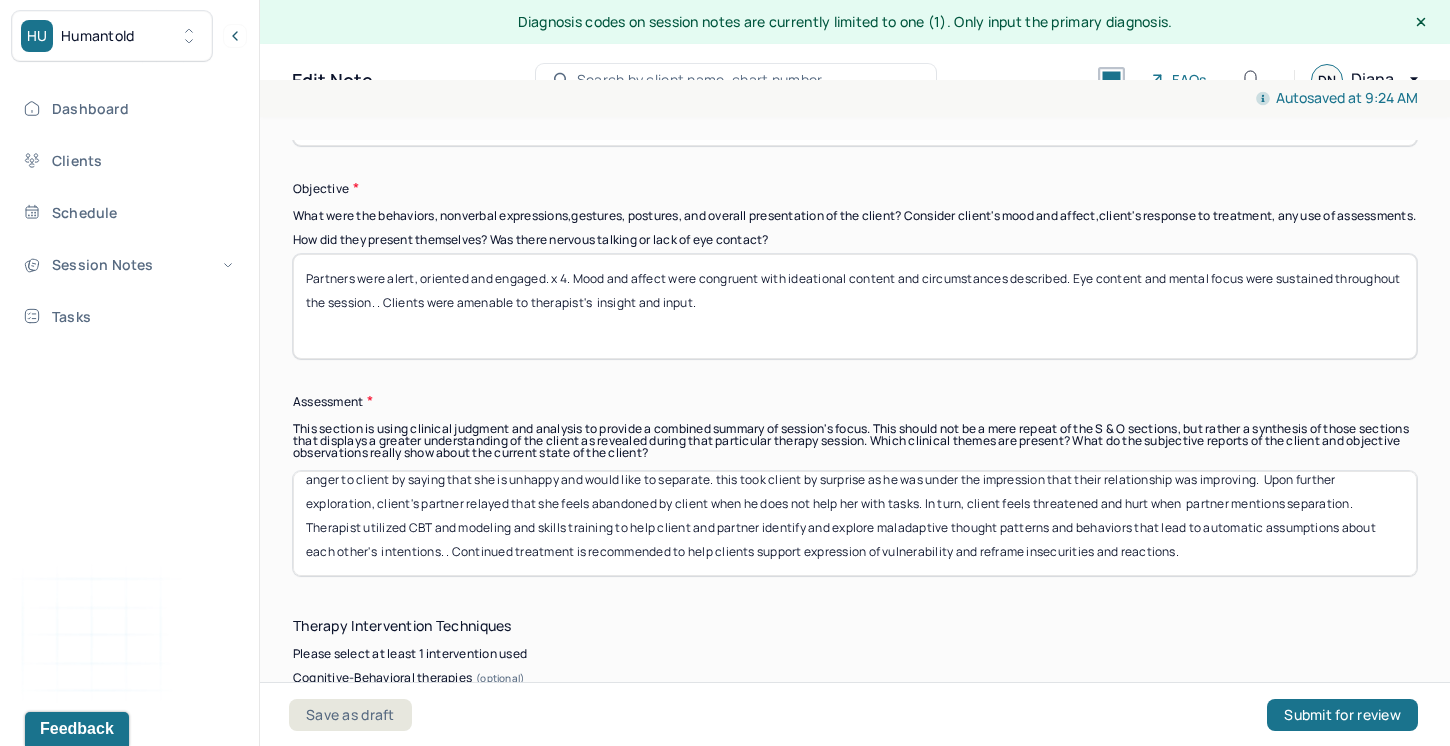 click on "The partners relayed that there had been an uptick in conflict related to the division of household labor. Client's partner feels that she does the majority of household tasks and expressed her anger to client by saying that she is unhappy and would like to separate. this took client by surprise as he was under the impression that their relationship was improving.  Upon further exploration, client's partner relayed that she feels abandoned by client when he does not help her with tasks. In turn, client feels threatened and hurt when  partner mentions separation.
Therapist utilized CBT and modeling and skills training to help client and partner identify and explore maladaptive thought patterns and behaviors that lead to automatic assumptions about each other's  intentions. . Continued treatment is recommended to help clients support expression of vulnerability and reframe insecurities and reactions." at bounding box center (855, 523) 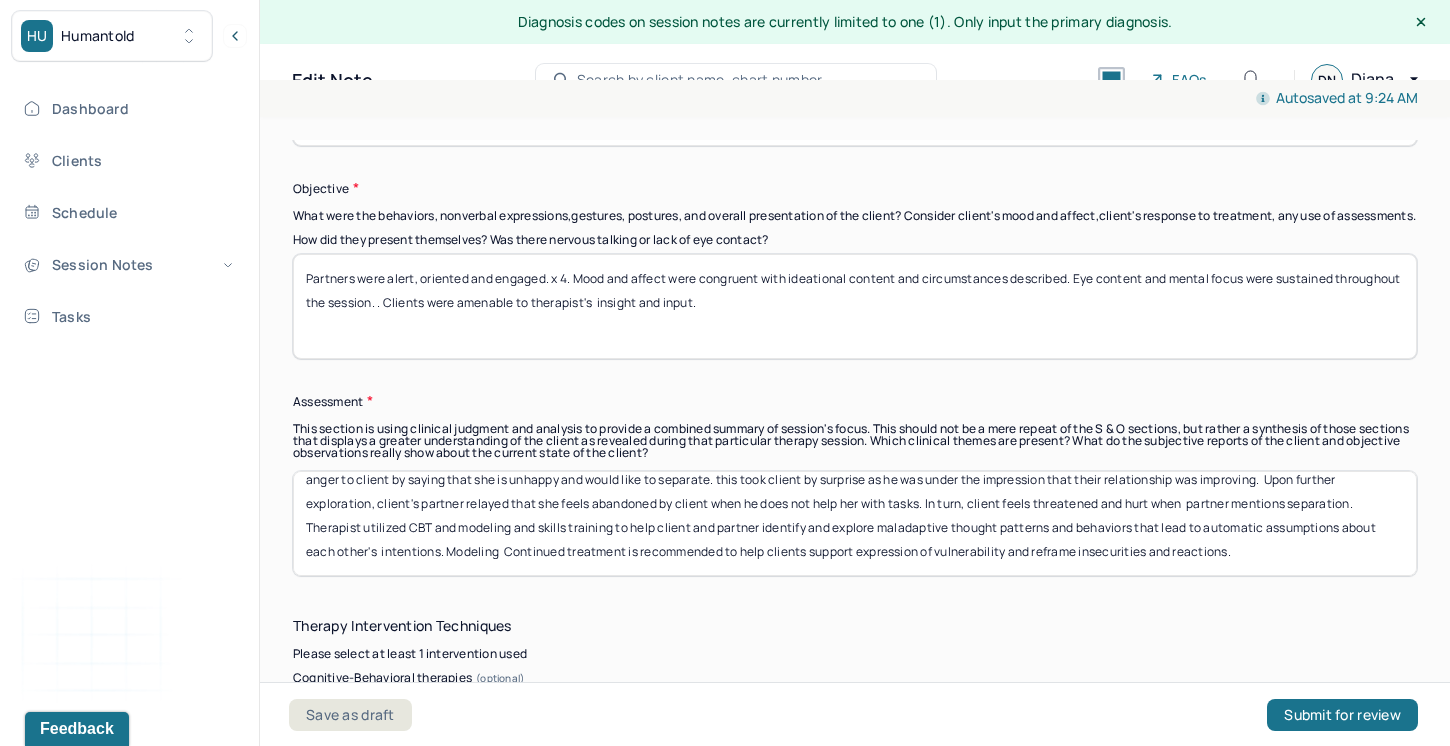 drag, startPoint x: 614, startPoint y: 524, endPoint x: 437, endPoint y: 520, distance: 177.0452 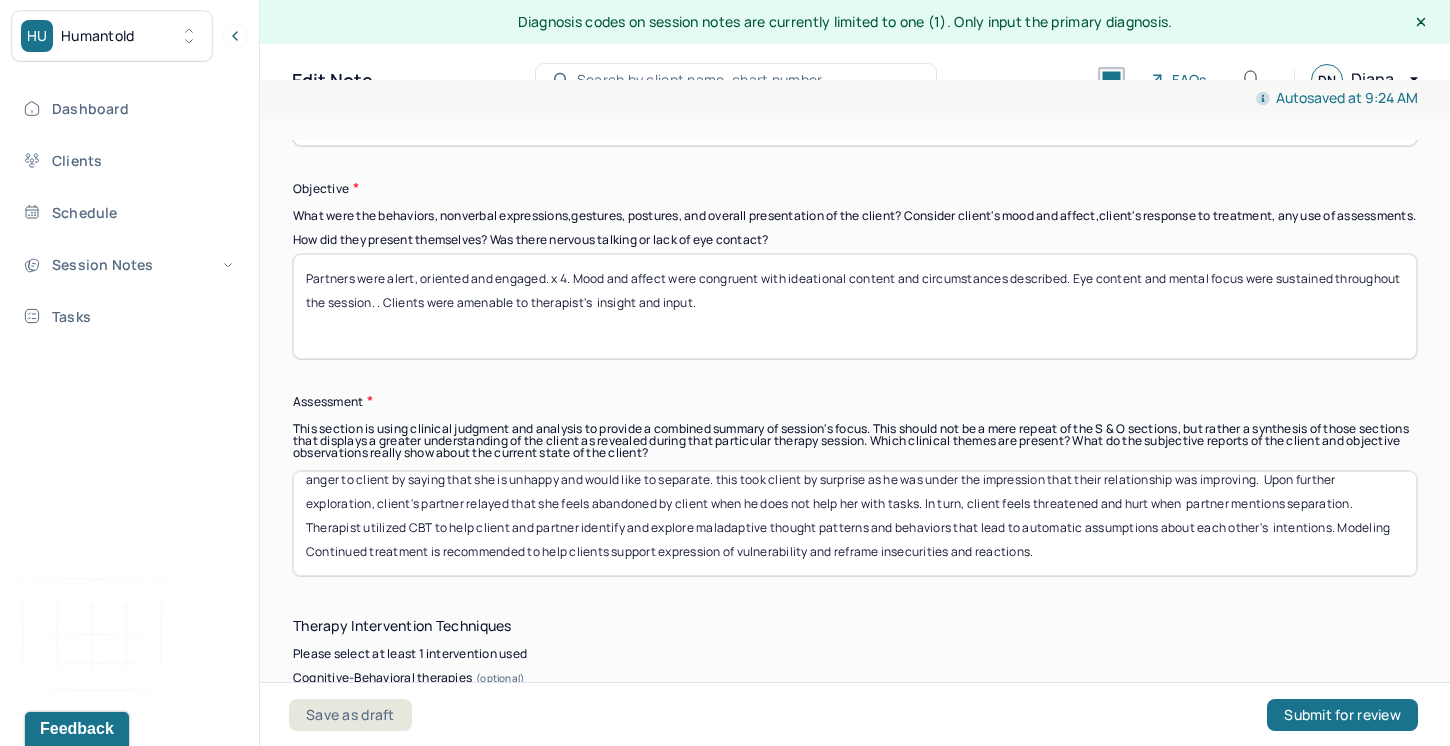 click on "The partners relayed that there had been an uptick in conflict related to the division of household labor. Client's partner feels that she does the majority of household tasks and expressed her anger to client by saying that she is unhappy and would like to separate. this took client by surprise as he was under the impression that their relationship was improving.  Upon further exploration, client's partner relayed that she feels abandoned by client when he does not help her with tasks. In turn, client feels threatened and hurt when  partner mentions separation.
Therapist utilized CBT  to help client and partner identify and explore maladaptive thought patterns and behaviors that lead to automatic assumptions about each other's  intentions. Modeling  Continued treatment is recommended to help clients support expression of vulnerability and reframe insecurities and reactions." at bounding box center [855, 523] 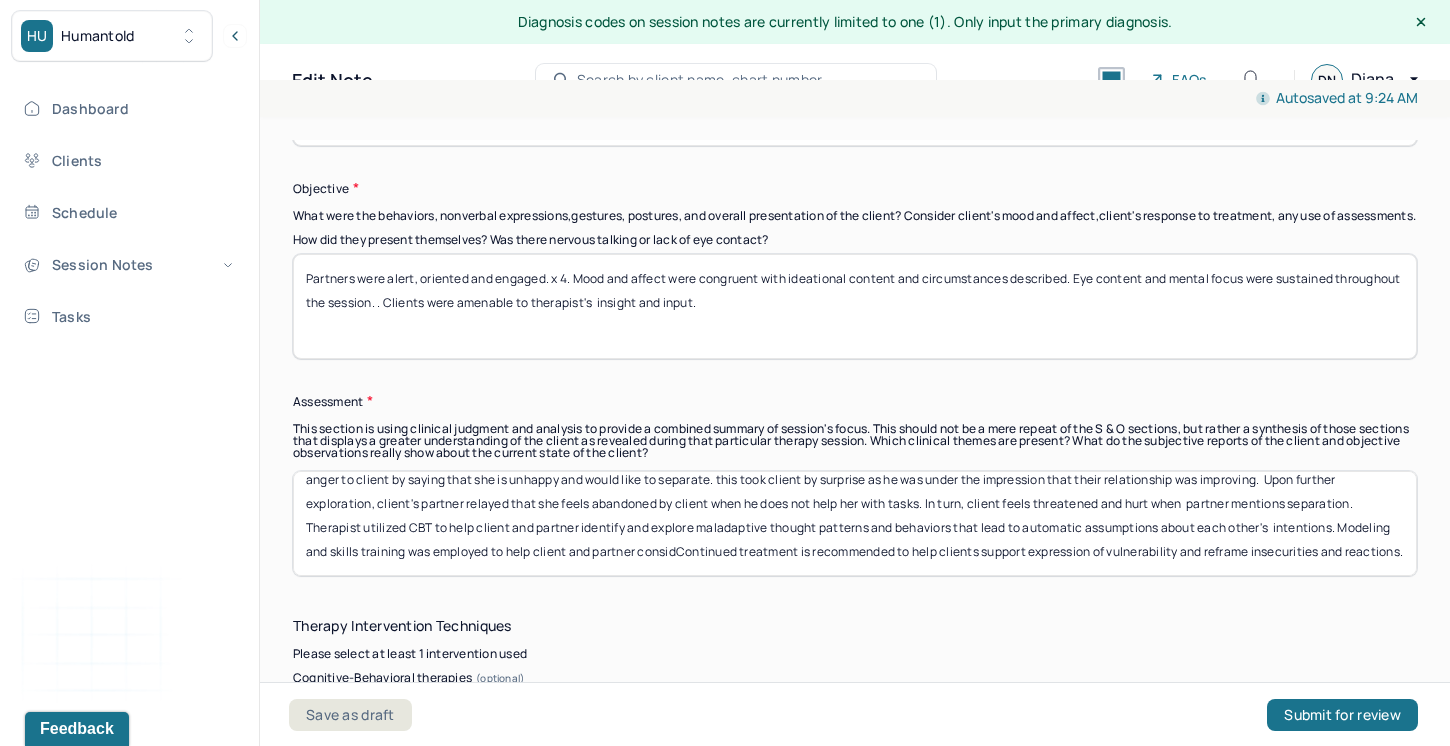 scroll, scrollTop: 64, scrollLeft: 0, axis: vertical 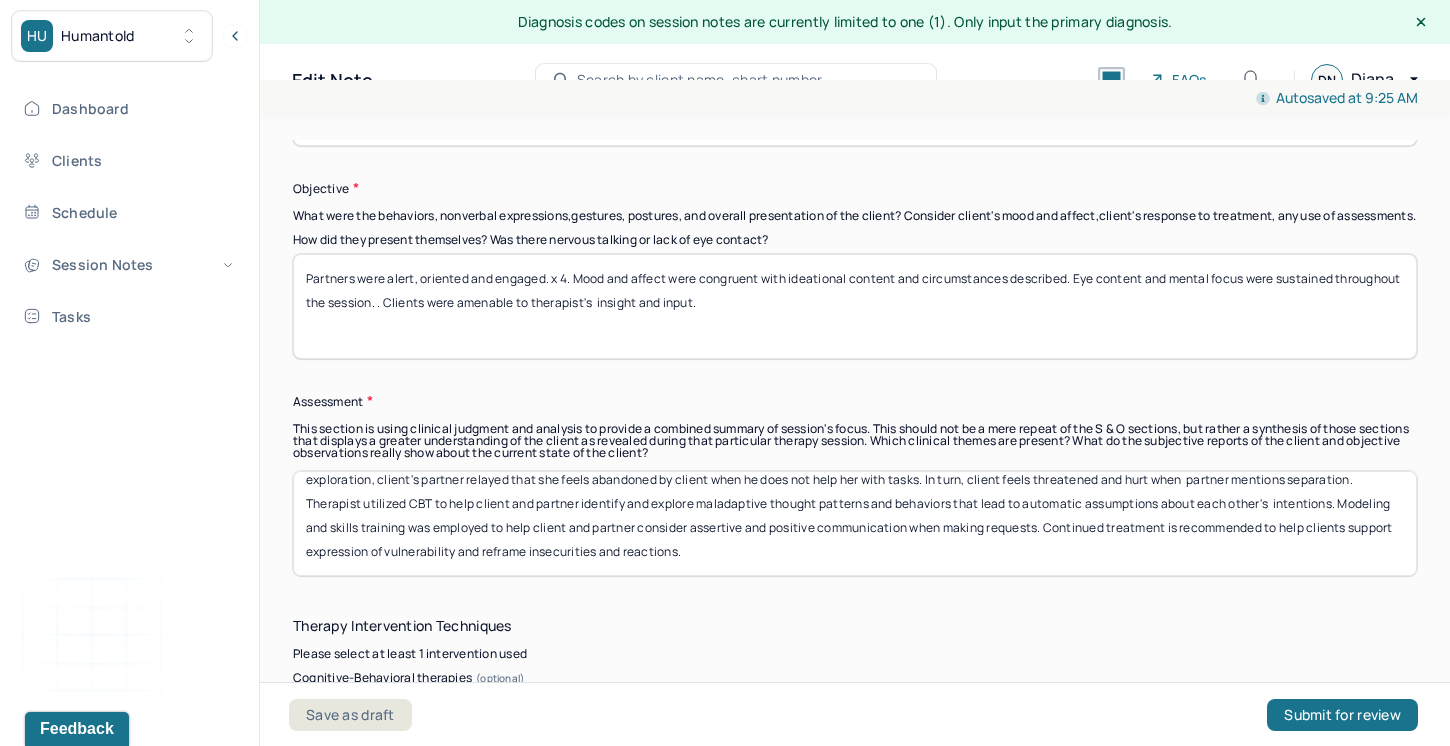 drag, startPoint x: 1356, startPoint y: 520, endPoint x: 1401, endPoint y: 548, distance: 53 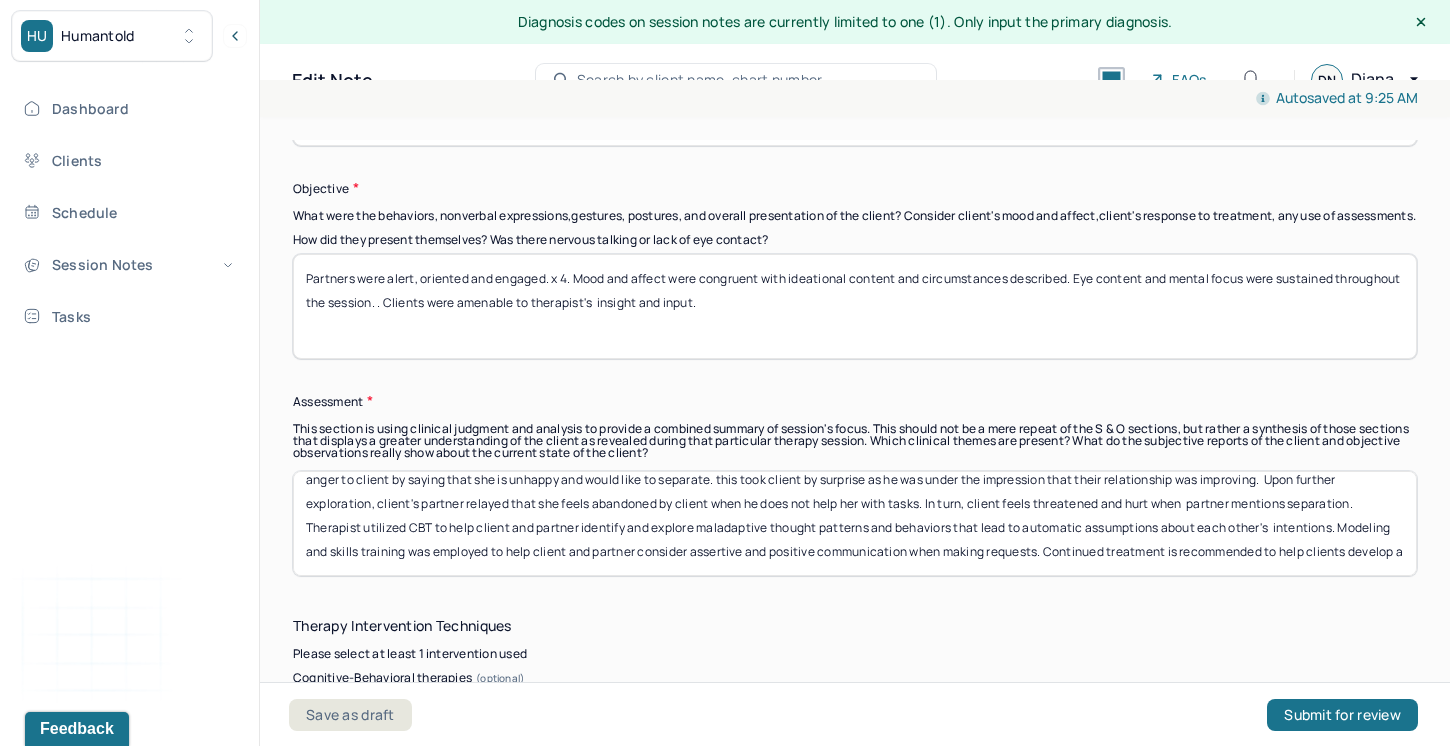 scroll, scrollTop: 64, scrollLeft: 0, axis: vertical 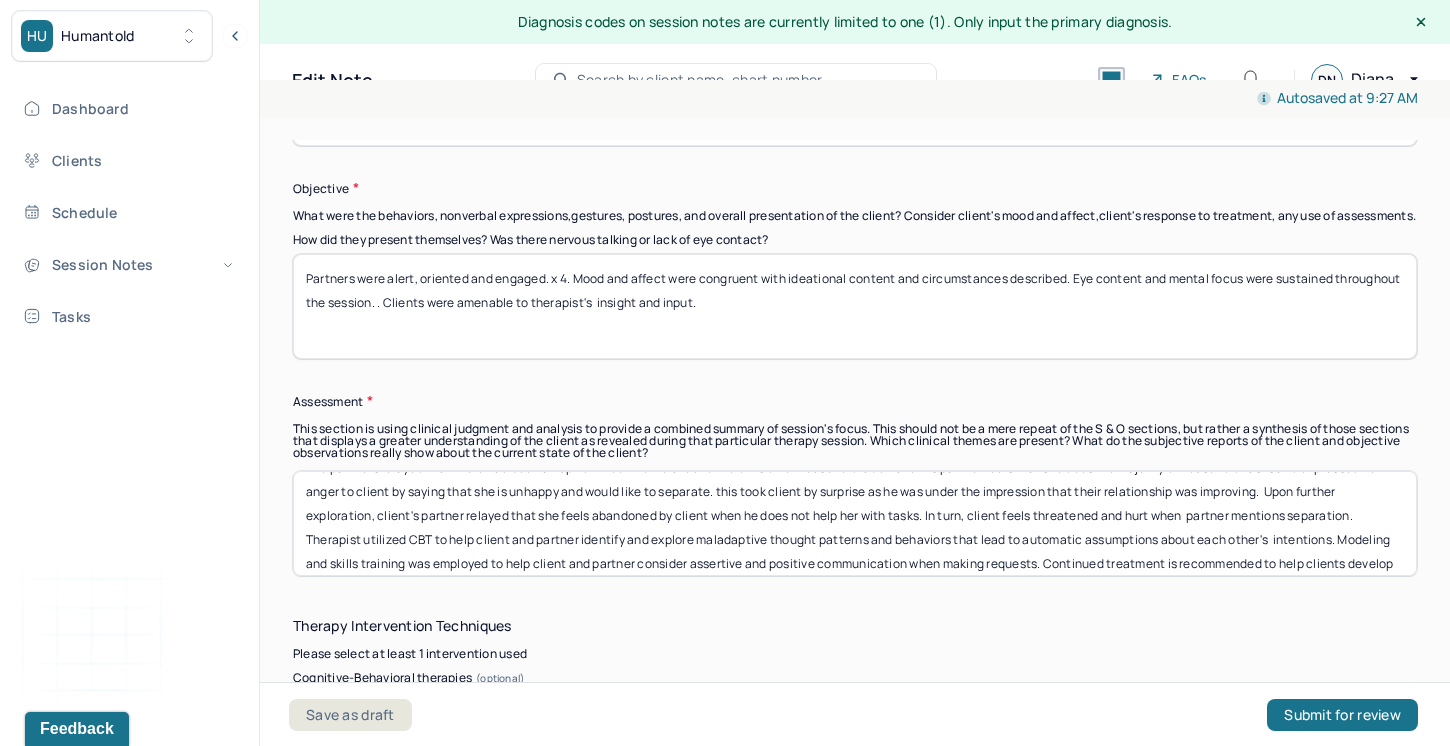 type on "The partners relayed that there had been an uptick in conflict related to the division of household labor. Client's partner feels that she does the majority of household tasks and expressed her anger to client by saying that she is unhappy and would like to separate. this took client by surprise as he was under the impression that their relationship was improving.  Upon further exploration, client's partner relayed that she feels abandoned by client when he does not help her with tasks. In turn, client feels threatened and hurt when  partner mentions separation.
Therapist utilized CBT to help client and partner identify and explore maladaptive thought patterns and behaviors that lead to automatic assumptions about each other's  intentions. Modeling  and skills training was employed to help client and partner consider assertive and positive communication when making requests. Continued treatment is recommended to help clients develop and enhance conflict resolution and problem-solving skills." 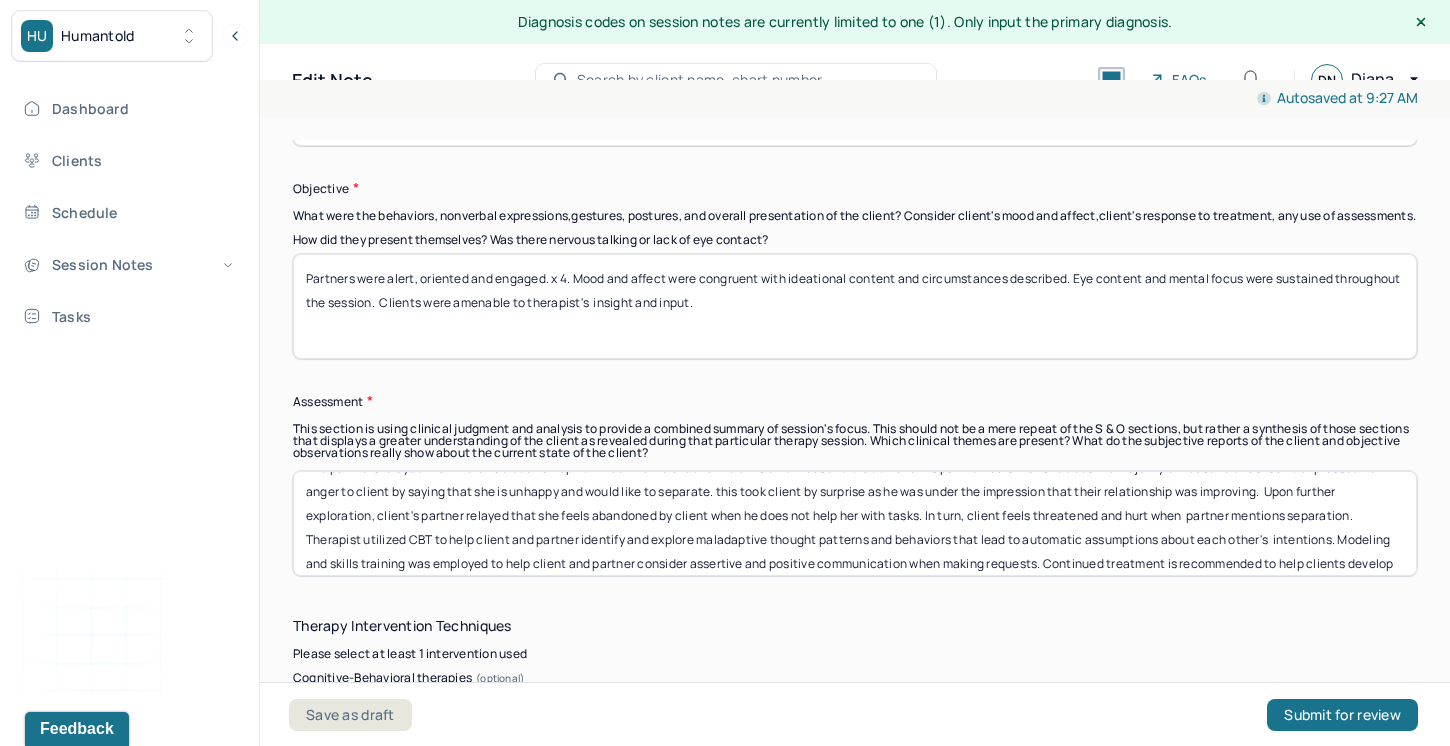 scroll, scrollTop: 0, scrollLeft: 0, axis: both 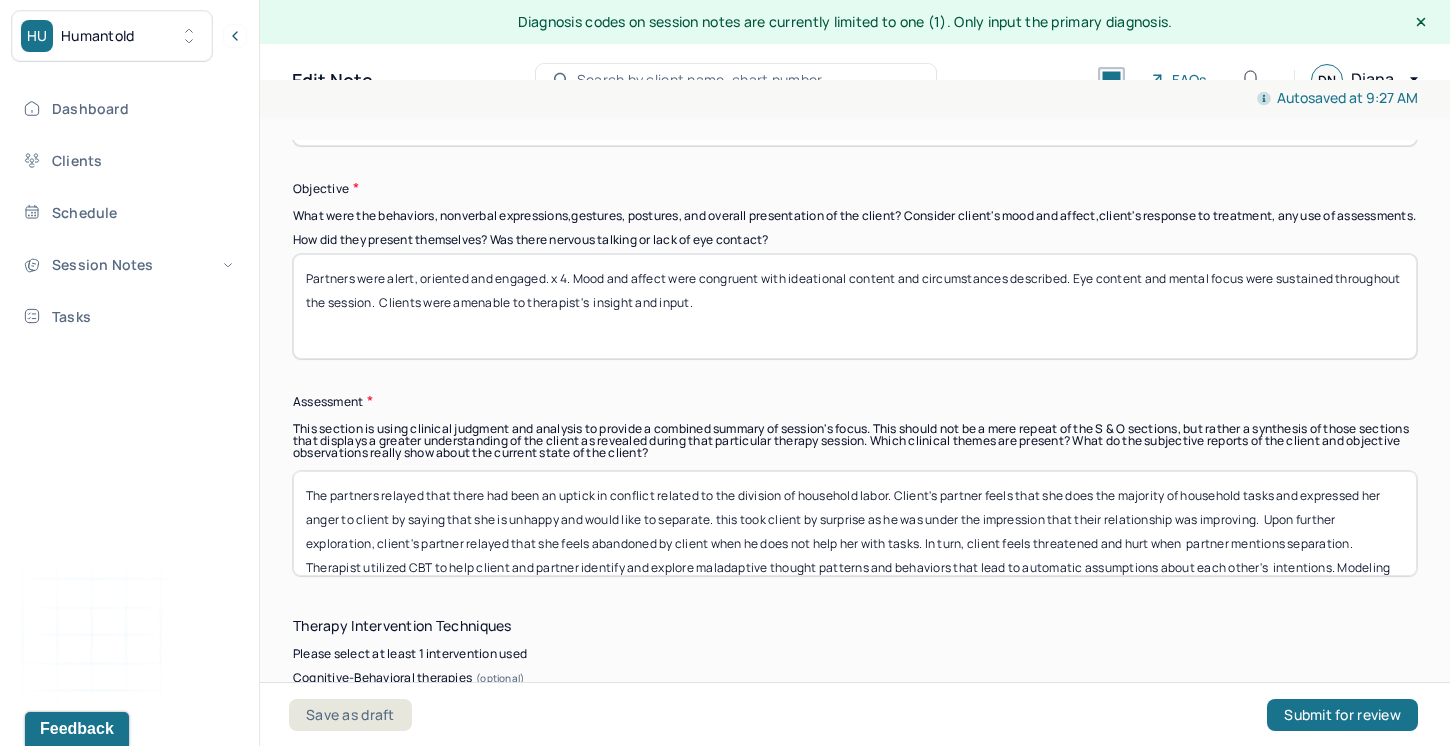 type on "Partners were alert, oriented and engaged. x 4. Mood and affect were congruent with ideational content and circumstances described. Eye content and mental focus were sustained throughout the session.  Clients were amenable to therapist's  insight and input." 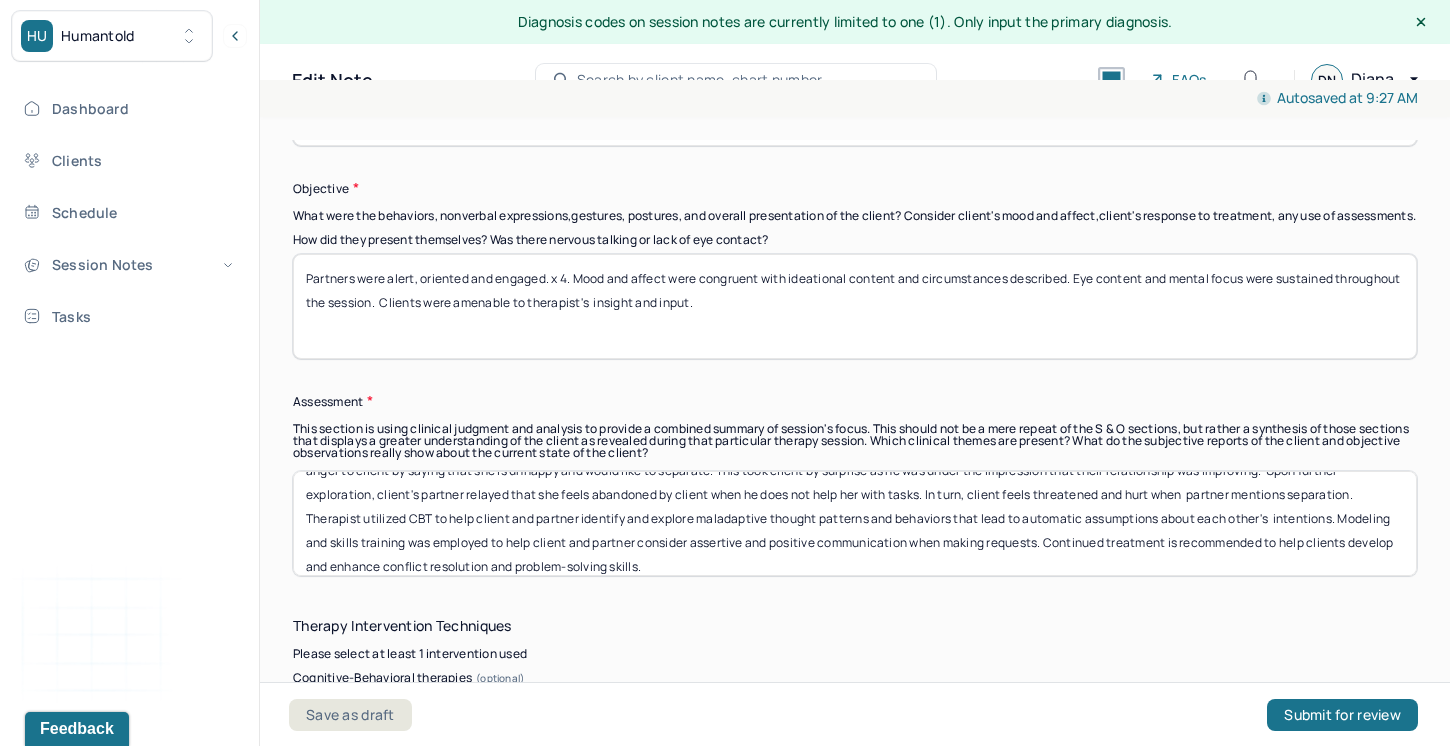 scroll, scrollTop: 64, scrollLeft: 0, axis: vertical 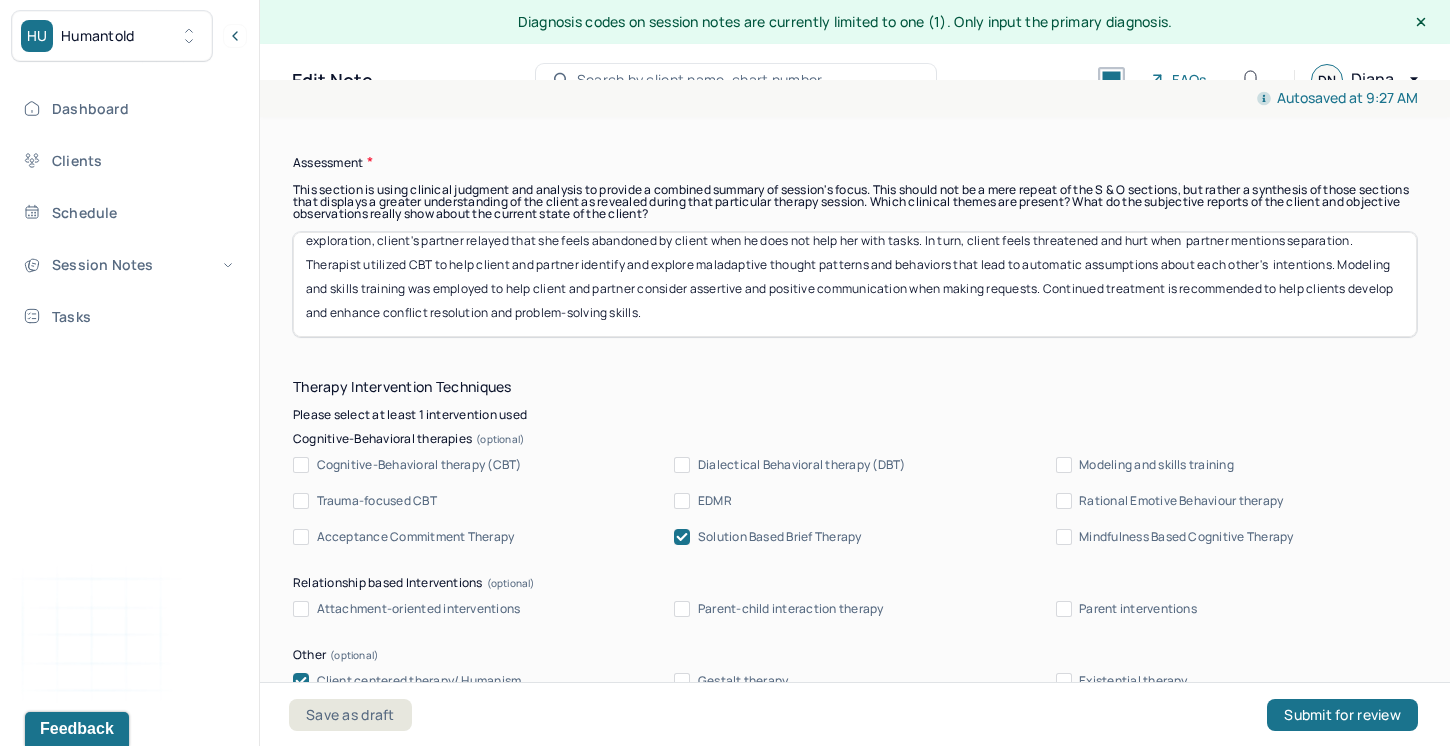 type on "The partners relayed that there had been an uptick in conflict related to the division of household labor. Client's partner feels that she does the majority of household tasks and expressed her anger to client by saying that she is unhappy and would like to separate. This took client by surprise as he was under the impression that their relationship was improving.  Upon further exploration, client's partner relayed that she feels abandoned by client when he does not help her with tasks. In turn, client feels threatened and hurt when  partner mentions separation.
Therapist utilized CBT to help client and partner identify and explore maladaptive thought patterns and behaviors that lead to automatic assumptions about each other's  intentions. Modeling  and skills training was employed to help client and partner consider assertive and positive communication when making requests. Continued treatment is recommended to help clients develop and enhance conflict resolution and problem-solving skills." 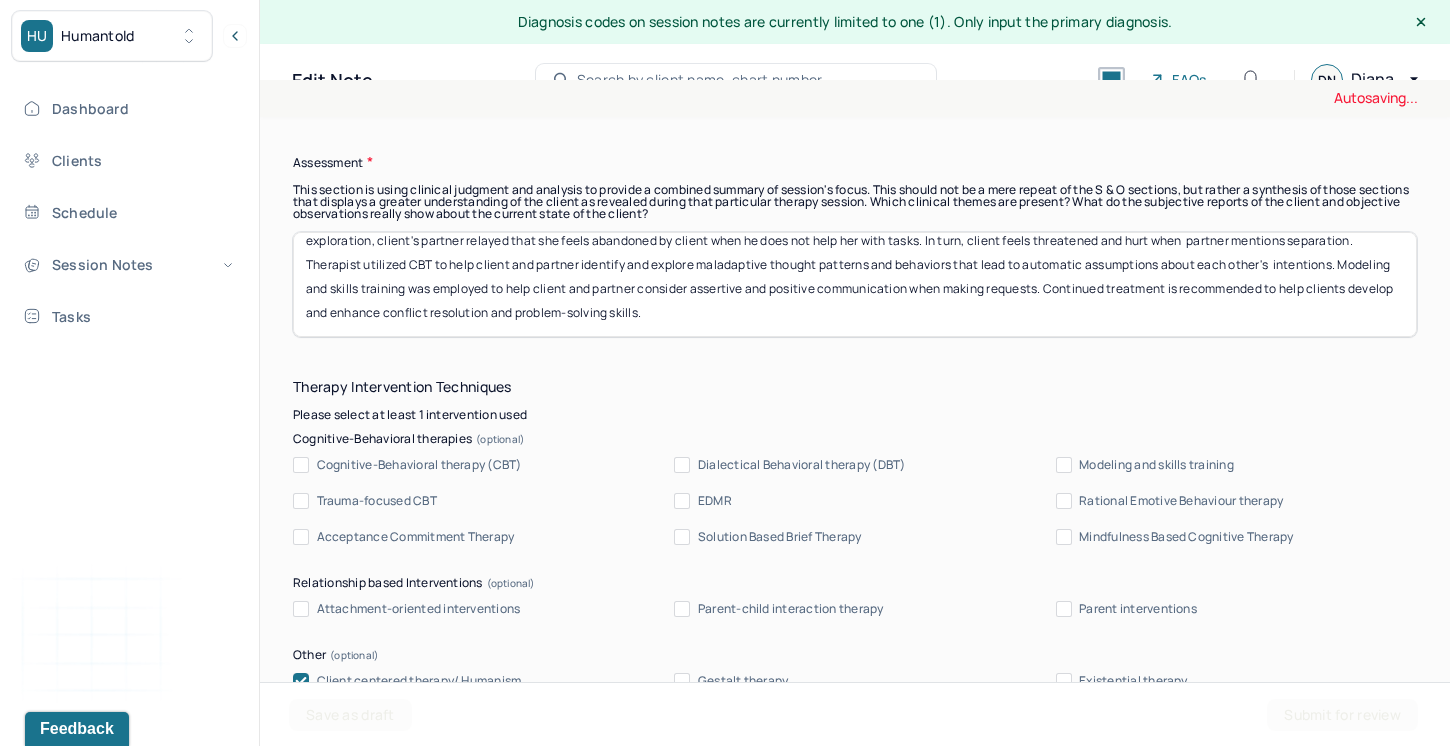 click on "Cognitive-Behavioral therapy (CBT)" at bounding box center (301, 465) 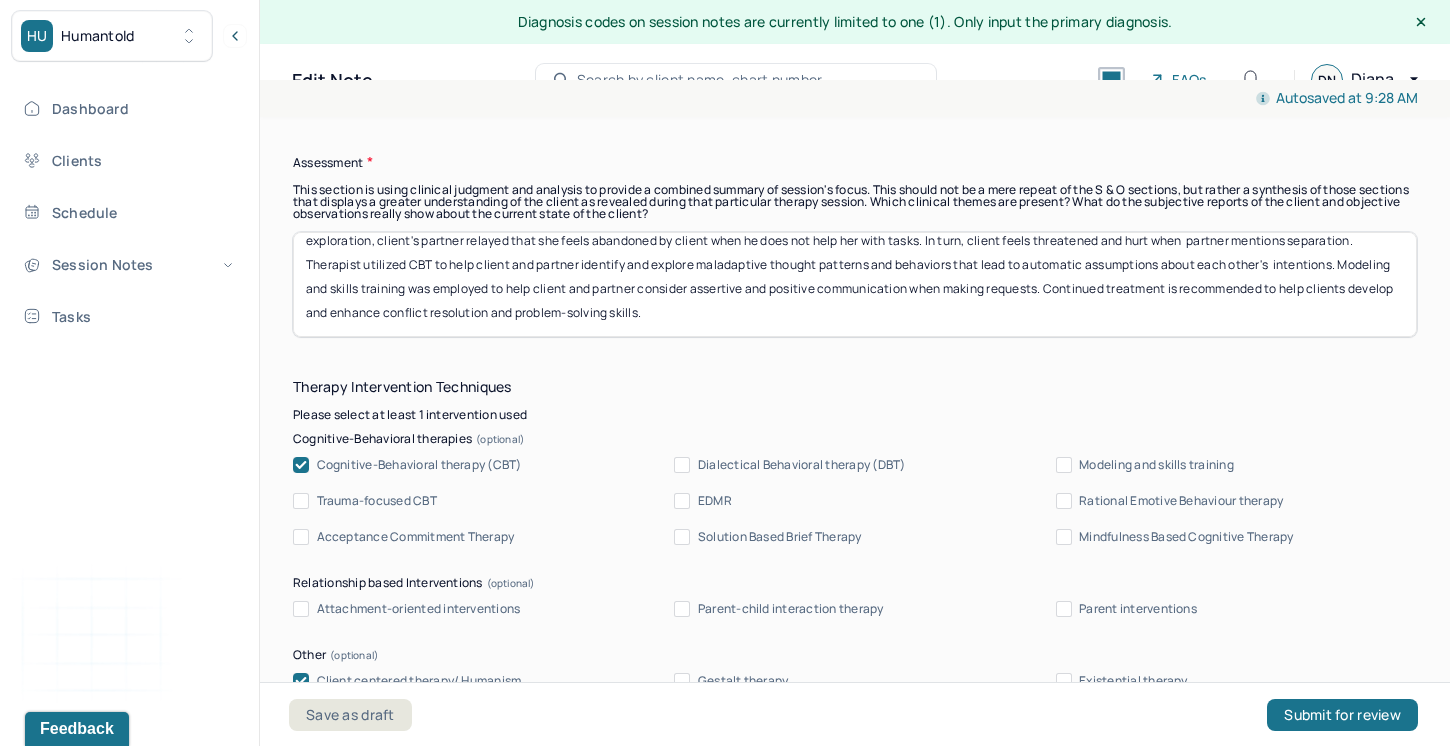 click on "Modeling and skills training" at bounding box center [1064, 465] 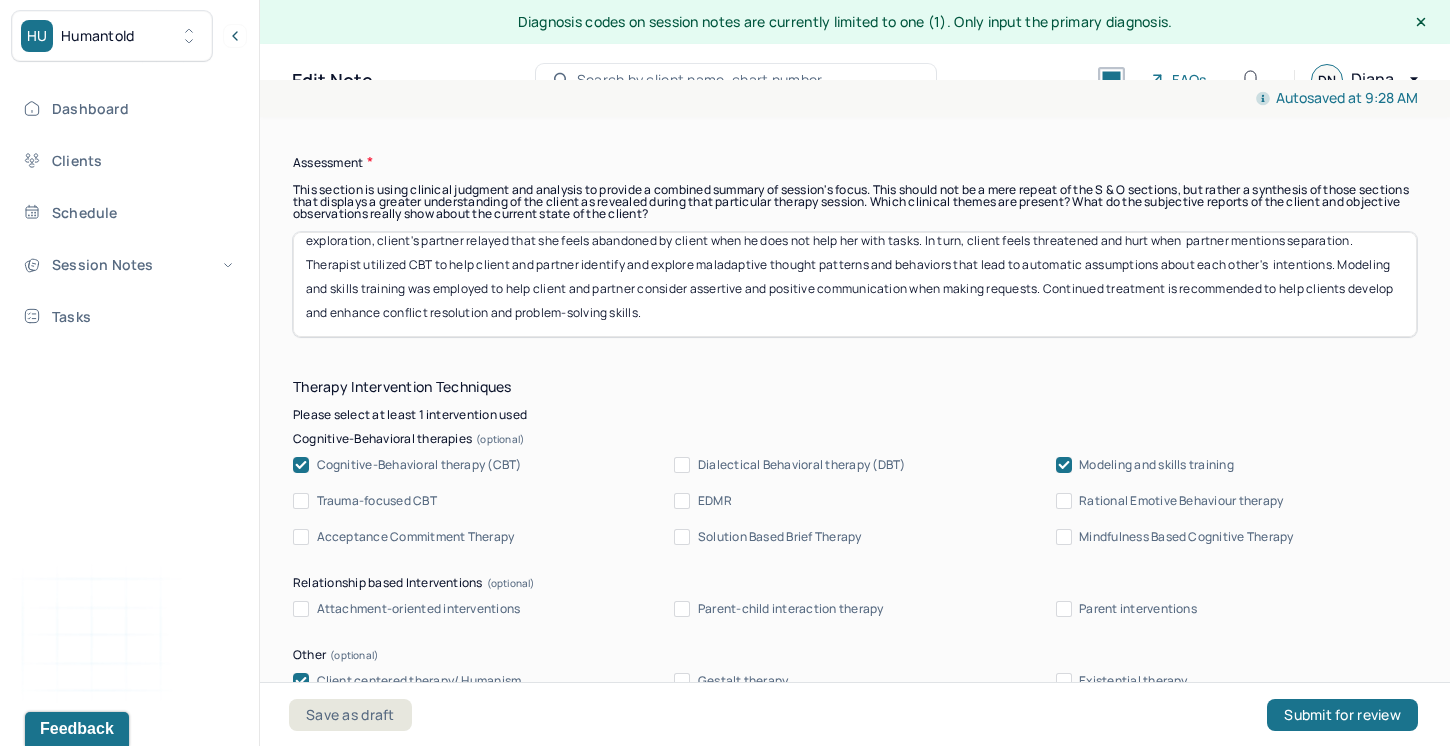 click 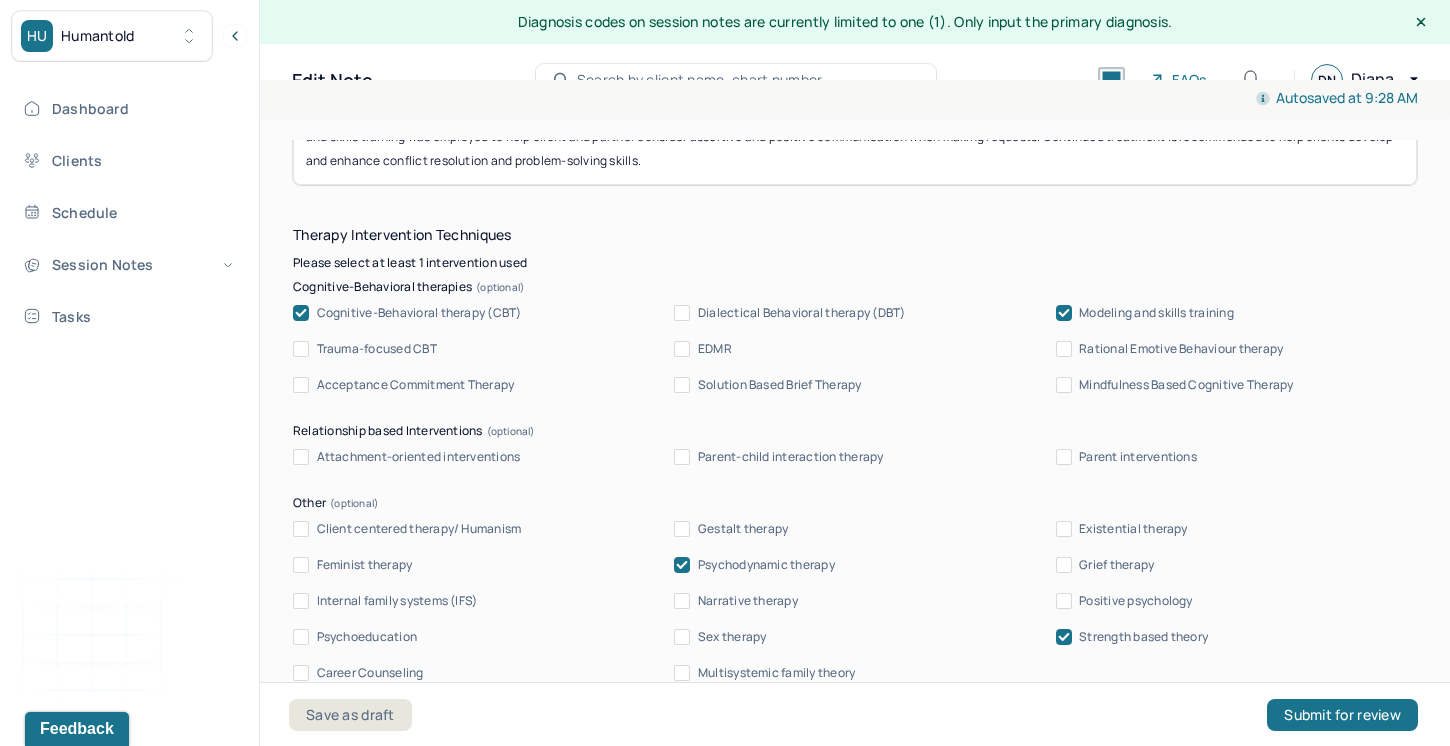 scroll, scrollTop: 2118, scrollLeft: 0, axis: vertical 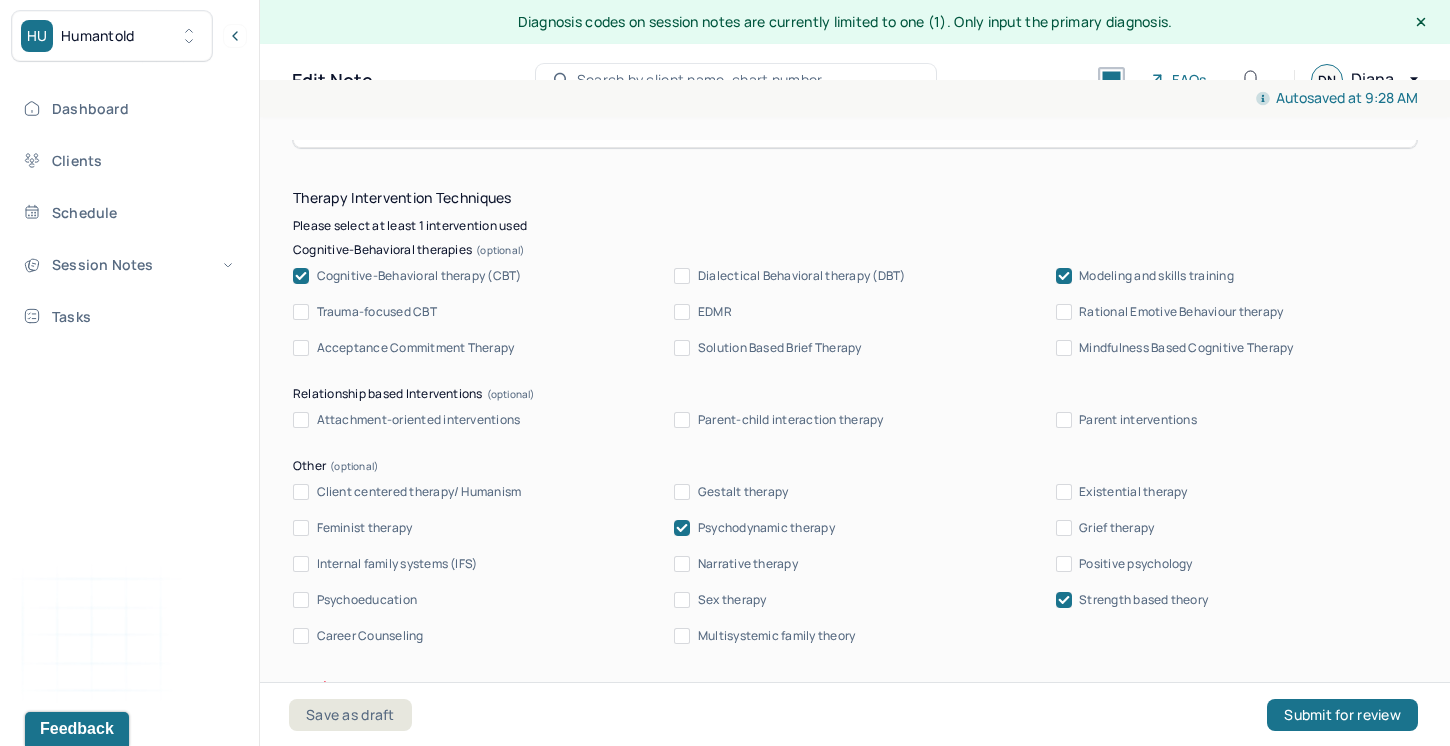 click 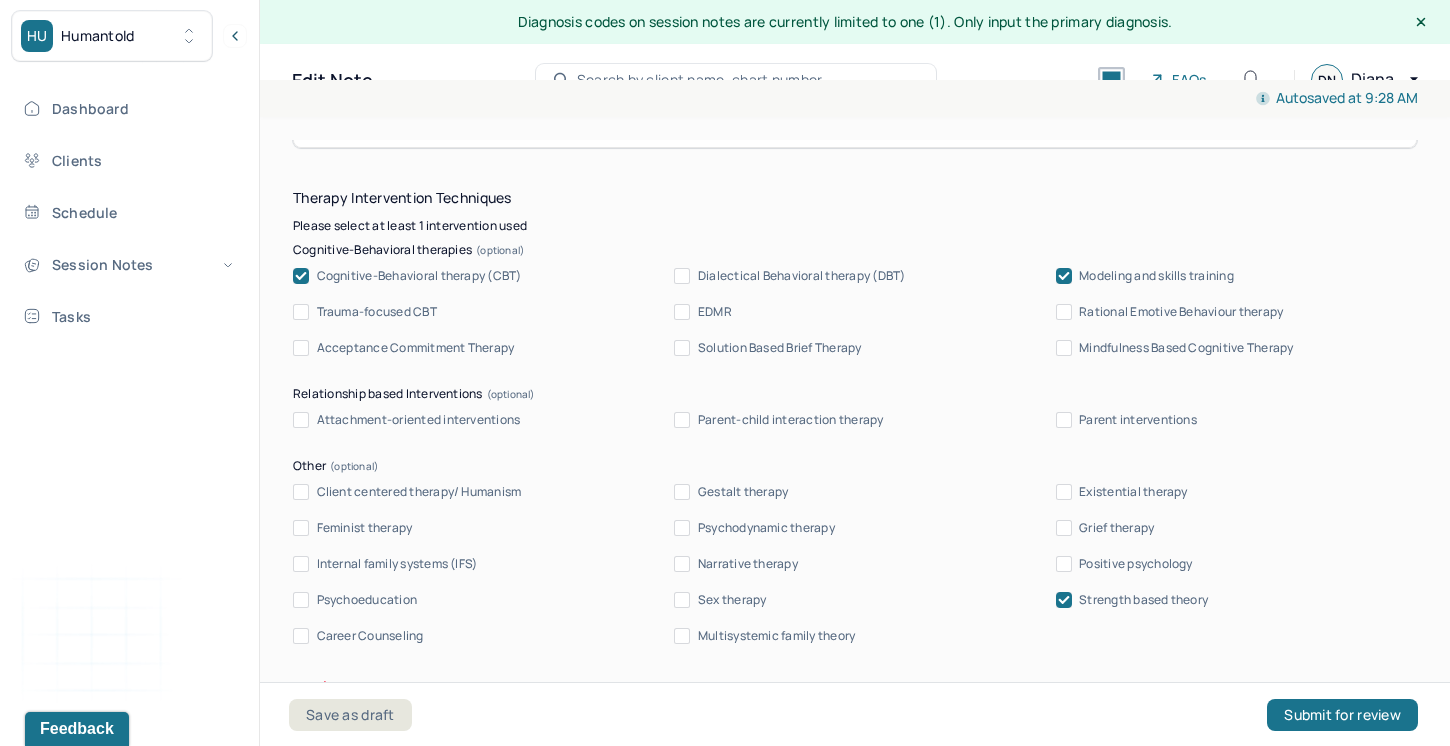 click 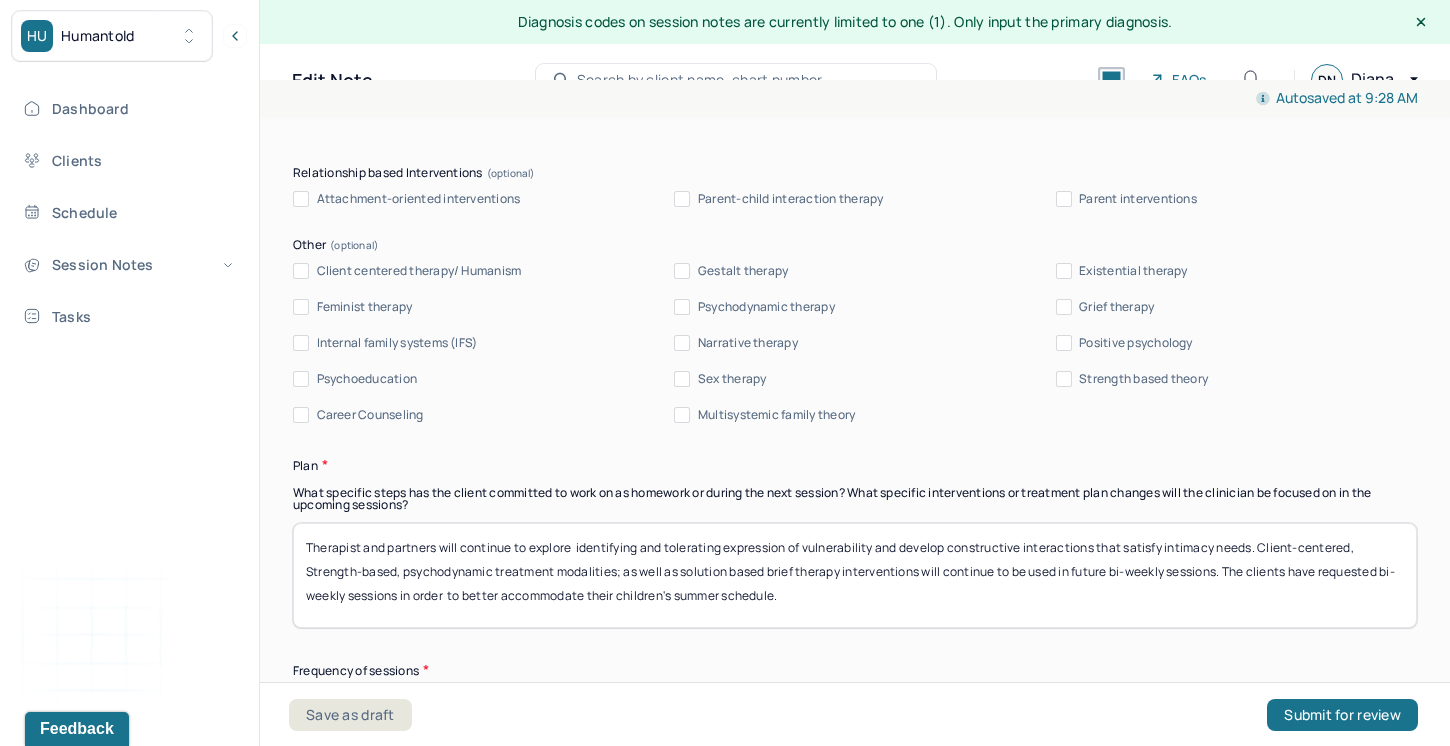 scroll, scrollTop: 2340, scrollLeft: 0, axis: vertical 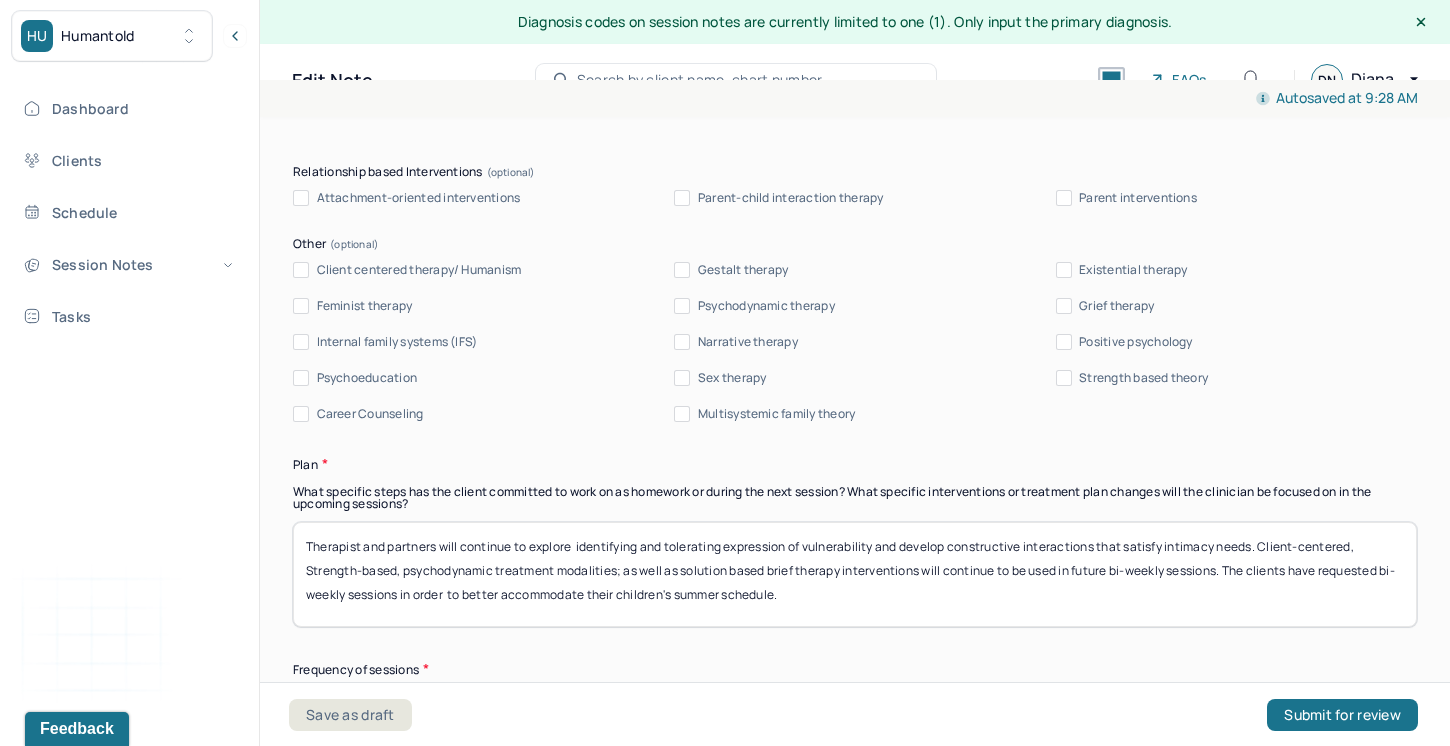 drag, startPoint x: 1257, startPoint y: 537, endPoint x: 531, endPoint y: 537, distance: 726 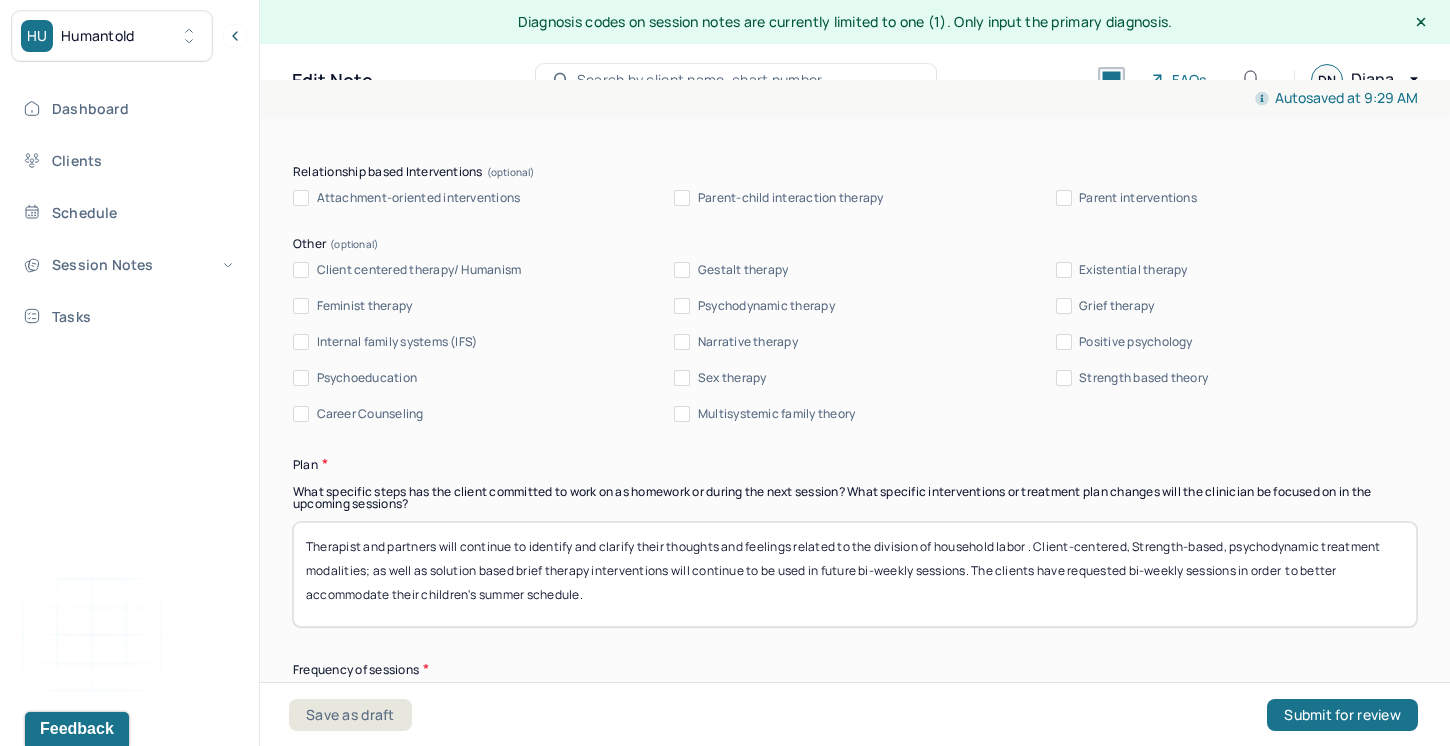 click on "Therapist and partners will continue to identify and clarify their thoughts and feelings related to the division of household labor . Client-centered, Strength-based, psychodynamic treatment modalities; as well as solution based brief therapy interventions will continue to be used in future bi-weekly sessions. The clients have requested bi-weekly sessions in order  to better accommodate their children's summer schedule." at bounding box center (855, 574) 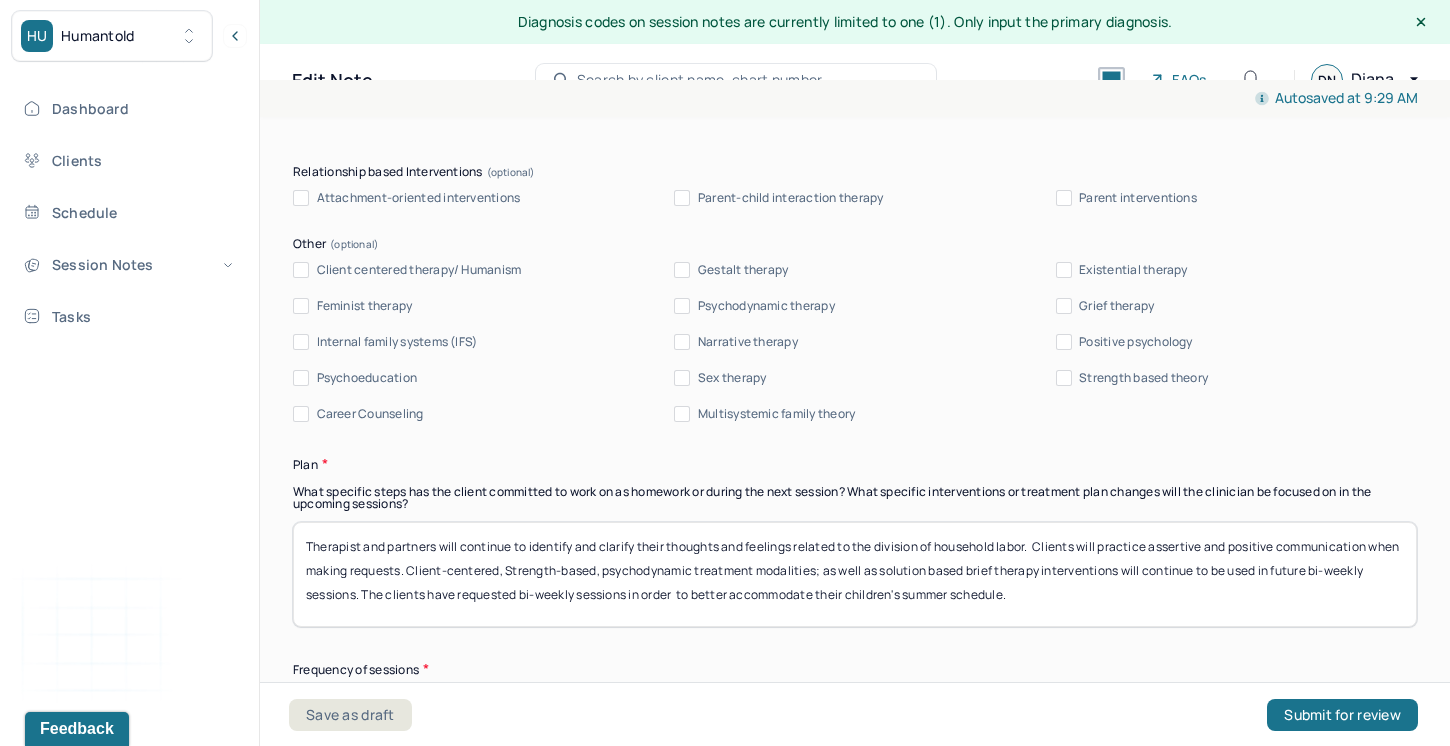 drag, startPoint x: 363, startPoint y: 582, endPoint x: 443, endPoint y: 556, distance: 84.118965 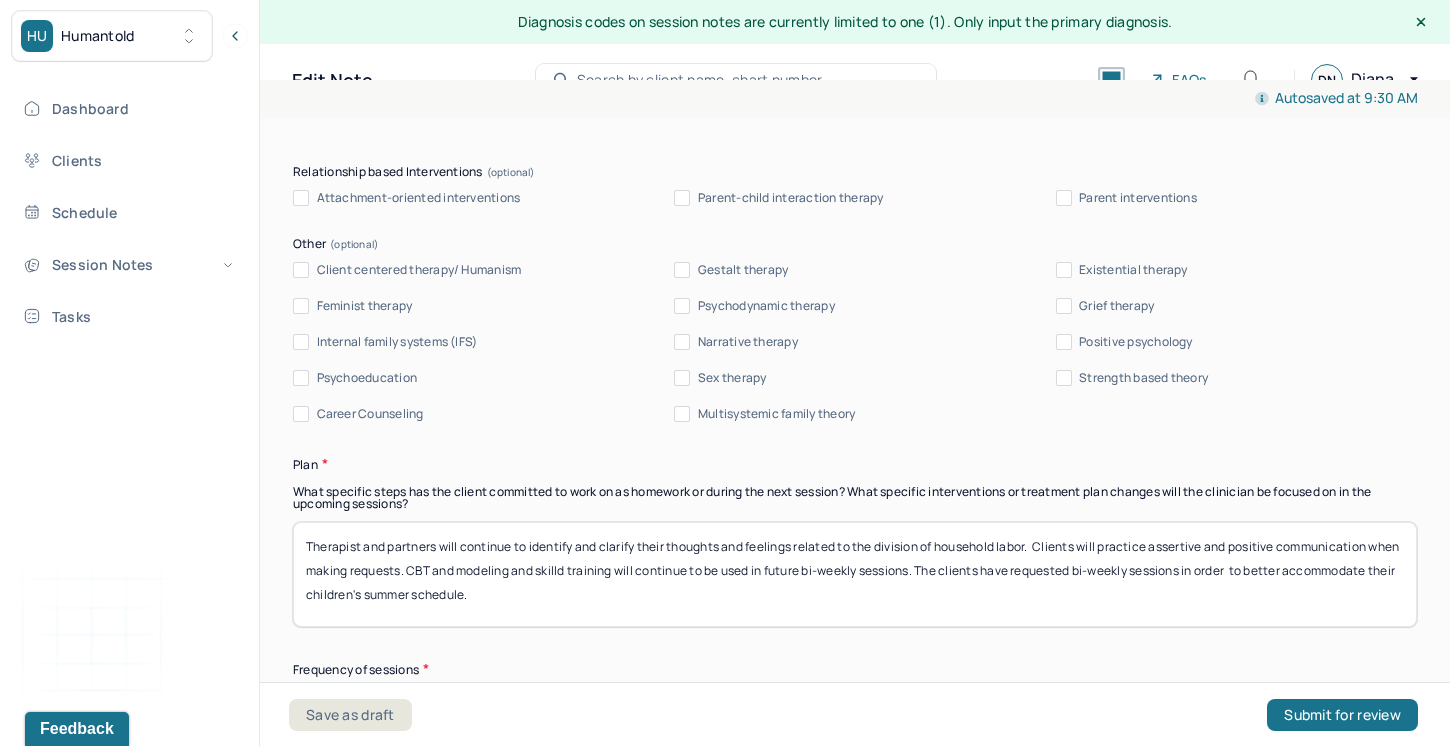 click on "Therapist and partners will continue to identify and clarify their thoughts and feelings related to the division of household labor.  Clients will practice assertive and positive communication when making requests. CBT and modeling and skilld training will continue to be used in future bi-weekly sessions. The clients have requested bi-weekly sessions in order  to better accommodate their children's summer schedule." at bounding box center [855, 574] 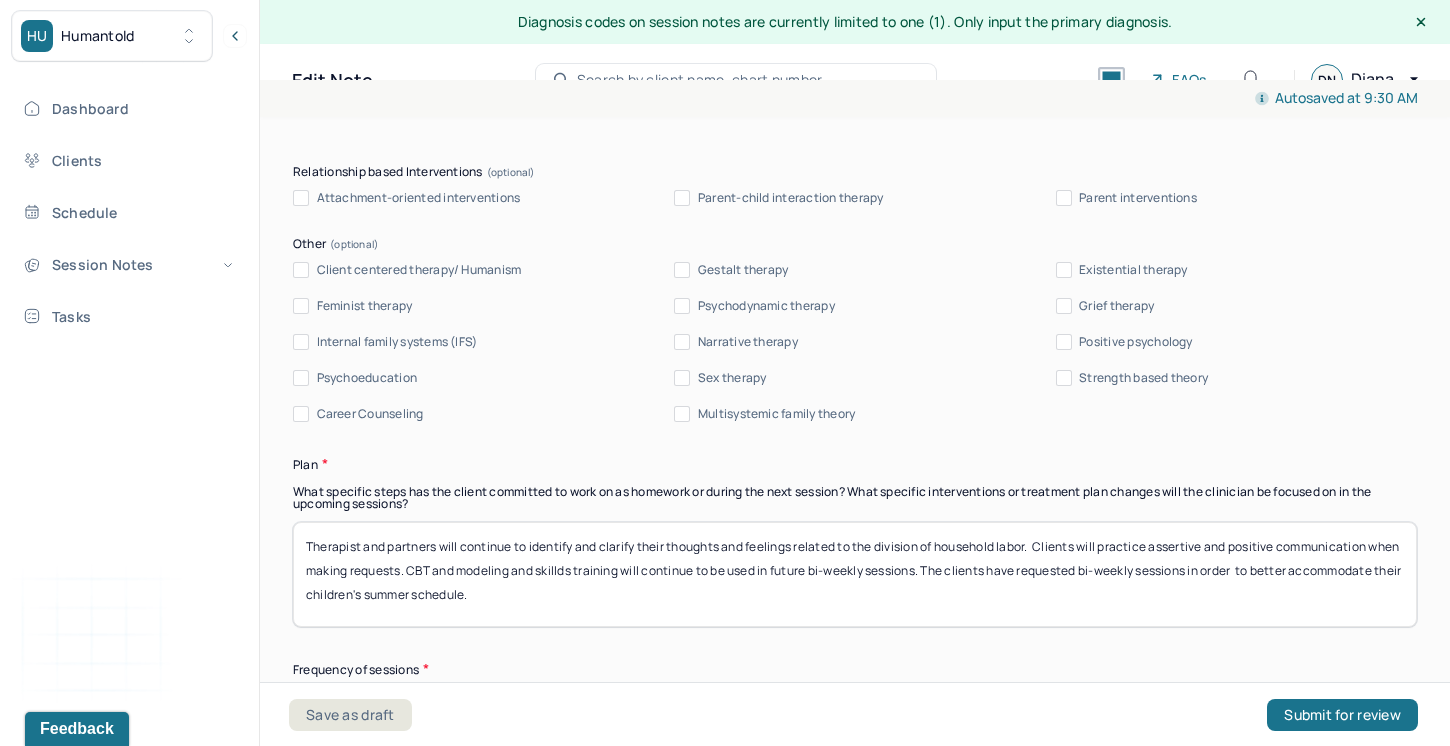 drag, startPoint x: 610, startPoint y: 562, endPoint x: 591, endPoint y: 562, distance: 19 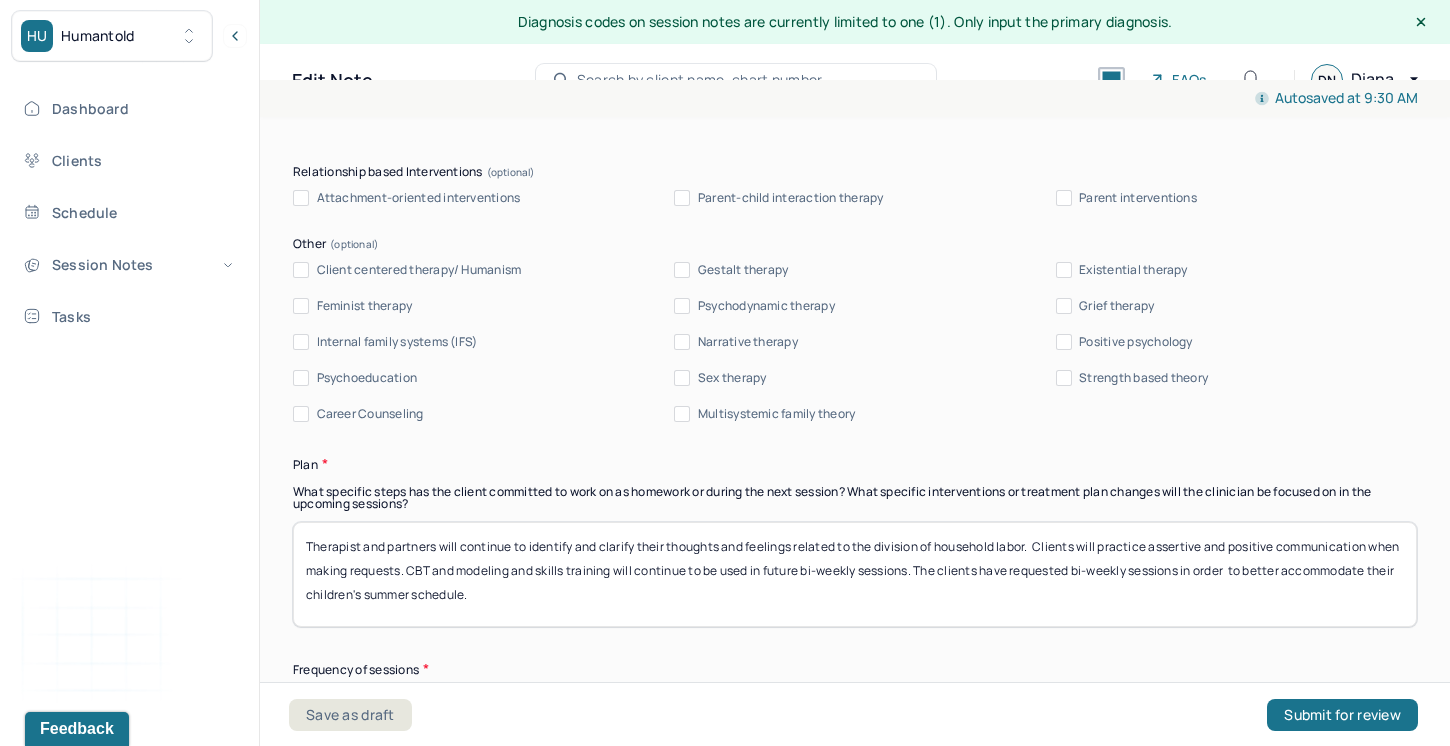 drag, startPoint x: 956, startPoint y: 565, endPoint x: 997, endPoint y: 591, distance: 48.548943 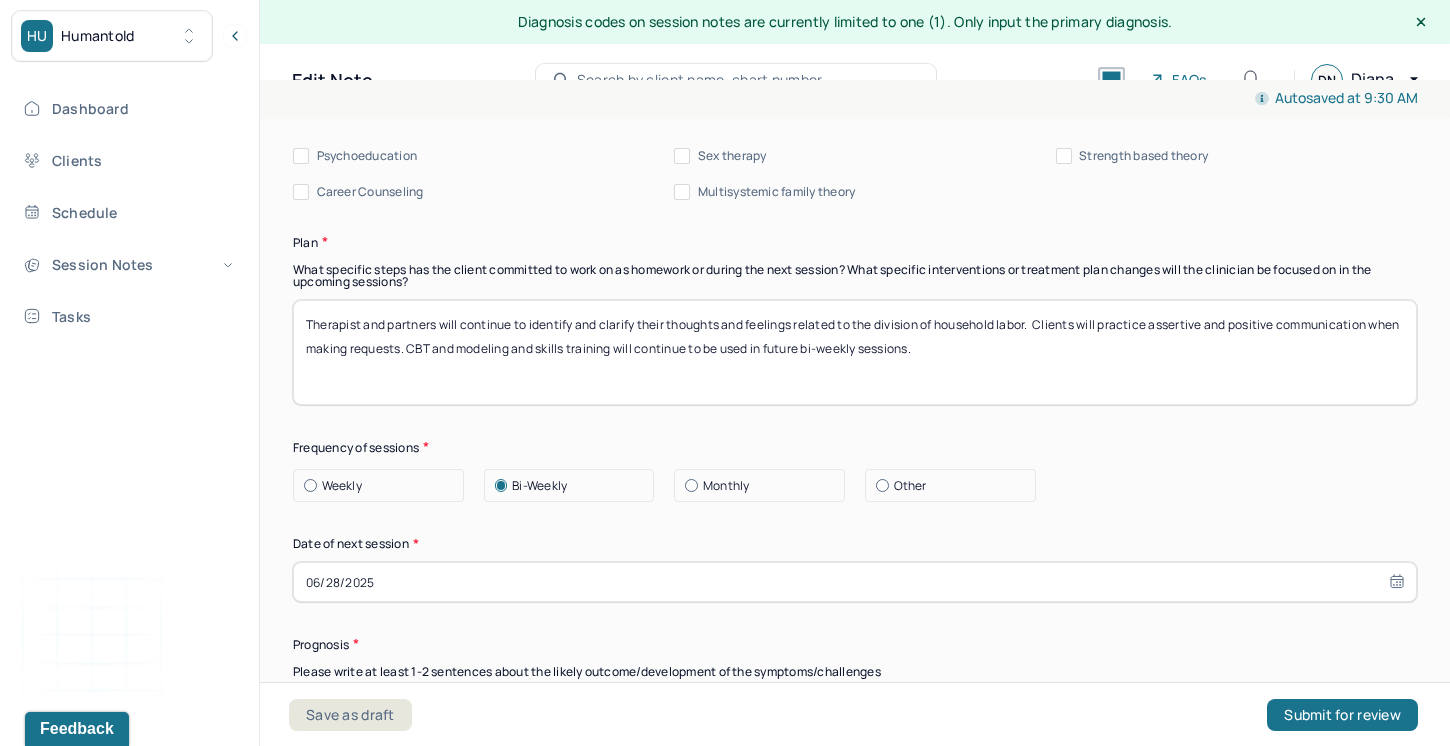 scroll, scrollTop: 2564, scrollLeft: 0, axis: vertical 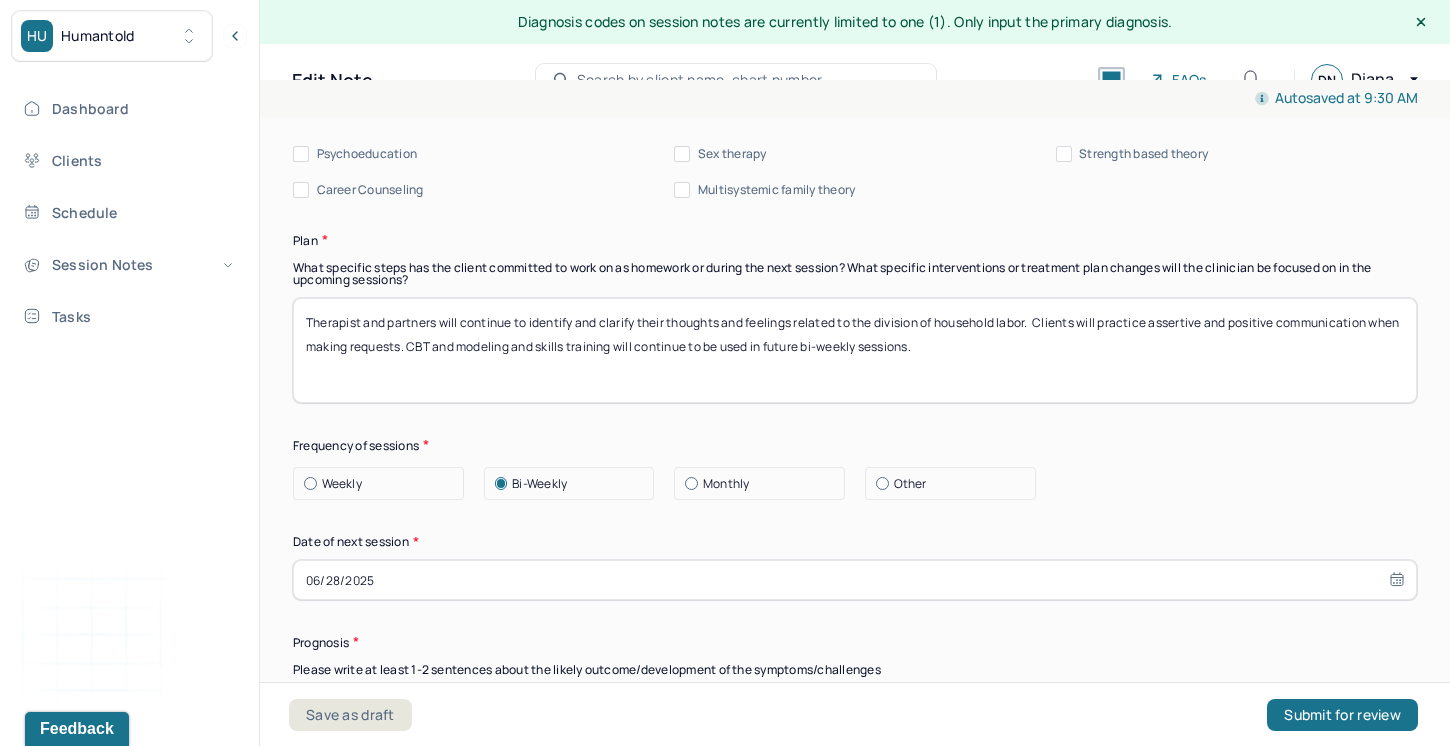 type on "Therapist and partners will continue to identify and clarify their thoughts and feelings related to the division of household labor.  Clients will practice assertive and positive communication when making requests. CBT and modeling and skills training will continue to be used in future bi-weekly sessions." 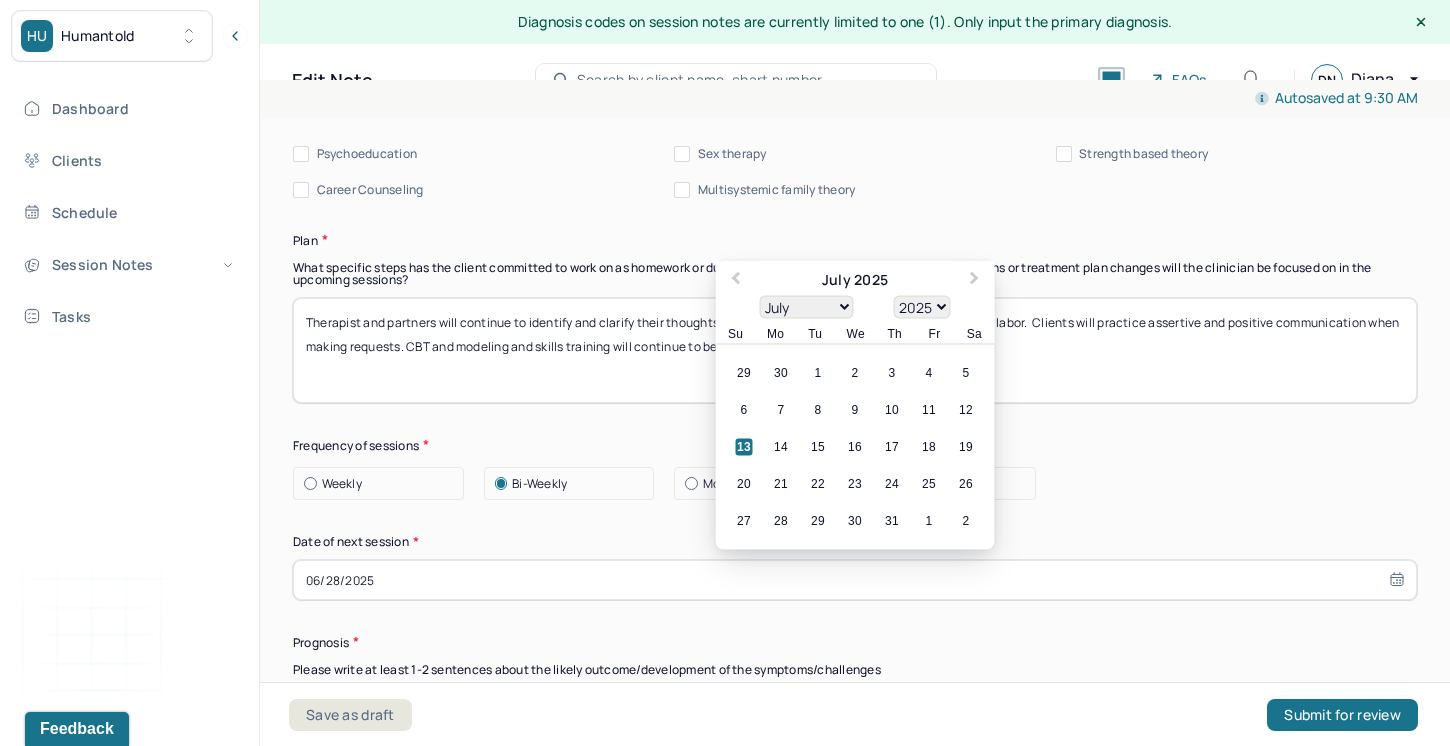 click on "06/28/2025" at bounding box center (855, 580) 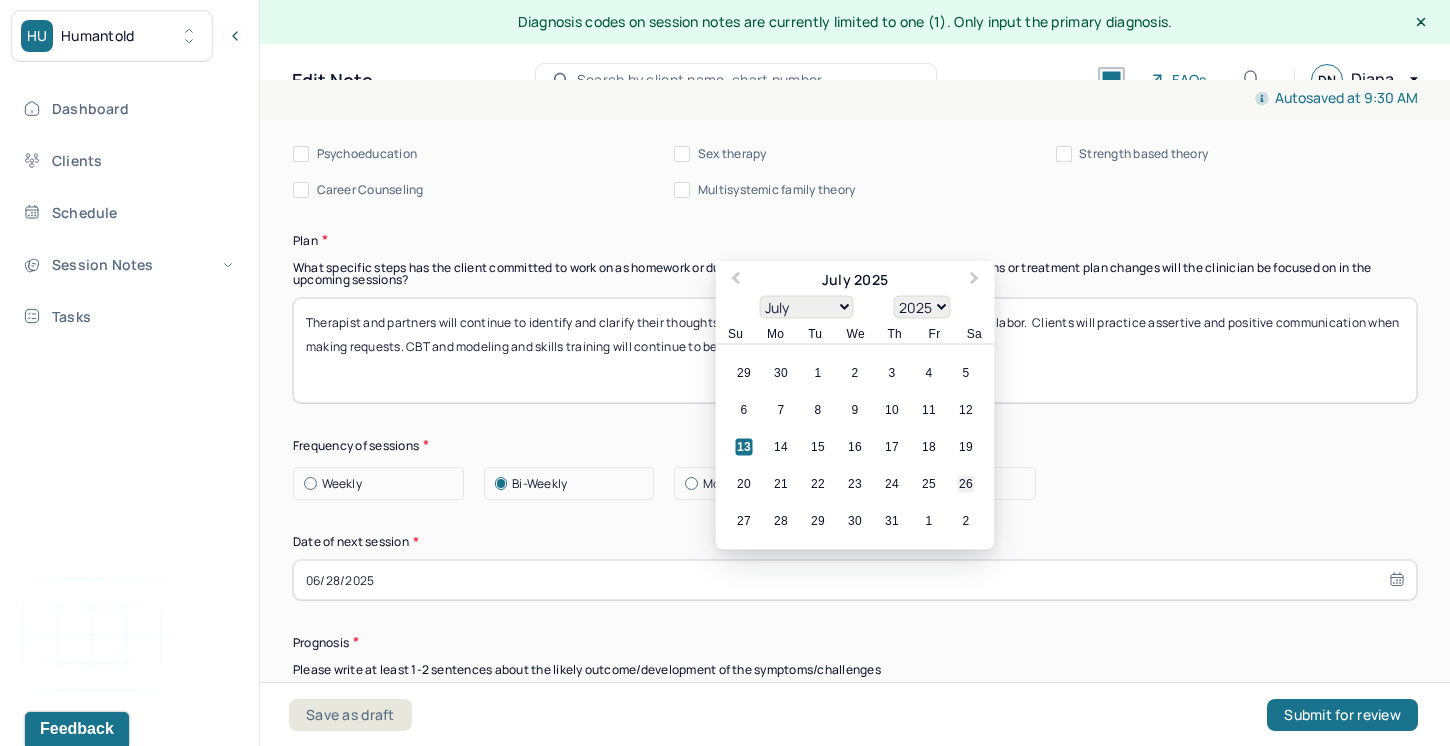 click on "26" at bounding box center (966, 484) 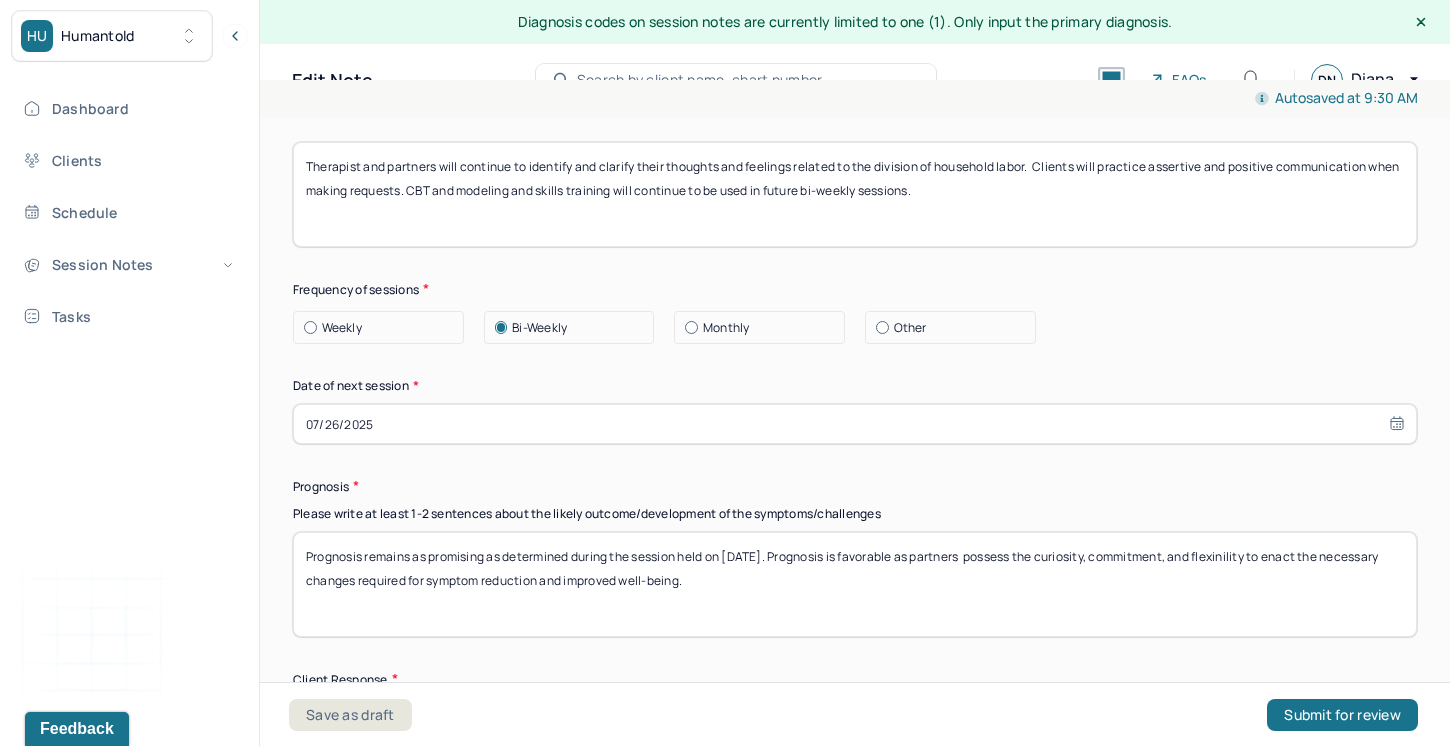 scroll, scrollTop: 2722, scrollLeft: 0, axis: vertical 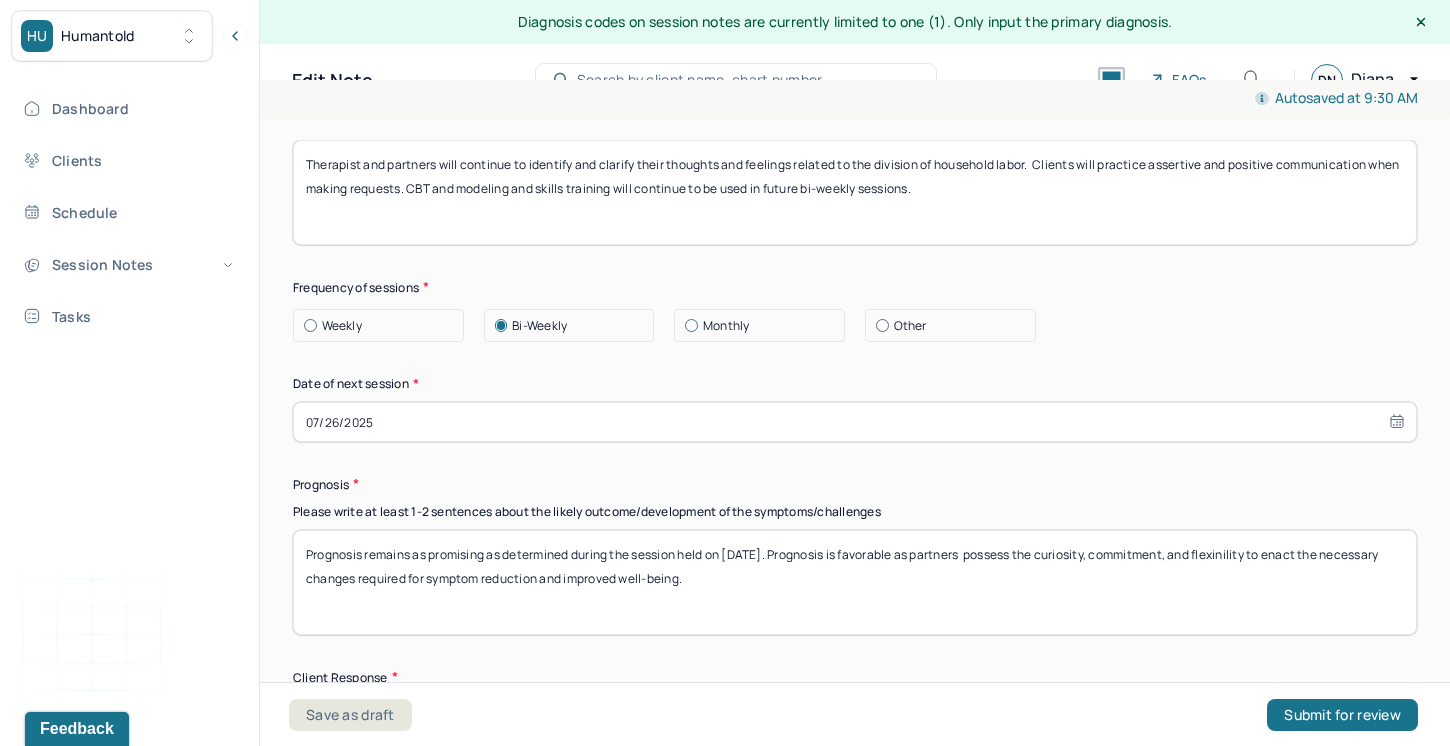 drag, startPoint x: 774, startPoint y: 546, endPoint x: 414, endPoint y: 544, distance: 360.00555 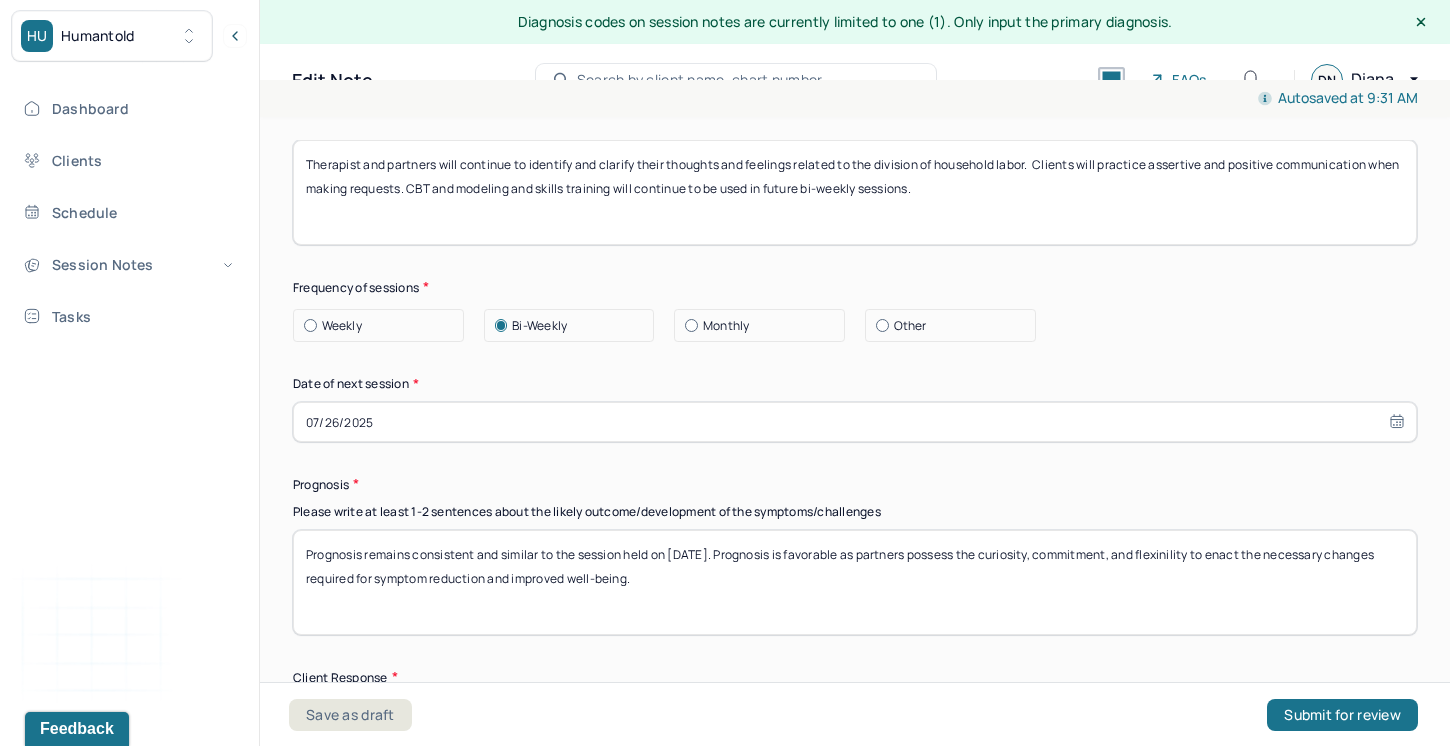 drag, startPoint x: 848, startPoint y: 548, endPoint x: 796, endPoint y: 545, distance: 52.086468 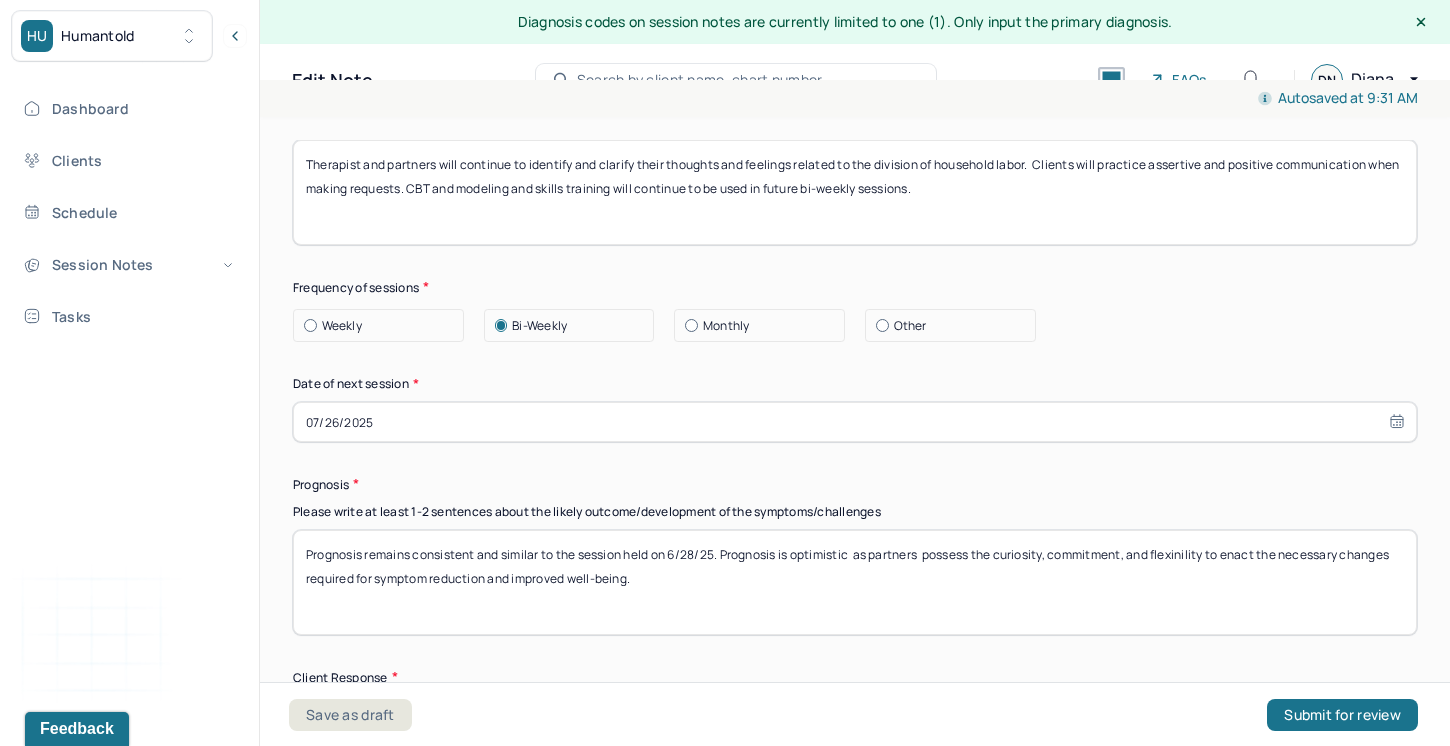 drag, startPoint x: 1055, startPoint y: 547, endPoint x: 1003, endPoint y: 548, distance: 52.009613 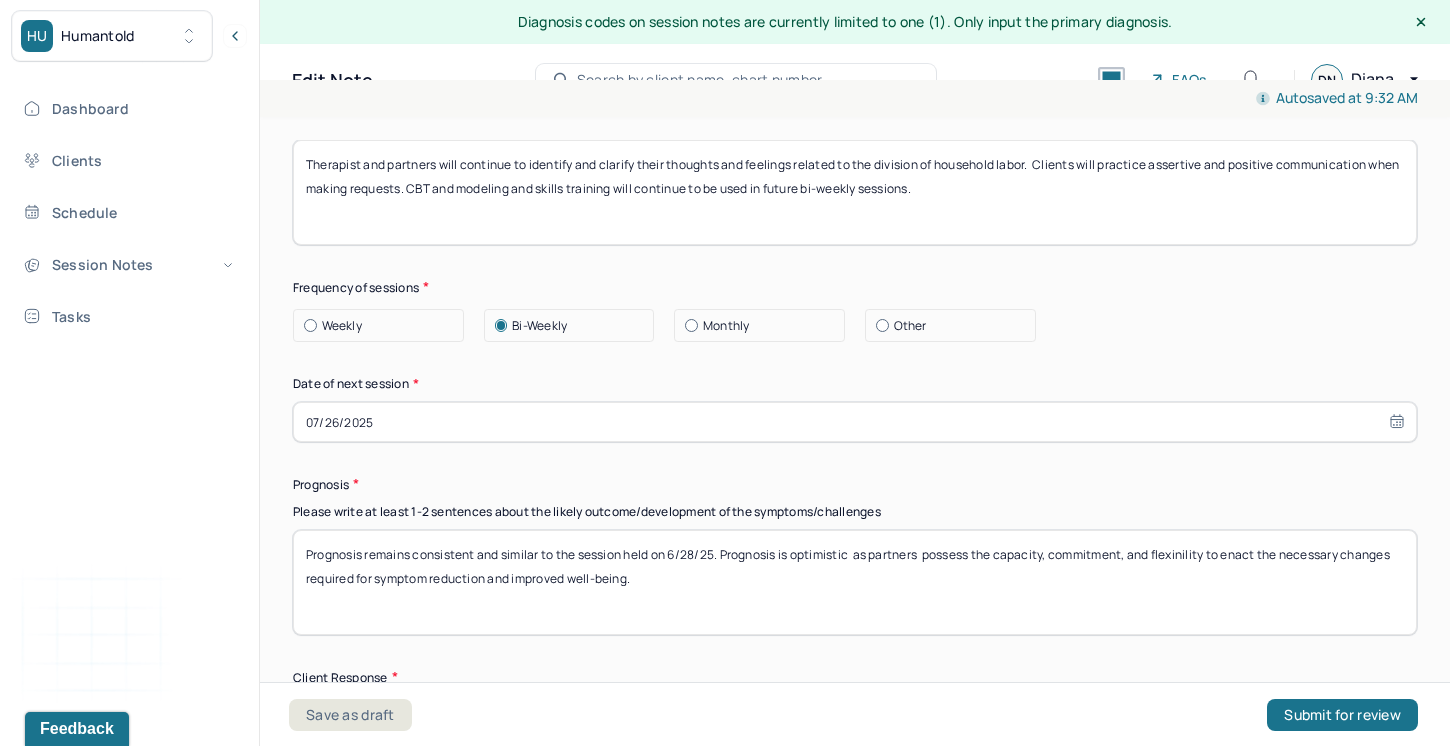 drag, startPoint x: 1132, startPoint y: 551, endPoint x: 1060, endPoint y: 552, distance: 72.00694 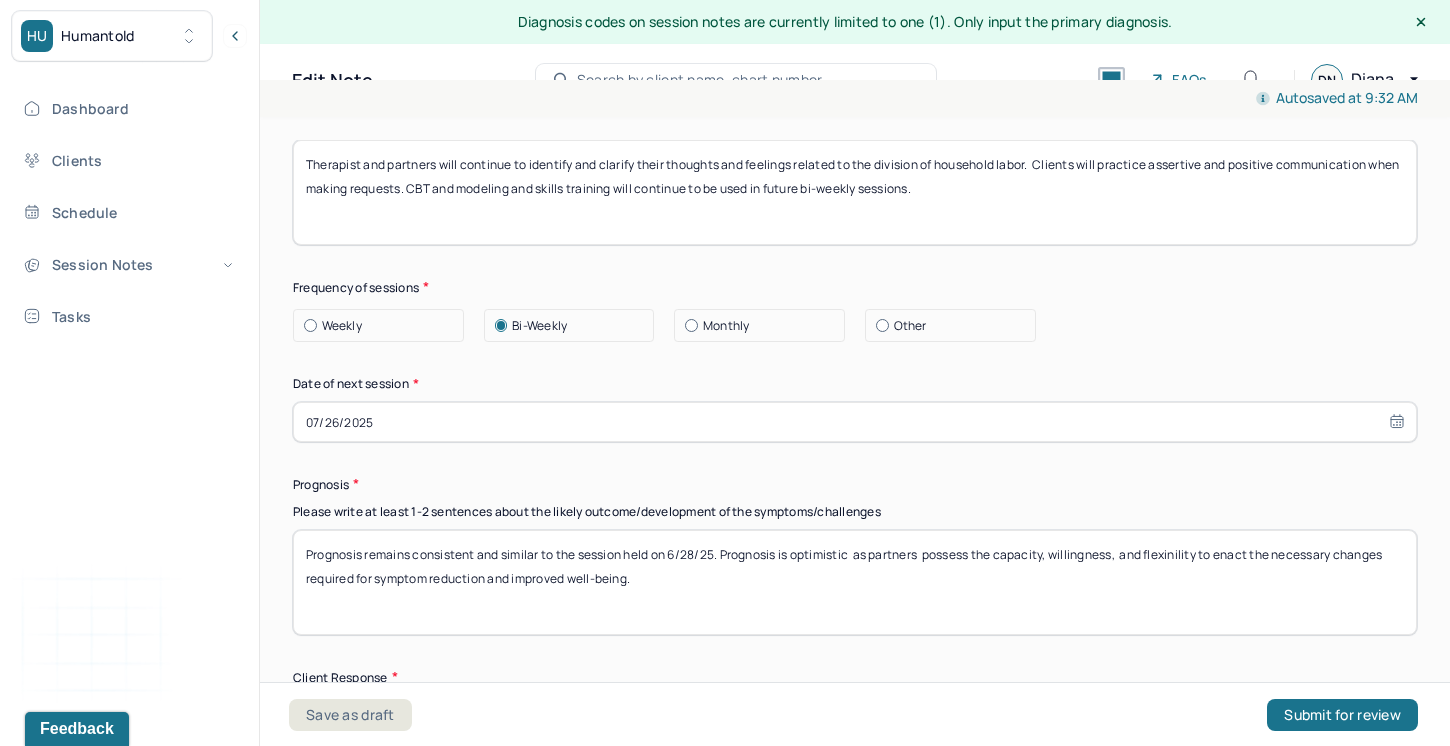 drag, startPoint x: 1212, startPoint y: 546, endPoint x: 1157, endPoint y: 549, distance: 55.081757 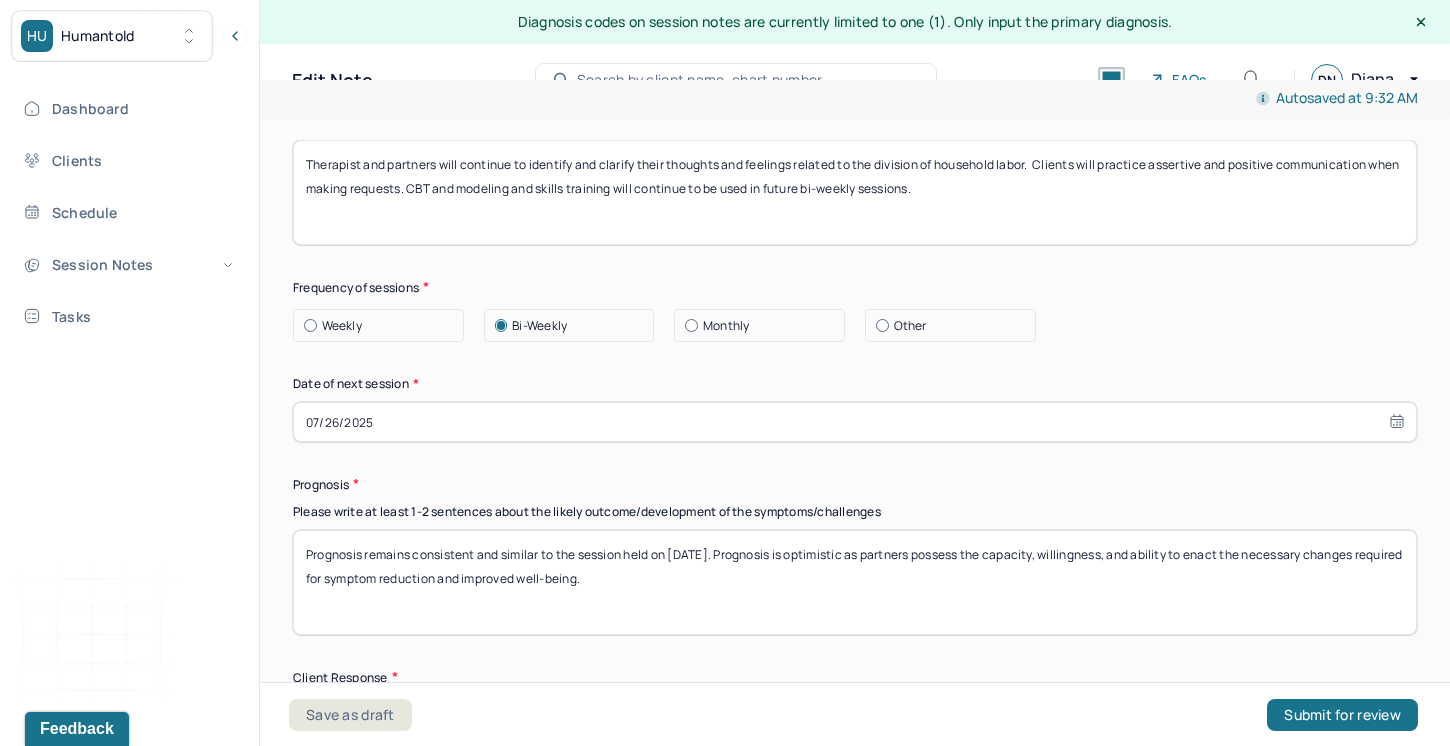 click on "Prognosis remains consistent and similar to the session held on [DATE]. Prognosis is optimistic as partners possess the capacity, willingness, and ability to enact the necessary changes required for symptom reduction and improved well-being." at bounding box center (855, 582) 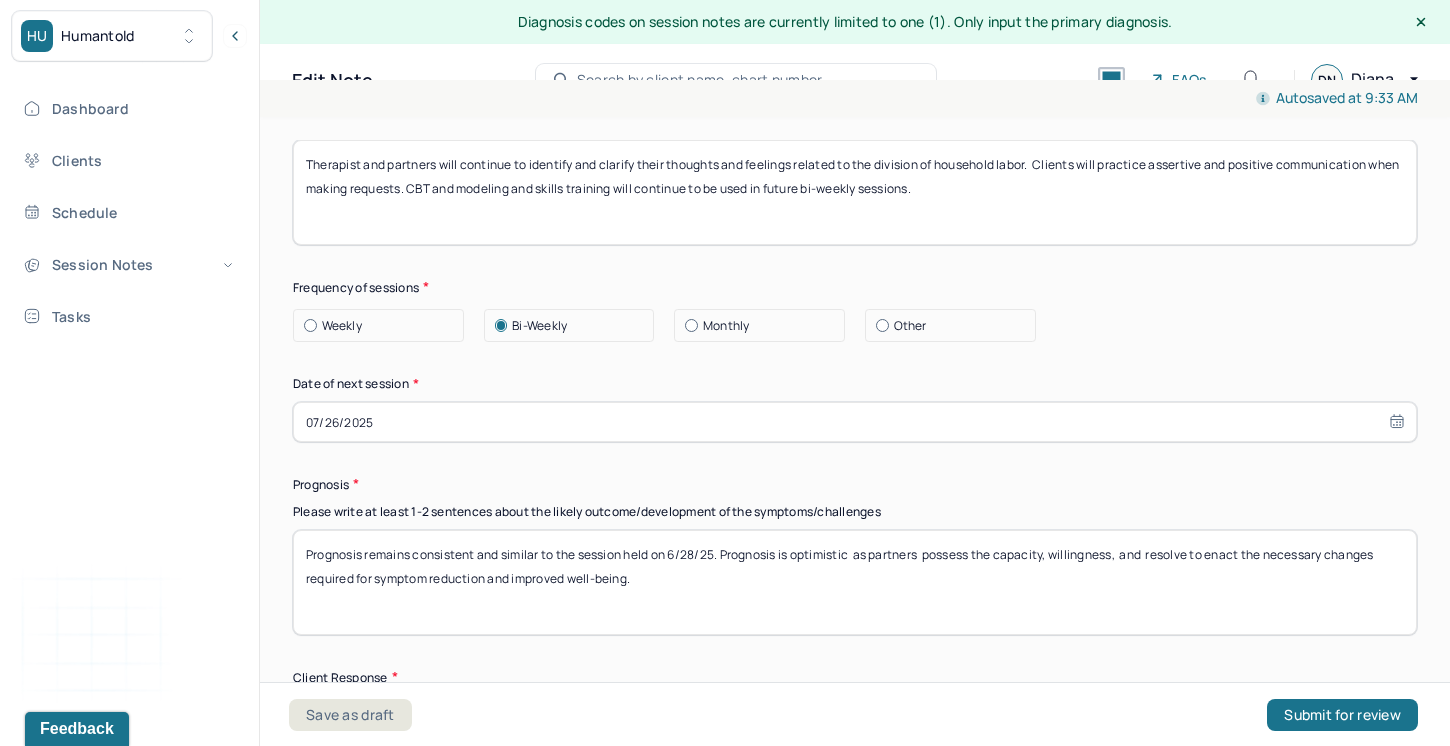 click on "Prognosis remains consistent and similar to the session held on 6/28/25. Prognosis is optimistic  as partners  possess the capacity, willingness,  and  resolve to enact the necessary changes required for symptom reduction and improved well-being." at bounding box center (855, 582) 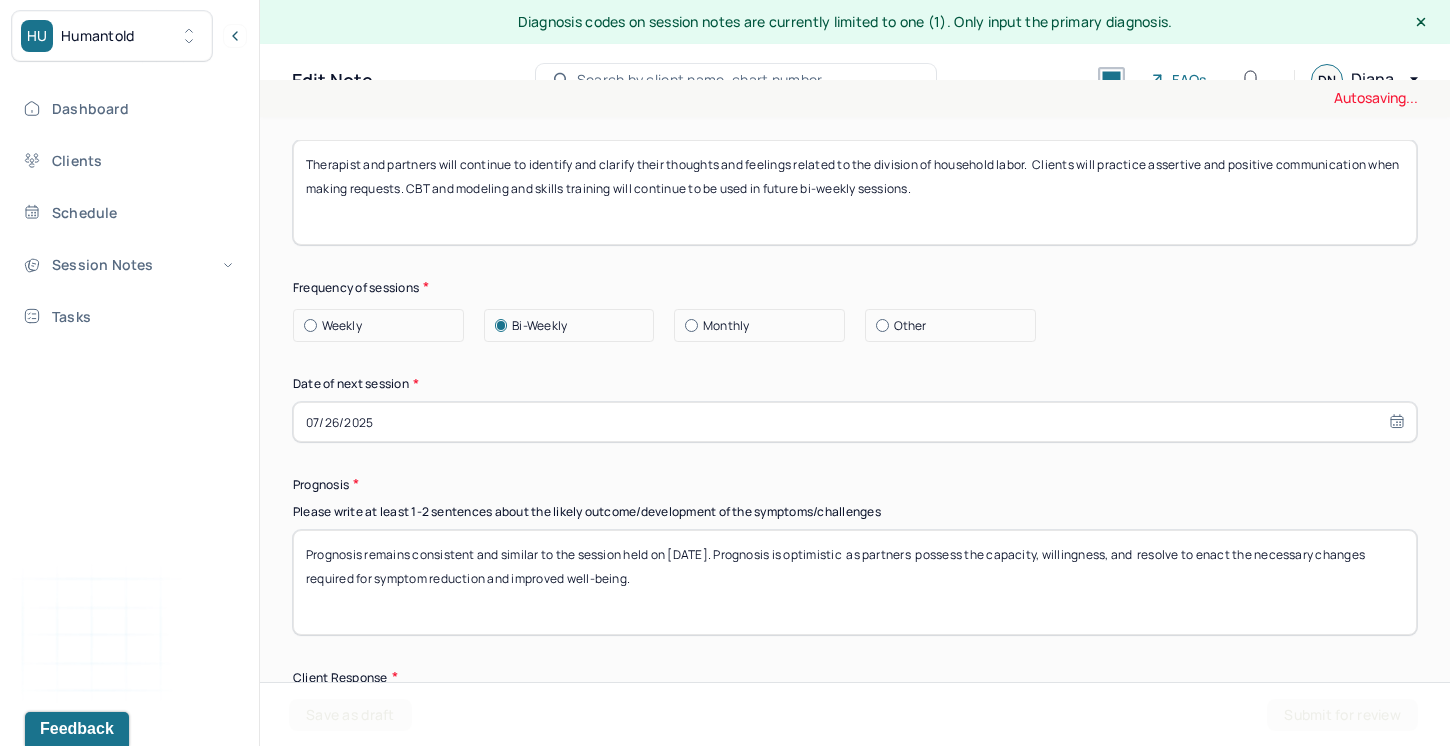 click on "Prognosis remains consistent and similar to the session held on 6/28/25. Prognosis is optimistic  as partners  possess the capacity, willingness,  and  resolve to enact the necessary changes required for symptom reduction and improved well-being." at bounding box center (855, 582) 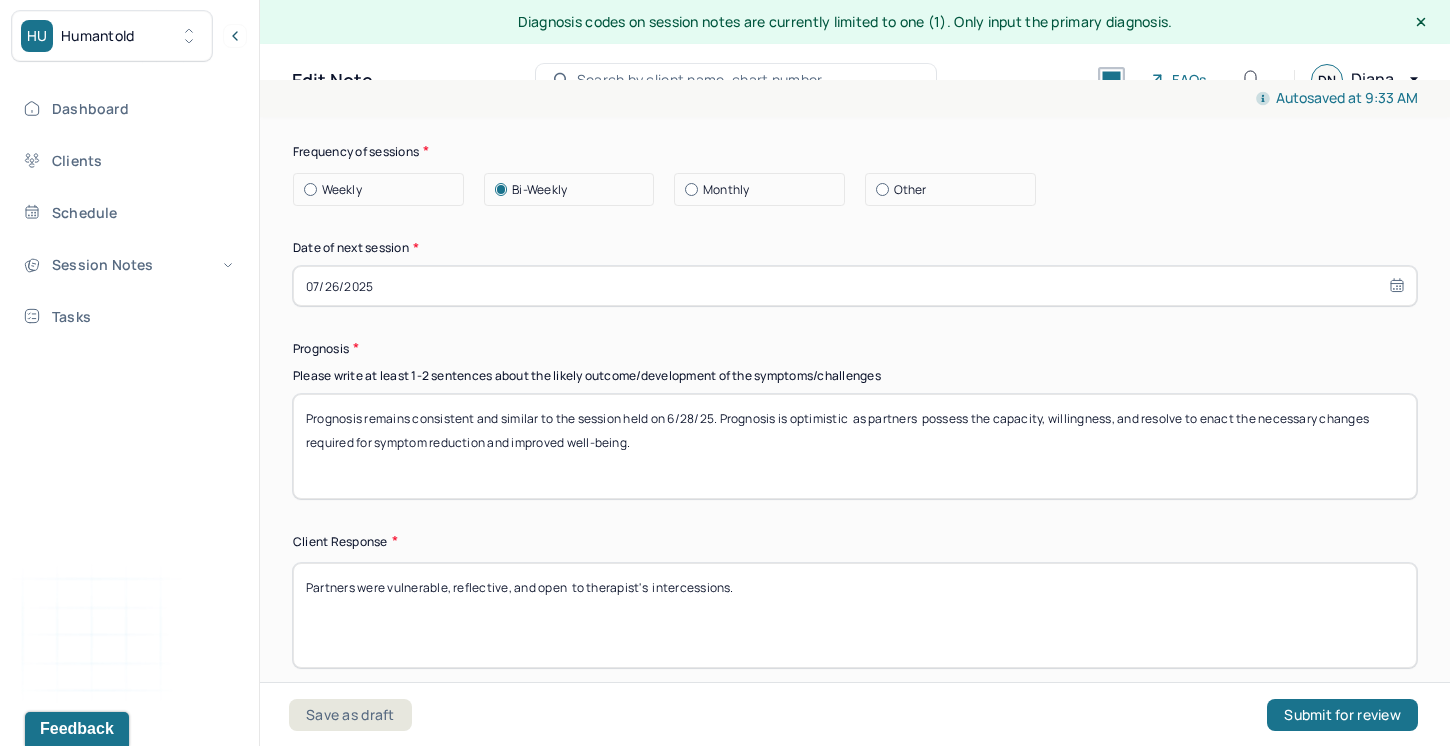 scroll, scrollTop: 2861, scrollLeft: 0, axis: vertical 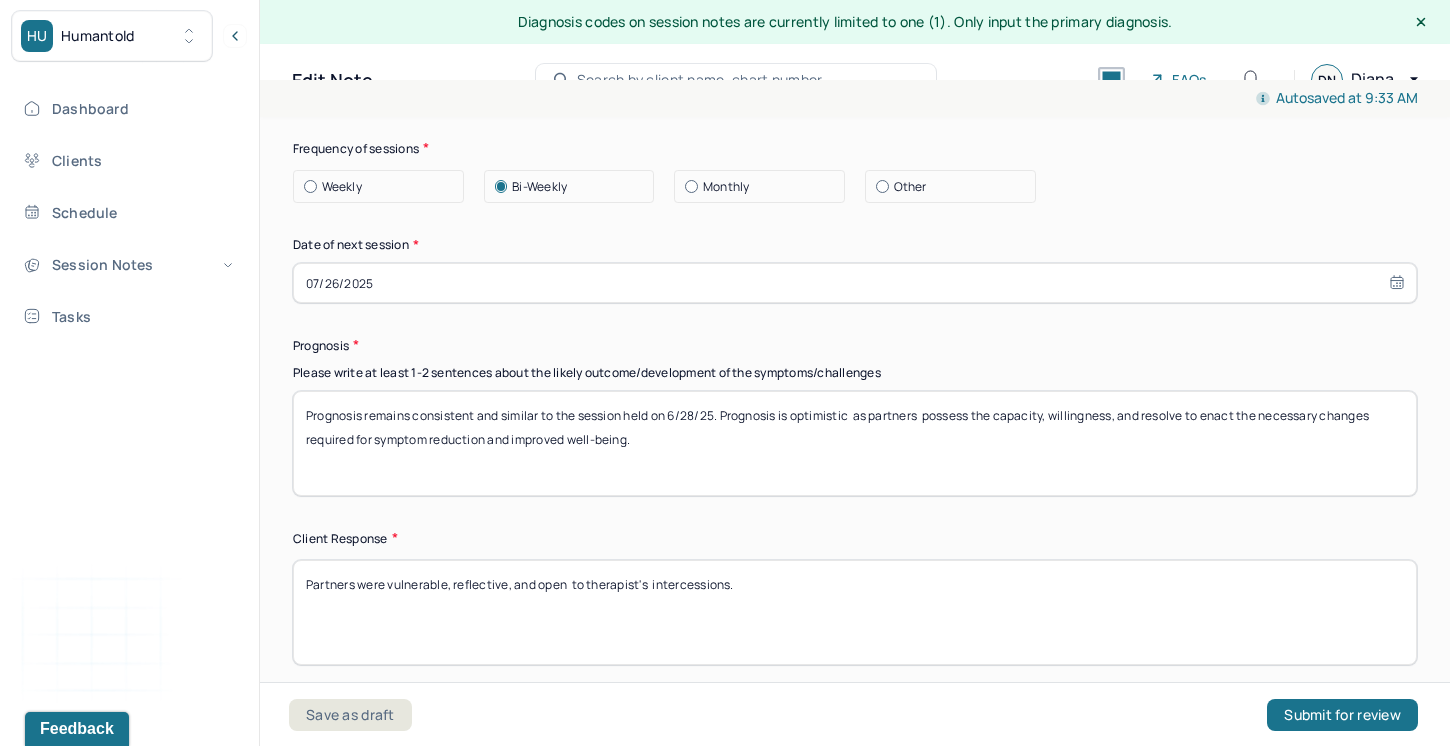 type on "Prognosis remains consistent and similar to the session held on 6/28/25. Prognosis is optimistic  as partners  possess the capacity, willingness, and resolve to enact the necessary changes required for symptom reduction and improved well-being." 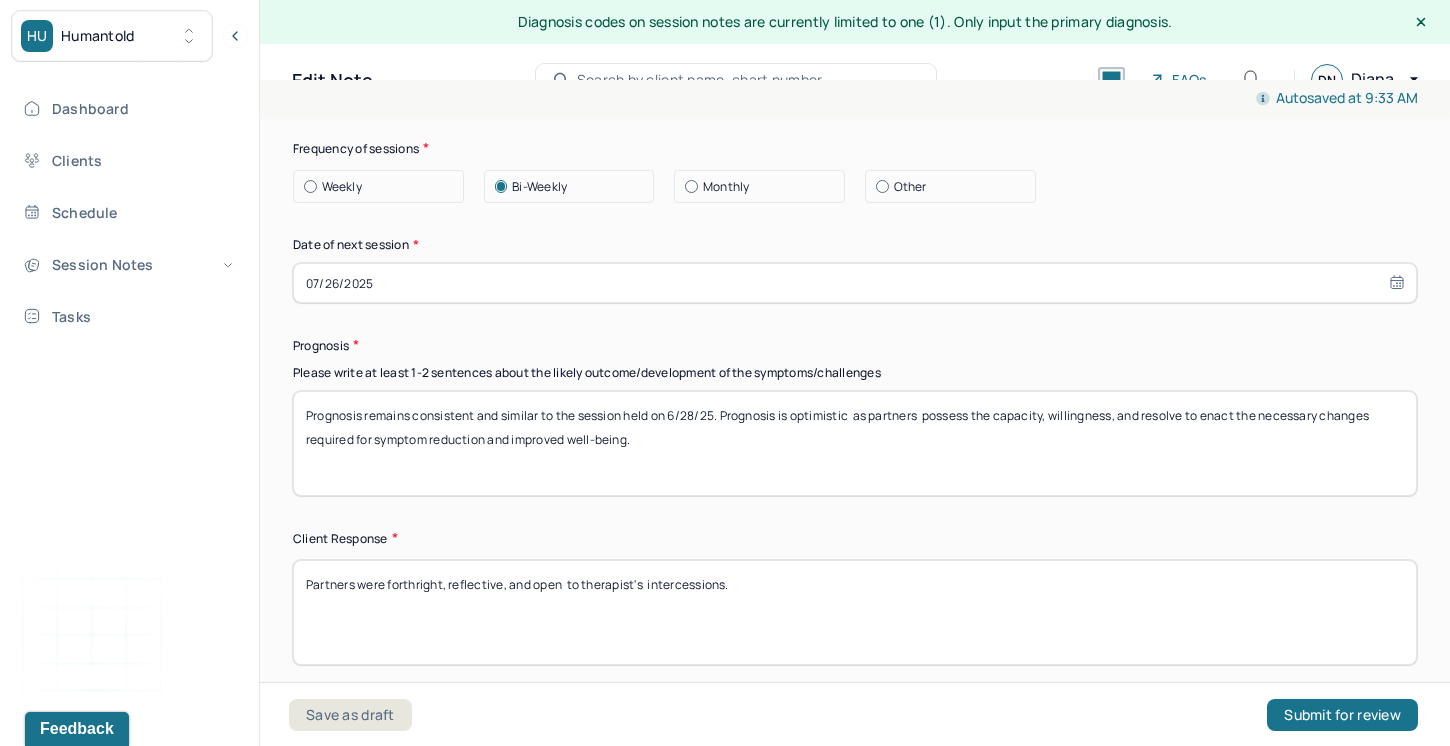 drag, startPoint x: 509, startPoint y: 578, endPoint x: 451, endPoint y: 579, distance: 58.00862 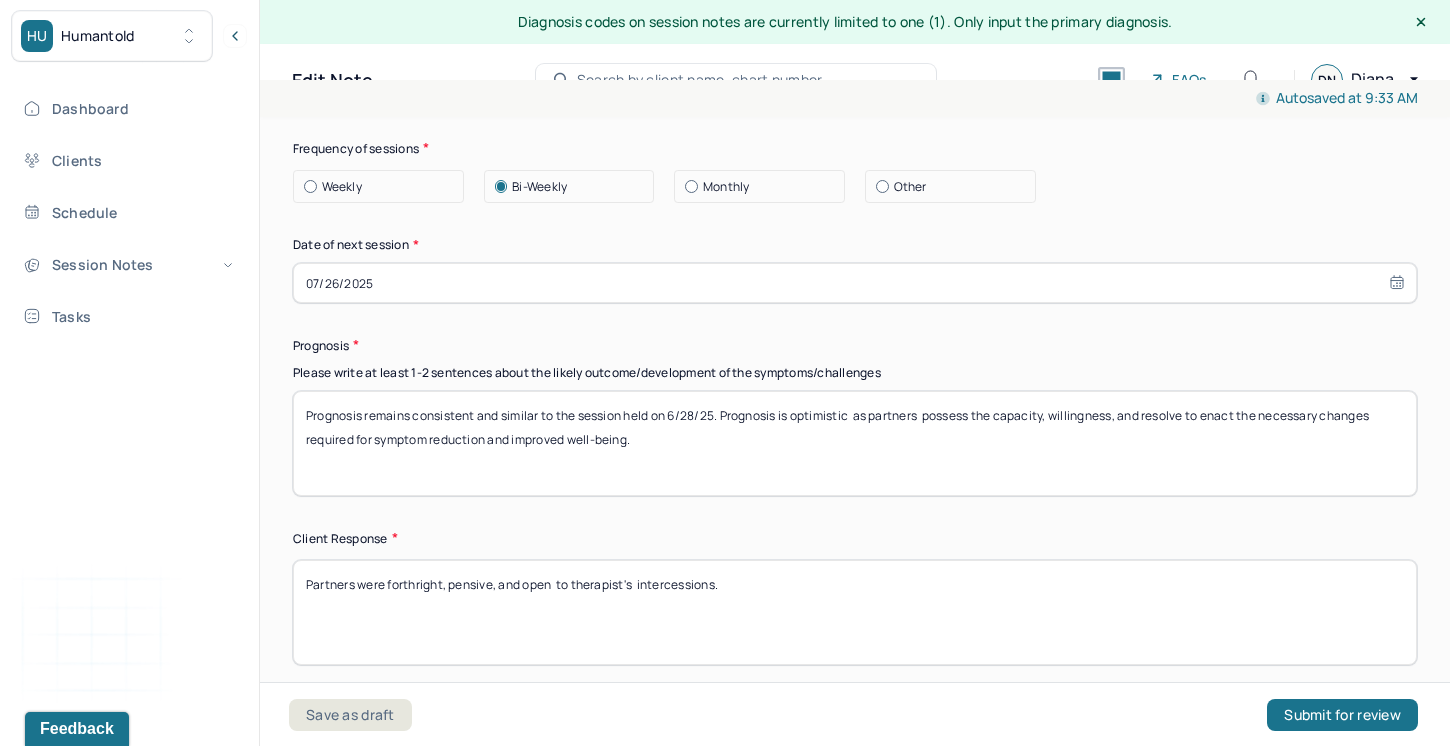 drag, startPoint x: 558, startPoint y: 579, endPoint x: 527, endPoint y: 580, distance: 31.016125 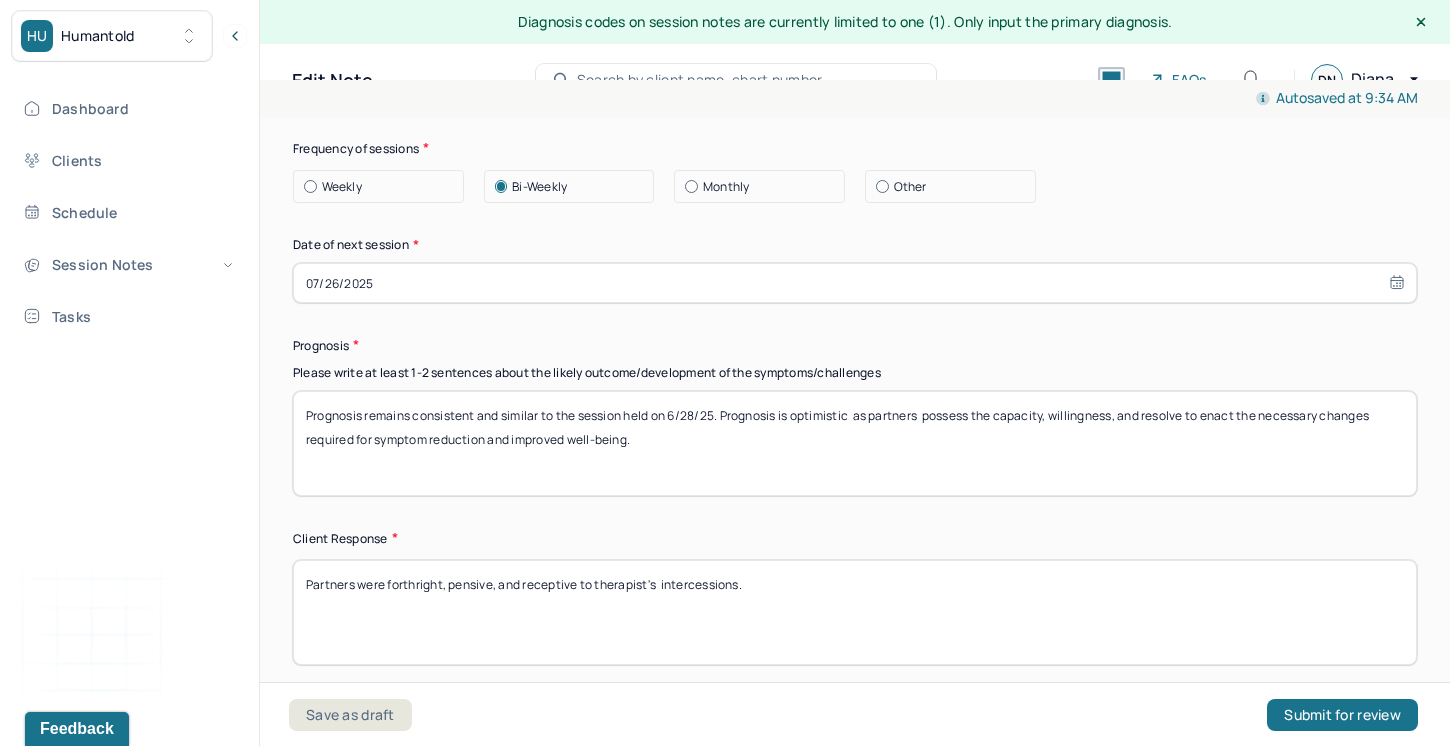 drag, startPoint x: 749, startPoint y: 573, endPoint x: 690, endPoint y: 578, distance: 59.211487 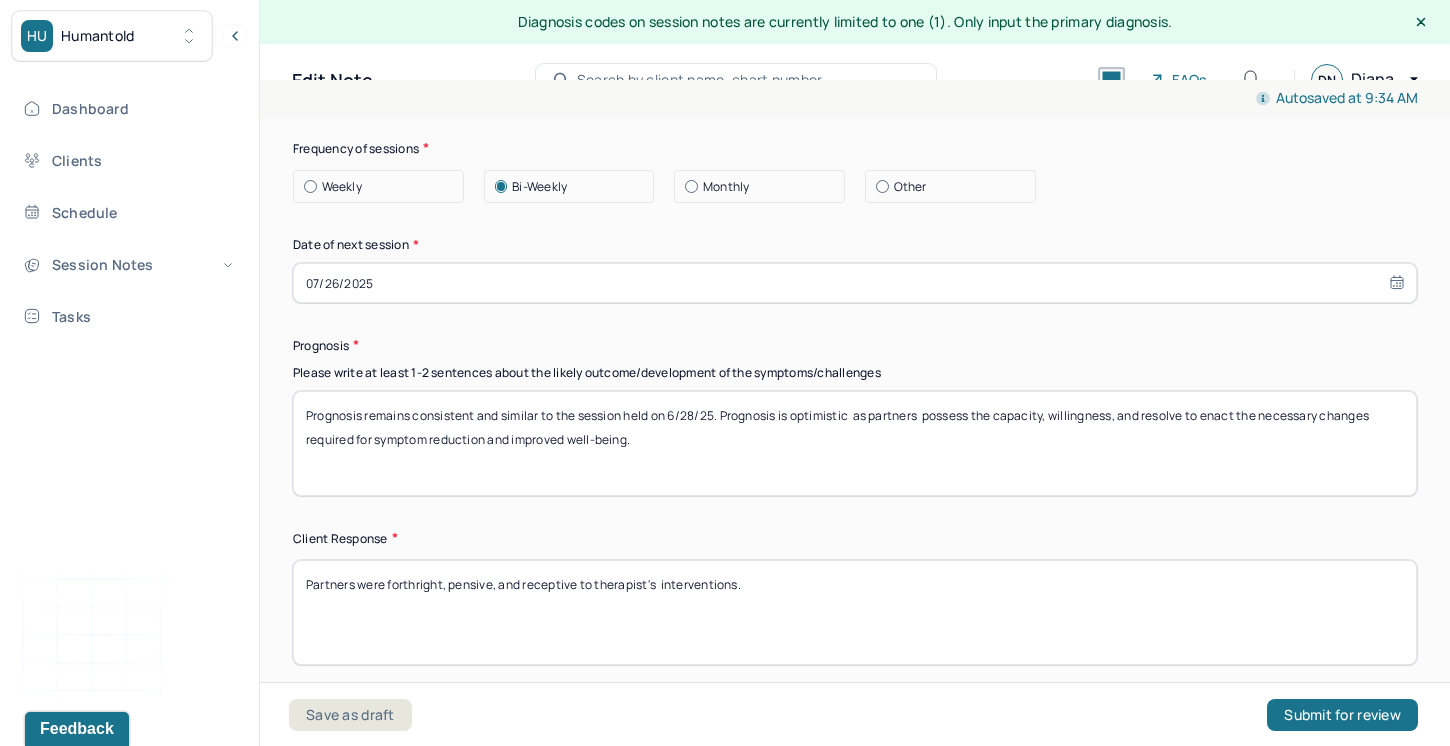click on "Partners were forthright, pensive, and receptive to therapist's  interventions." at bounding box center [855, 612] 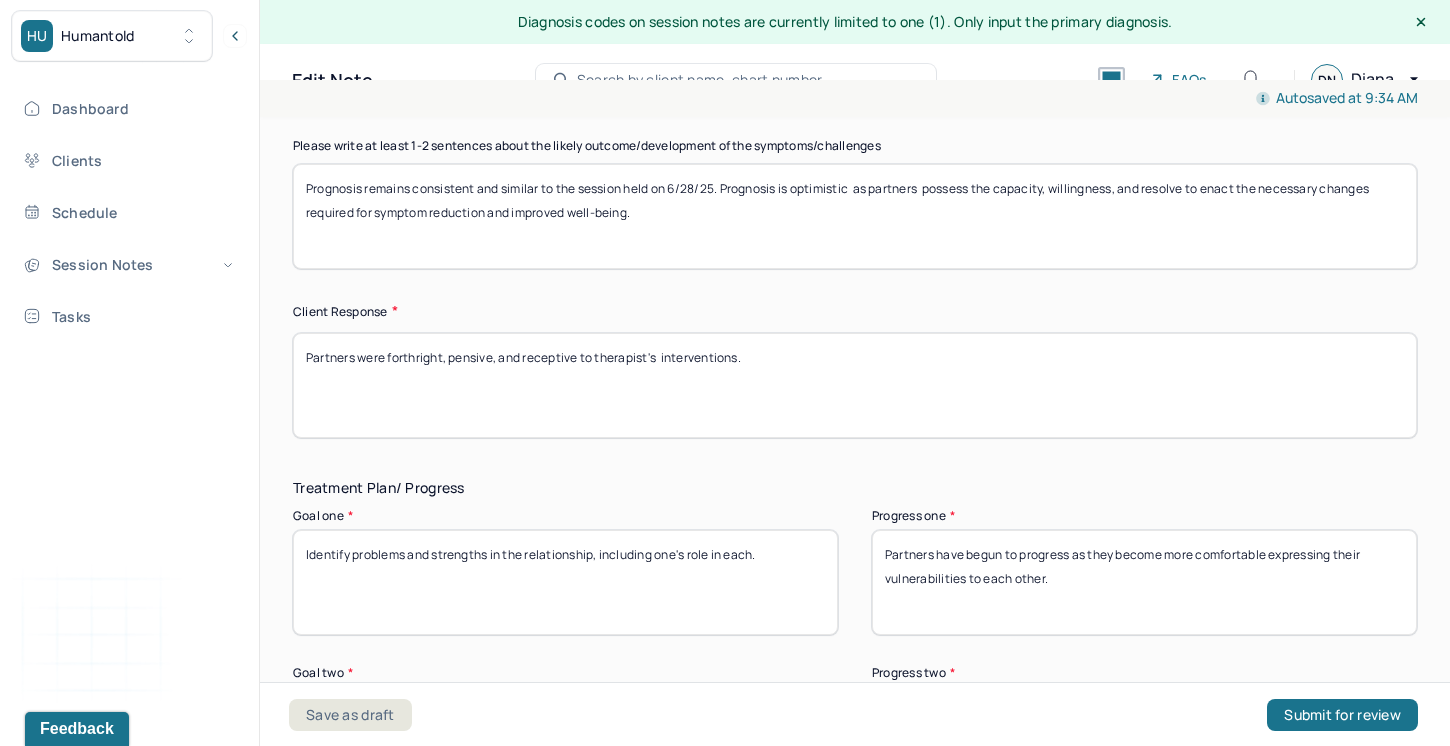 scroll, scrollTop: 3092, scrollLeft: 0, axis: vertical 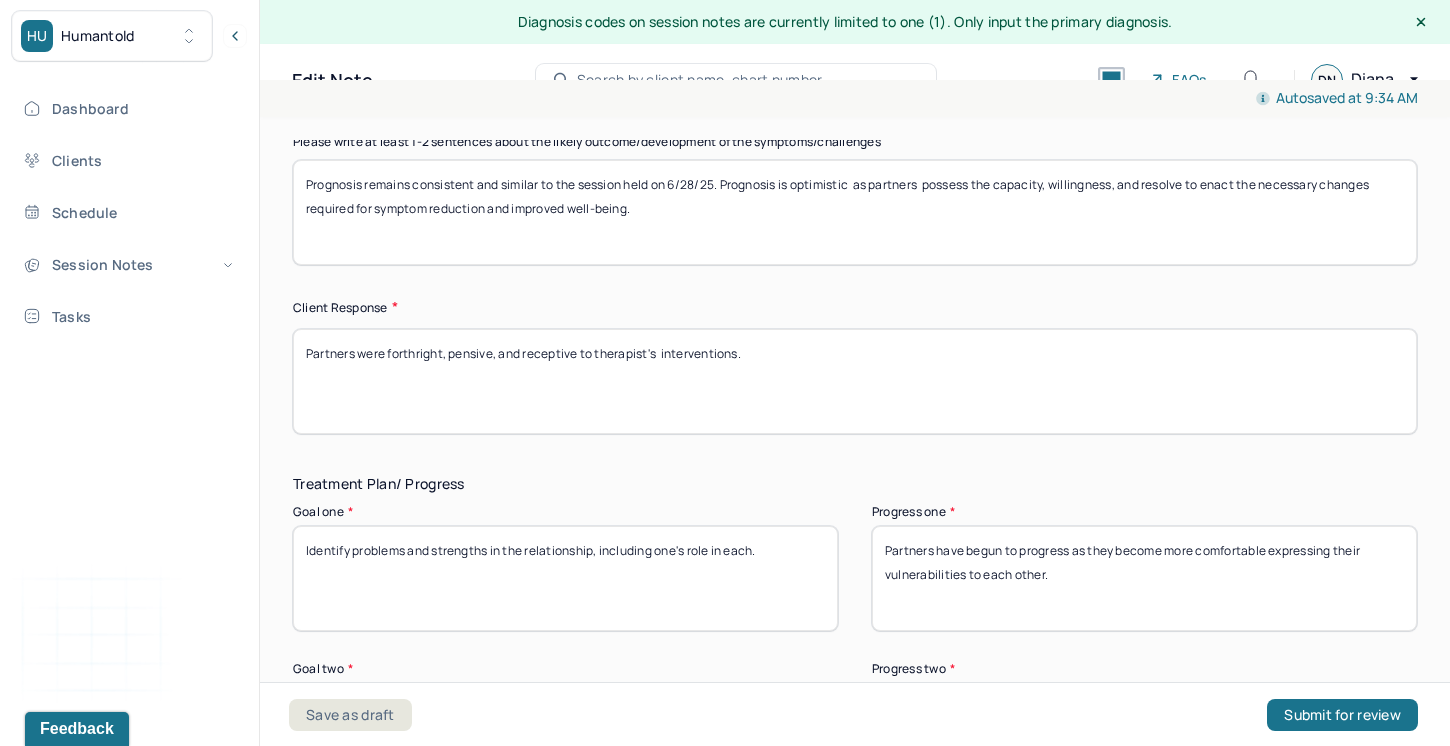 type on "Partners were forthright, pensive, and receptive to therapist's  interventions." 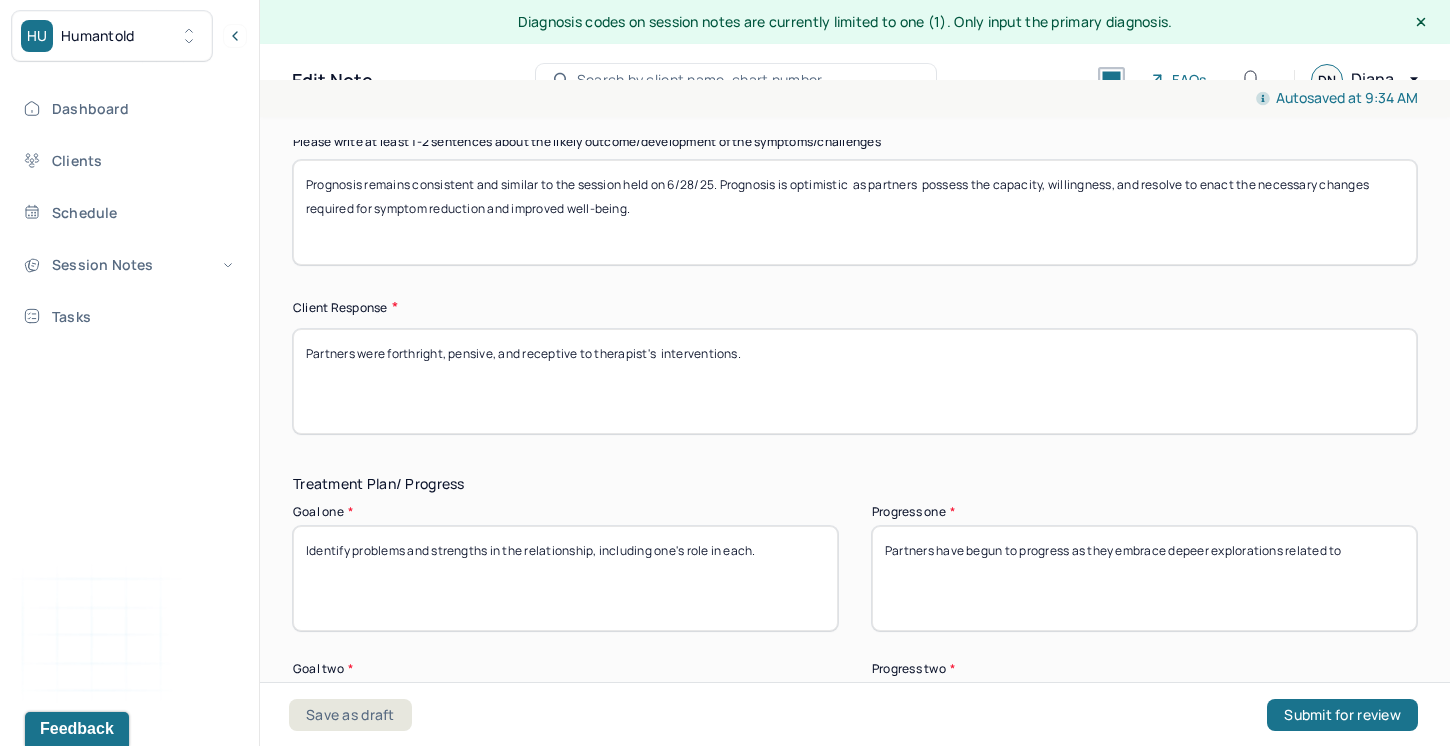 drag, startPoint x: 1219, startPoint y: 541, endPoint x: 1186, endPoint y: 545, distance: 33.24154 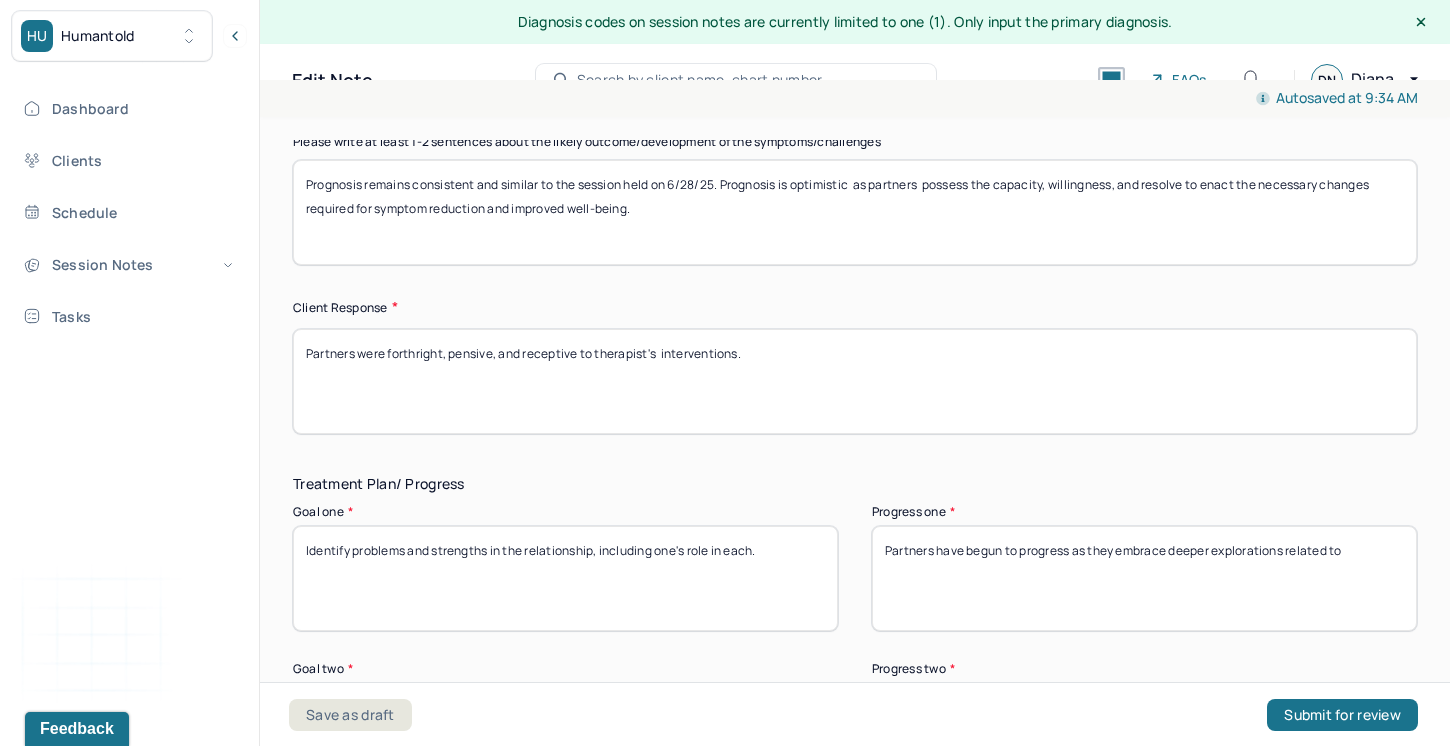 click on "Partners have begun to progress as they embrace deeper xplorations related to" at bounding box center [1144, 578] 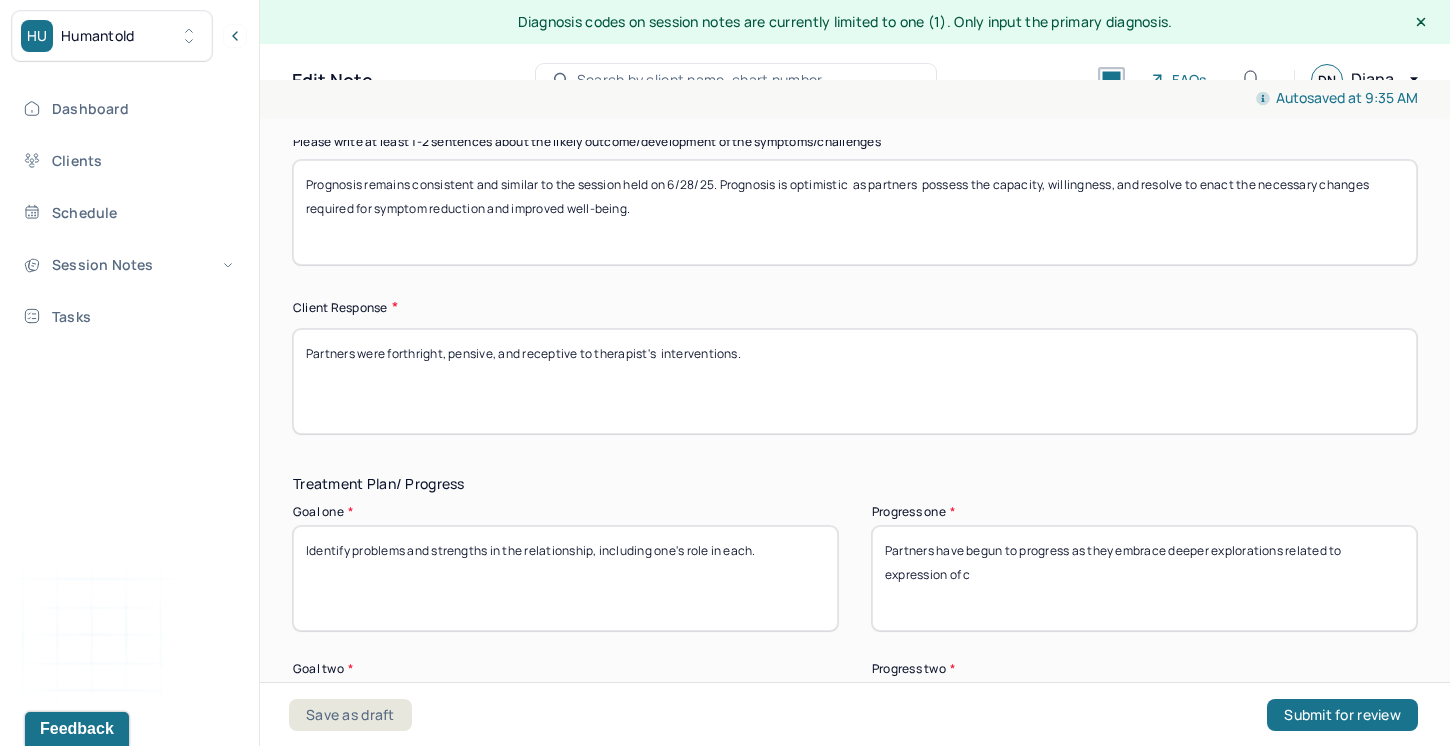 click on "Partners have begun to progress as they embrace deeper explorations related to expression of c" at bounding box center [1144, 578] 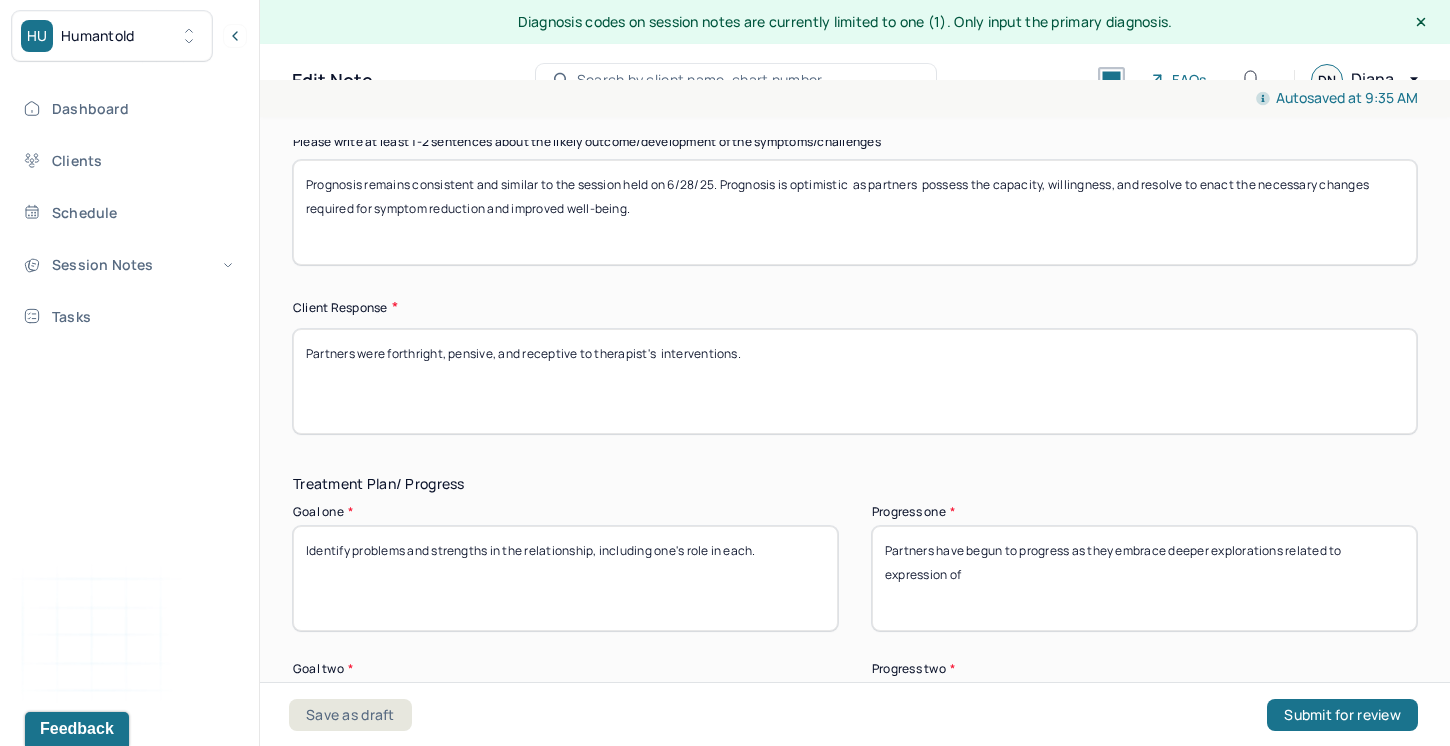 drag, startPoint x: 975, startPoint y: 570, endPoint x: 839, endPoint y: 570, distance: 136 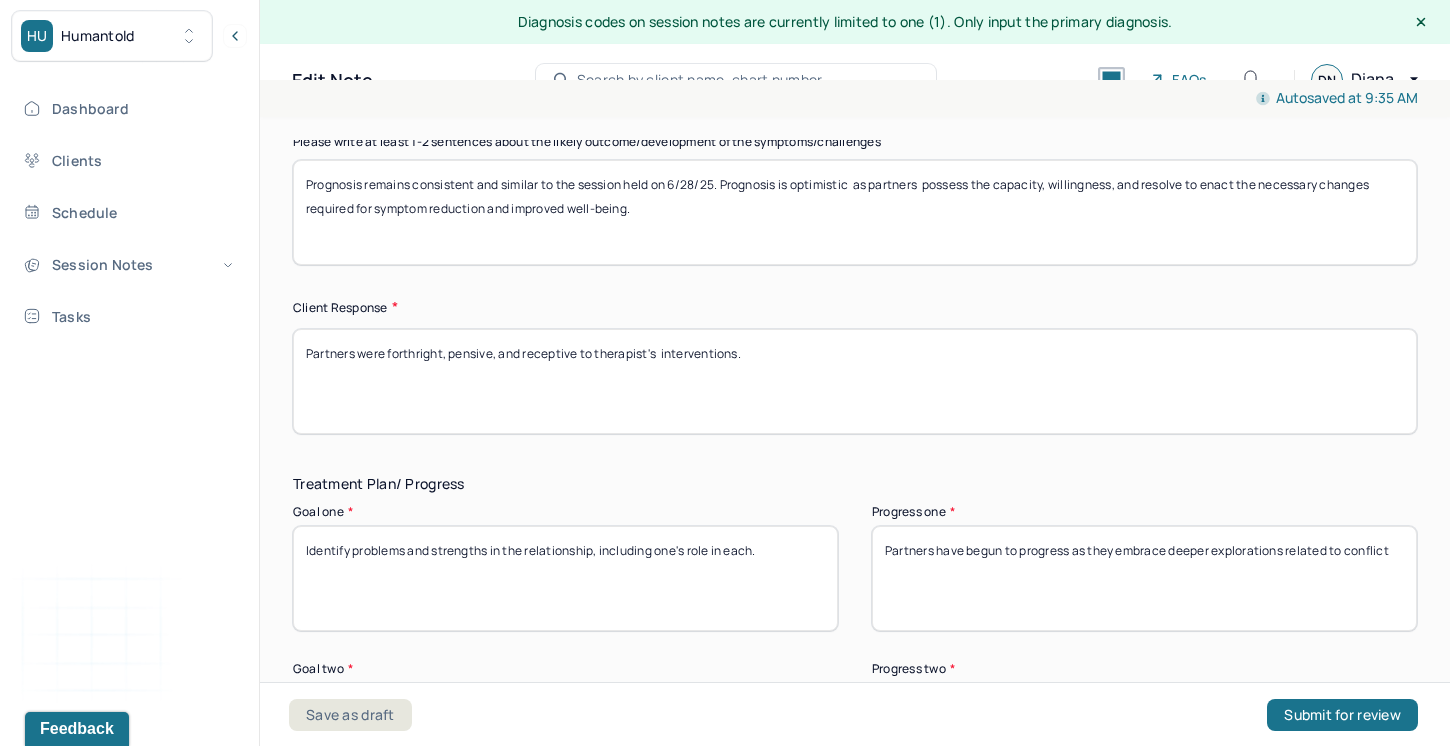 drag, startPoint x: 1408, startPoint y: 544, endPoint x: 1350, endPoint y: 545, distance: 58.00862 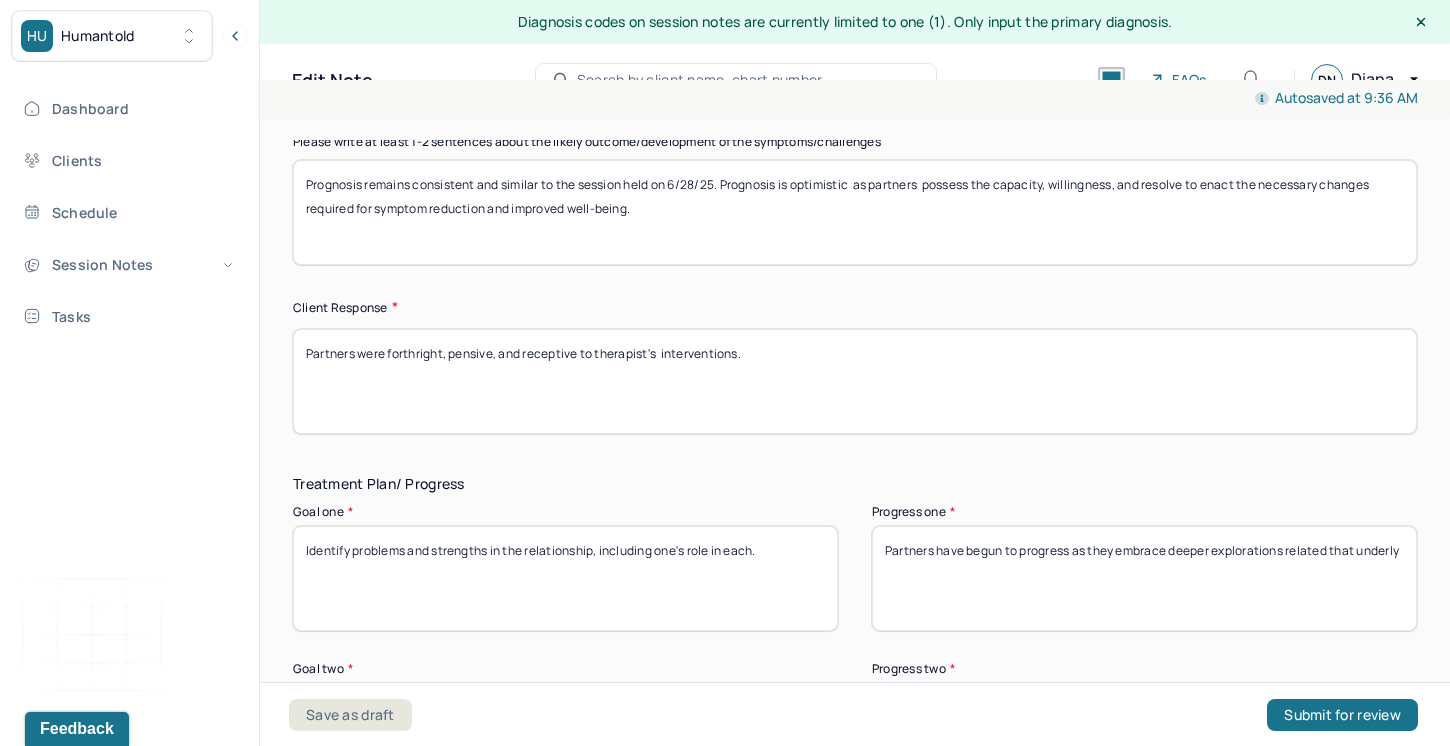 drag, startPoint x: 1334, startPoint y: 542, endPoint x: 1290, endPoint y: 537, distance: 44.28318 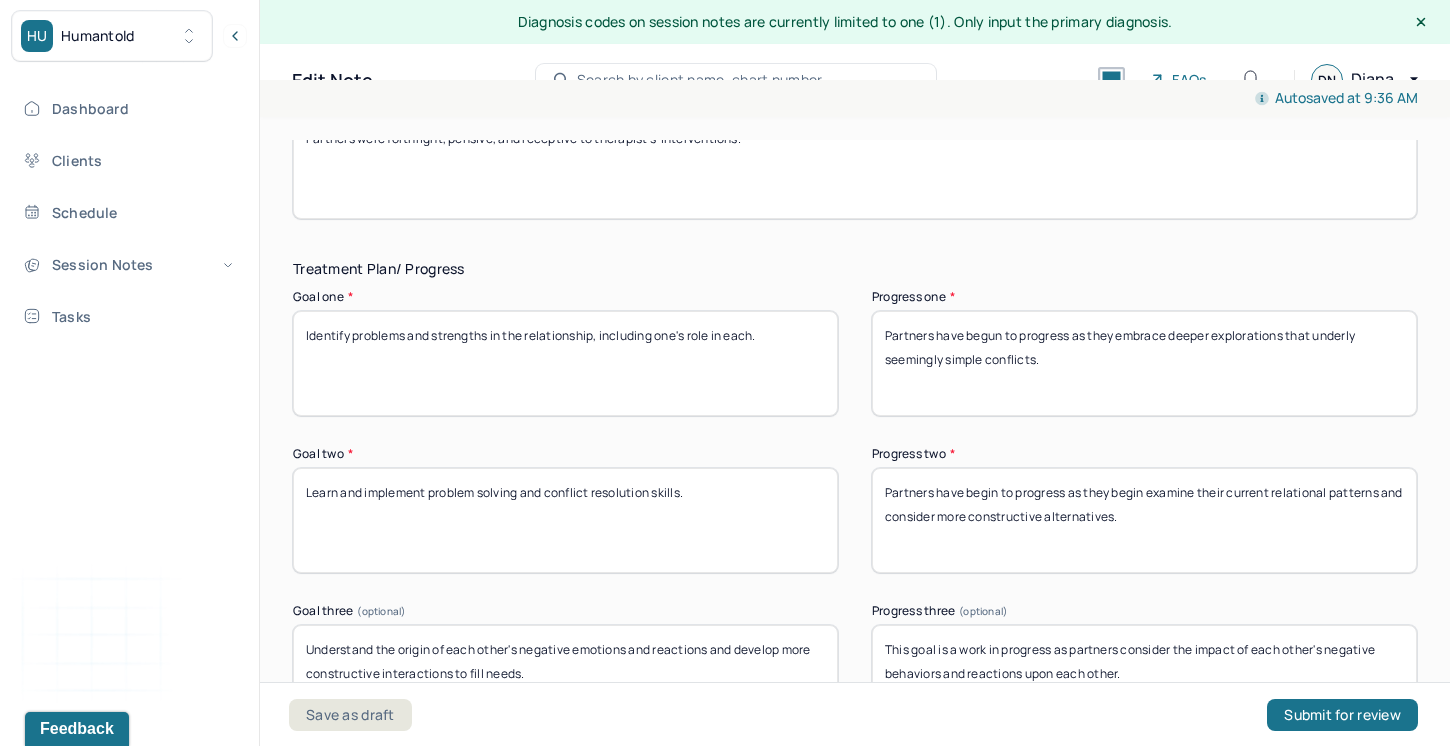 scroll, scrollTop: 3315, scrollLeft: 0, axis: vertical 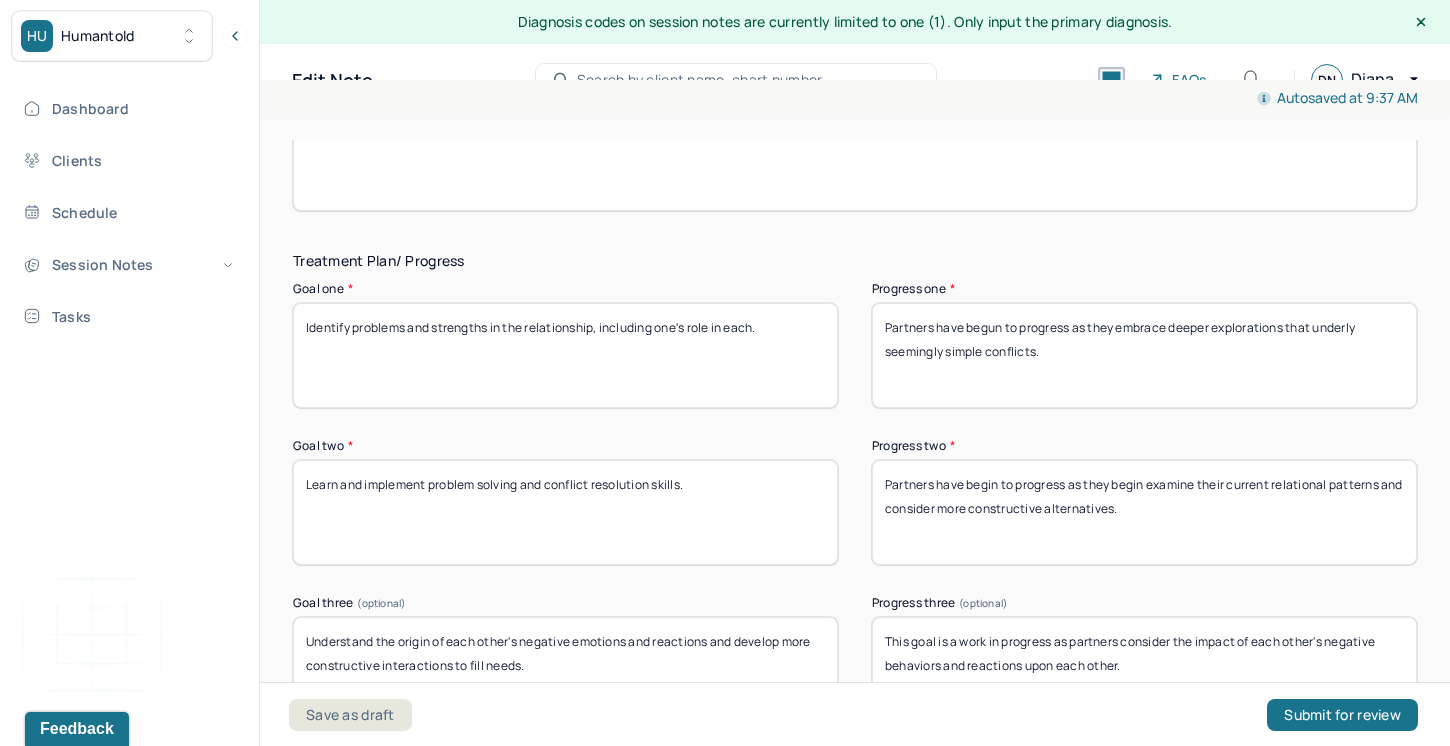 type on "Partners have begun to progress as they embrace deeper explorations that underly seemingly simple conflicts." 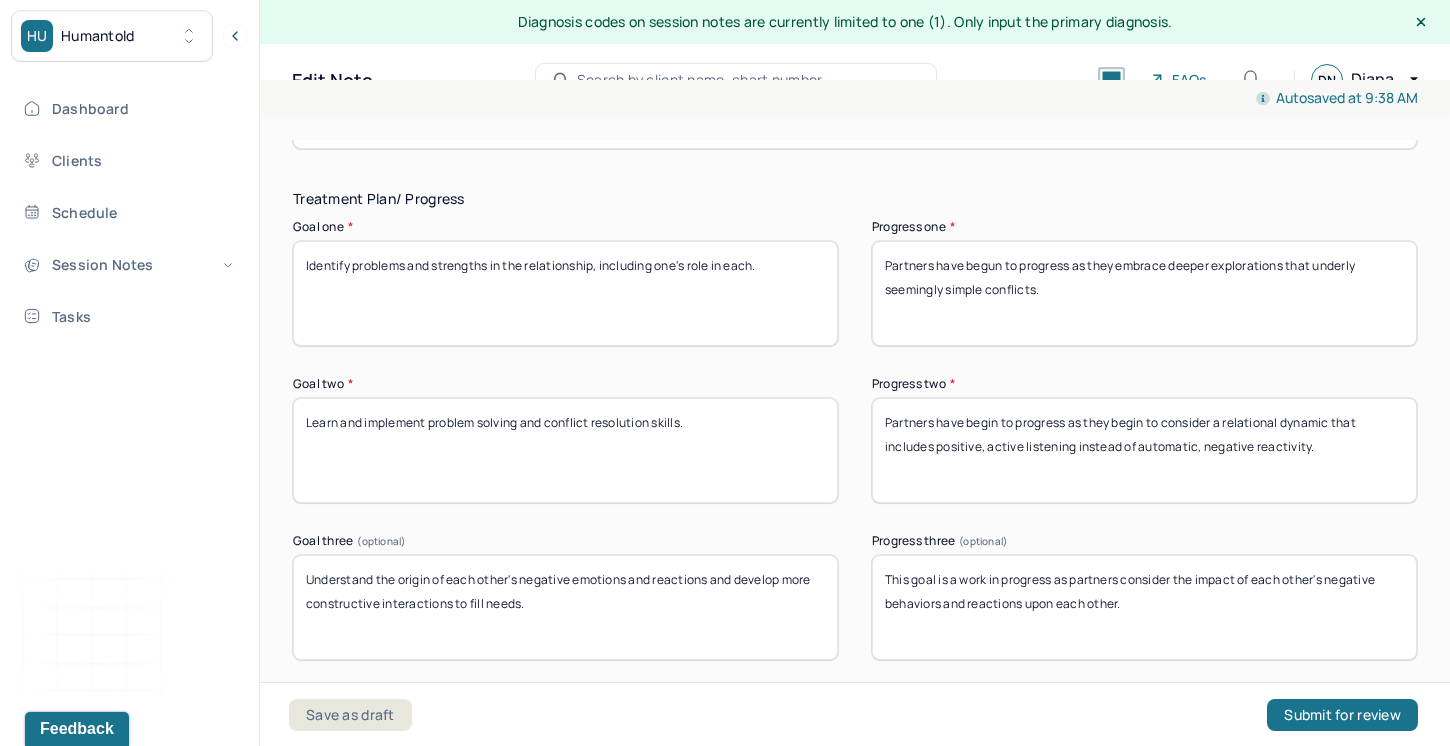 scroll, scrollTop: 3399, scrollLeft: 0, axis: vertical 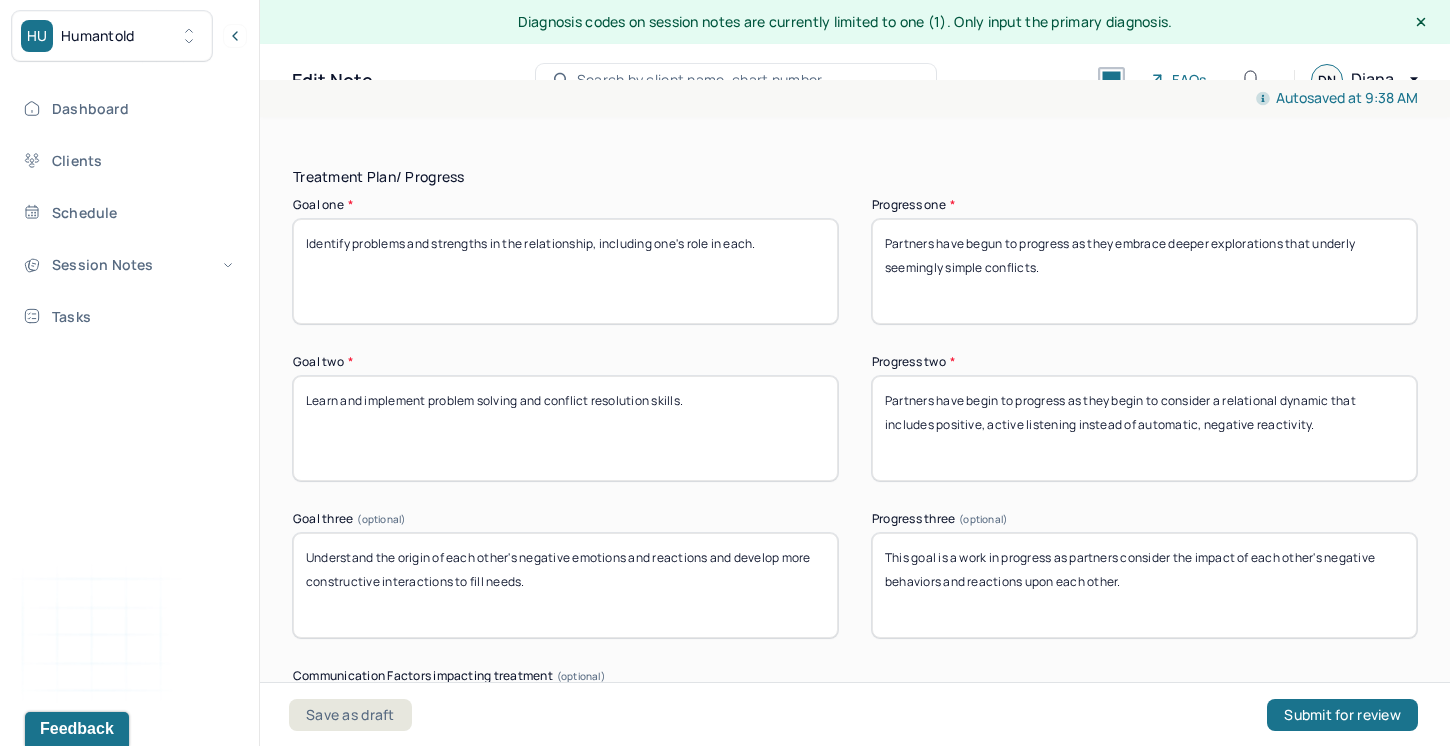 type on "Partners have begin to progress as they begin to consider a relational dynamic that includes positive, active listening instead of automatic, negative reactivity." 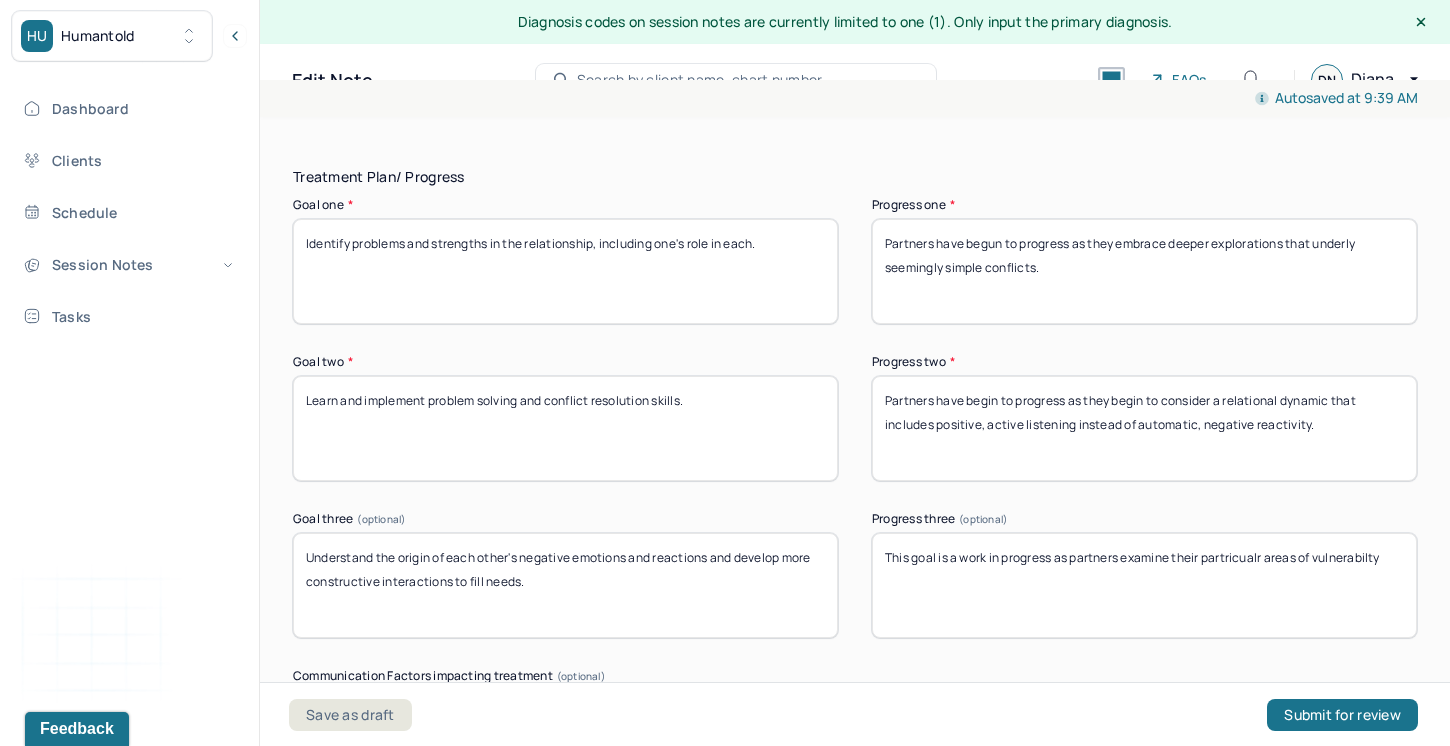 drag, startPoint x: 1270, startPoint y: 549, endPoint x: 1209, endPoint y: 553, distance: 61.13101 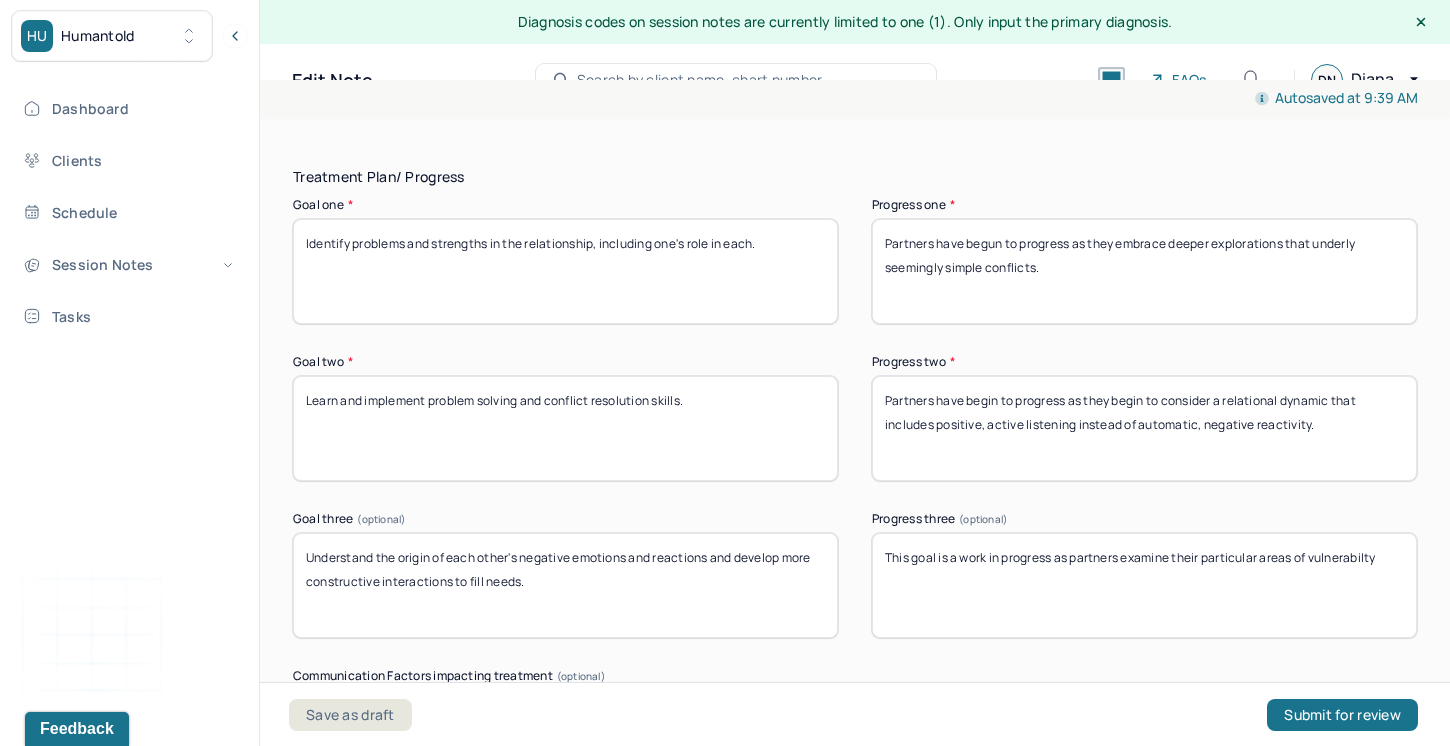 drag, startPoint x: 1385, startPoint y: 551, endPoint x: 1315, endPoint y: 548, distance: 70.064255 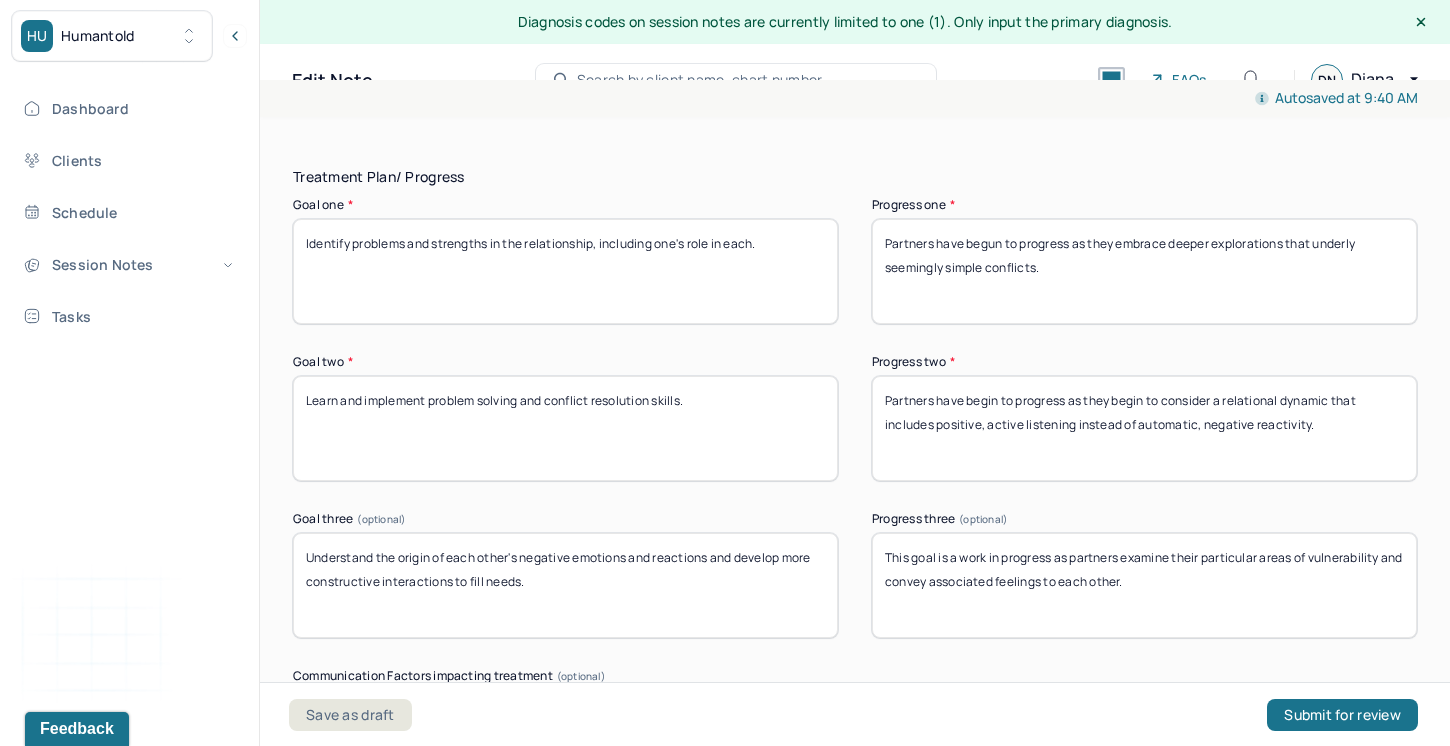click on "This goal is a work in progress as partners examine their particular areas of vulnerability and convey associated feelings to each other." at bounding box center [1144, 585] 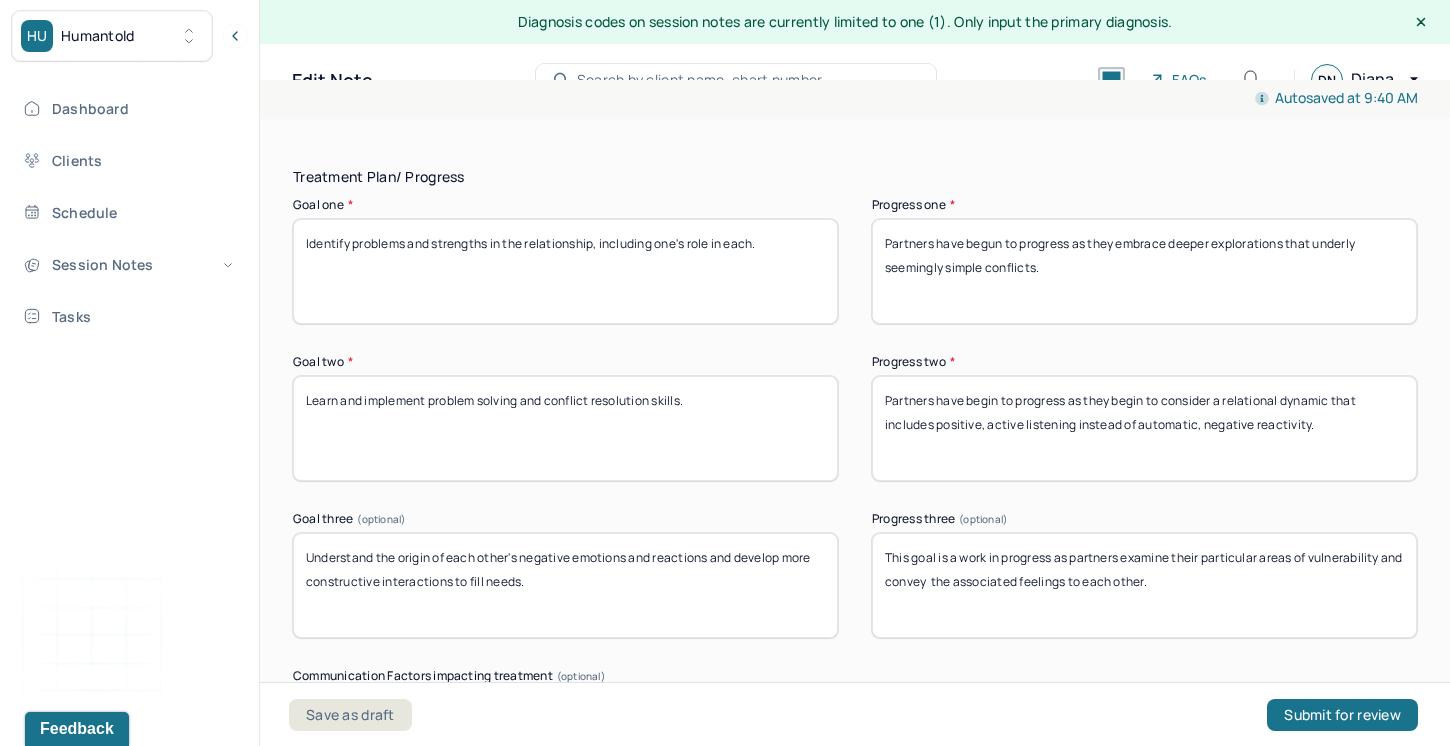 click on "This goal is a work in progress as partners examine their particular areas of vulnerability and convey  the associated feelings to each other." at bounding box center (1144, 585) 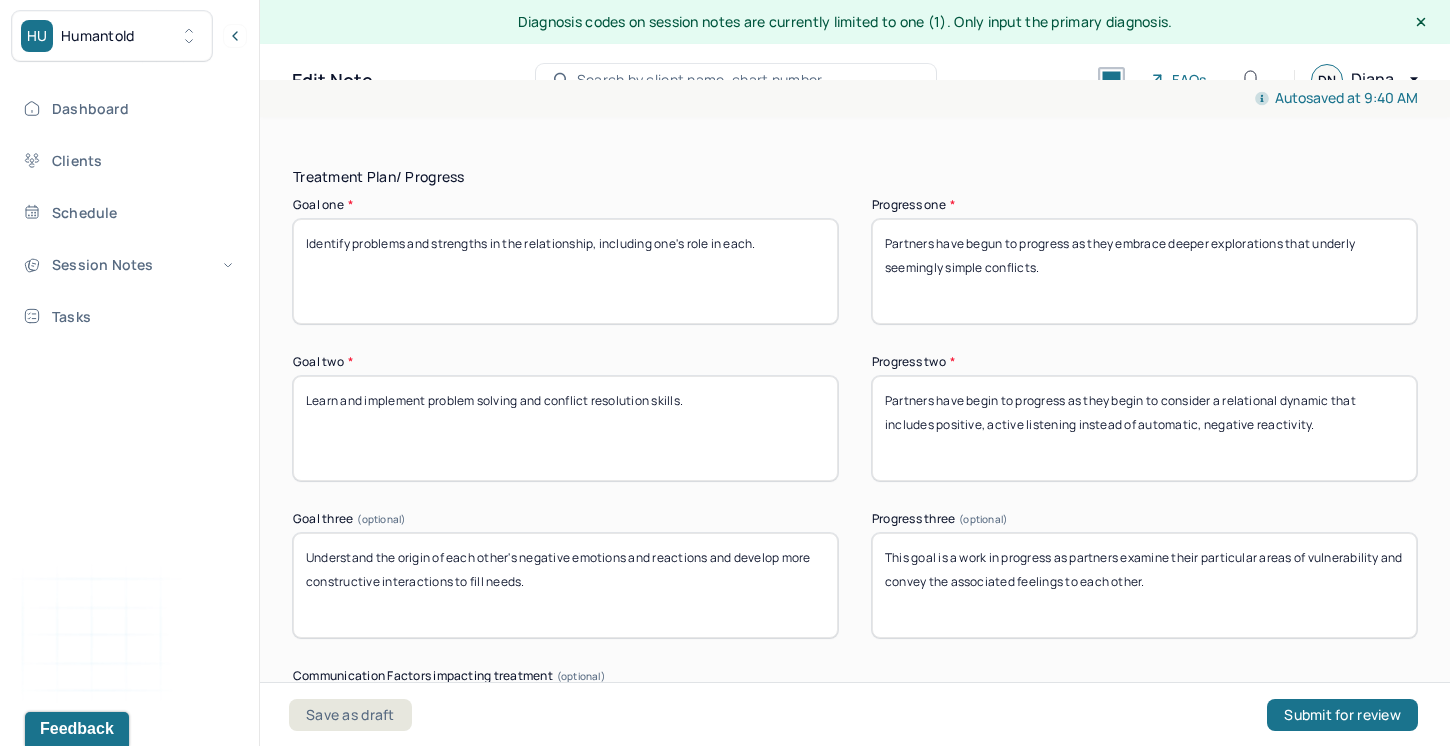 click on "This goal is a work in progress as partners examine their particular areas of vulnerability and convey the associated feelings to each other." at bounding box center [1144, 585] 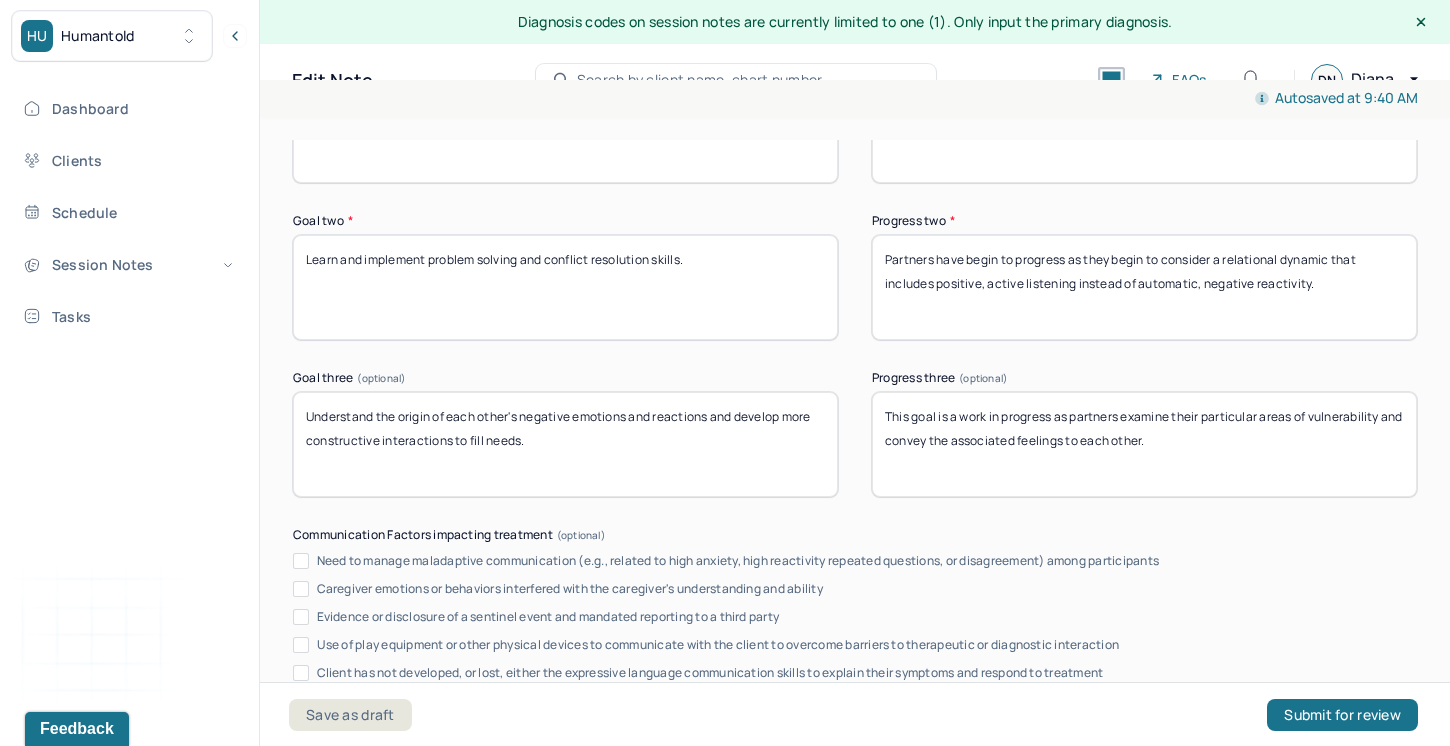 scroll, scrollTop: 3536, scrollLeft: 0, axis: vertical 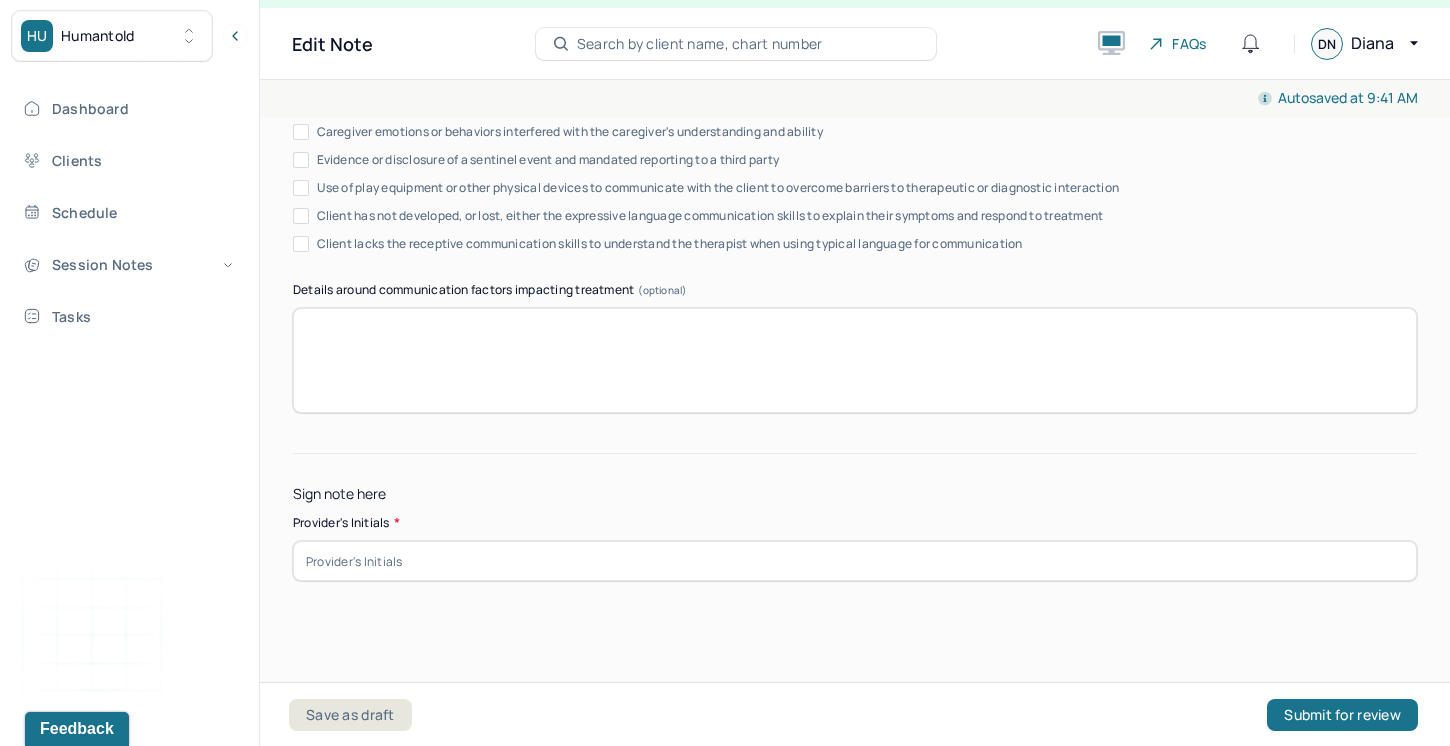 type on "This goal is a work in progress as partners examine their particular areas of vulnerability and convey the associated feelings to each other rather than becoming defensive." 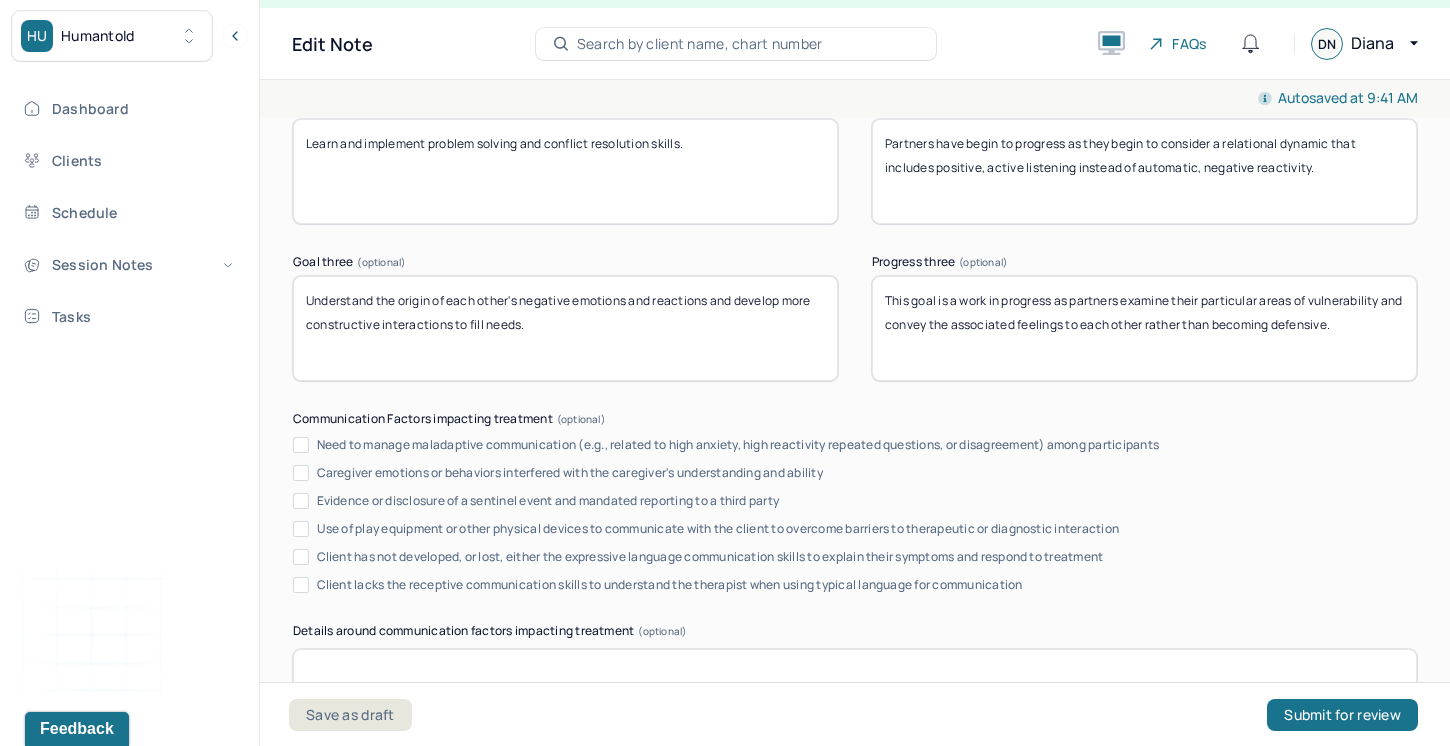 scroll, scrollTop: 3961, scrollLeft: 0, axis: vertical 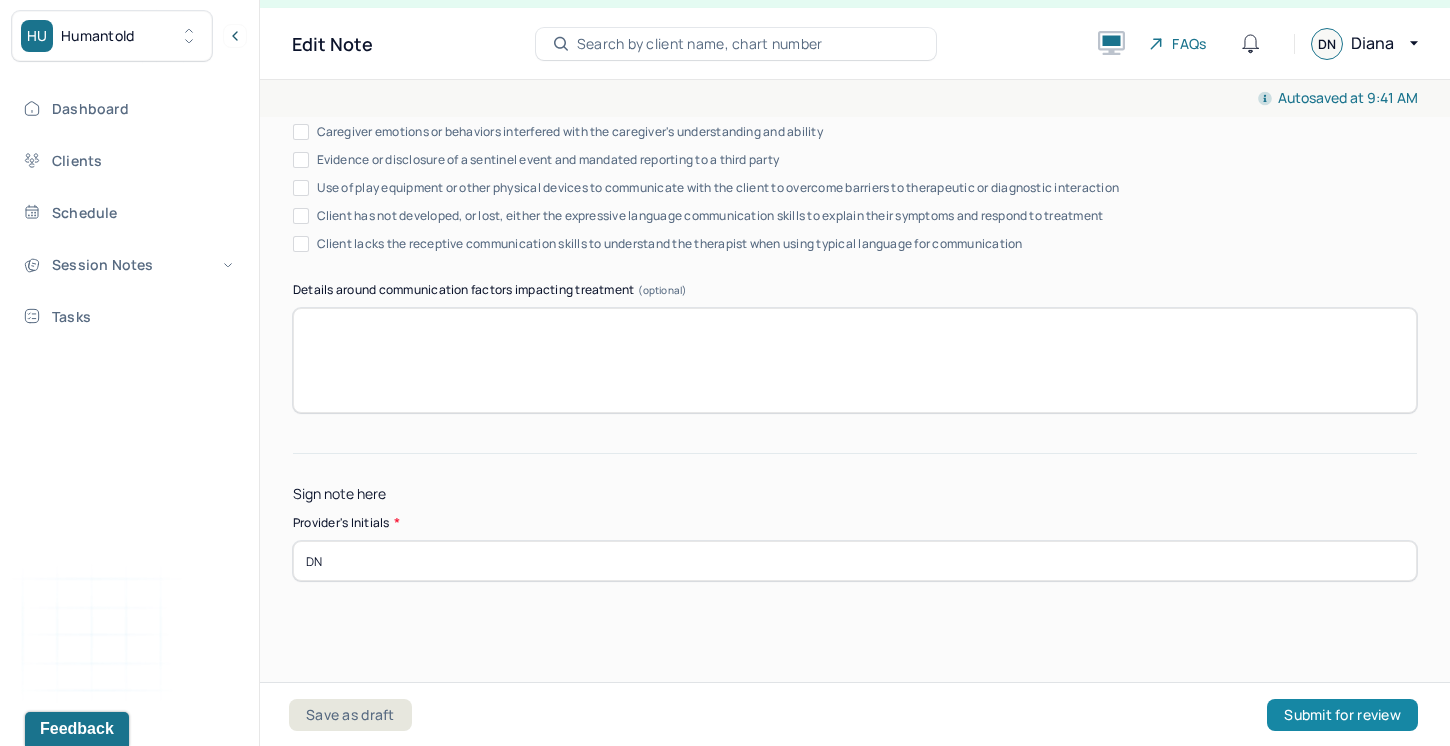 type on "DN" 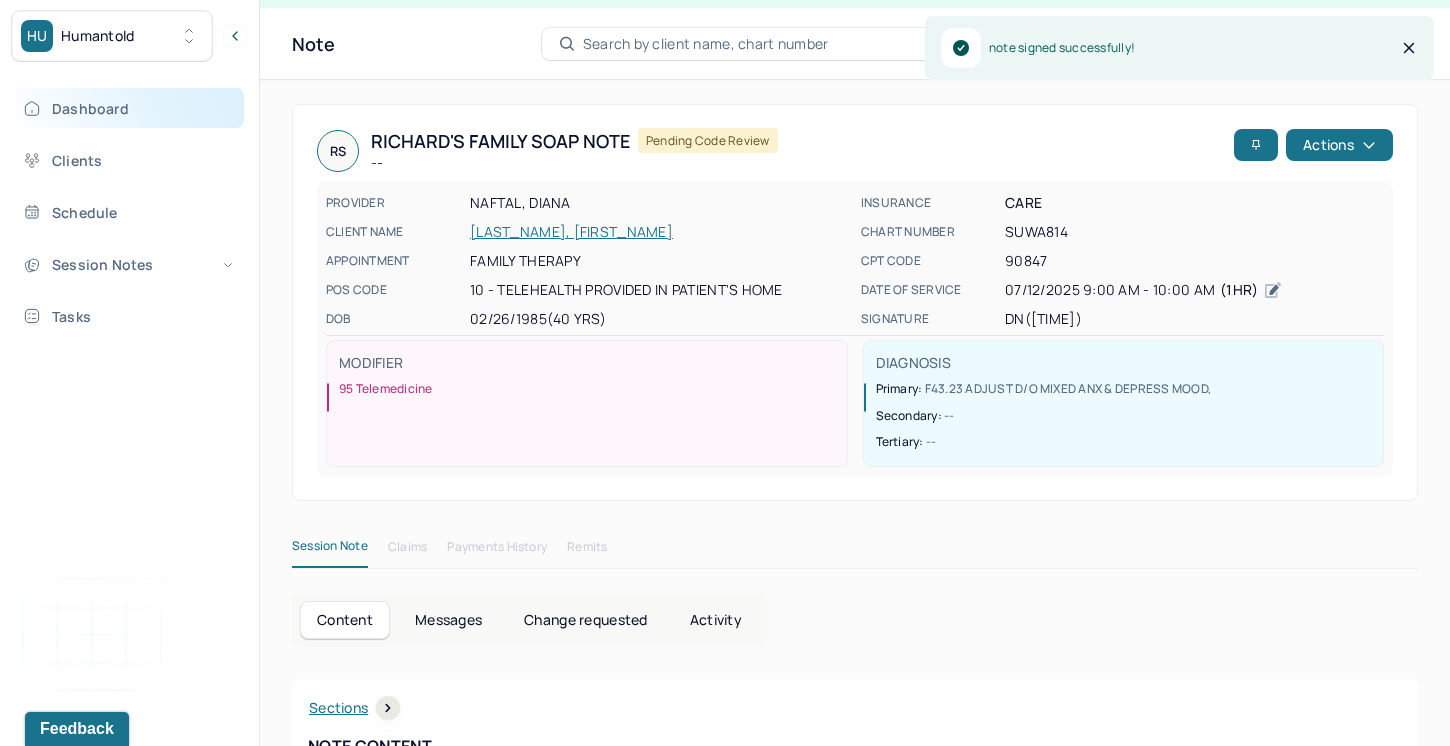 click on "Dashboard" at bounding box center [128, 108] 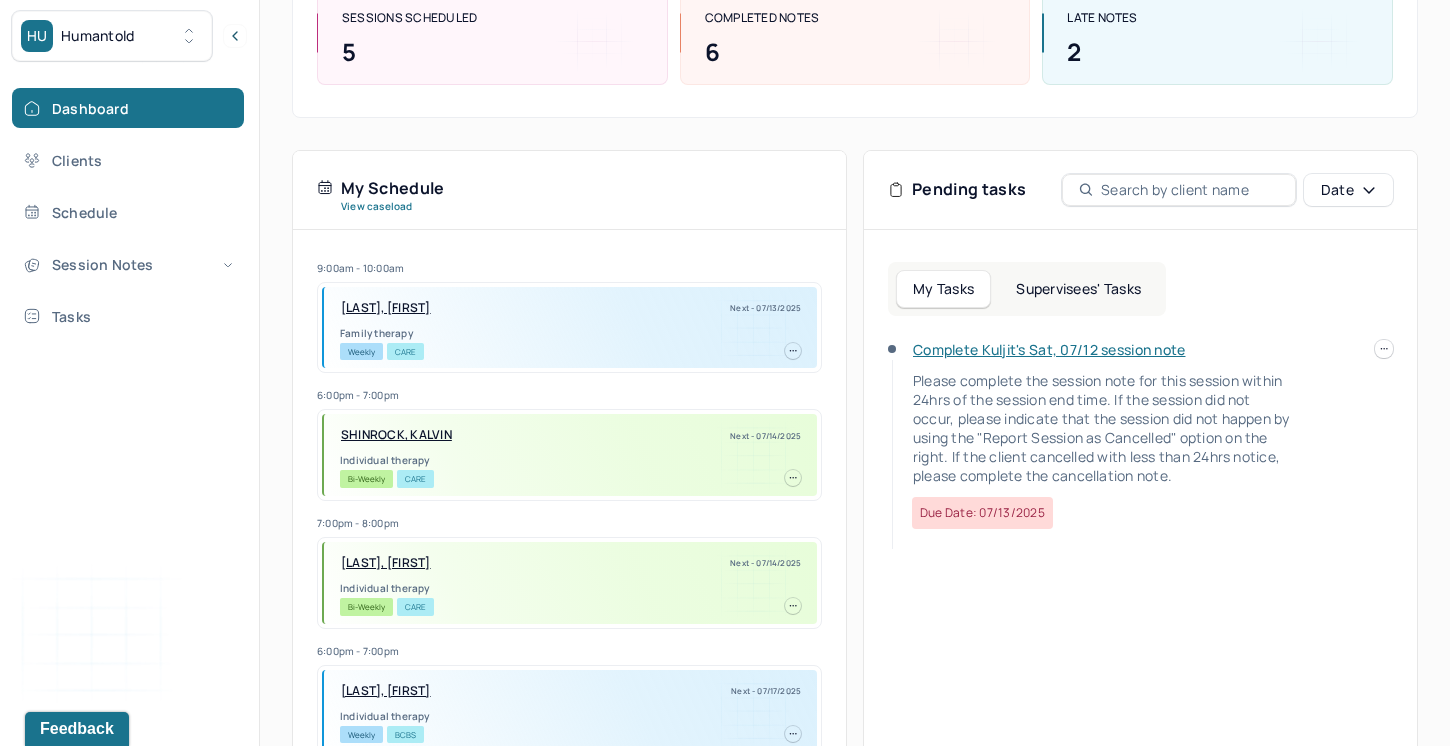 scroll, scrollTop: 336, scrollLeft: 0, axis: vertical 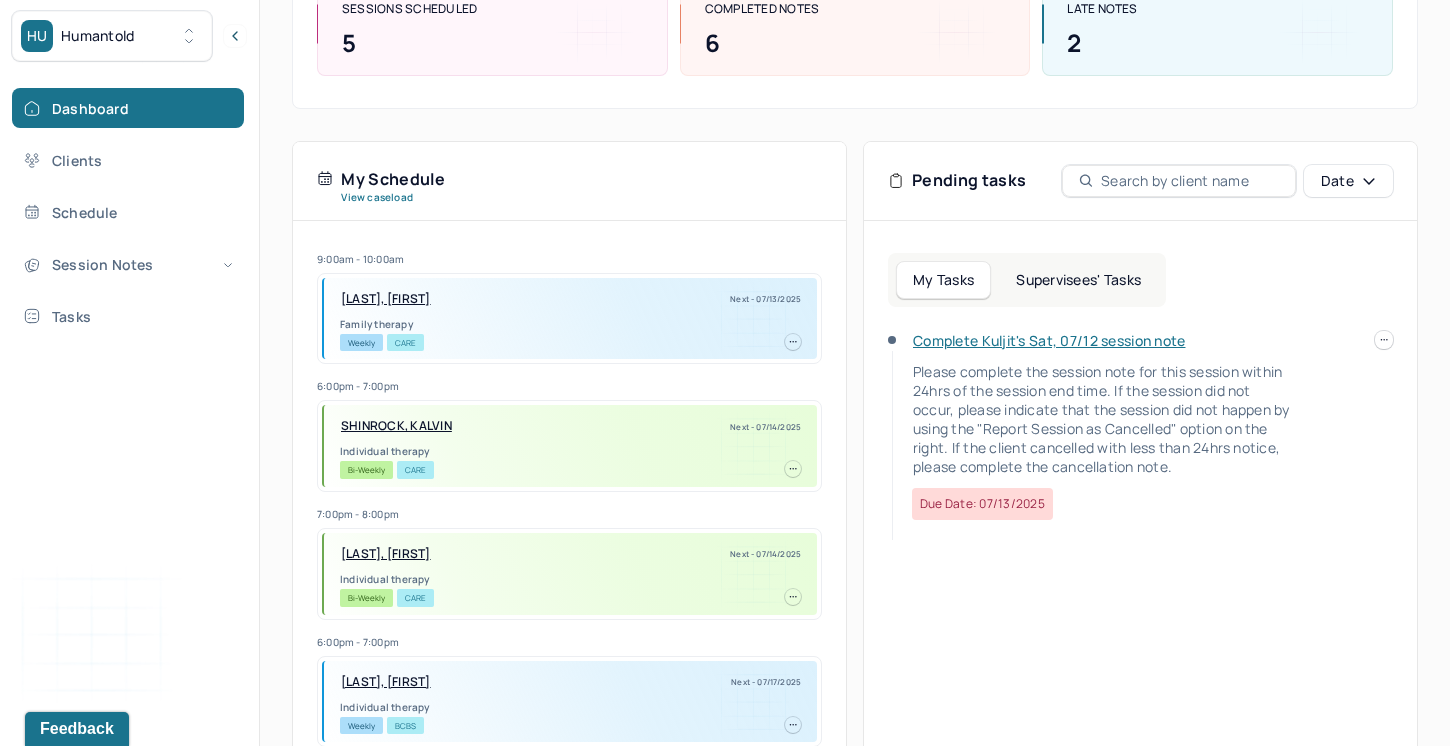 click on "Complete [NAME]'s [DAY], [DATE] session note Please complete the session note for this session within 24hrs of the session end time. If the session did not occur, please indicate that the session did not happen by using the "Report Session as Cancelled" option on the right. If the client cancelled with less than 24hrs notice, please complete the cancellation note. Due date: [DATE]" at bounding box center (1090, 425) 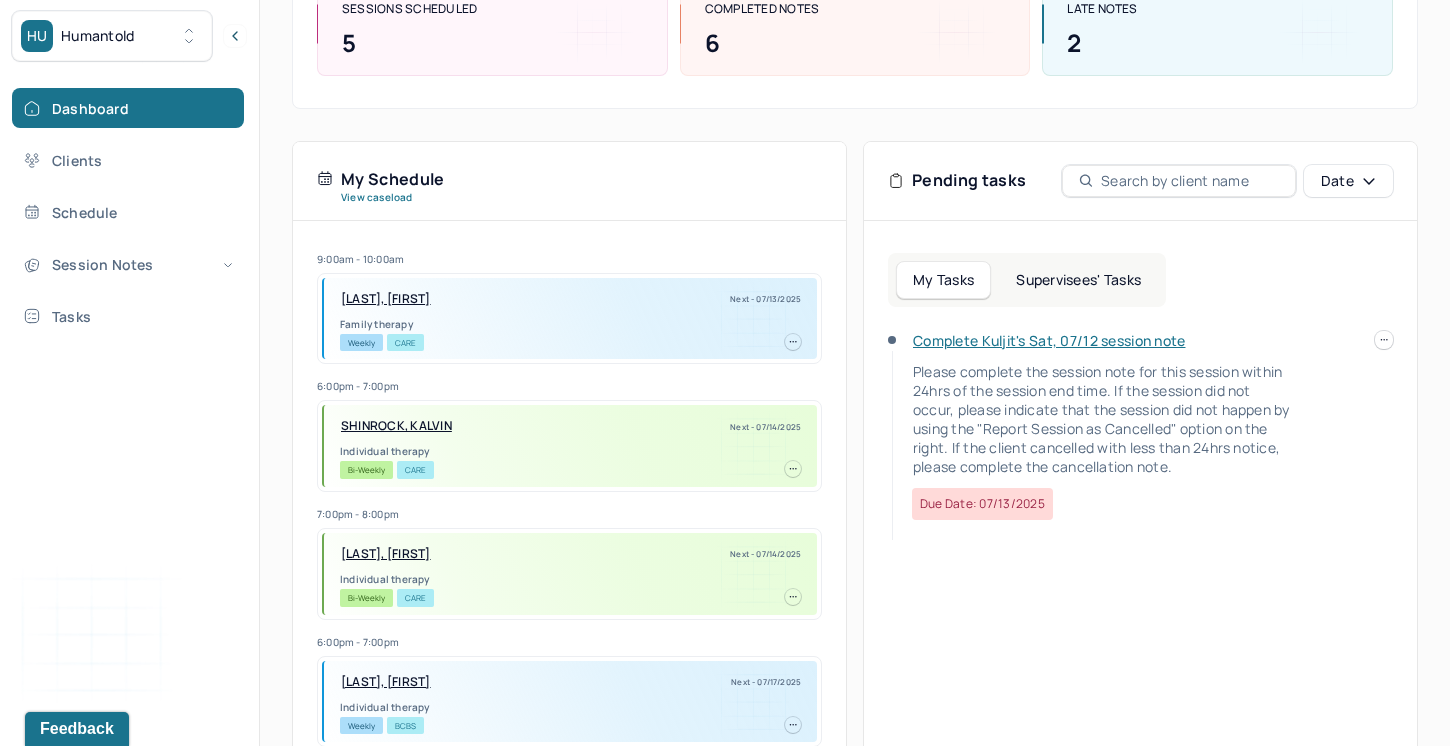 click on "My Tasks     Supervisees' Tasks   Complete [NAME]'s Sat, [MONTH]/[DAY] session note Please complete the session note for this session within 24hrs of the session end time. If the session did not occur, please indicate that the session did not happen by using the "Report Session as Cancelled" option on the right. If the client cancelled with less than 24hrs notice, please complete the cancellation note. Due date: [MONTH]/[DAY]/[YEAR]" at bounding box center [1140, 520] 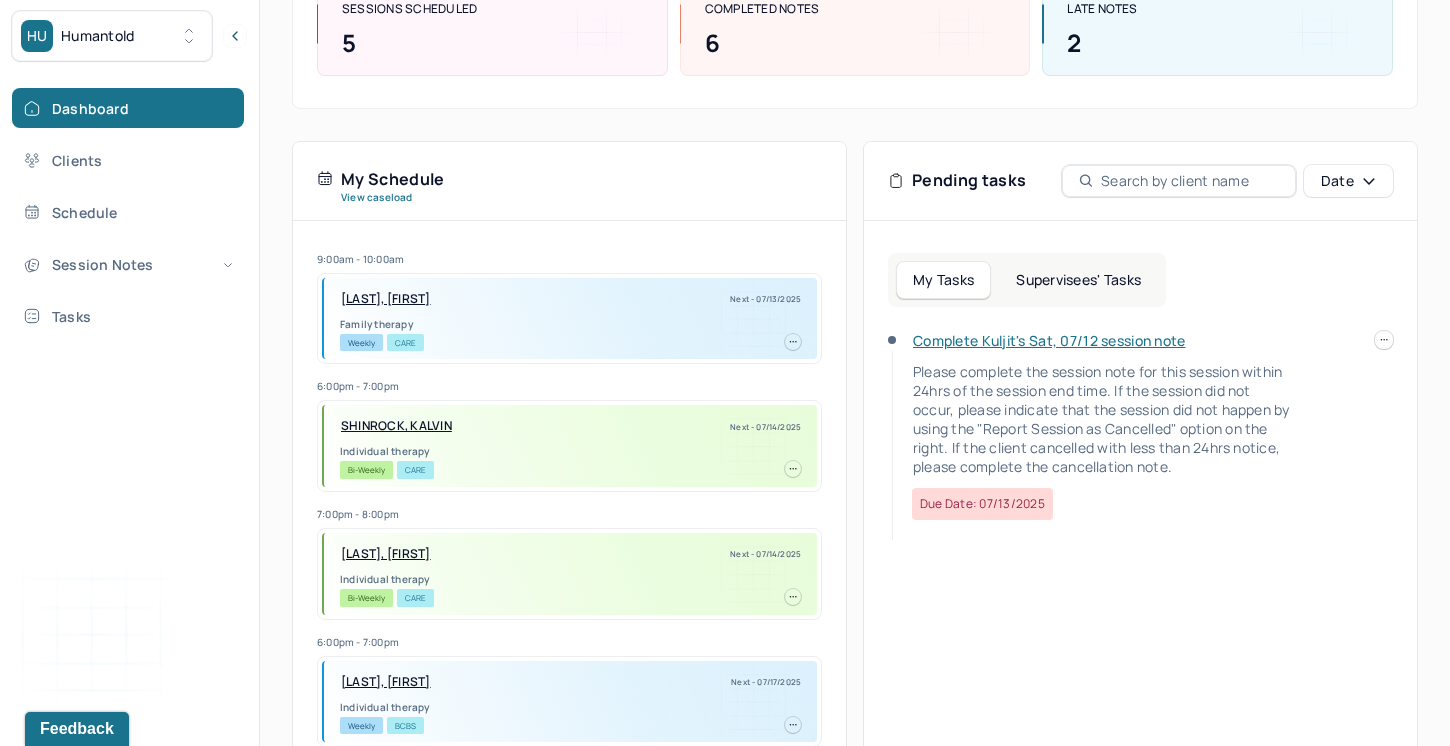 click on "Complete Kuljit's Sat, 07/12 session note" at bounding box center (1049, 340) 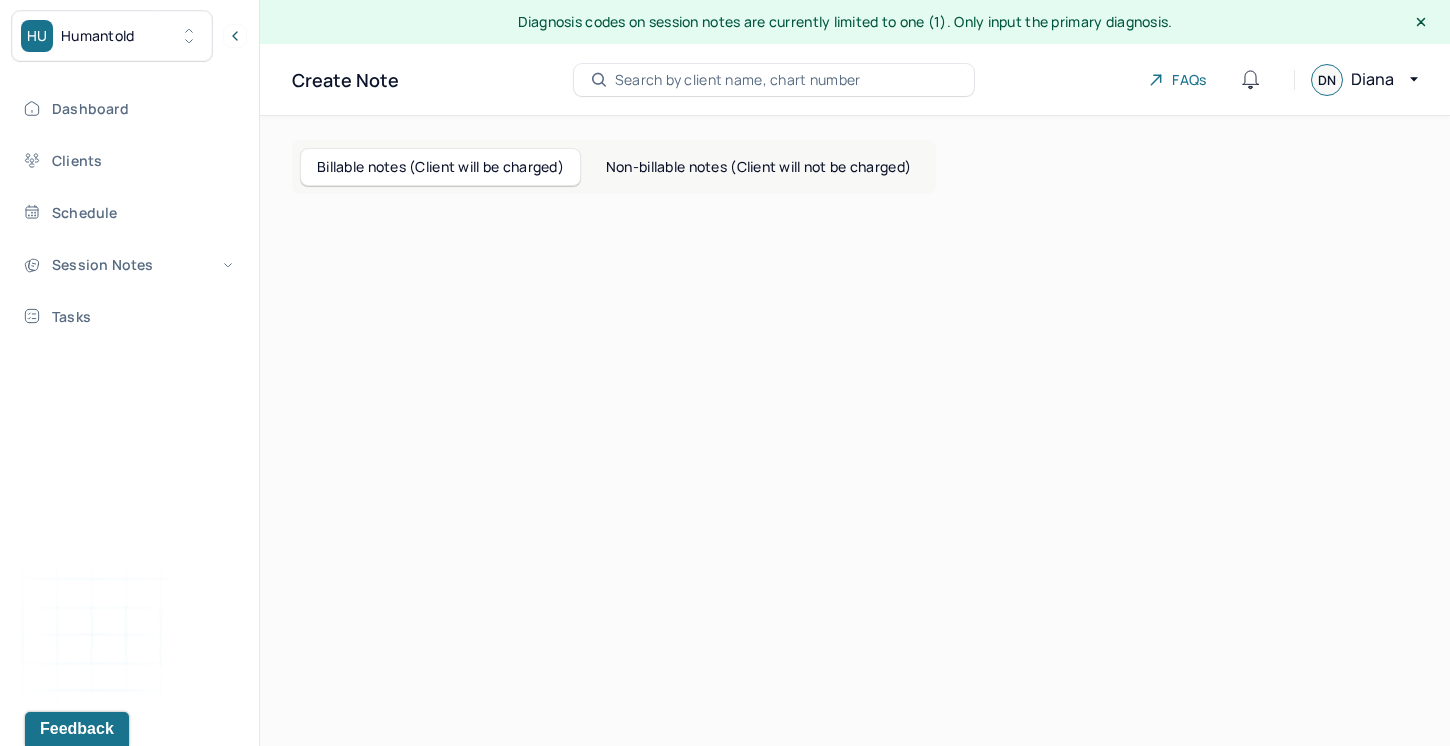 scroll, scrollTop: 0, scrollLeft: 0, axis: both 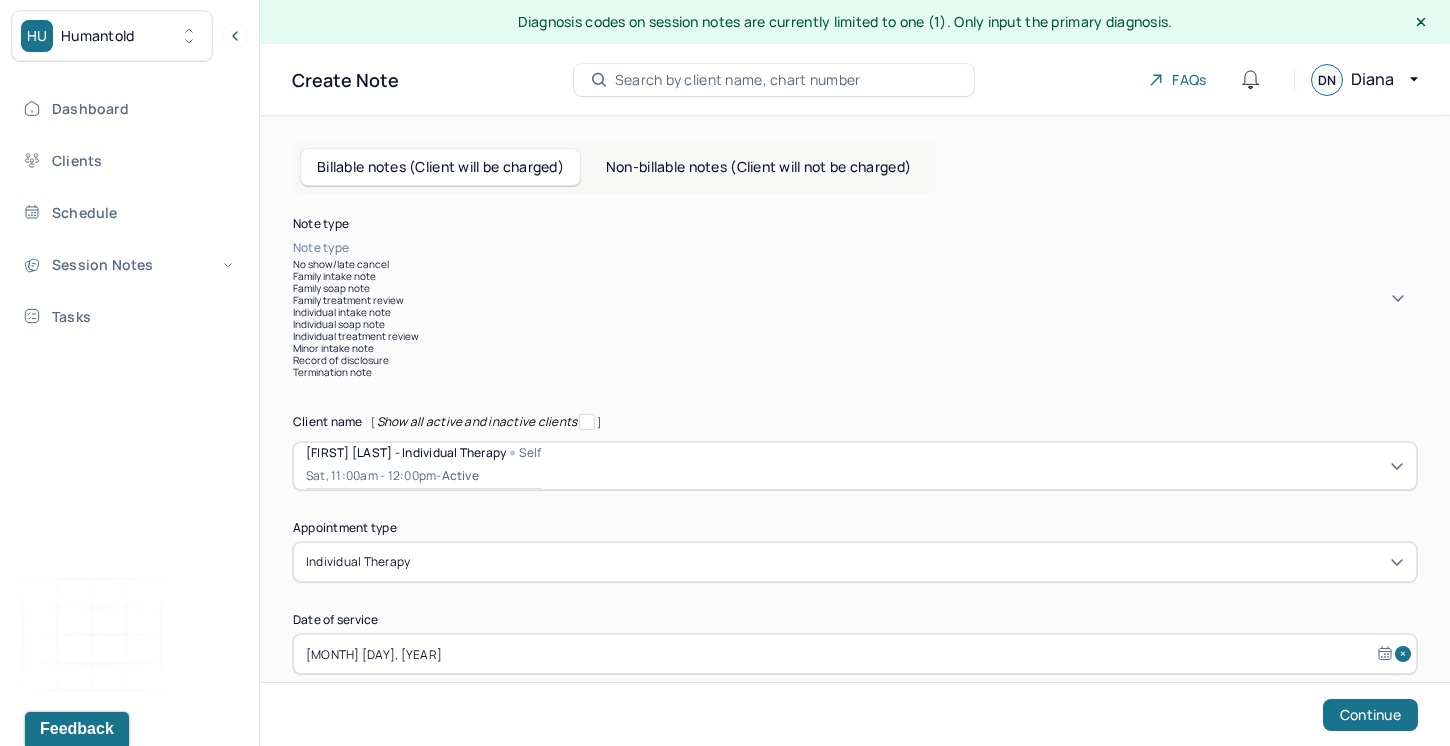 click at bounding box center [885, 248] 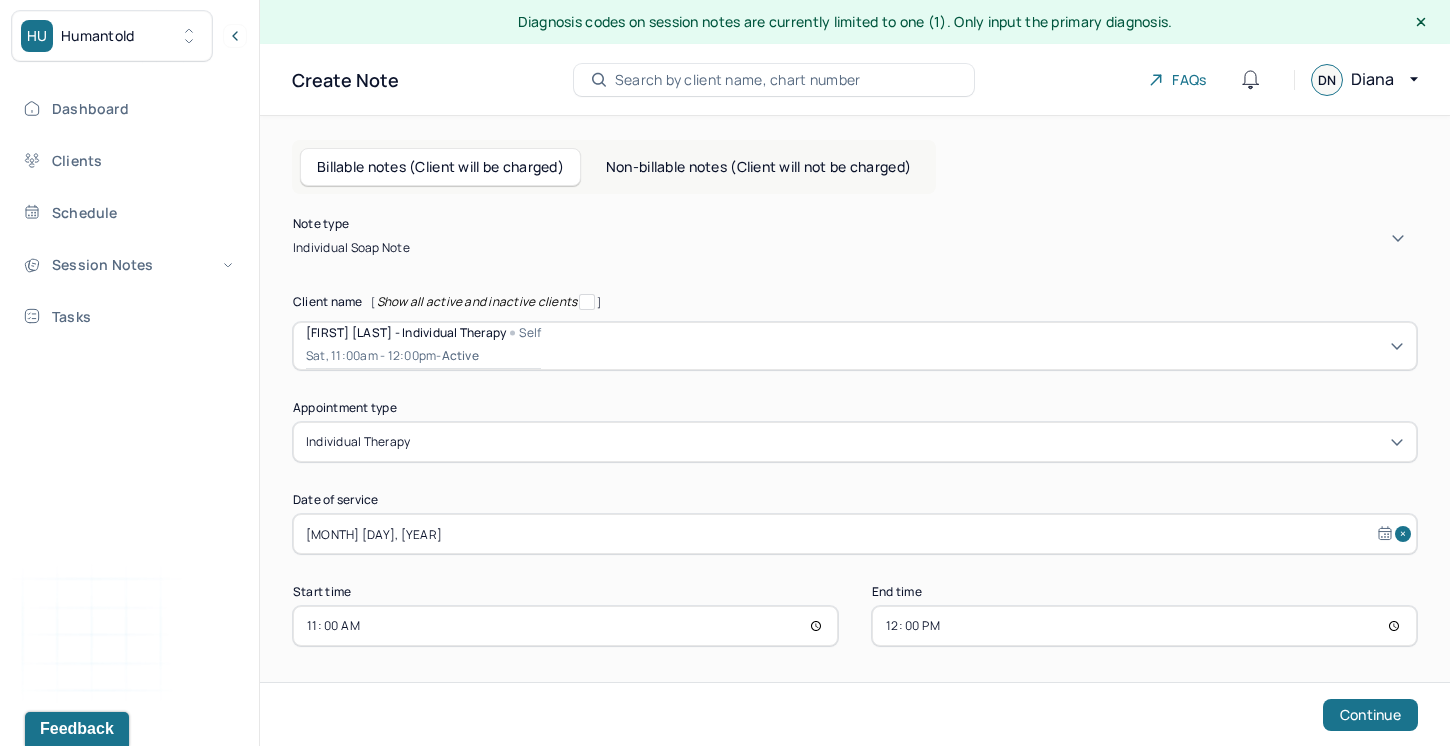 scroll, scrollTop: 25, scrollLeft: 0, axis: vertical 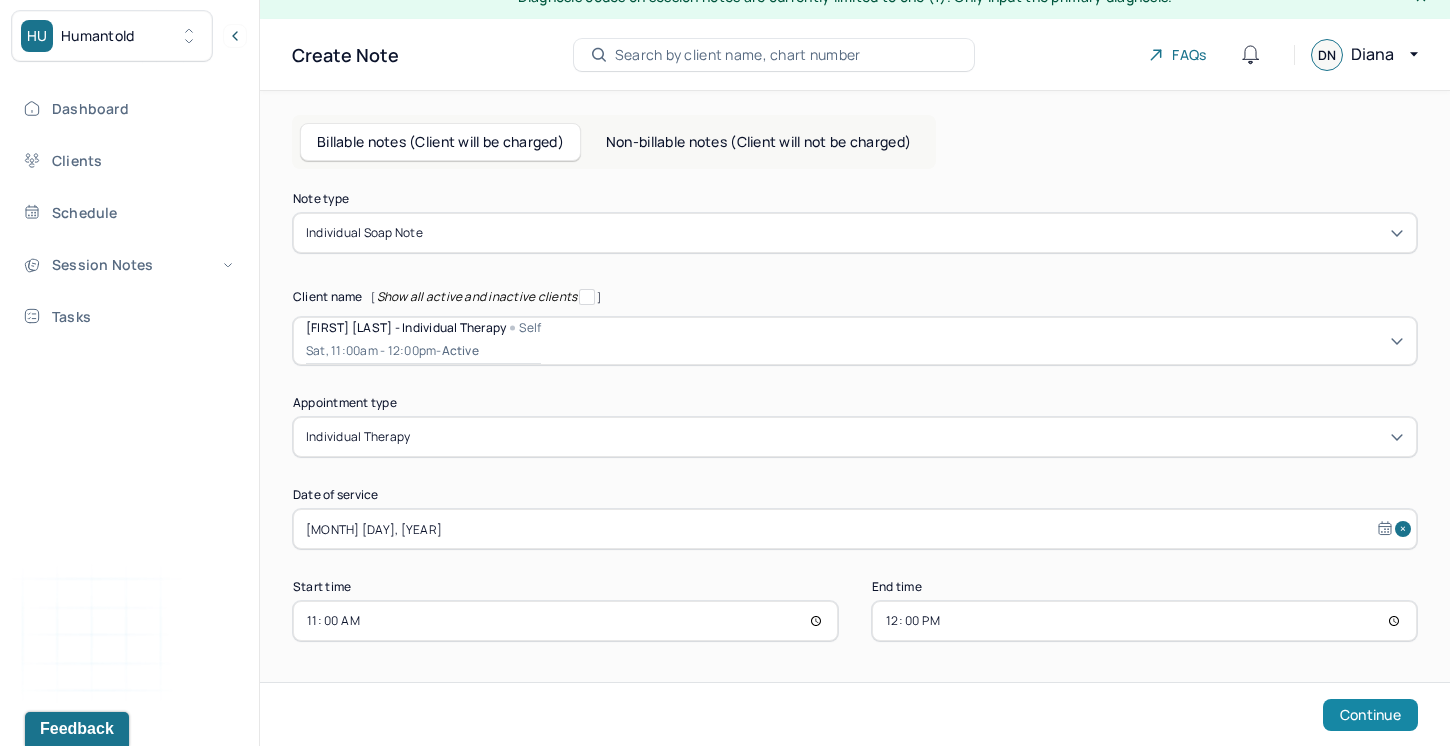 click on "Continue" at bounding box center (1370, 715) 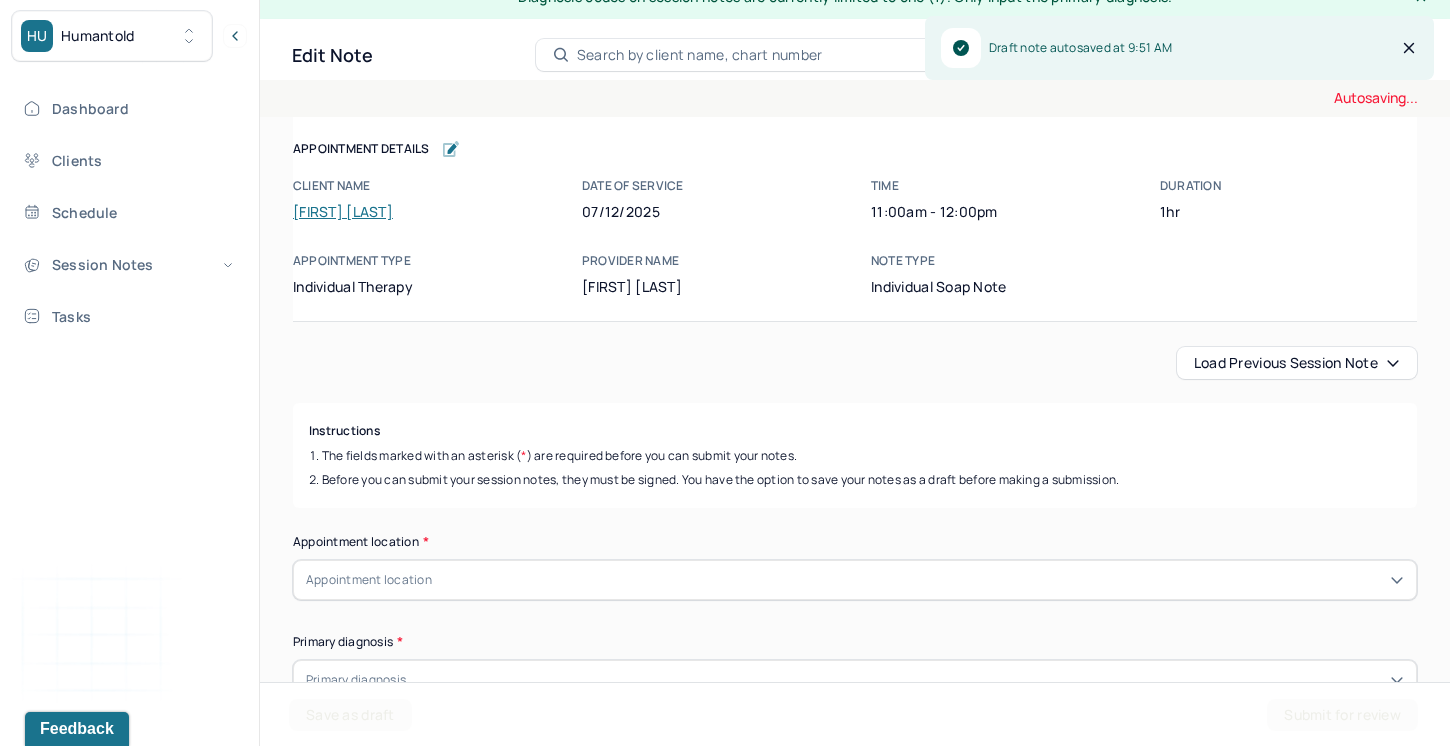 click on "Load previous session note" at bounding box center [1297, 363] 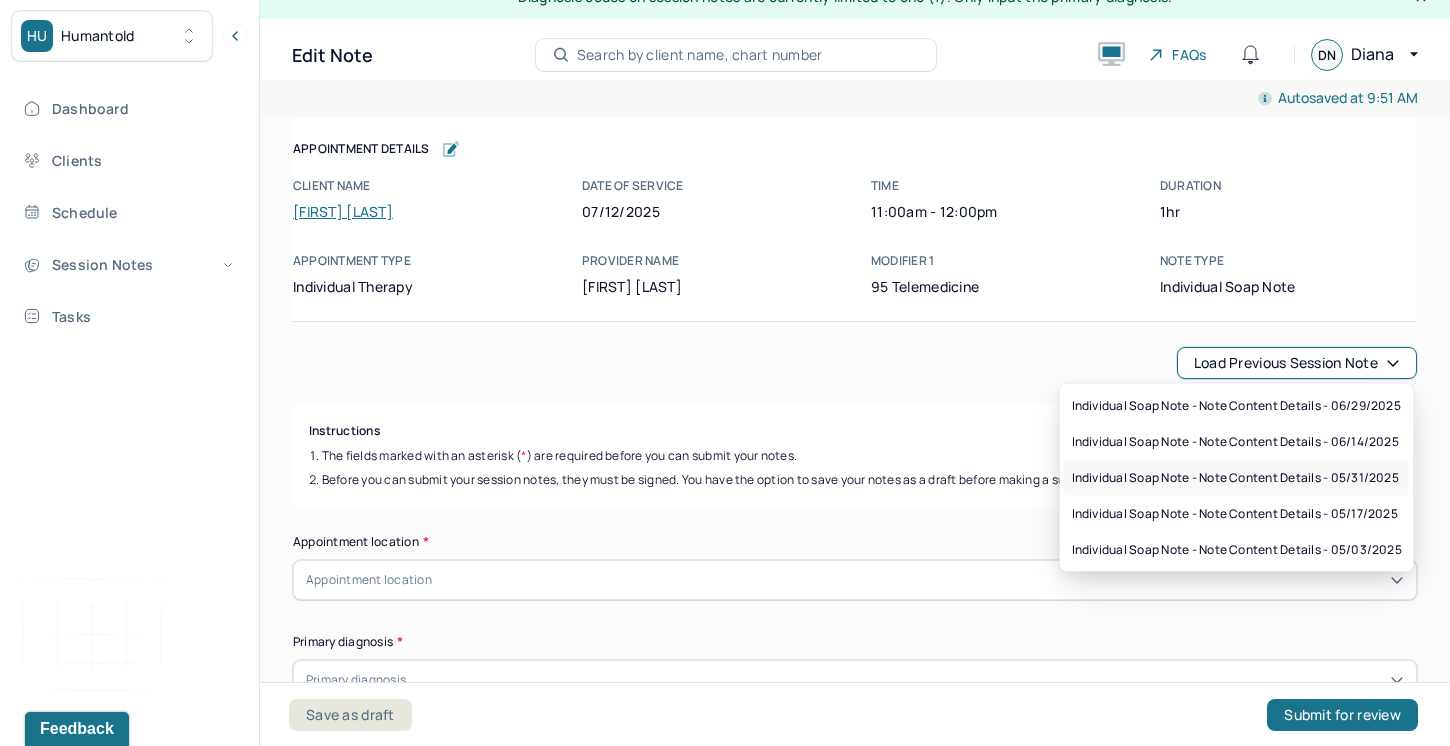 click on "Individual soap note   - Note content Details -   05/31/2025" at bounding box center [1235, 478] 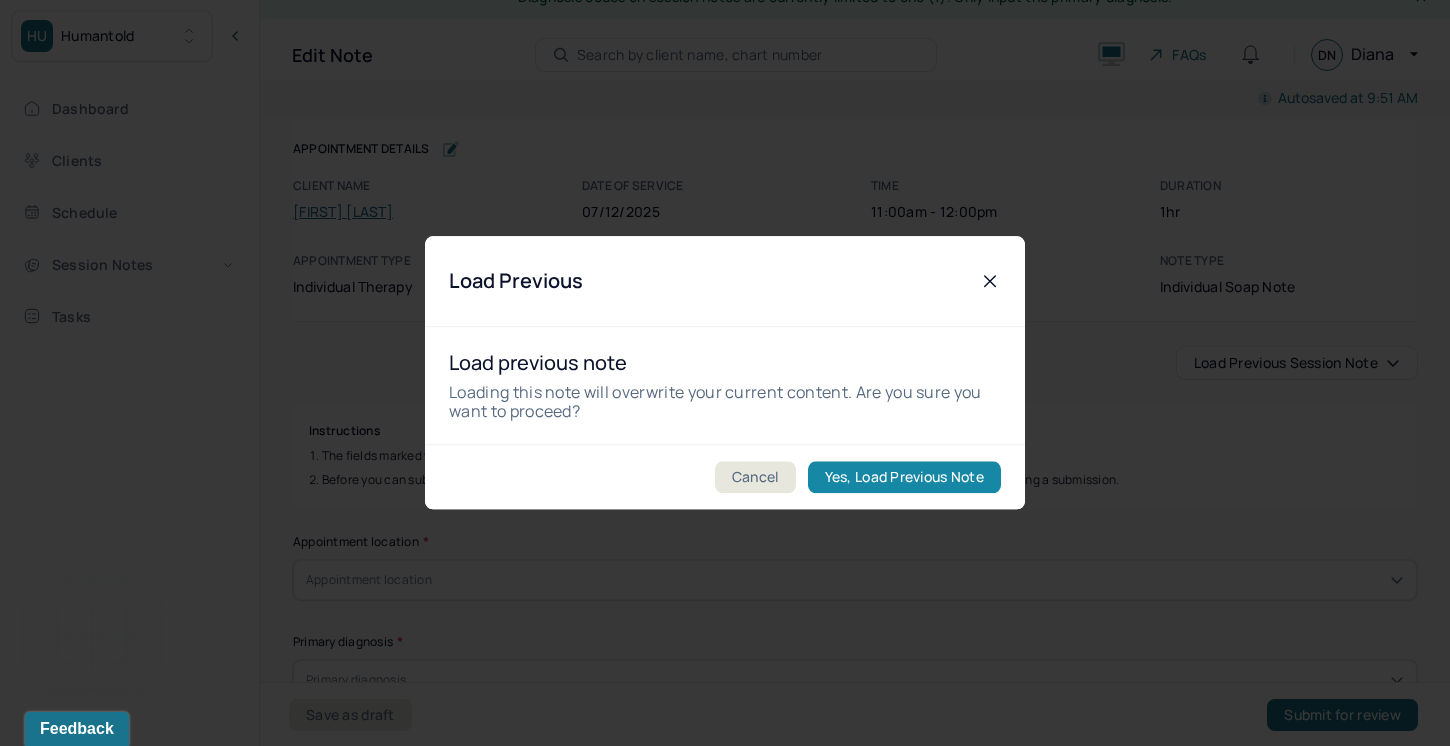 click on "Yes, Load Previous Note" at bounding box center [904, 478] 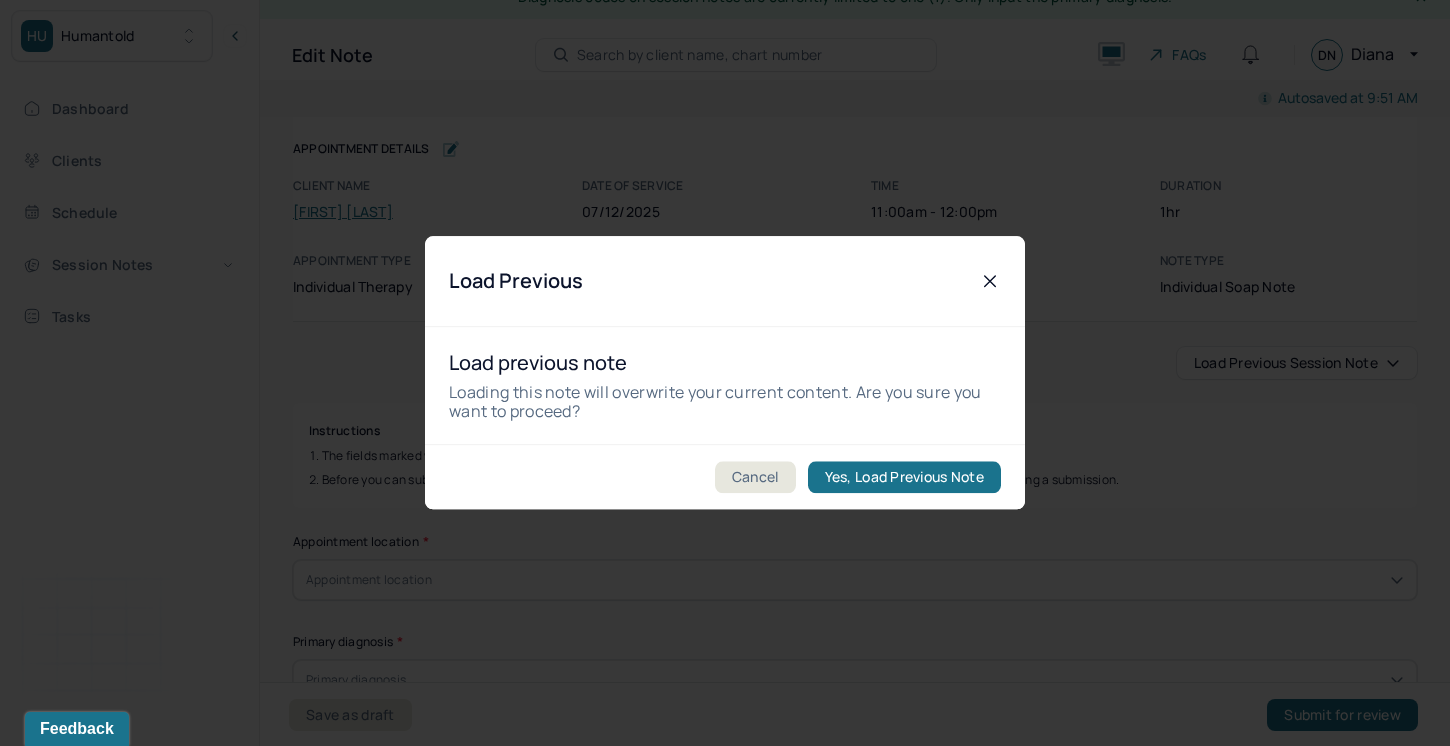 type on "Client endorsed feelings of anxiety as demonstrated by elevated shoulders, a tense jaw and upper body, furrowed brows, a wide-eyed expression, and angry tone of speech." 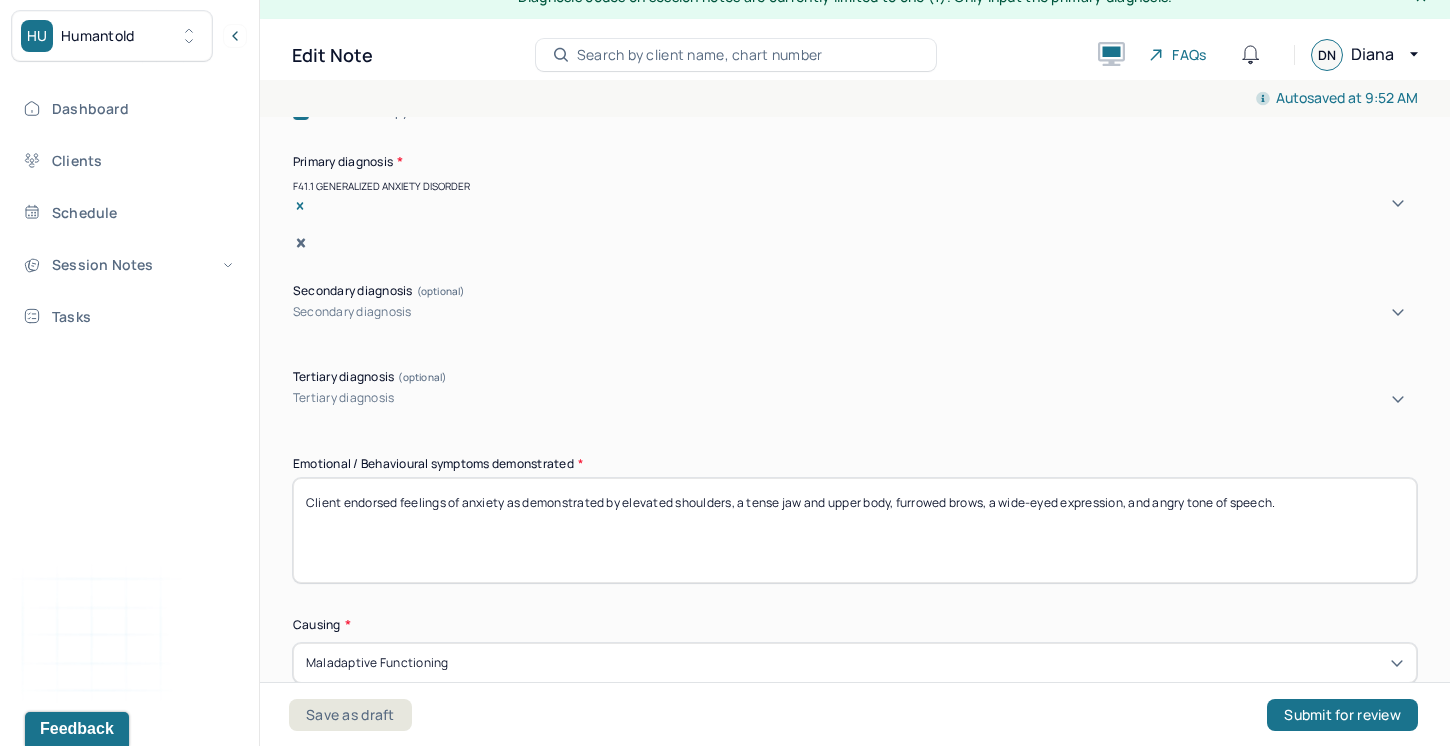 scroll, scrollTop: 744, scrollLeft: 0, axis: vertical 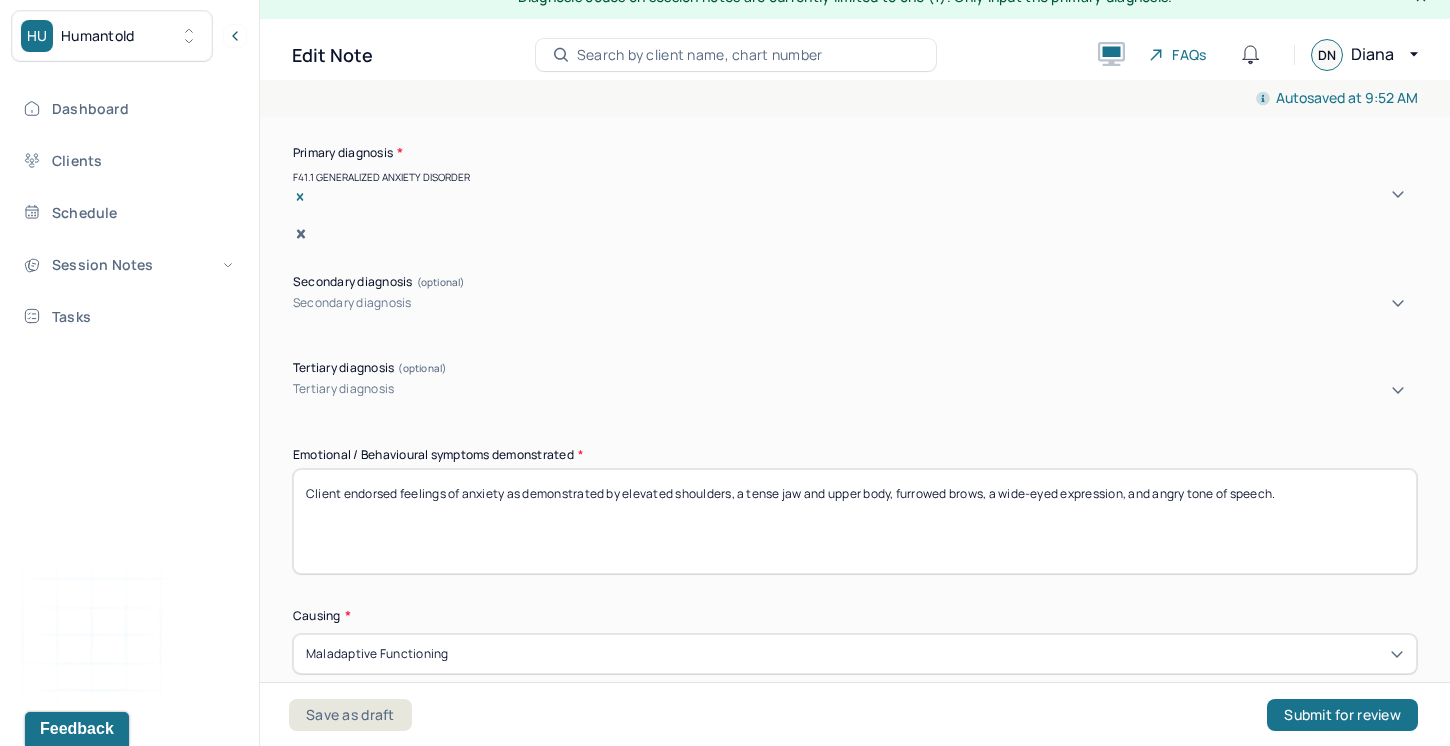 drag, startPoint x: 1303, startPoint y: 475, endPoint x: 626, endPoint y: 478, distance: 677.00665 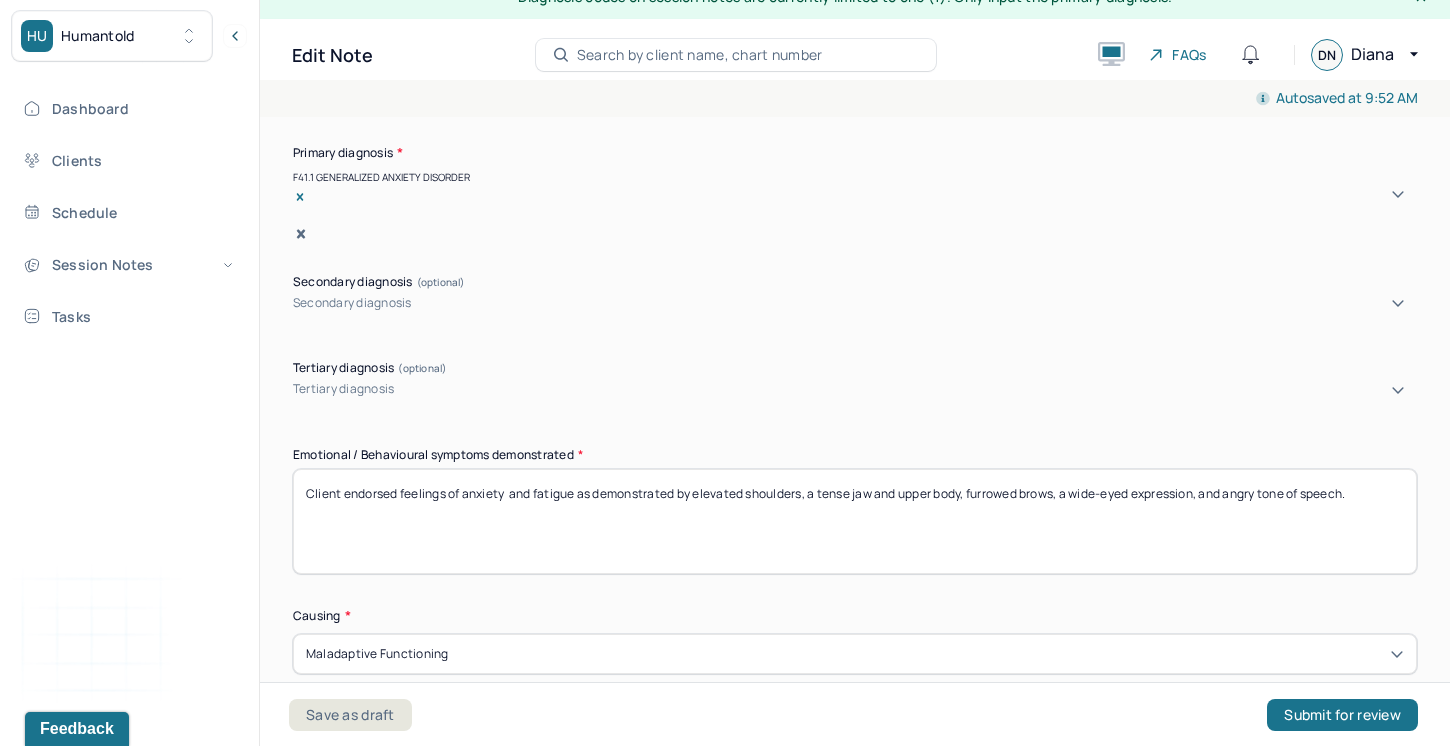 drag, startPoint x: 963, startPoint y: 470, endPoint x: 700, endPoint y: 476, distance: 263.06842 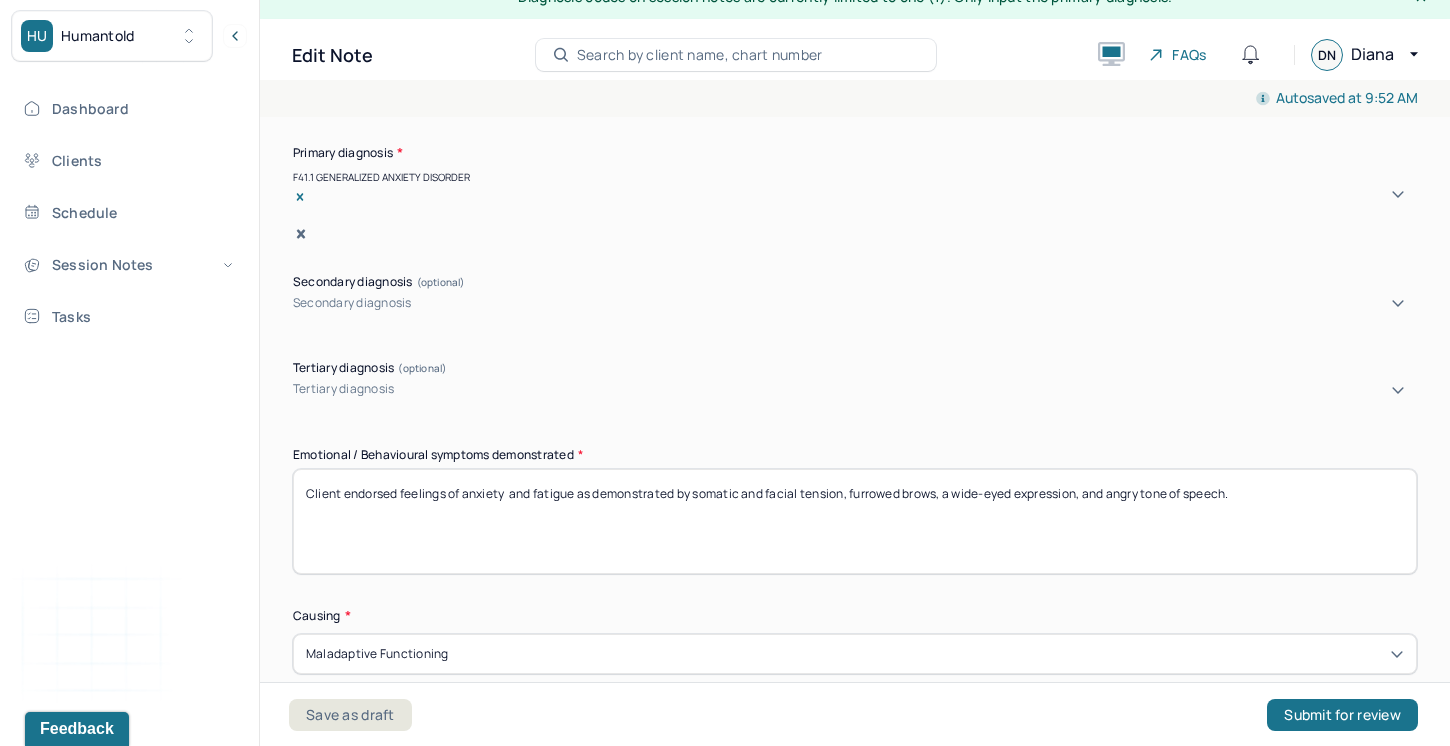 drag, startPoint x: 904, startPoint y: 476, endPoint x: 851, endPoint y: 467, distance: 53.75872 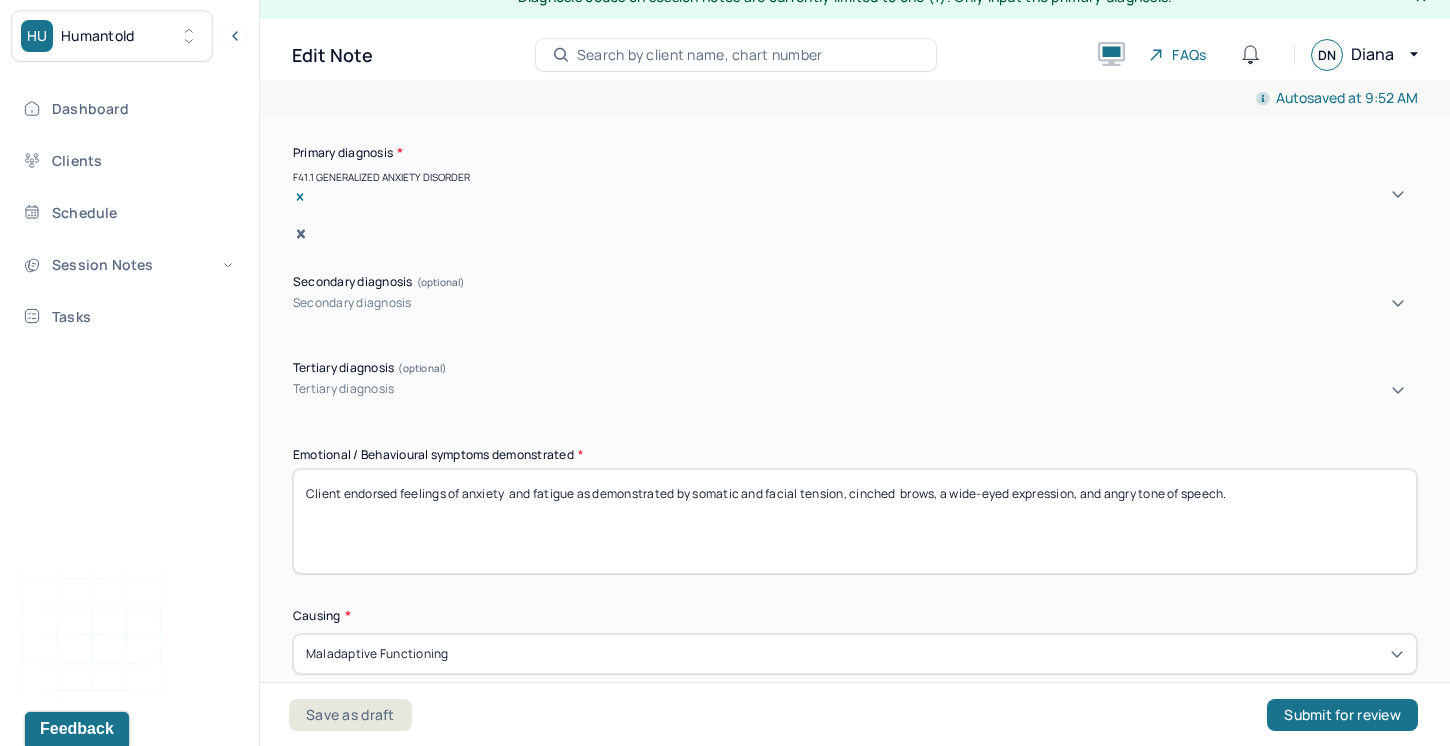 drag, startPoint x: 1077, startPoint y: 475, endPoint x: 945, endPoint y: 475, distance: 132 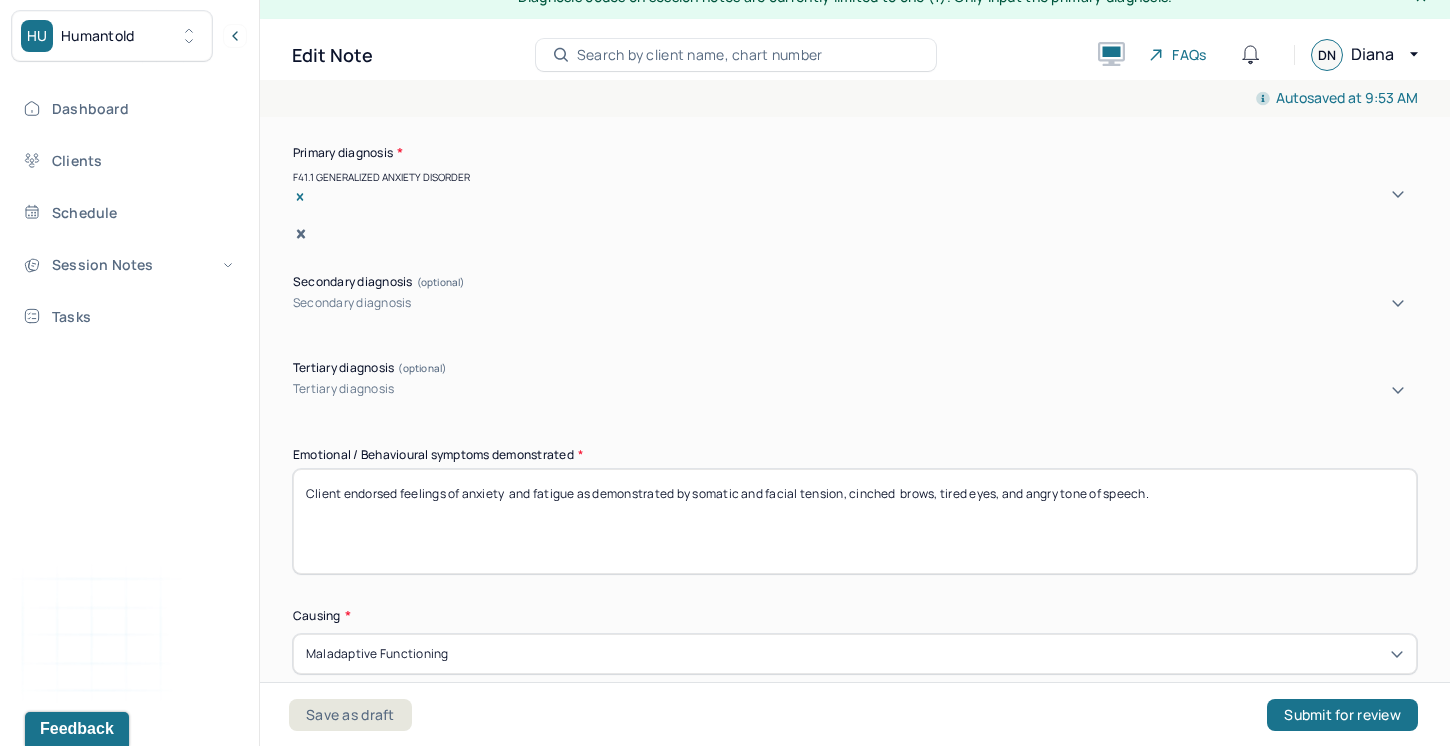 drag, startPoint x: 1179, startPoint y: 479, endPoint x: 1034, endPoint y: 474, distance: 145.08618 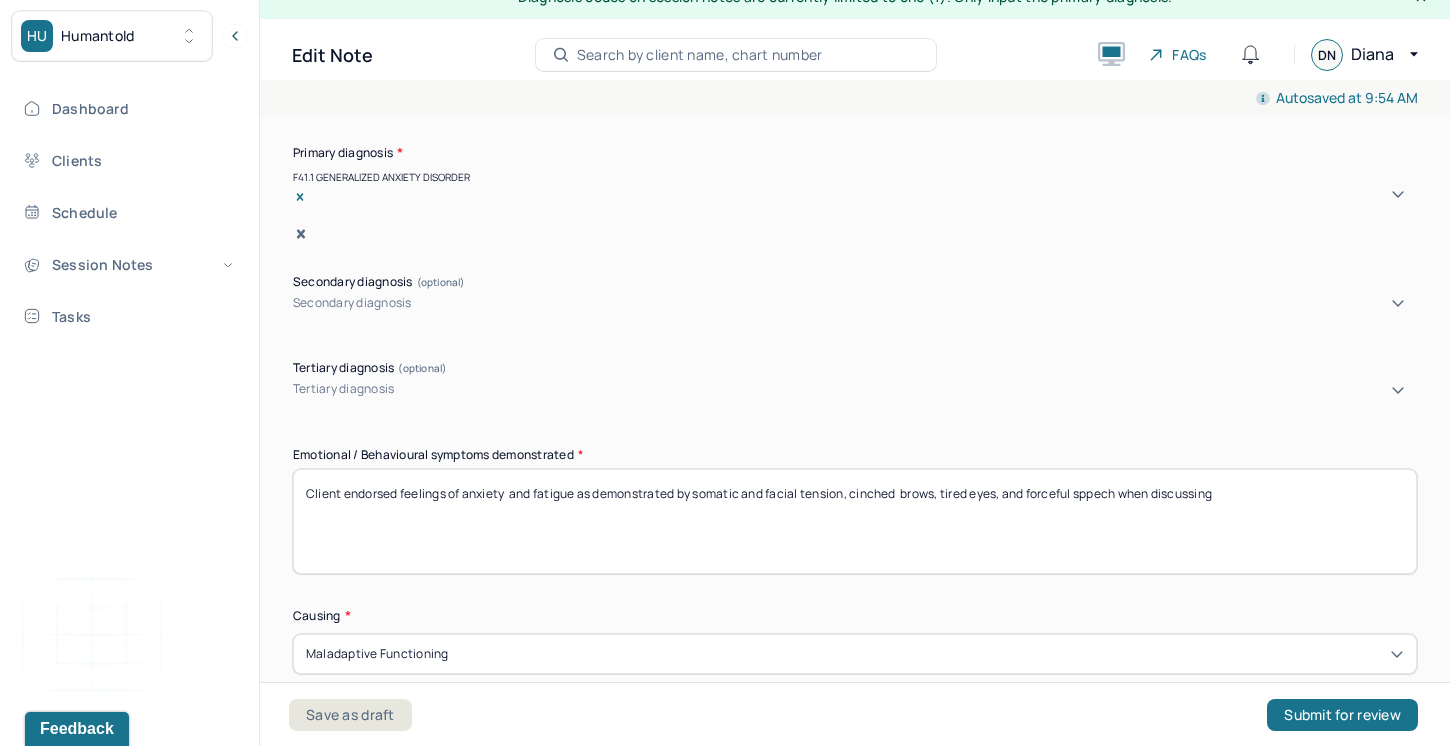click on "Client endorsed feelings of anxiety  and fatigue as demonstrated by somatic and facial tension, cinched  brows, tired eyes, and forceful sppech when discussing" at bounding box center [855, 521] 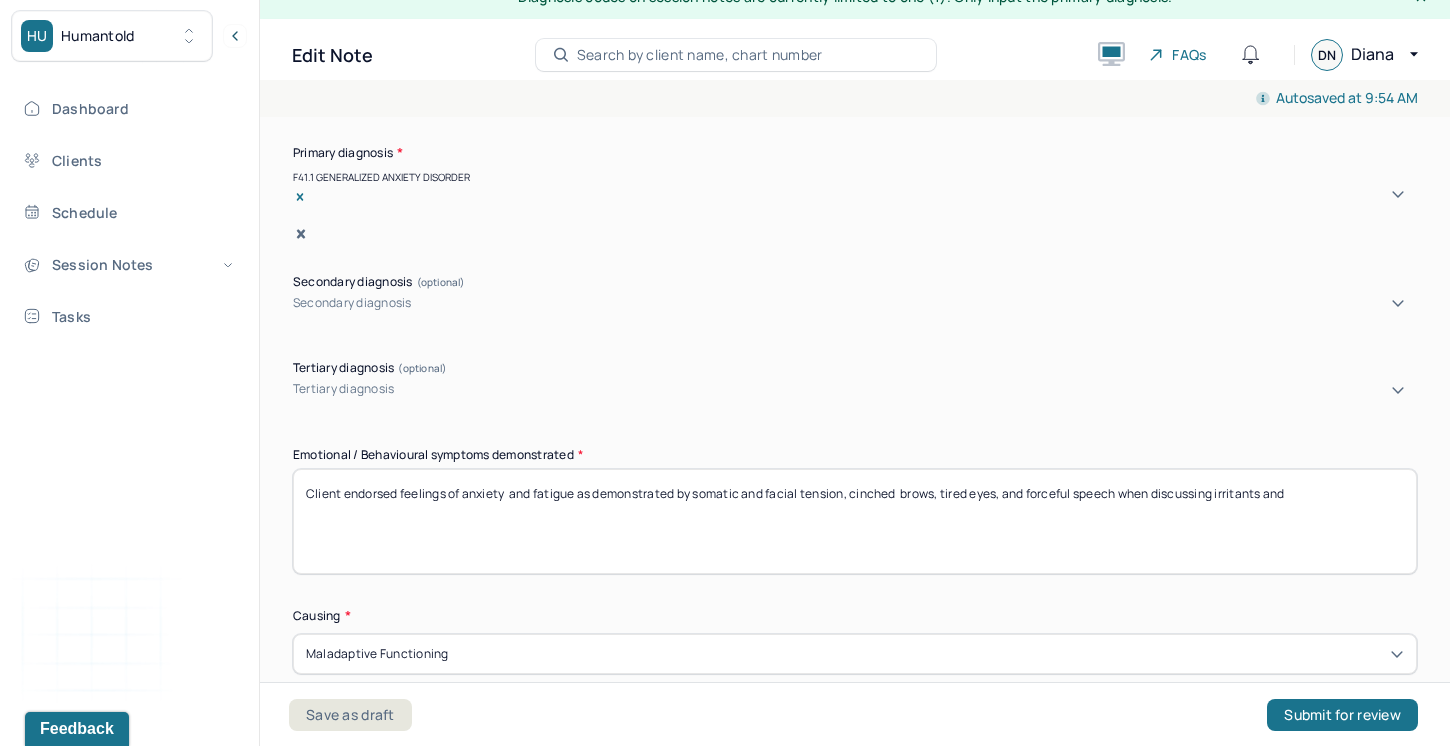 drag, startPoint x: 1314, startPoint y: 475, endPoint x: 1224, endPoint y: 475, distance: 90 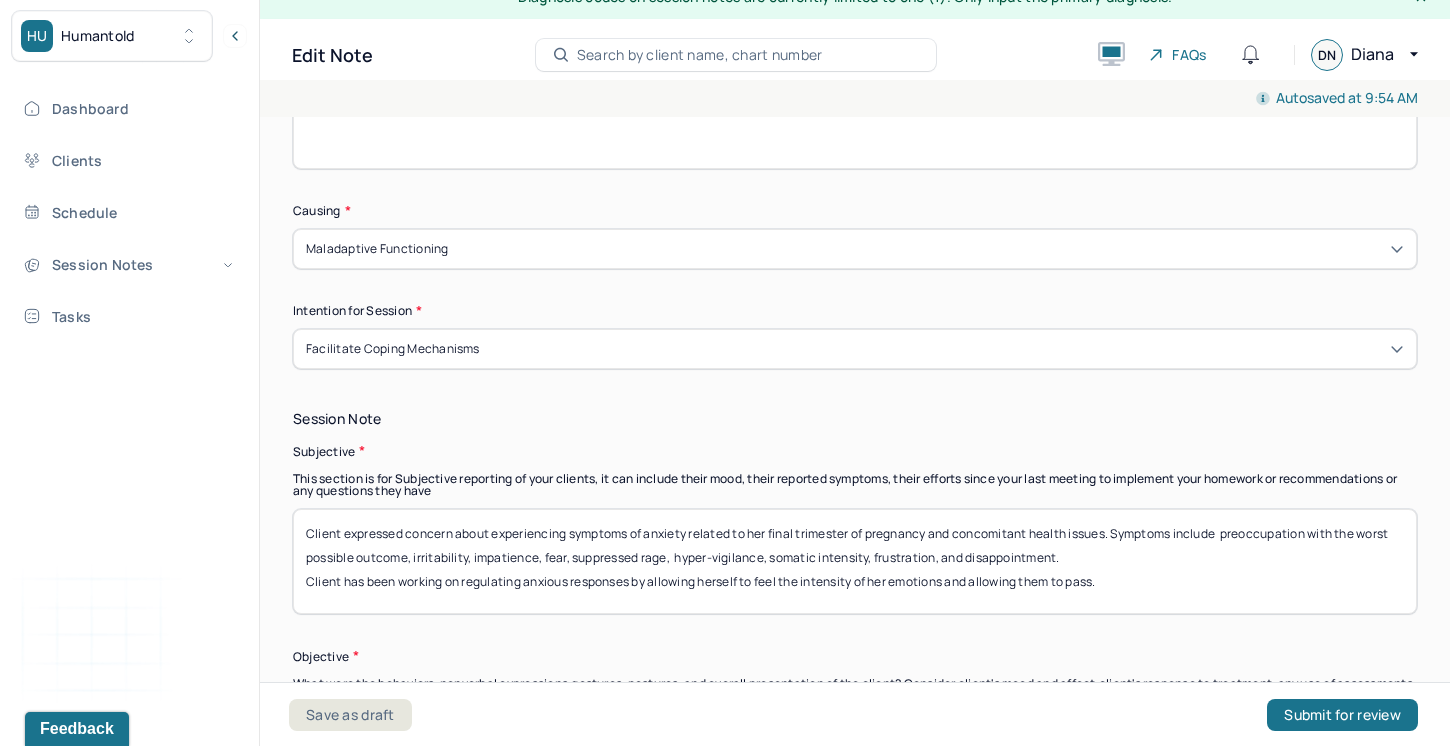 scroll, scrollTop: 1150, scrollLeft: 0, axis: vertical 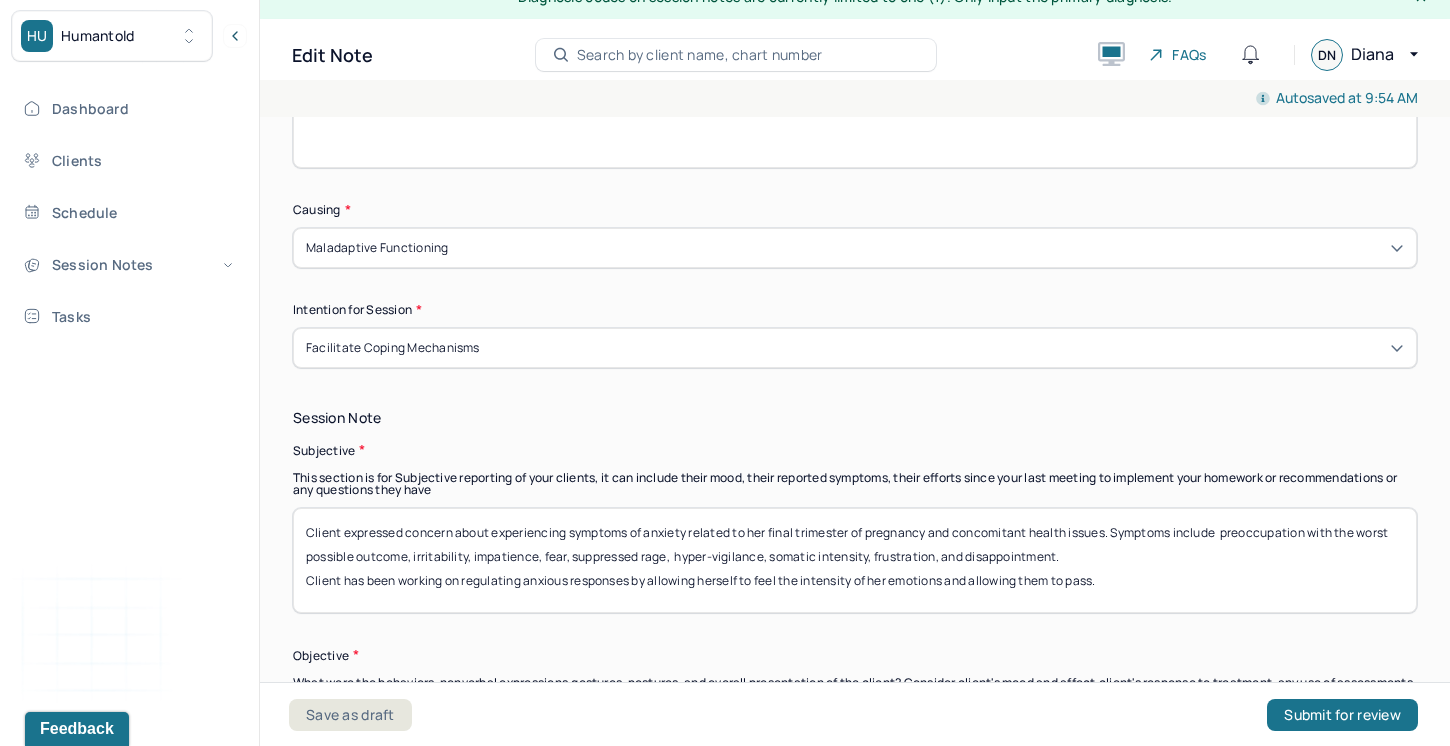 type on "Client endorsed feelings of anxiety  and fatigue as demonstrated by somatic and facial tension, cinched  brows, tired eyes, and forceful speech when discussing interpersonal irritants." 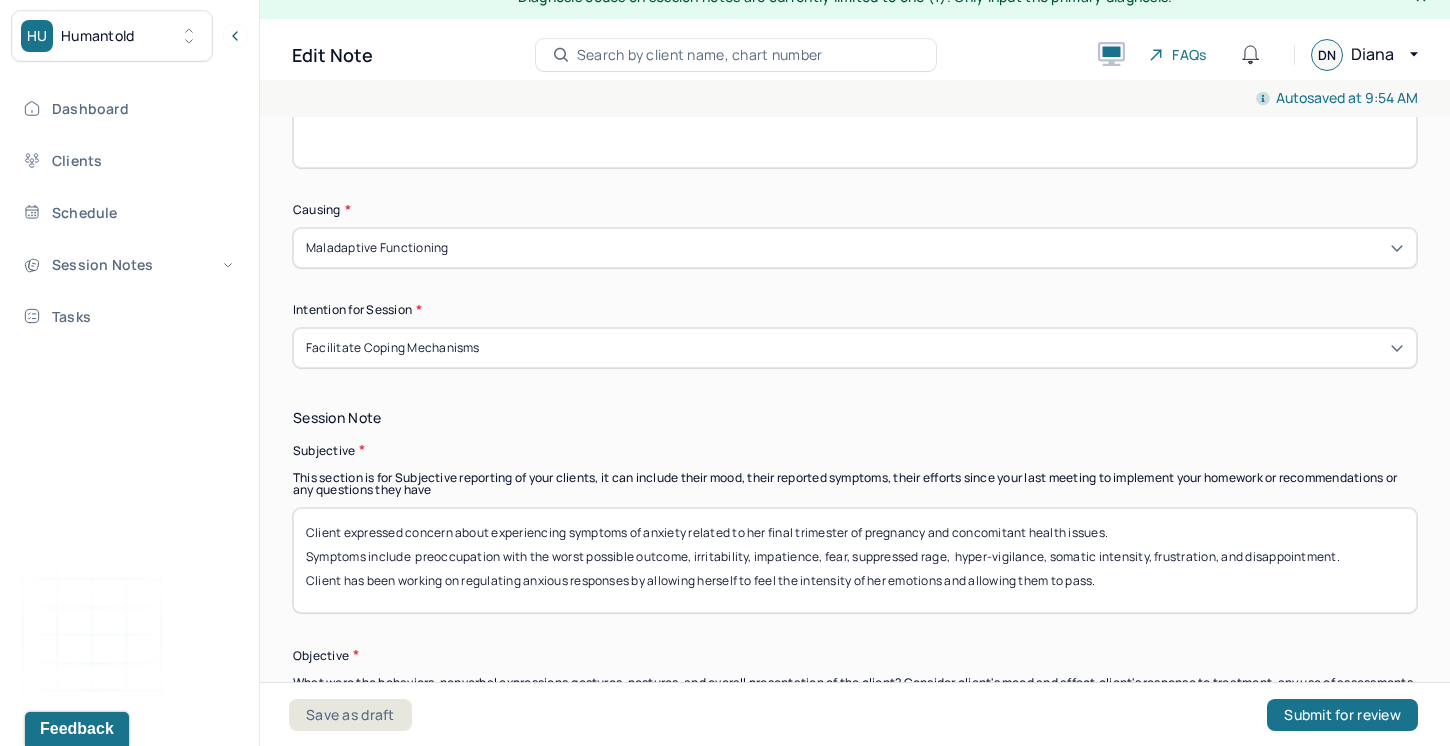 drag, startPoint x: 1145, startPoint y: 510, endPoint x: 752, endPoint y: 509, distance: 393.00128 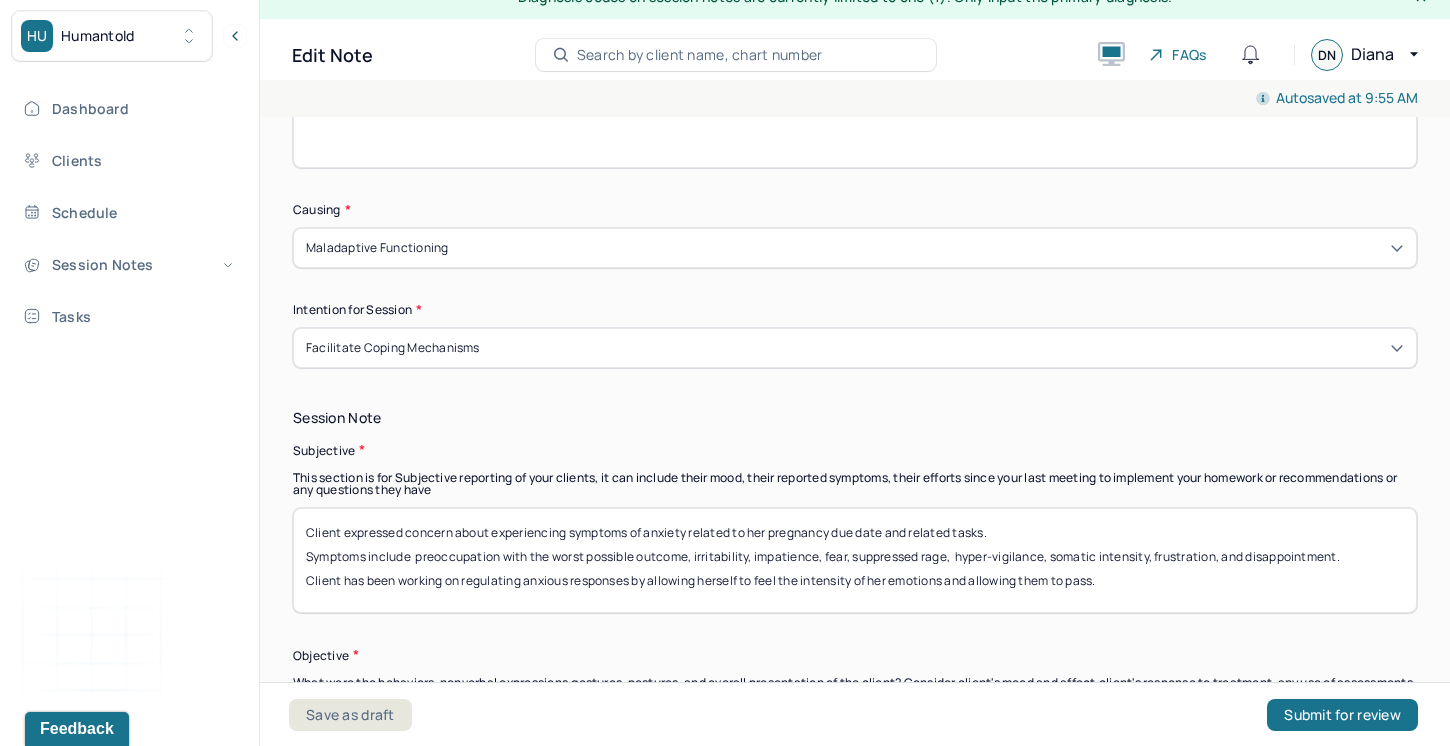 click on "Client expressed concern about experiencing symptoms of anxiety related to her pregnancy due date and related tasks.
Symptoms include  preoccupation with the worst possible outcome, irritability, impatience, fear, suppressed rage,  hyper-vigilance, somatic intensity, frustration, and disappointment.
Client has been working on regulating anxious responses by allowing herself to feel the intensity of her emotions and allowing them to pass." at bounding box center [855, 560] 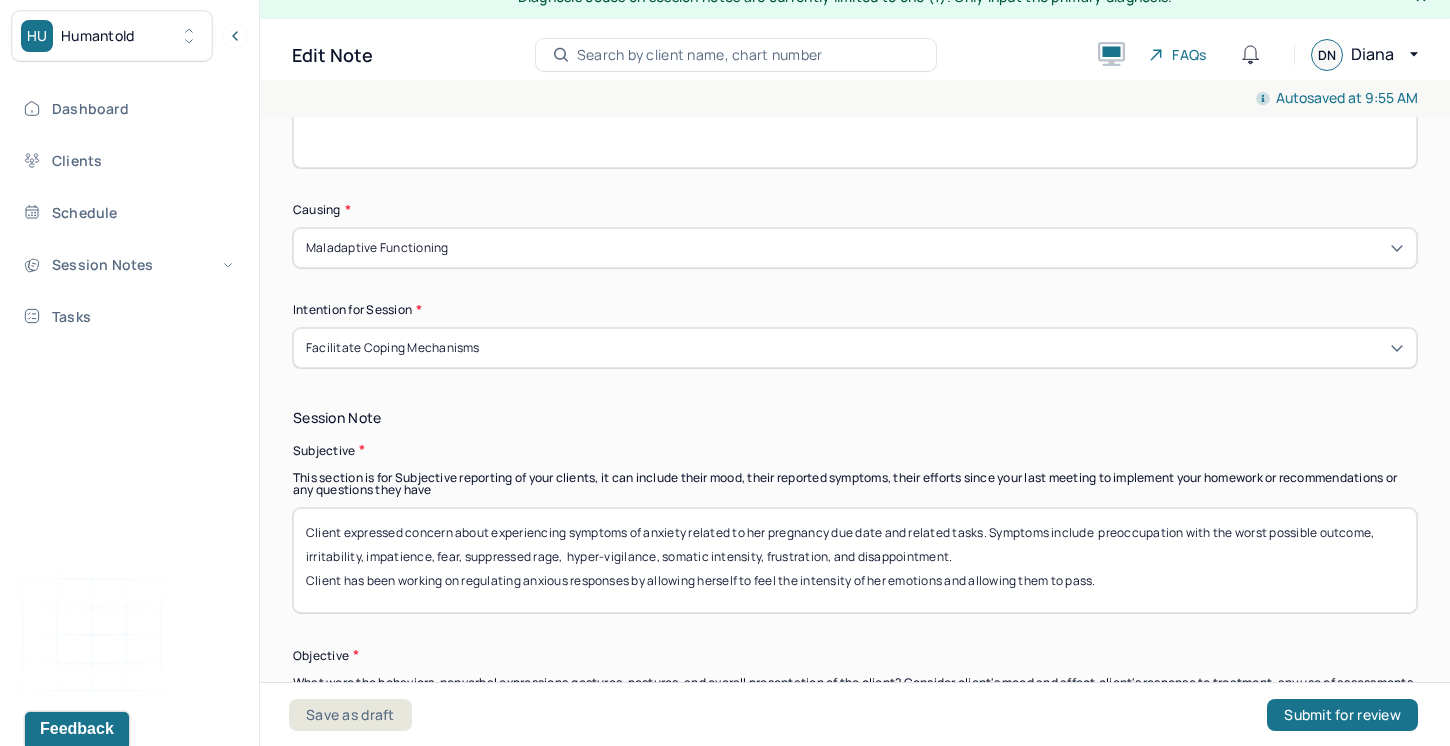 click on "Client expressed concern about experiencing symptoms of anxiety related to her pregnancy due date and related tasks. Symptoms include  preoccupation with the worst possible outcome, irritability, impatience, fear, suppressed rage,  hyper-vigilance, somatic intensity, frustration, and disappointment.
Client has been working on regulating anxious responses by allowing herself to feel the intensity of her emotions and allowing them to pass." at bounding box center (855, 560) 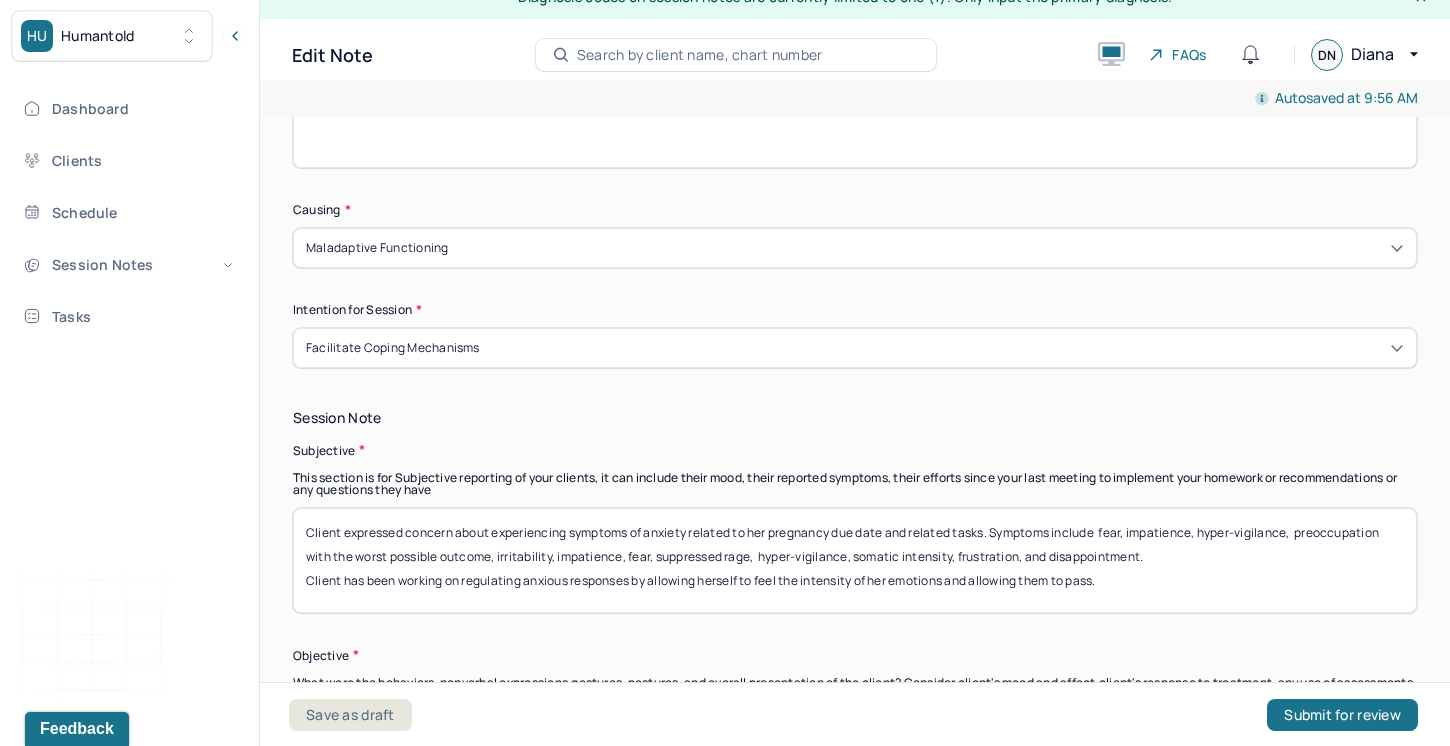 drag, startPoint x: 495, startPoint y: 537, endPoint x: 390, endPoint y: 532, distance: 105.11898 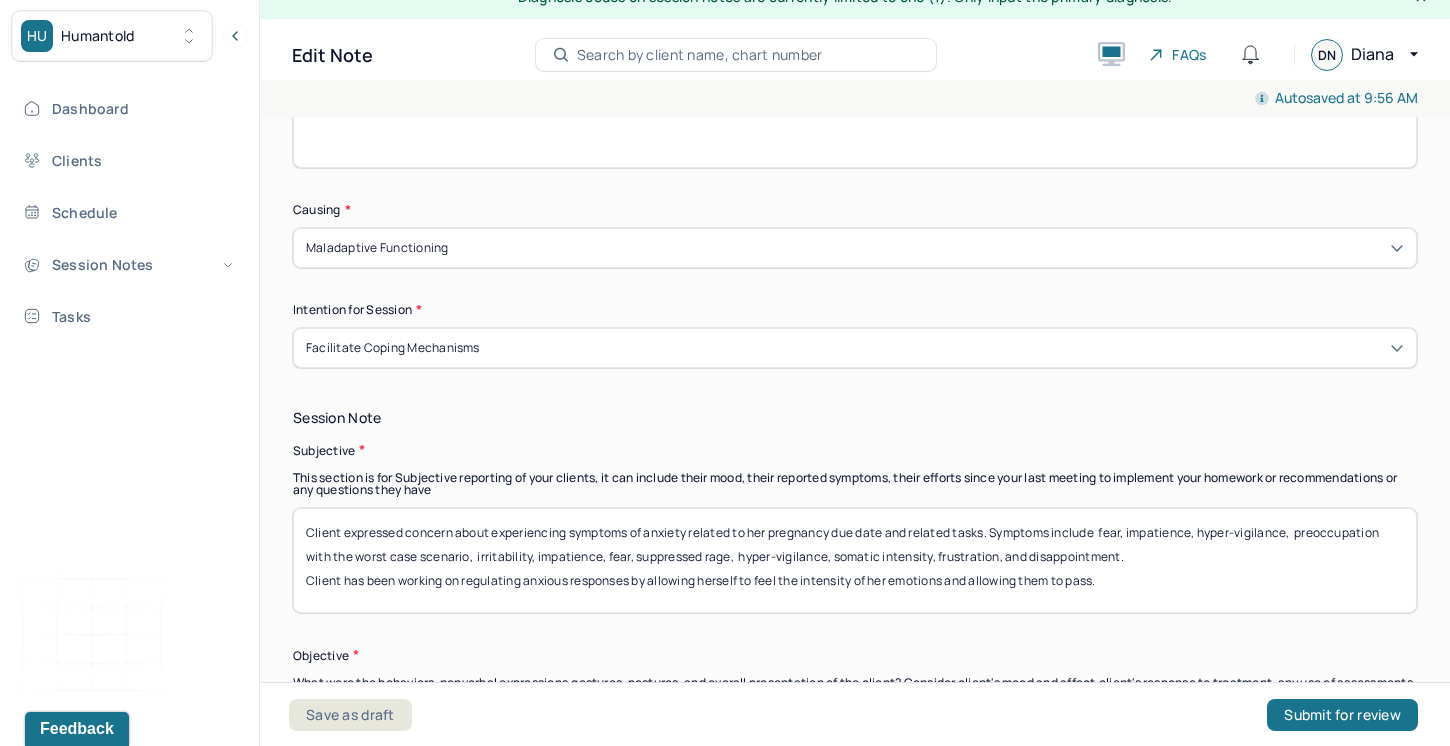 drag, startPoint x: 635, startPoint y: 536, endPoint x: 536, endPoint y: 534, distance: 99.0202 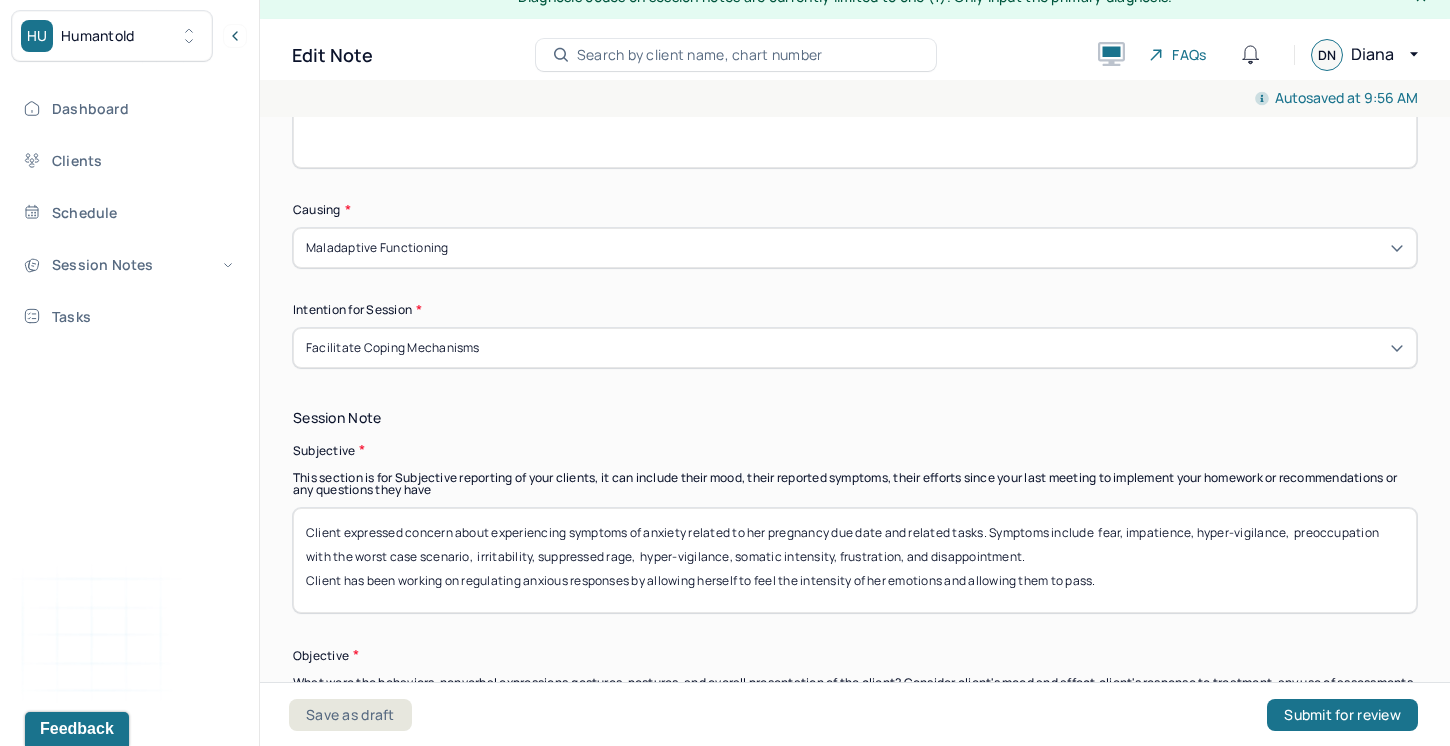 drag, startPoint x: 735, startPoint y: 535, endPoint x: 642, endPoint y: 532, distance: 93.04838 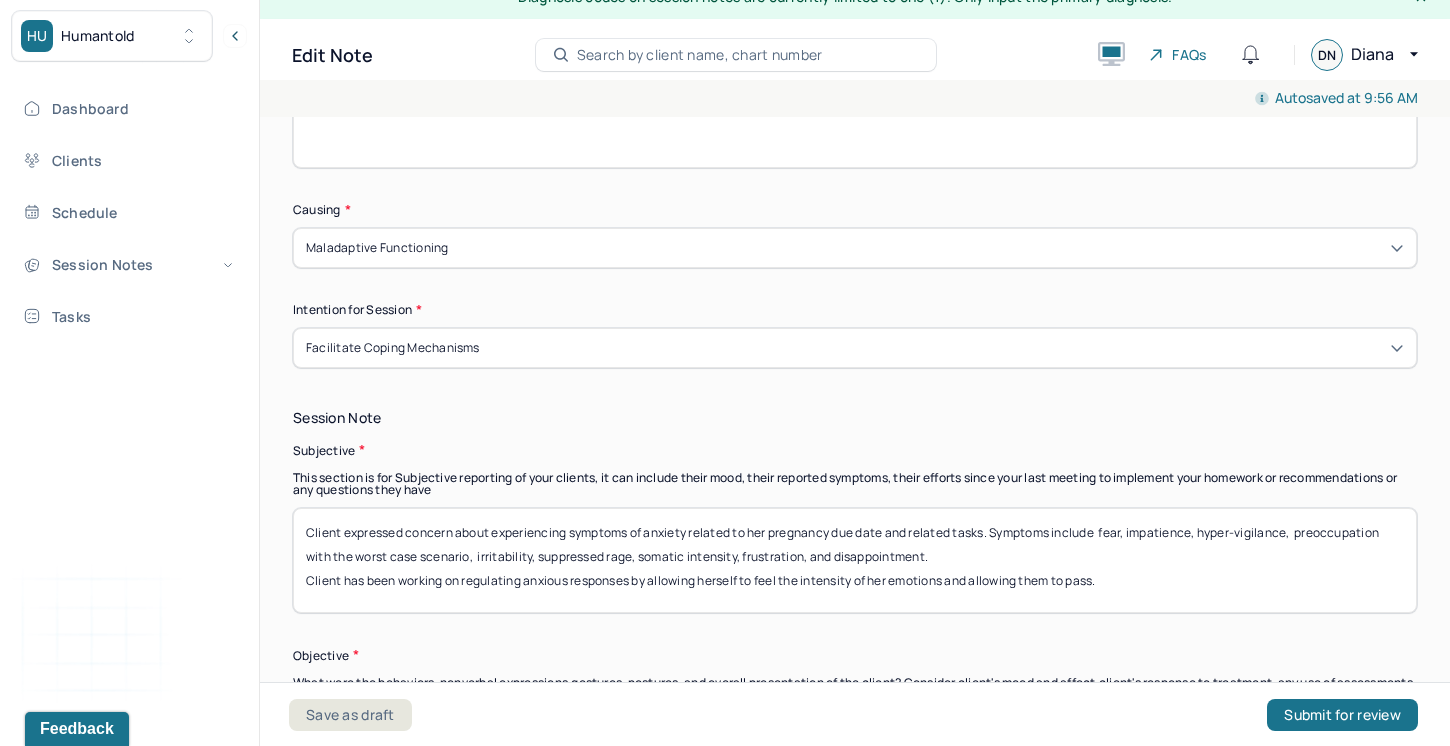 drag, startPoint x: 949, startPoint y: 535, endPoint x: 857, endPoint y: 536, distance: 92.00543 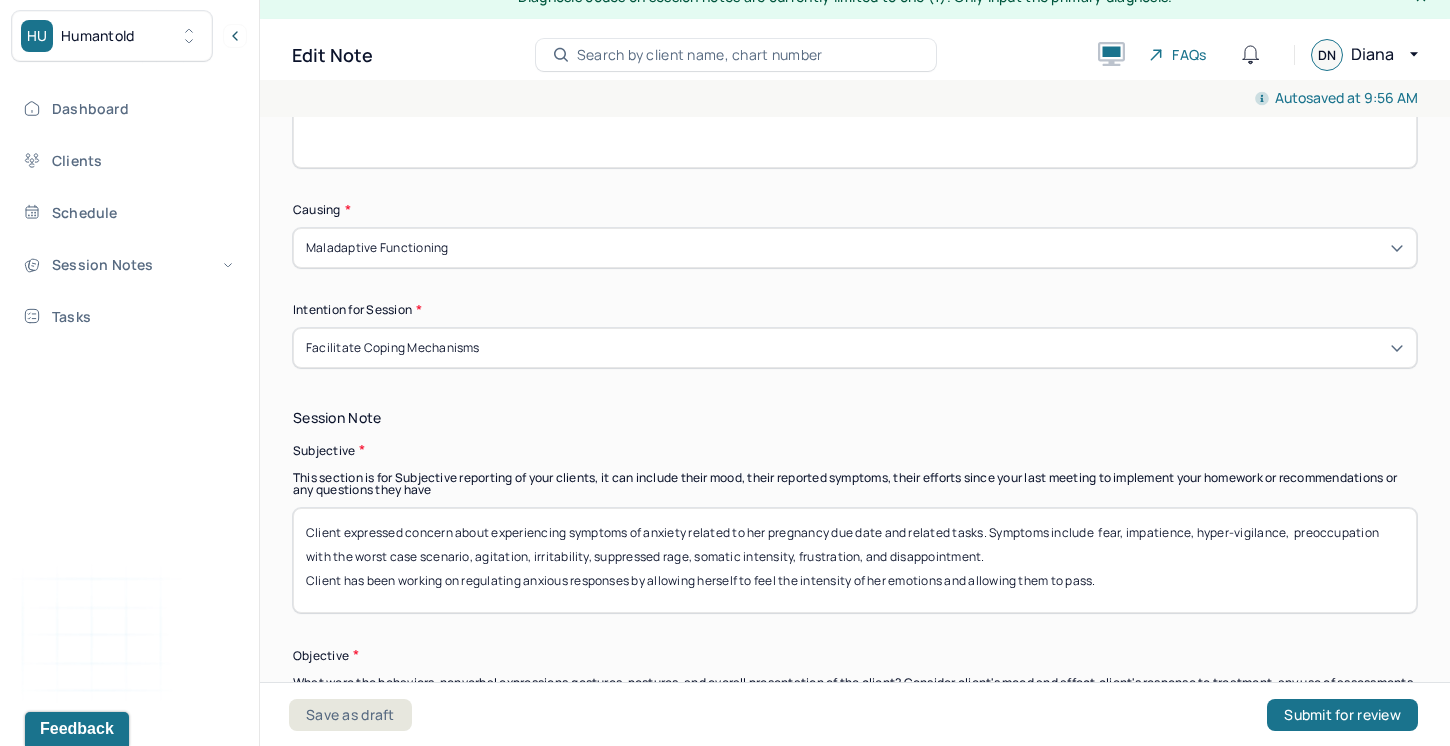 drag, startPoint x: 1001, startPoint y: 539, endPoint x: 895, endPoint y: 540, distance: 106.004715 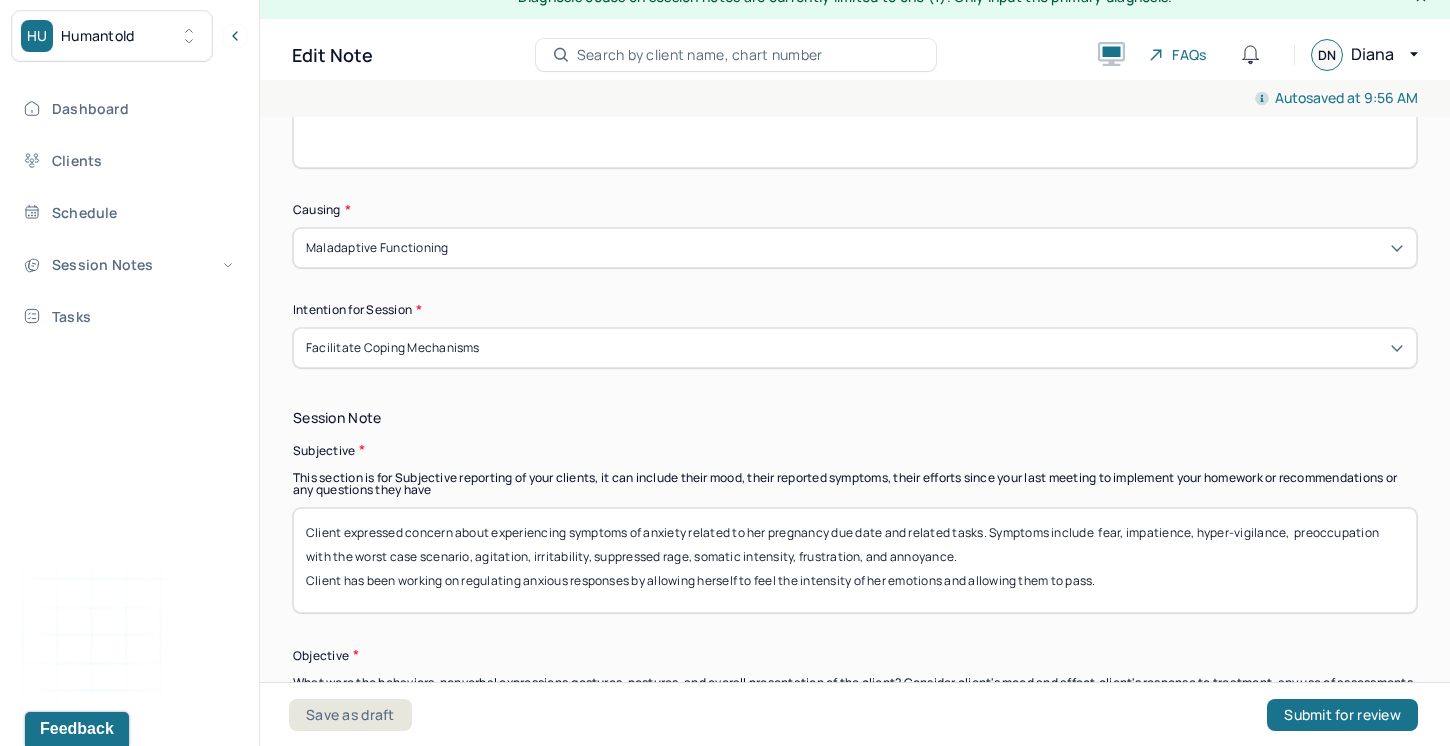 click on "Client expressed concern about experiencing symptoms of anxiety related to her pregnancy due date and related tasks. Symptoms include  fear, impatience, hyper-vigilance,  preoccupation with the worst case scenario, agitation, irritability, suppressed rage, somatic intensity, frustration, and annoyance.
Client has been working on regulating anxious responses by allowing herself to feel the intensity of her emotions and allowing them to pass." at bounding box center (855, 560) 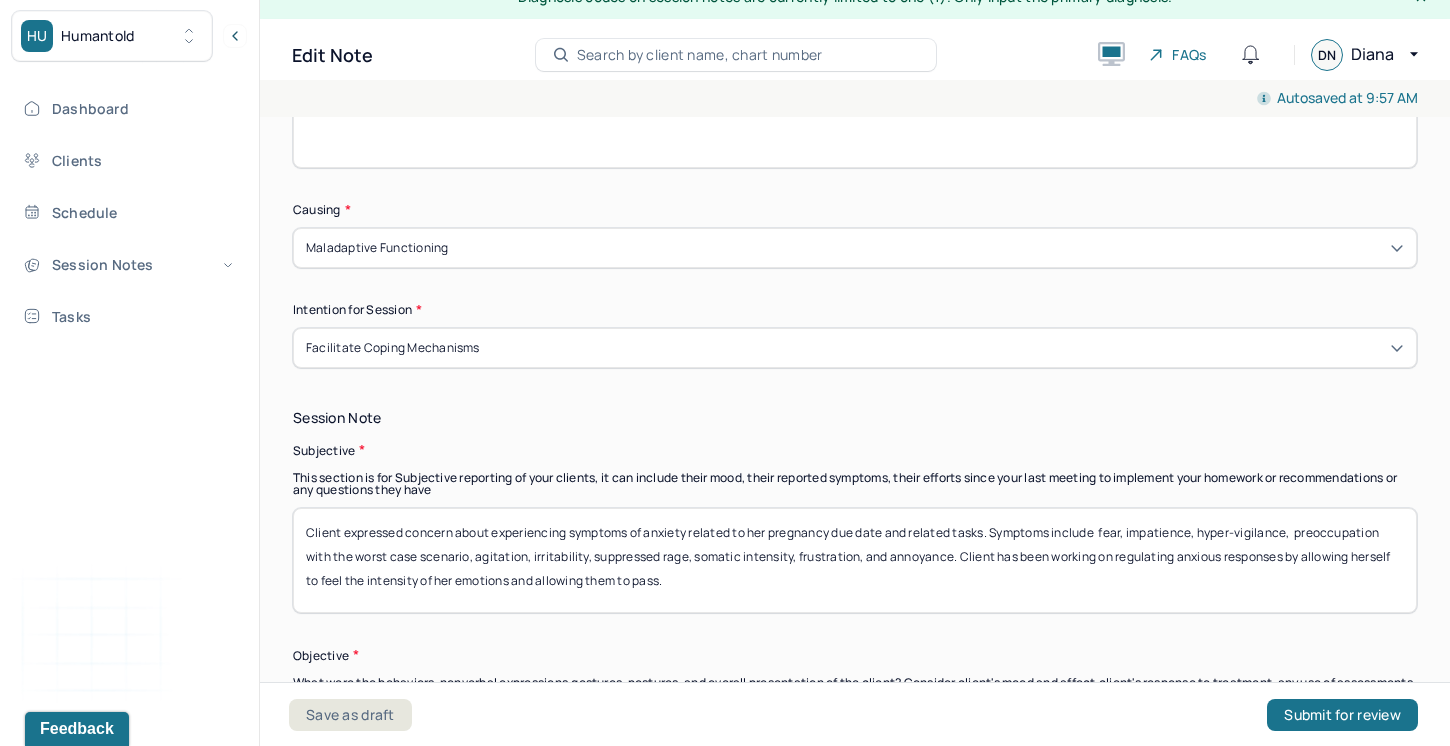 drag, startPoint x: 1121, startPoint y: 541, endPoint x: 1155, endPoint y: 551, distance: 35.44009 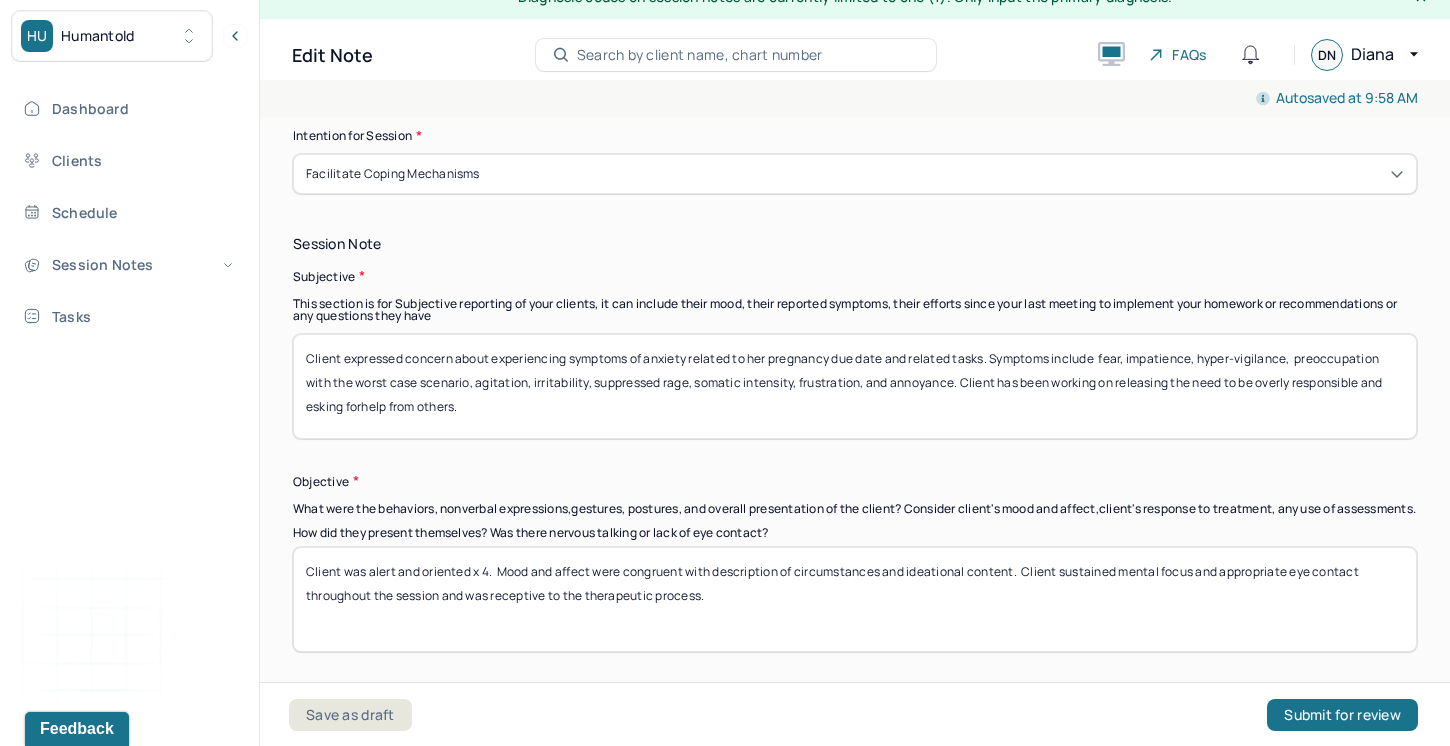 scroll, scrollTop: 1325, scrollLeft: 0, axis: vertical 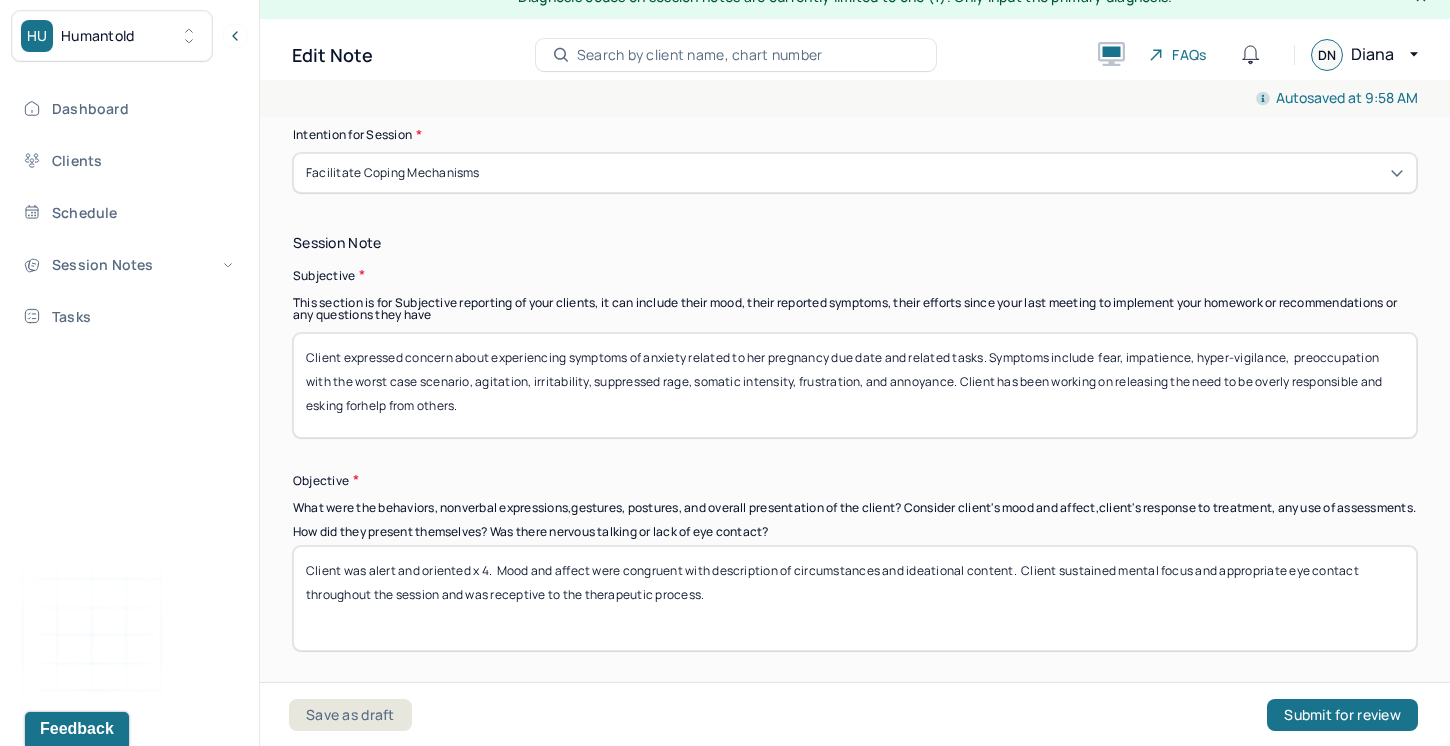 type on "Client expressed concern about experiencing symptoms of anxiety related to her pregnancy due date and related tasks. Symptoms include  fear, impatience, hyper-vigilance,  preoccupation with the worst case scenario, agitation, irritability, suppressed rage, somatic intensity, frustration, and annoyance. Client has been working on releasing the need to be overly responsible and esking forhelp from others." 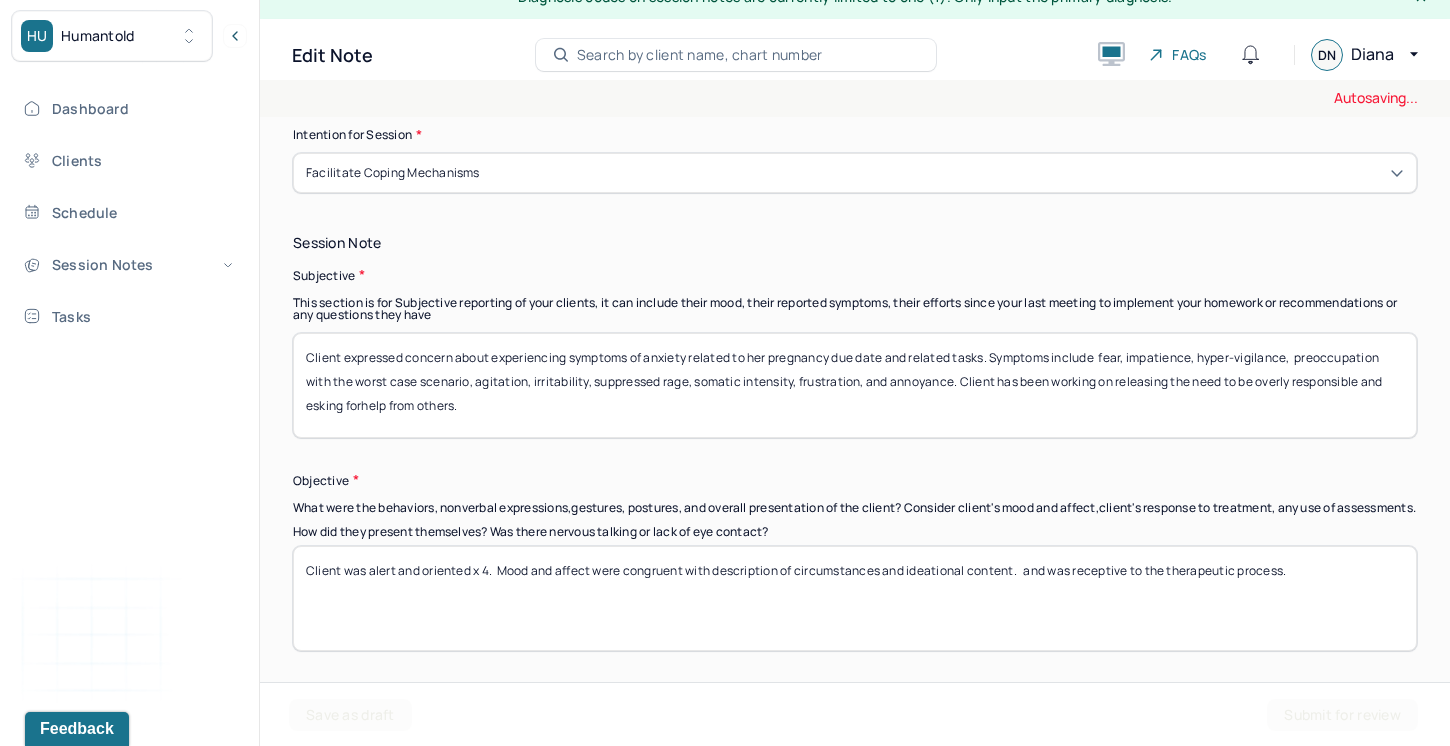 click on "Client was alert and oriented x 4.  Mood and affect were congruent with description of circumstances and ideational content.  Client sustained mental focus and appropriate eye contact  throughout the session and was receptive to the therapeutic process." at bounding box center [855, 598] 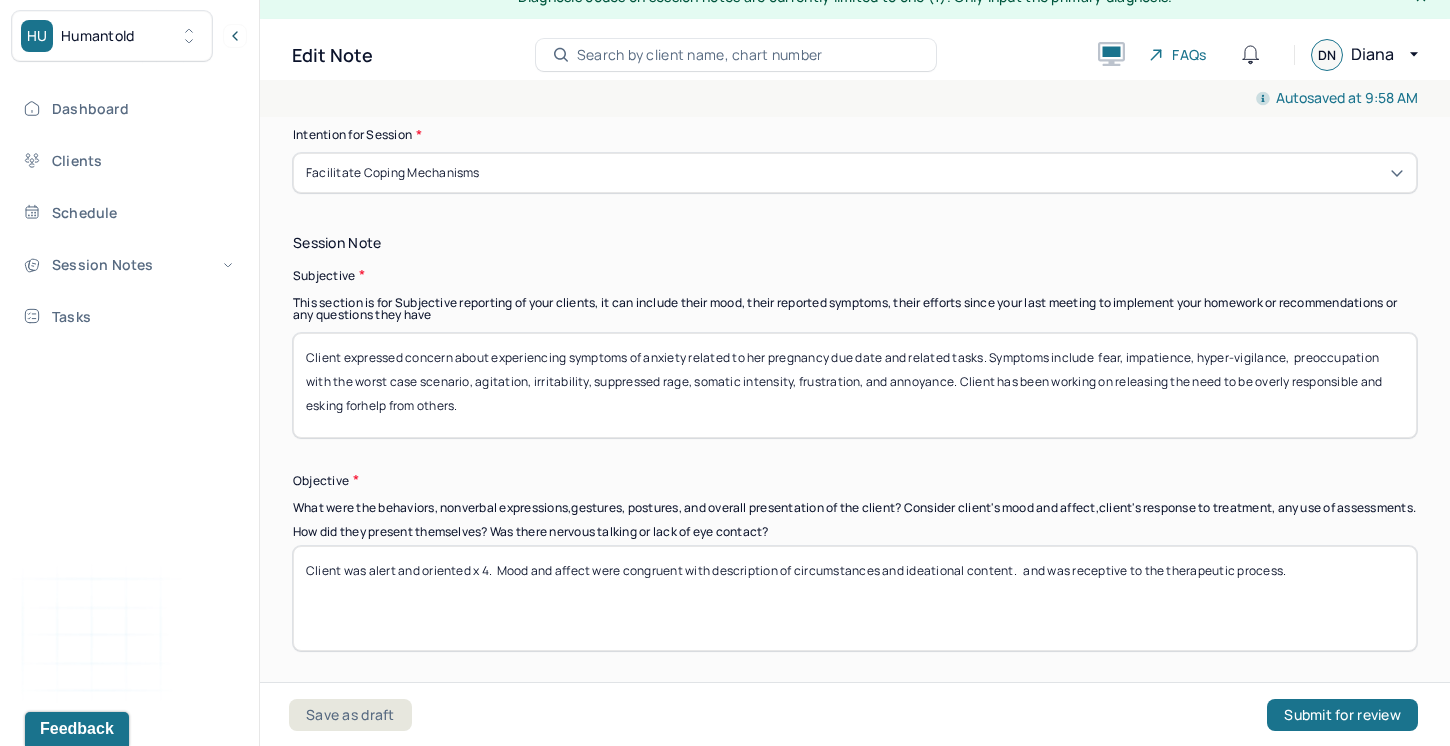 paste on "Client sustained mental focus and appropriate eye contact  throughout the session" 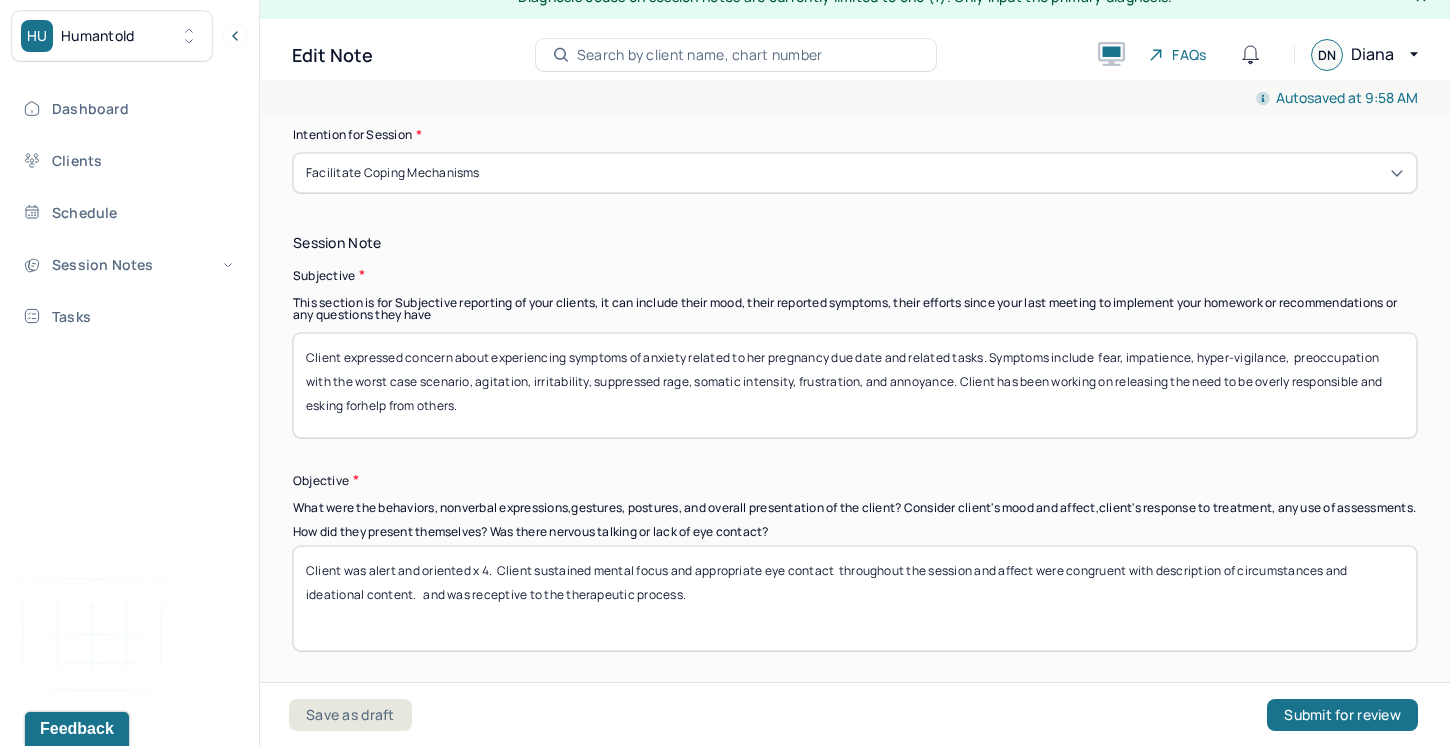 drag, startPoint x: 594, startPoint y: 565, endPoint x: 536, endPoint y: 563, distance: 58.034473 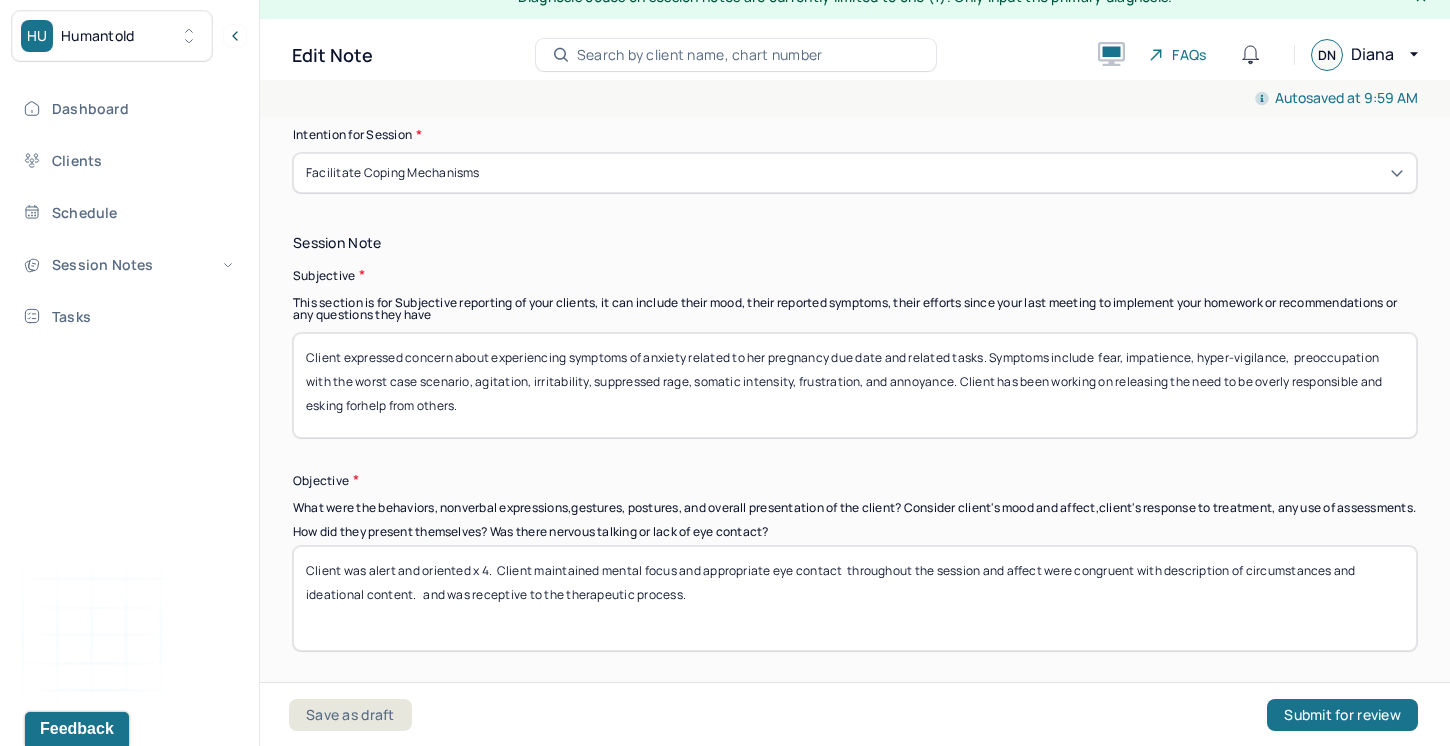 click on "Client was alert and oriented x 4.  Client maintained mental focus and appropriate eye contact  throughout the session and affect were congruent with description of circumstances and ideational content.   and was receptive to the therapeutic process." at bounding box center [855, 598] 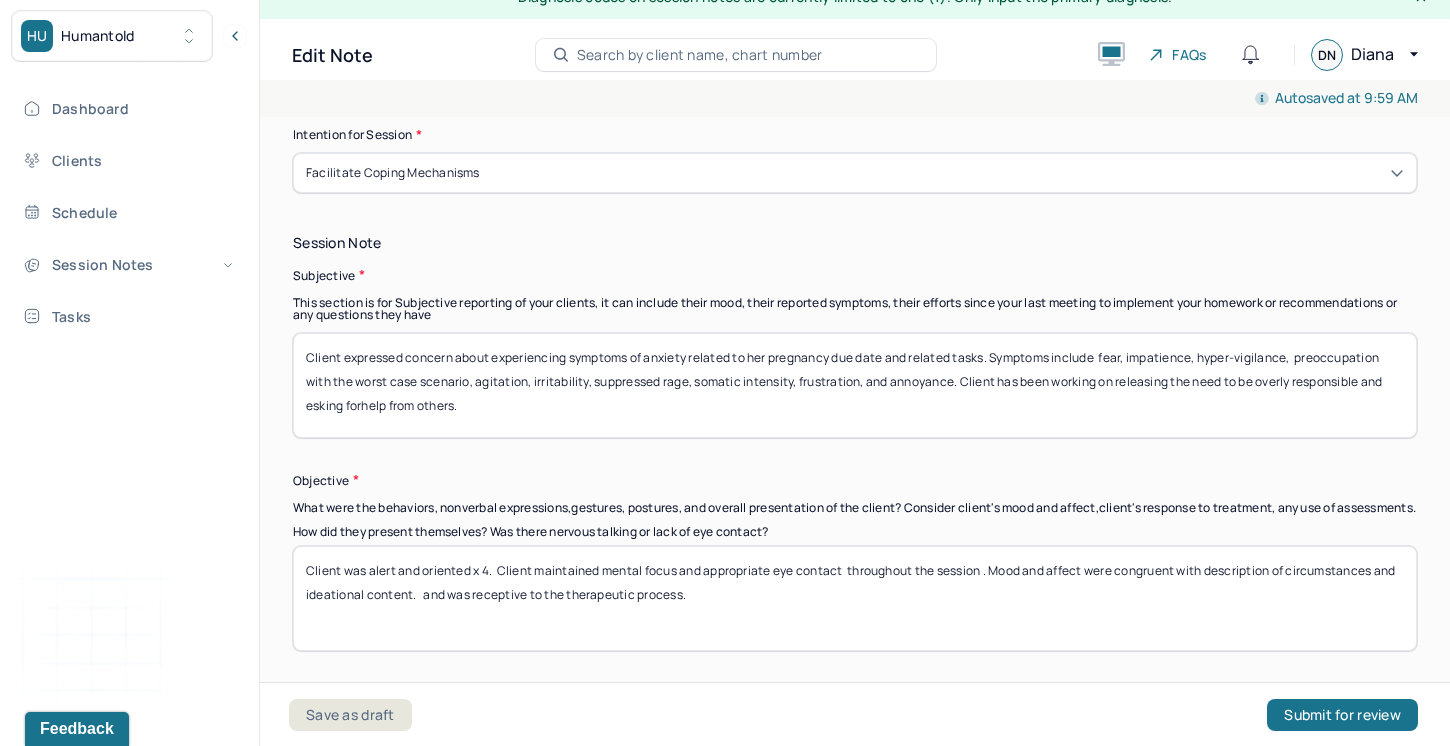 drag, startPoint x: 445, startPoint y: 587, endPoint x: 417, endPoint y: 586, distance: 28.01785 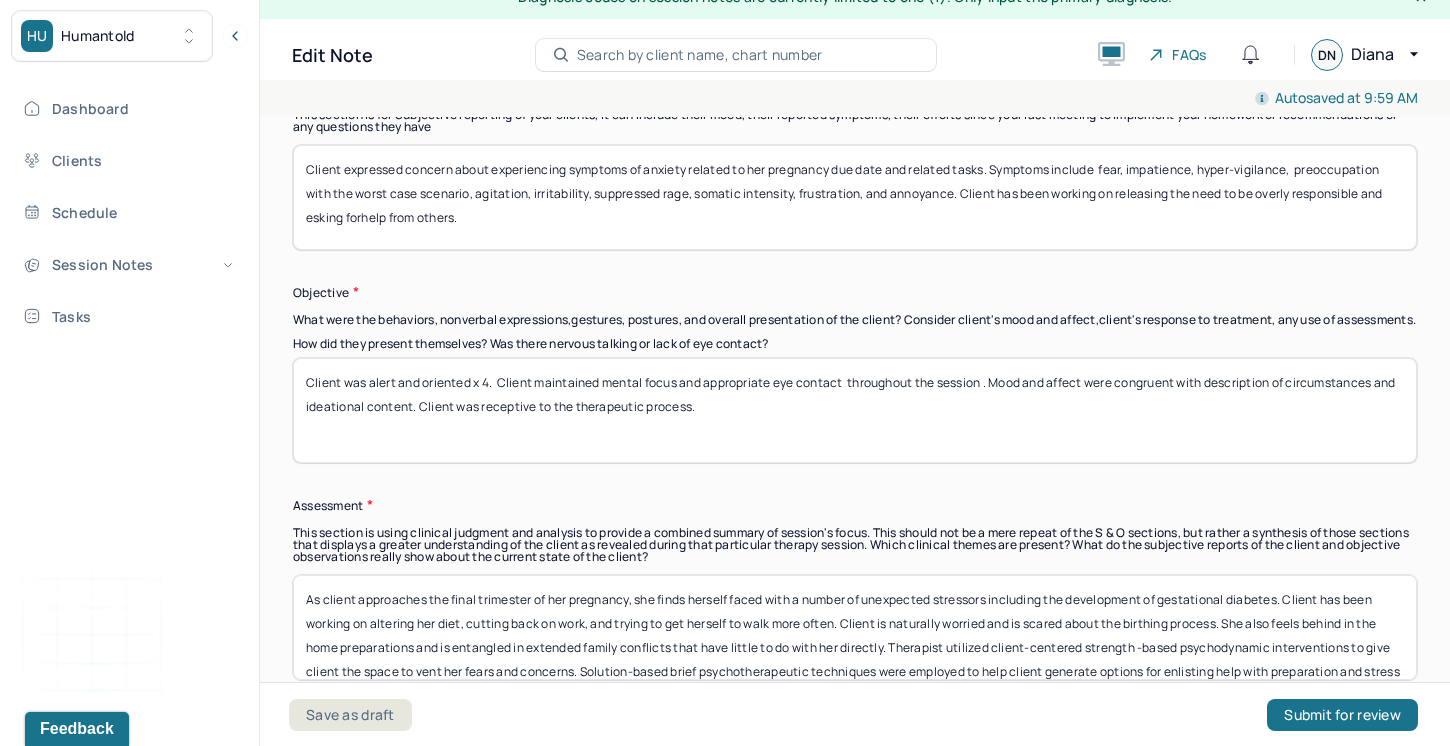 scroll, scrollTop: 1532, scrollLeft: 0, axis: vertical 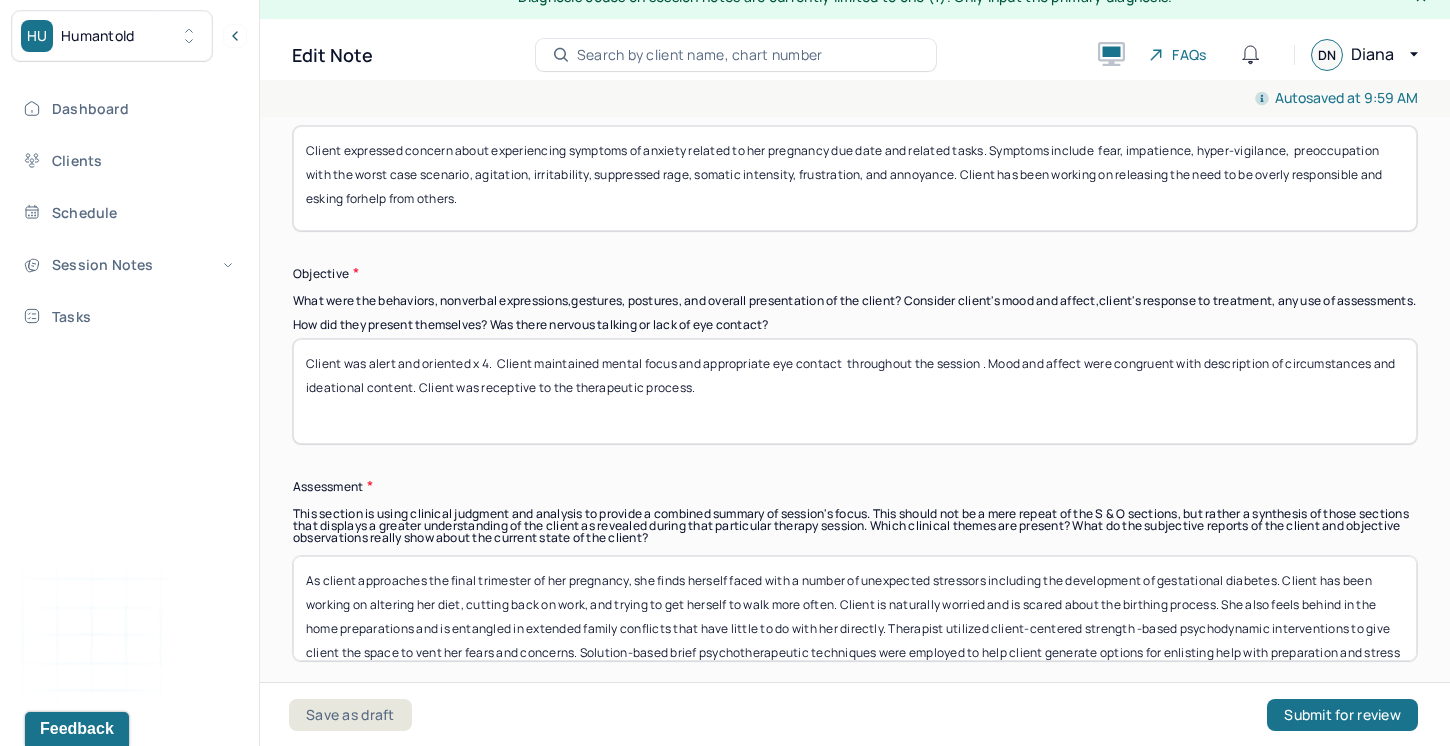 type on "Client was alert and oriented x 4.  Client maintained mental focus and appropriate eye contact  throughout the session . Mood and affect were congruent with description of circumstances and ideational content. Client was receptive to the therapeutic process." 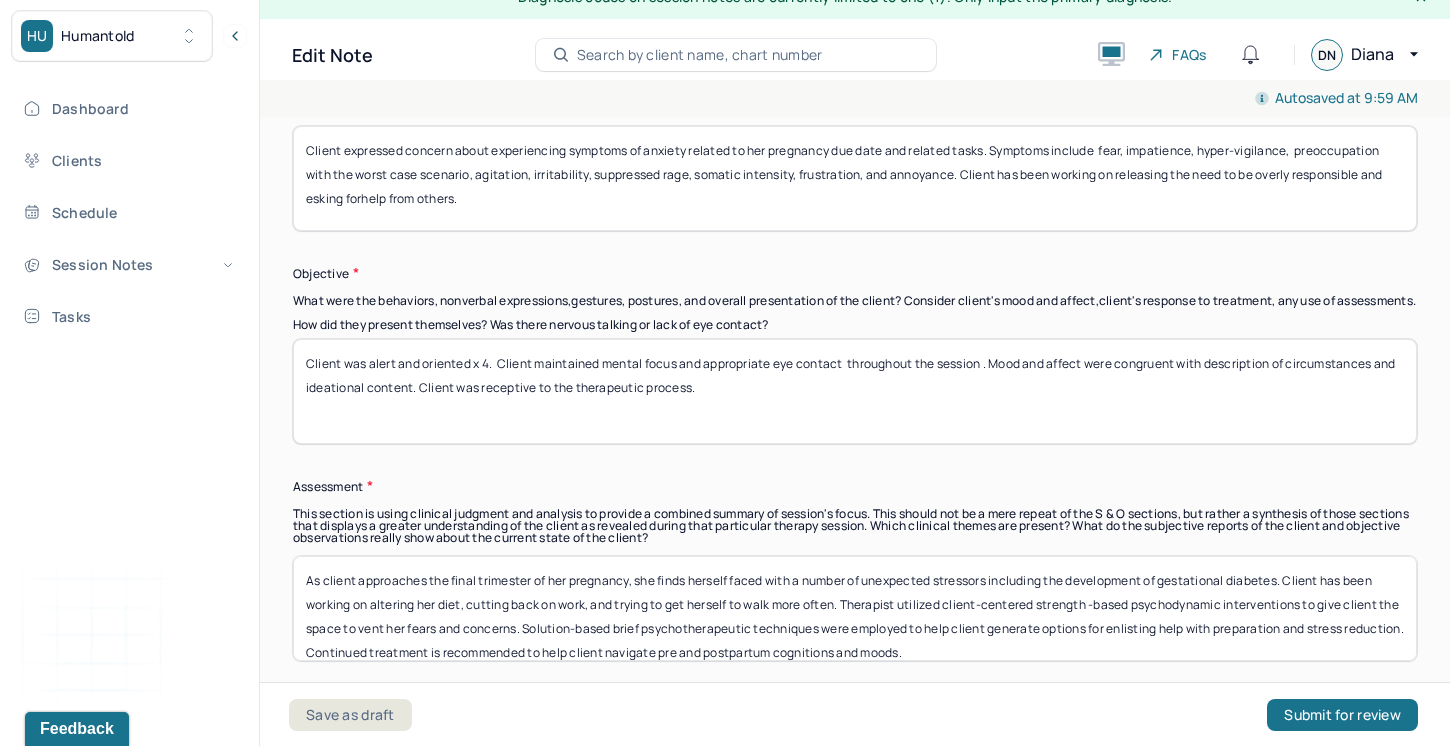 drag, startPoint x: 1293, startPoint y: 575, endPoint x: 667, endPoint y: 569, distance: 626.02875 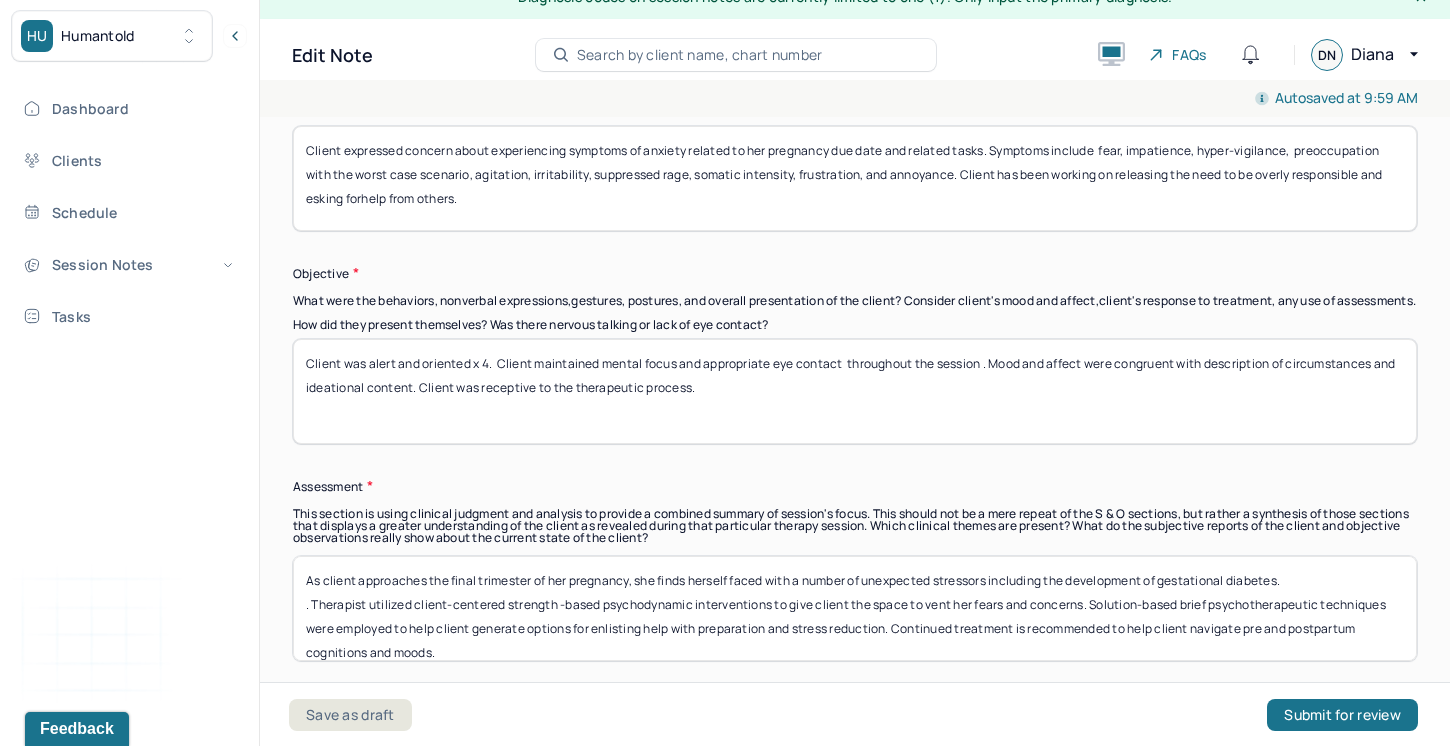 drag, startPoint x: 313, startPoint y: 596, endPoint x: 285, endPoint y: 595, distance: 28.01785 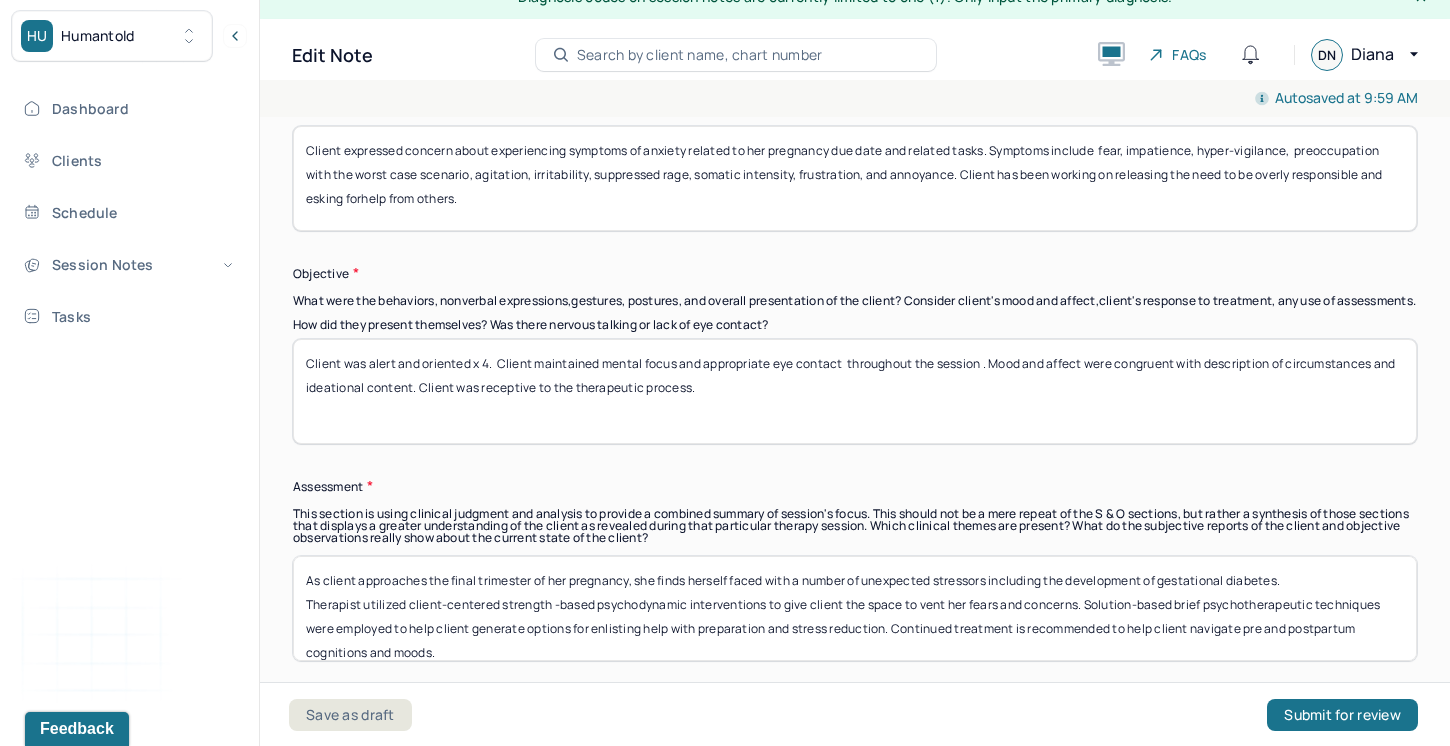 drag, startPoint x: 1294, startPoint y: 569, endPoint x: 330, endPoint y: 549, distance: 964.20746 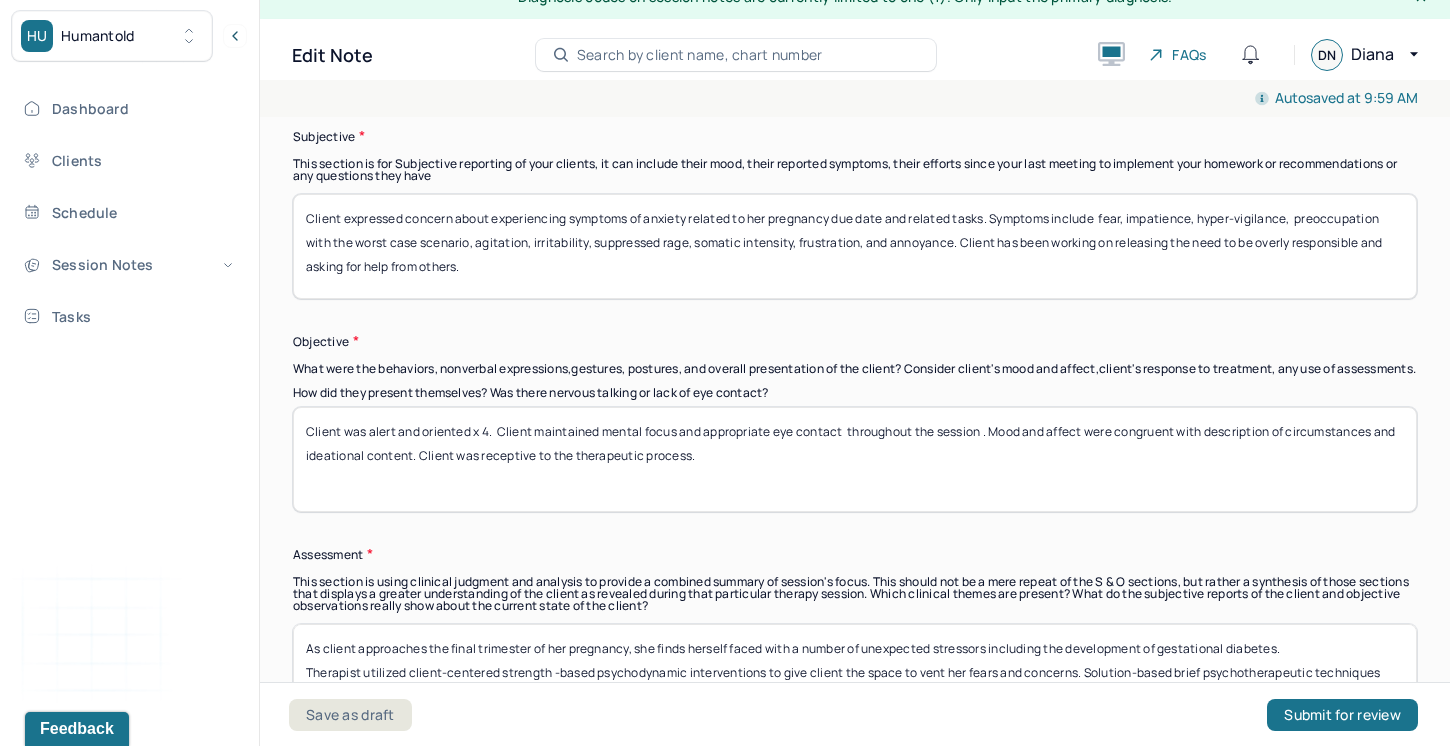 scroll, scrollTop: 1465, scrollLeft: 0, axis: vertical 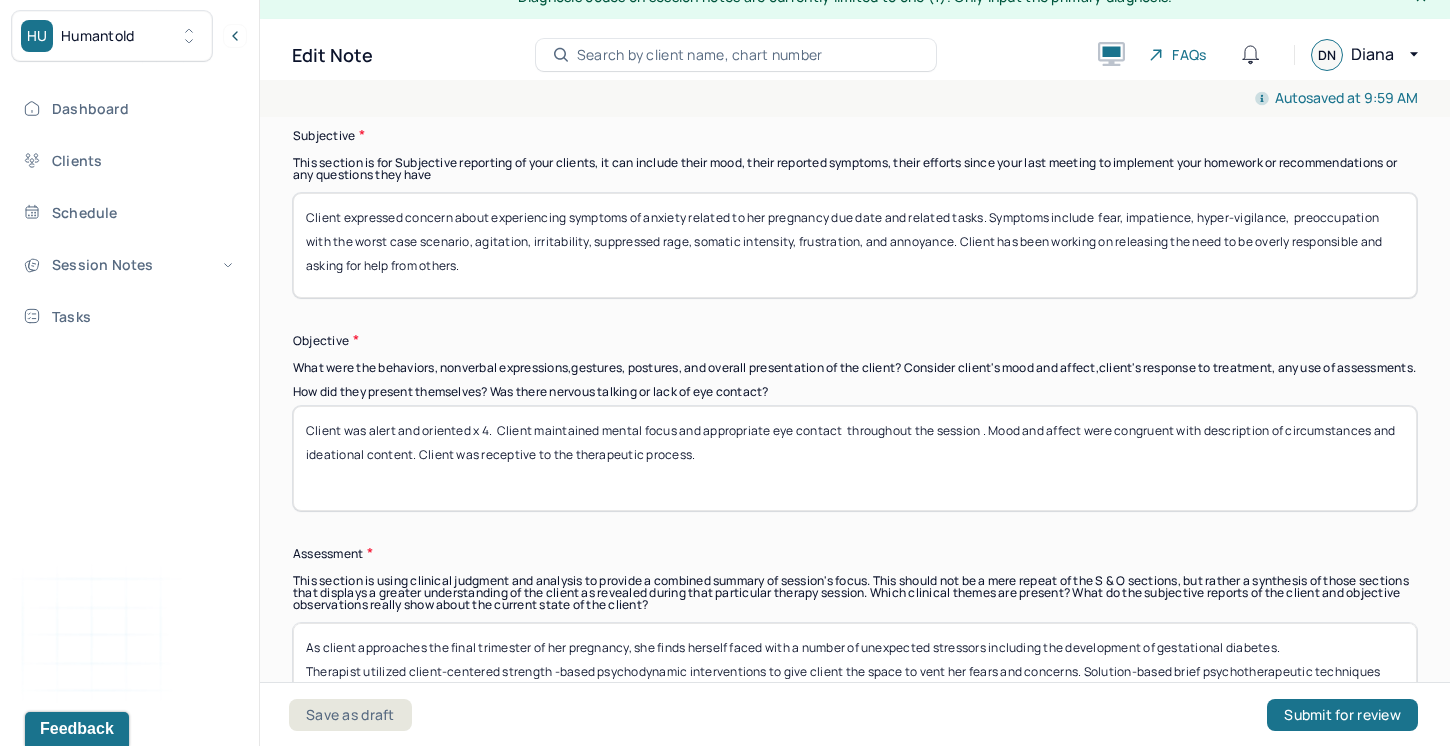 type on "Client expressed concern about experiencing symptoms of anxiety related to her pregnancy due date and related tasks. Symptoms include  fear, impatience, hyper-vigilance,  preoccupation with the worst case scenario, agitation, irritability, suppressed rage, somatic intensity, frustration, and annoyance. Client has been working on releasing the need to be overly responsible and asking for help from others." 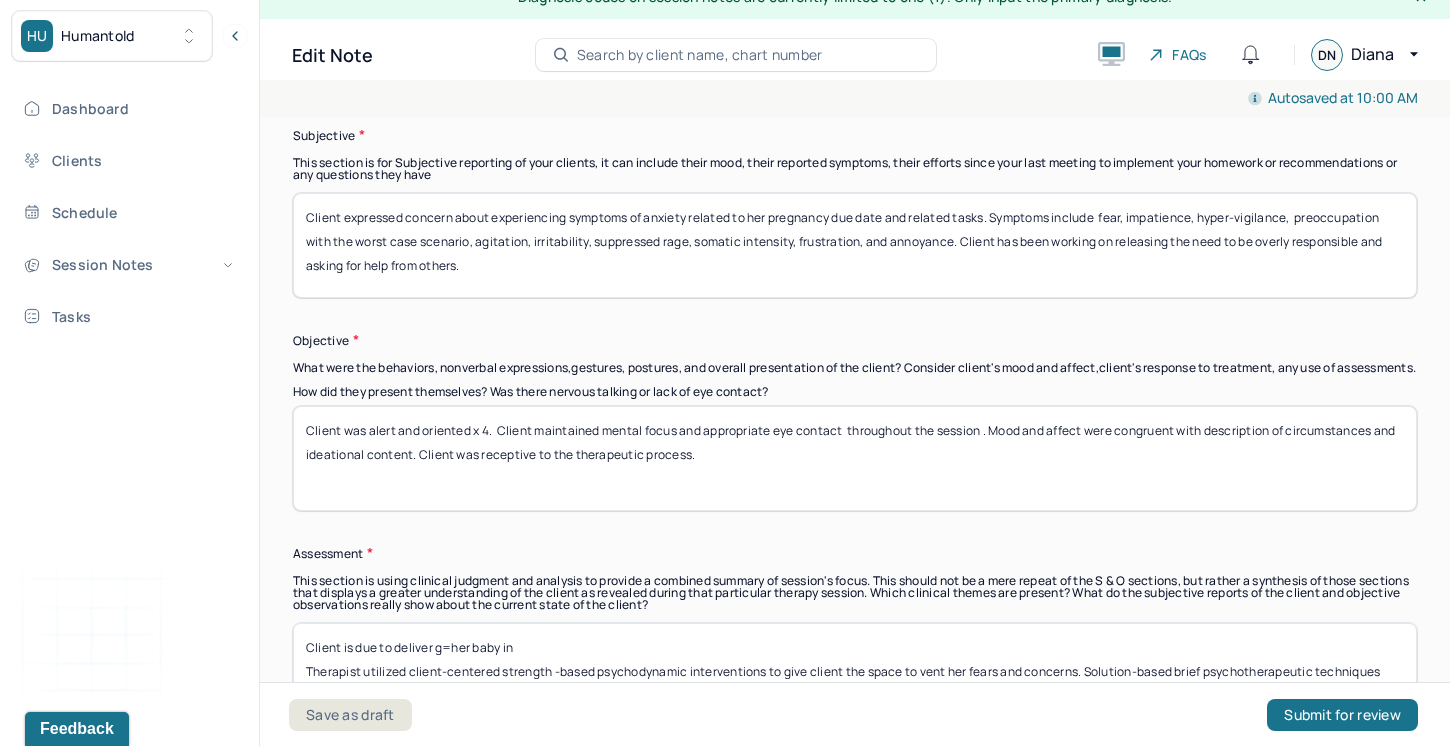 type on "Client is due to deliver g=her baby in
Therapist utilized client-centered strength -based psychodynamic interventions to give client the space to vent her fears and concerns. Solution-based brief psychotherapeutic techniques were employed to help client generate options for enlisting help with preparation and stress reduction. Continued treatment is recommended to help client navigate pre and postpartum cognitions and moods." 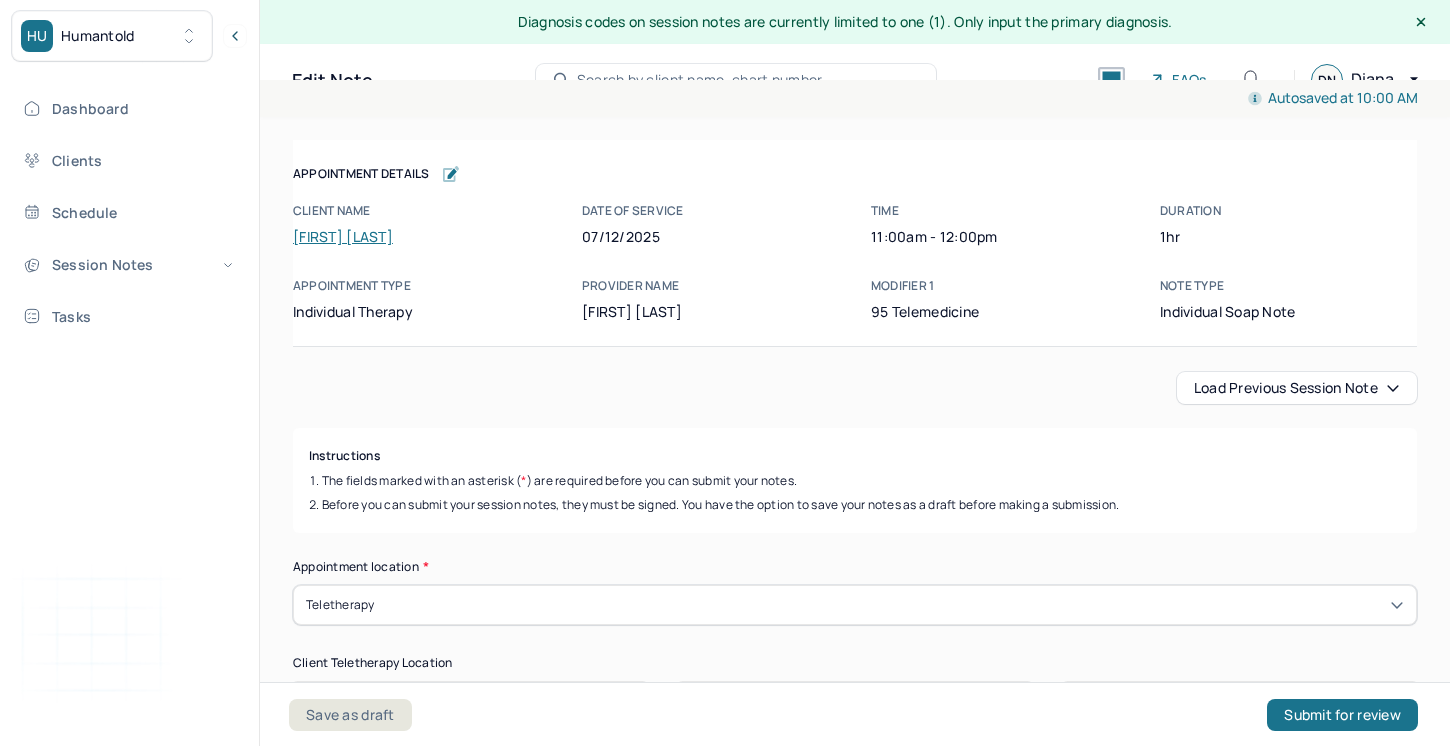 scroll, scrollTop: 25, scrollLeft: 0, axis: vertical 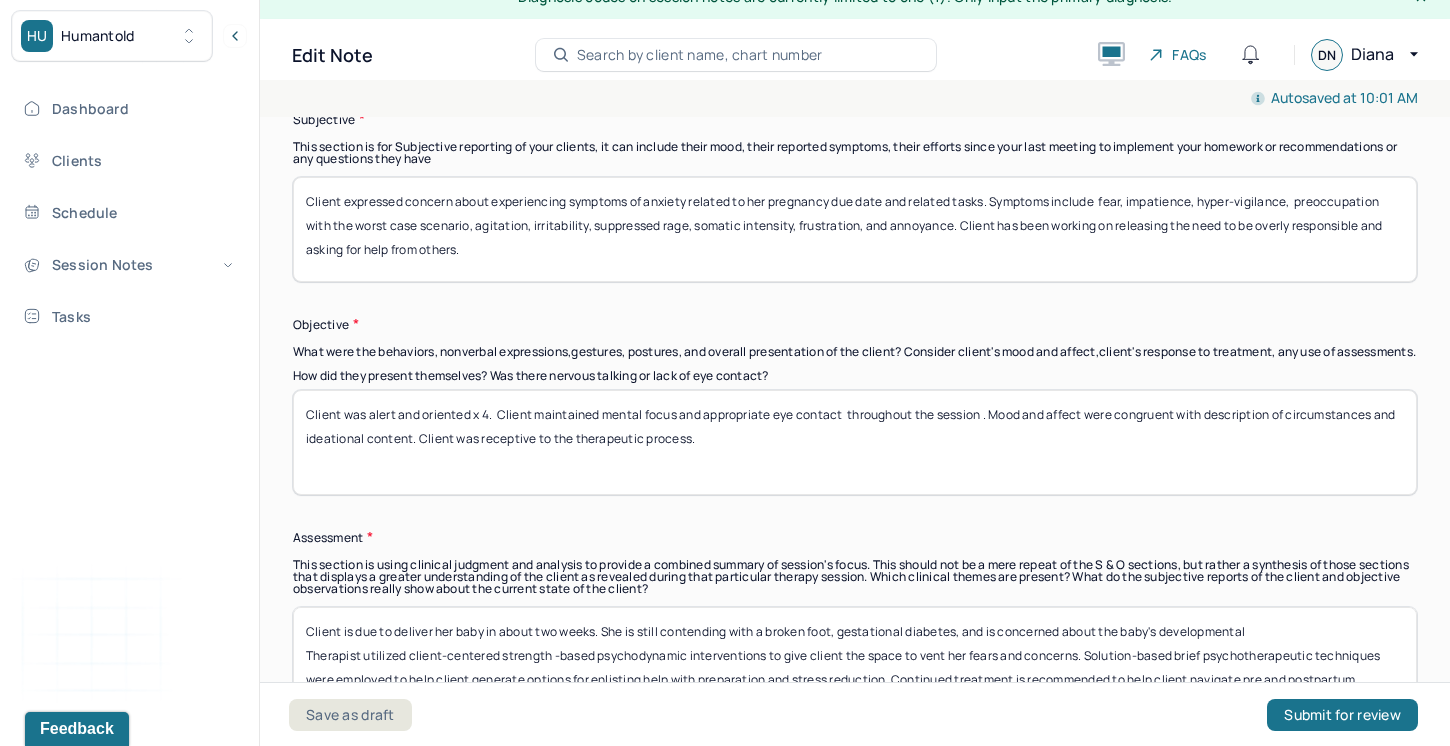click on "Client is due to deliver her baby in about two weeks. She is still contending with a broken foot, gestational diabetes, and is concerned about the baby's developmental
Therapist utilized client-centered strength -based psychodynamic interventions to give client the space to vent her fears and concerns. Solution-based brief psychotherapeutic techniques were employed to help client generate options for enlisting help with preparation and stress reduction. Continued treatment is recommended to help client navigate pre and postpartum cognitions and moods." at bounding box center [855, 659] 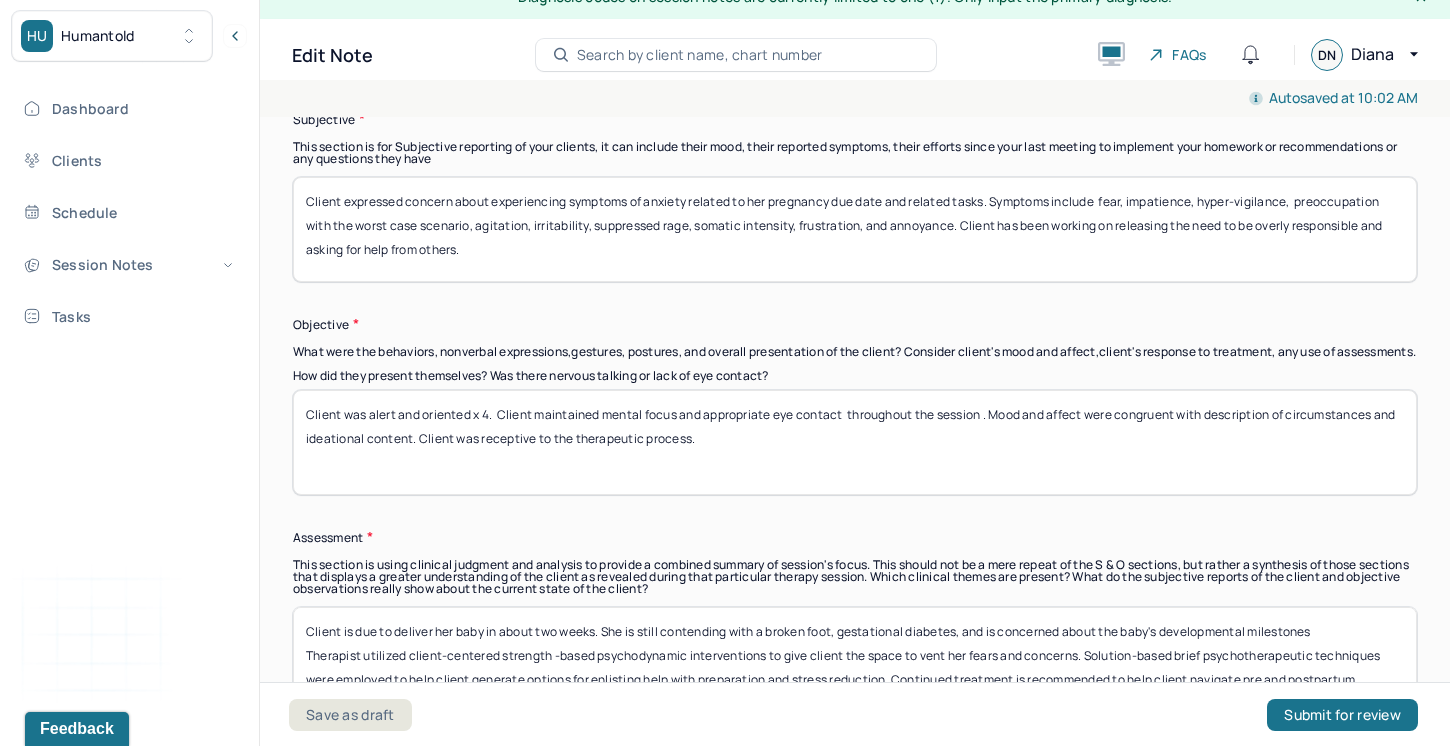 click on "Client is due to deliver her baby in about two weeks. She is still contending with a broken foot, gestational diabetes, and is concerned about the baby's developmental milestones
Therapist utilized client-centered strength -based psychodynamic interventions to give client the space to vent her fears and concerns. Solution-based brief psychotherapeutic techniques were employed to help client generate options for enlisting help with preparation and stress reduction. Continued treatment is recommended to help client navigate pre and postpartum cognitions and moods." at bounding box center [855, 659] 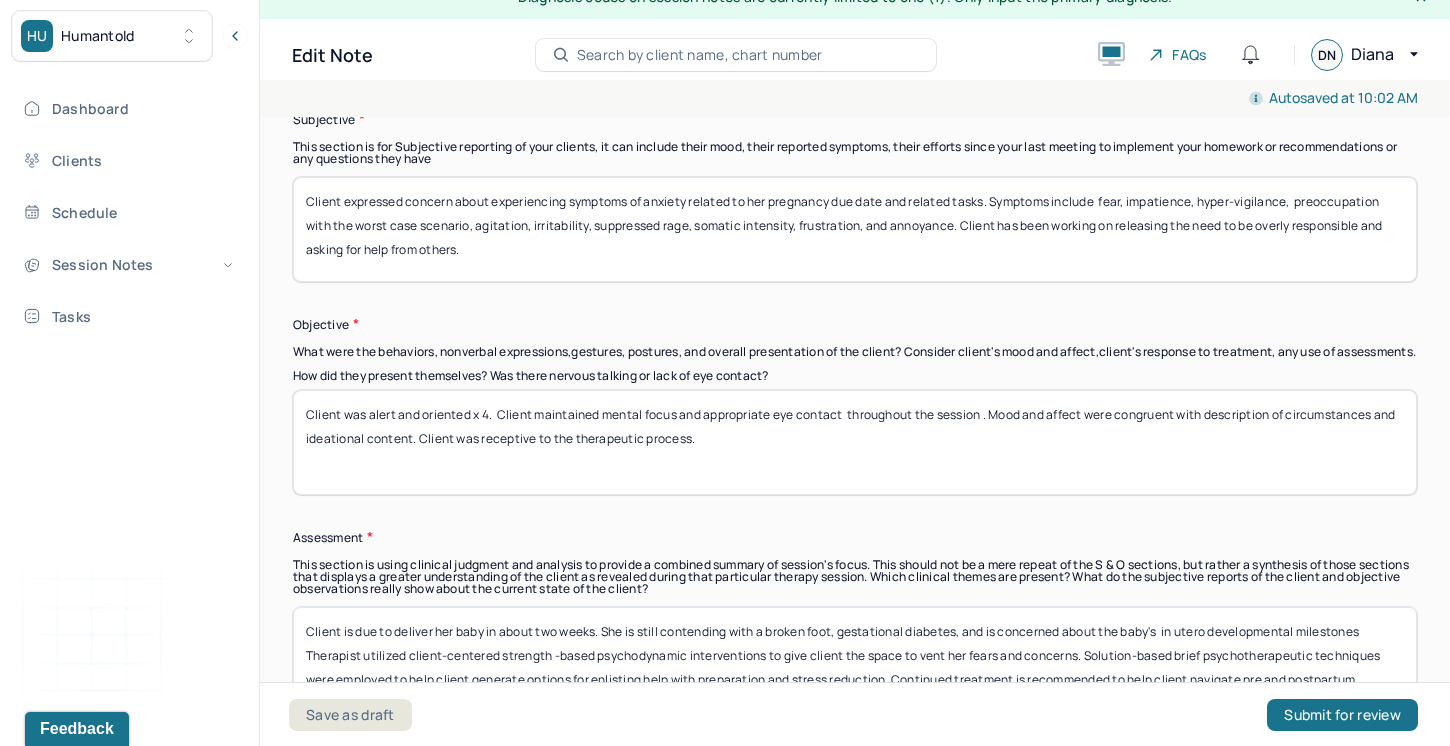 click on "Client is due to deliver her baby in about two weeks. She is still contending with a broken foot, gestational diabetes, and is concerned about the baby's  in utero developmental milestones
Therapist utilized client-centered strength -based psychodynamic interventions to give client the space to vent her fears and concerns. Solution-based brief psychotherapeutic techniques were employed to help client generate options for enlisting help with preparation and stress reduction. Continued treatment is recommended to help client navigate pre and postpartum cognitions and moods." at bounding box center [855, 659] 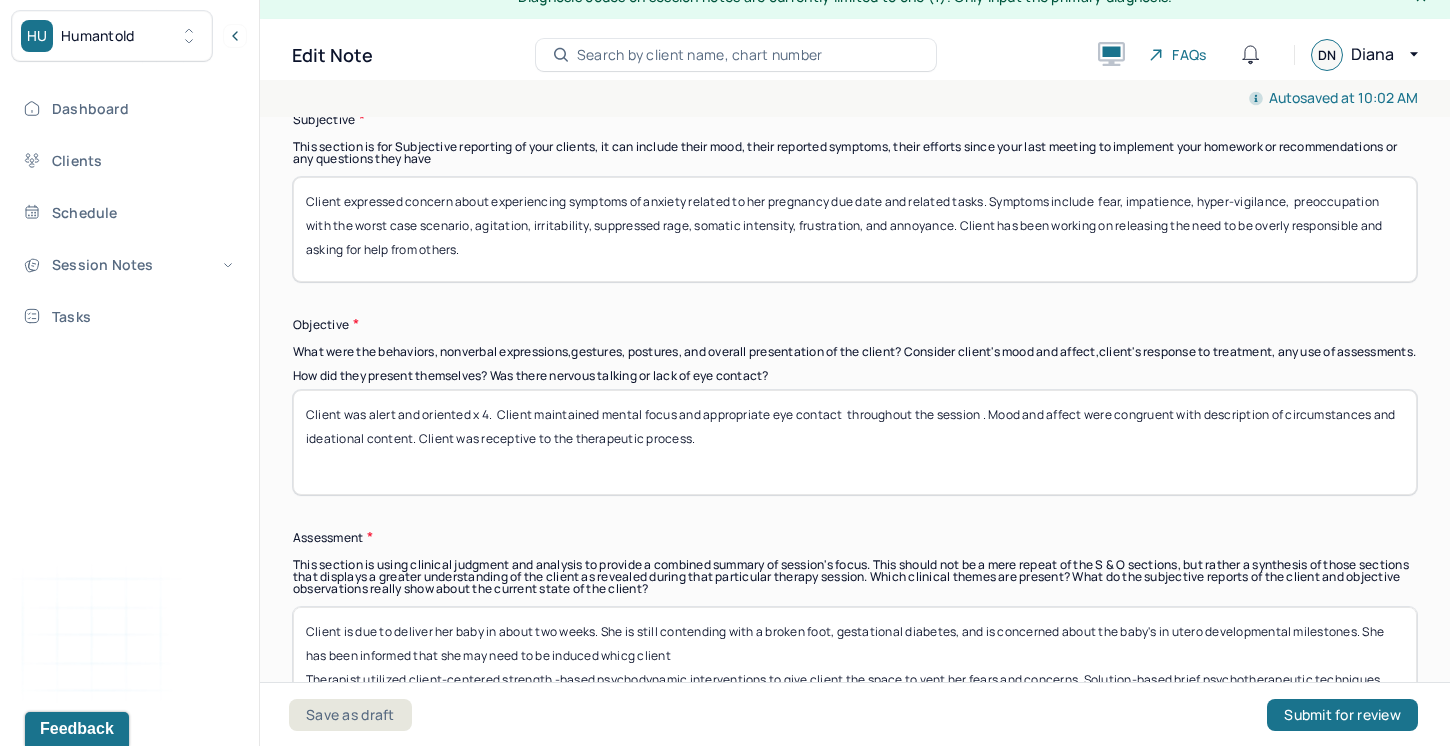 scroll, scrollTop: 40, scrollLeft: 0, axis: vertical 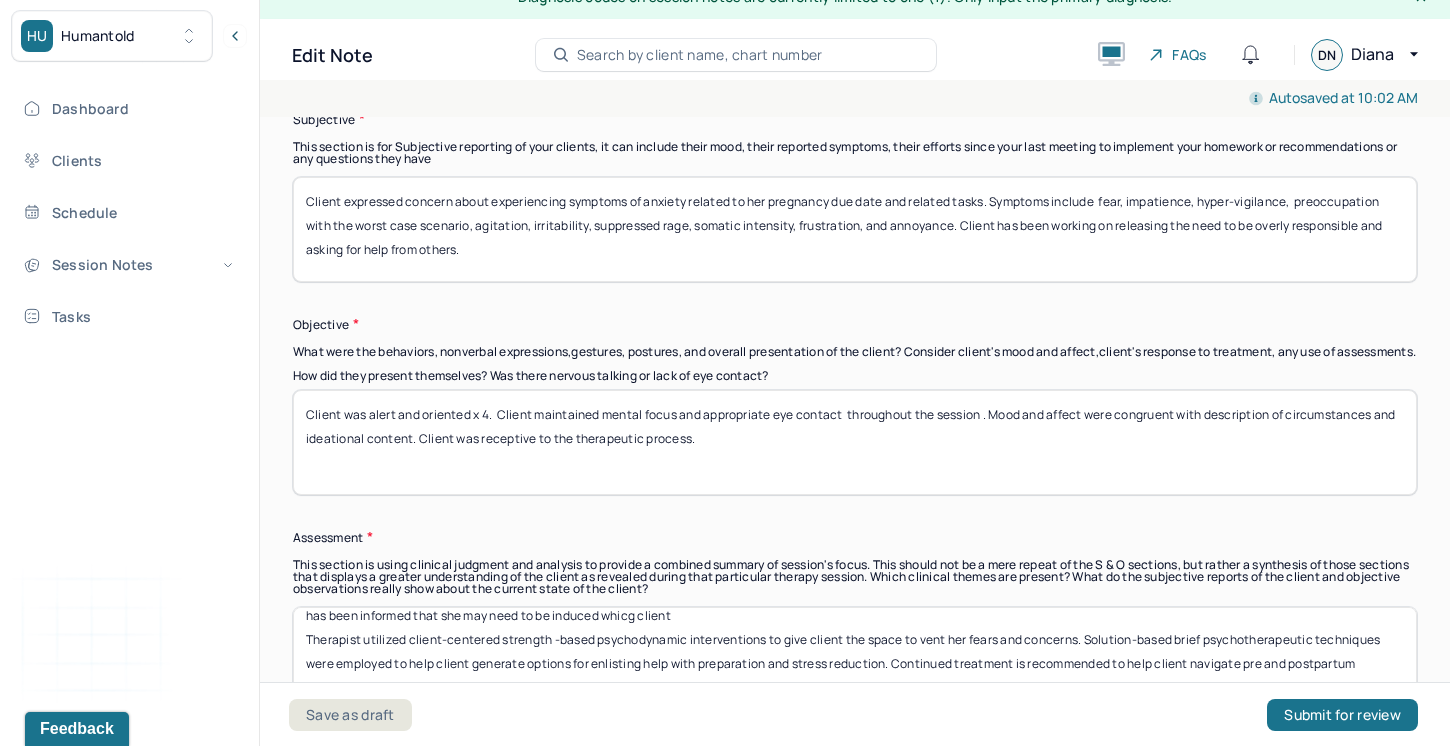 click on "Client is due to deliver her baby in about two weeks. She is still contending with a broken foot, gestational diabetes, and is concerned about the baby's in utero developmental milestones. She has been informed that she may need to be induced whicg client
Therapist utilized client-centered strength -based psychodynamic interventions to give client the space to vent her fears and concerns. Solution-based brief psychotherapeutic techniques were employed to help client generate options for enlisting help with preparation and stress reduction. Continued treatment is recommended to help client navigate pre and postpartum cognitions and moods." at bounding box center (855, 659) 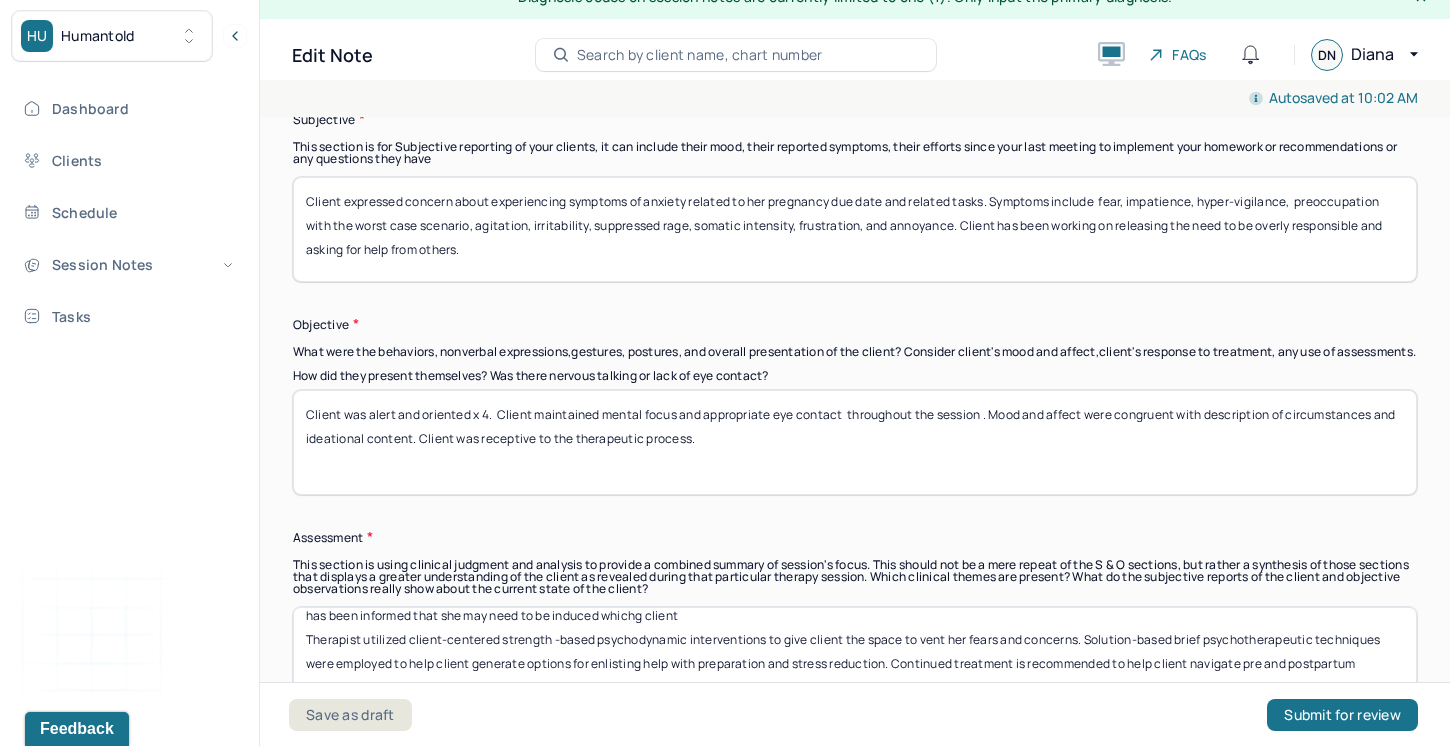 scroll, scrollTop: 39, scrollLeft: 0, axis: vertical 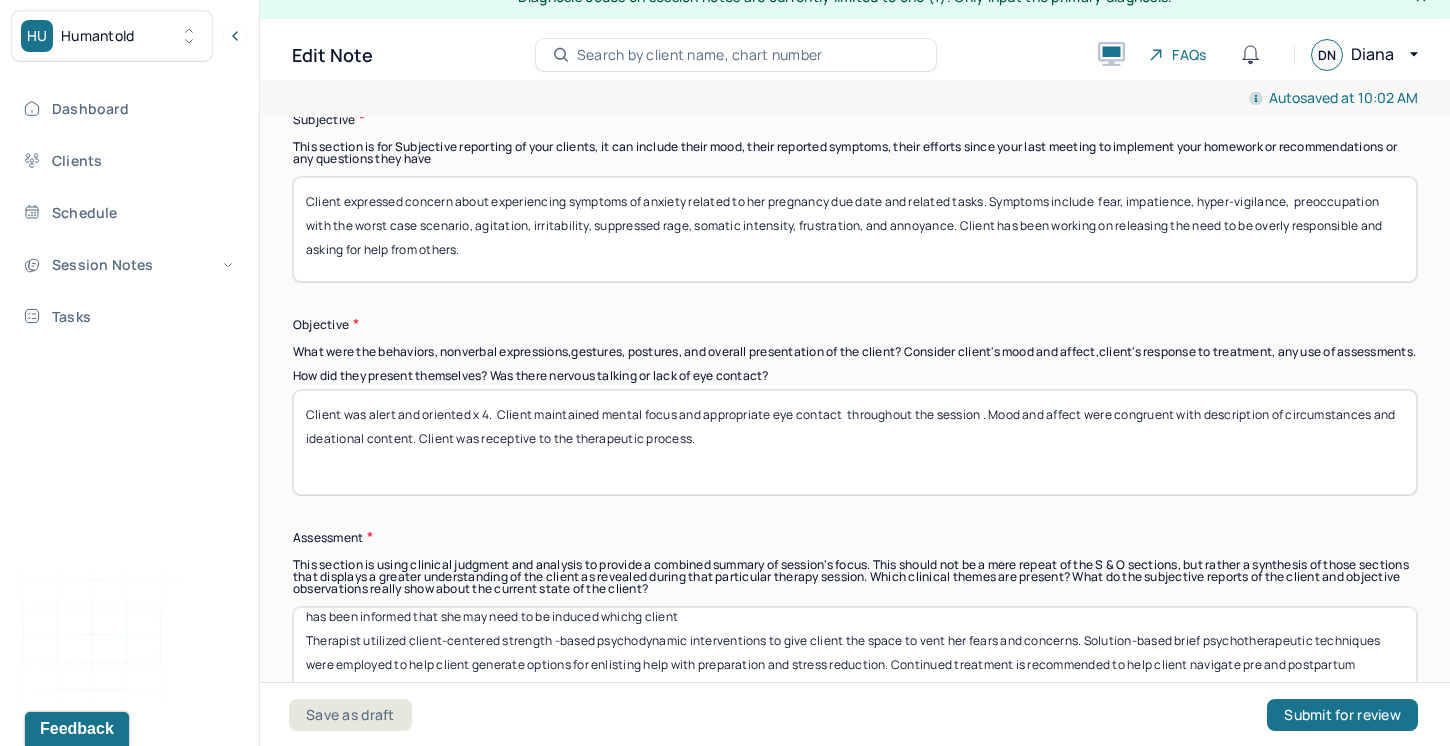 click on "Client is due to deliver her baby in about two weeks. She is still contending with a broken foot, gestational diabetes, and is concerned about the baby's  in utero developmental milestones. She has been informed that she may need to be induced whichg client
Therapist utilized client-centered strength -based psychodynamic interventions to give client the space to vent her fears and concerns. Solution-based brief psychotherapeutic techniques were employed to help client generate options for enlisting help with preparation and stress reduction. Continued treatment is recommended to help client navigate pre and postpartum cognitions and moods." at bounding box center [855, 659] 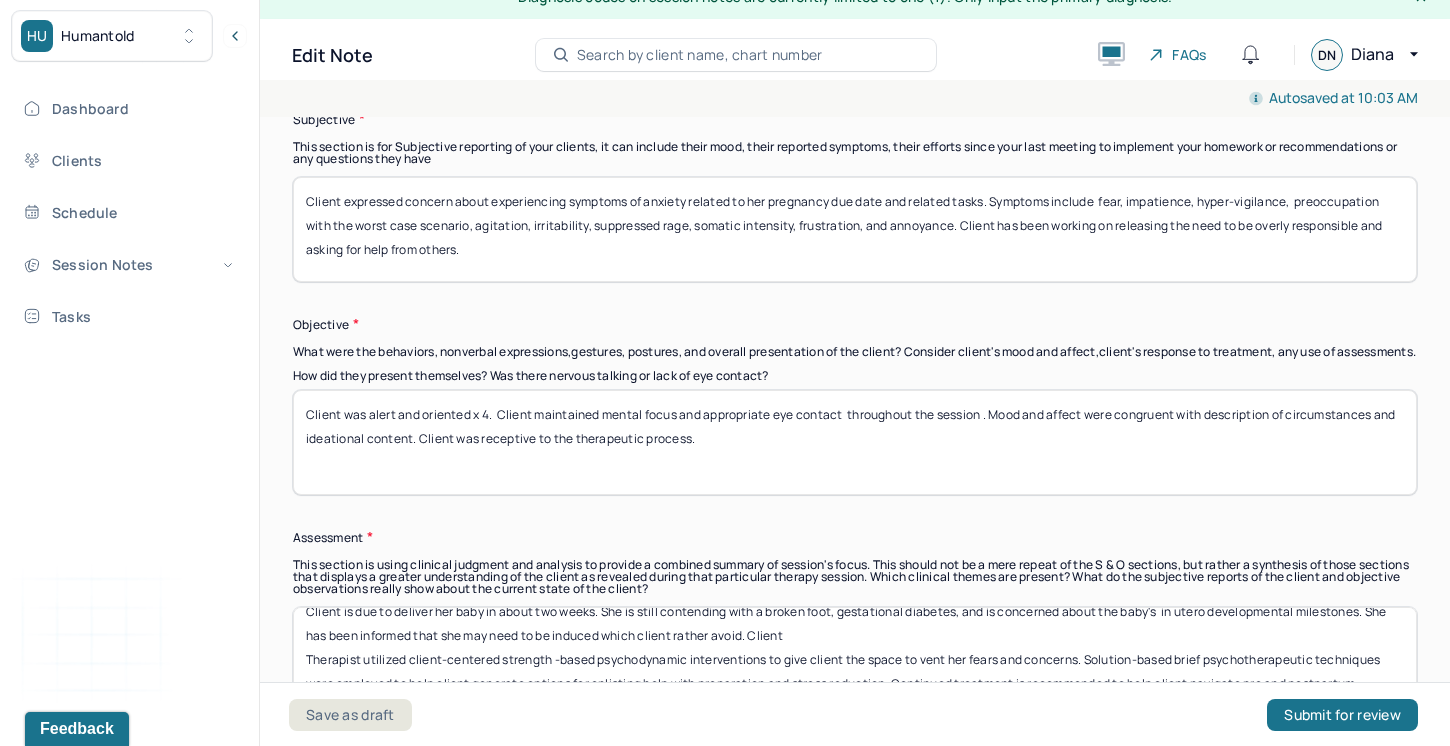 scroll, scrollTop: 0, scrollLeft: 0, axis: both 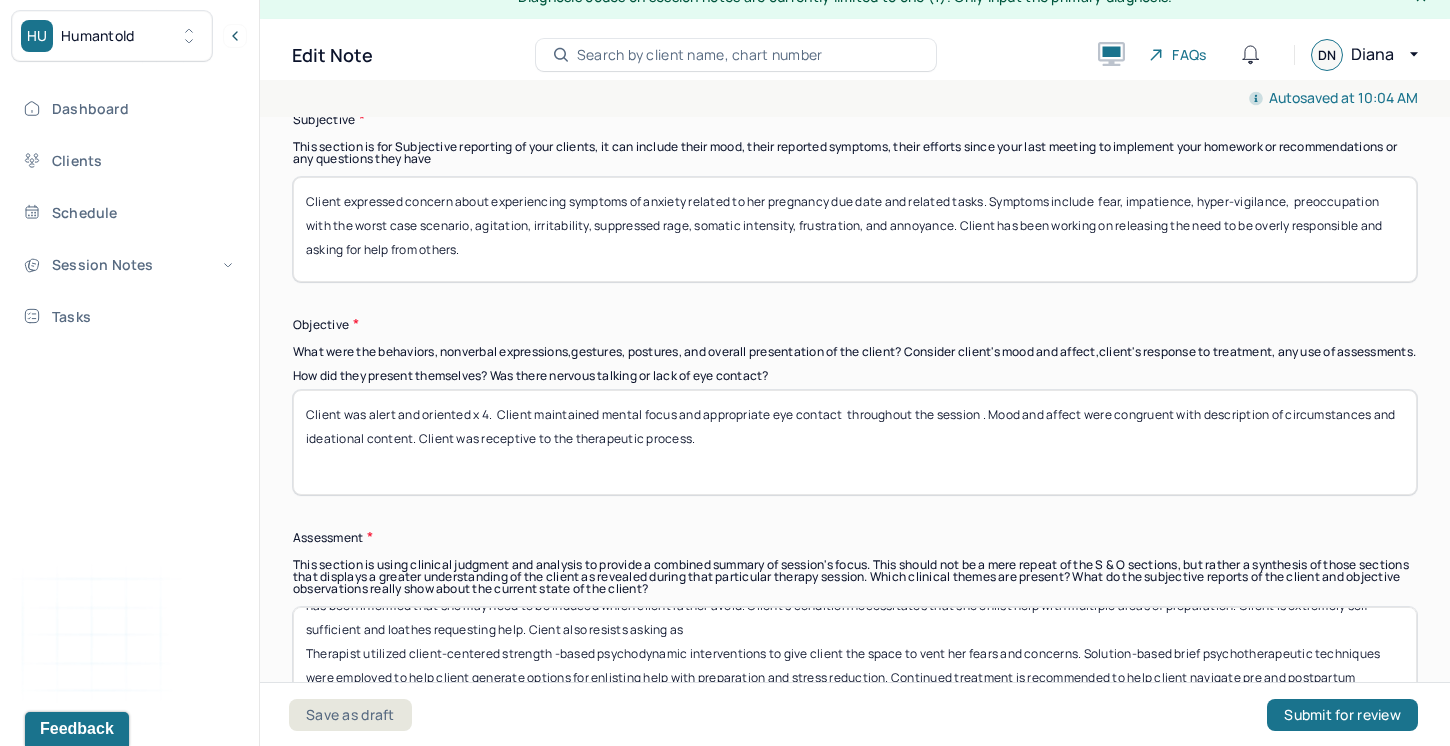 drag, startPoint x: 706, startPoint y: 647, endPoint x: 529, endPoint y: 639, distance: 177.1807 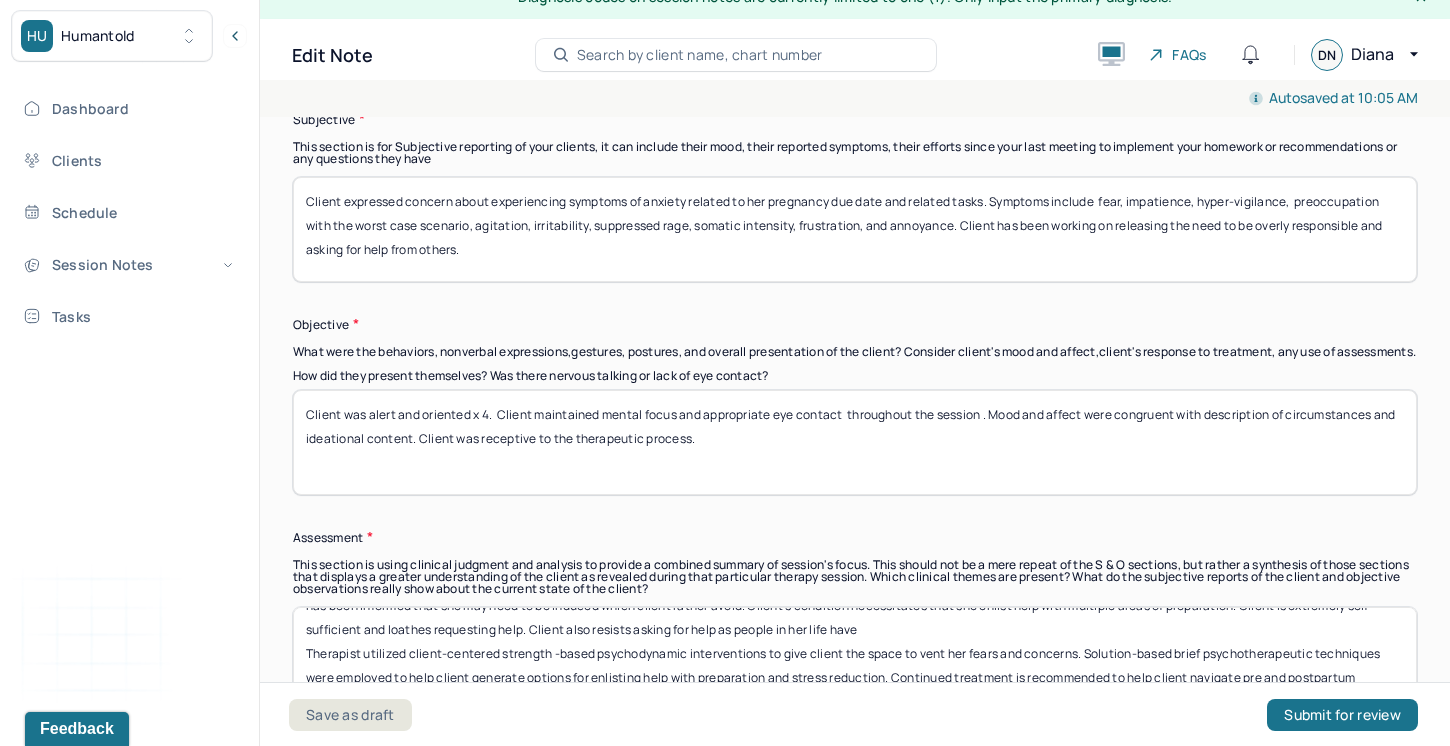 click on "Client is due to deliver her baby in about two weeks. She is still contending with a broken foot, gestational diabetes, and is concerned about the baby's  in utero developmental milestones. She has been informed that she may need to be induced which client rather avoid. Client's condition necessitates that she enlist help with multiple areas of preparation. Client is extremely self-sufficient and loathes requesting help. Client also resists asking for help as people in her life hav
Therapist utilized client-centered strength -based psychodynamic interventions to give client the space to vent her fears and concerns. Solution-based brief psychotherapeutic techniques were employed to help client generate options for enlisting help with preparation and stress reduction. Continued treatment is recommended to help client navigate pre and postpartum cognitions and moods." at bounding box center (855, 659) 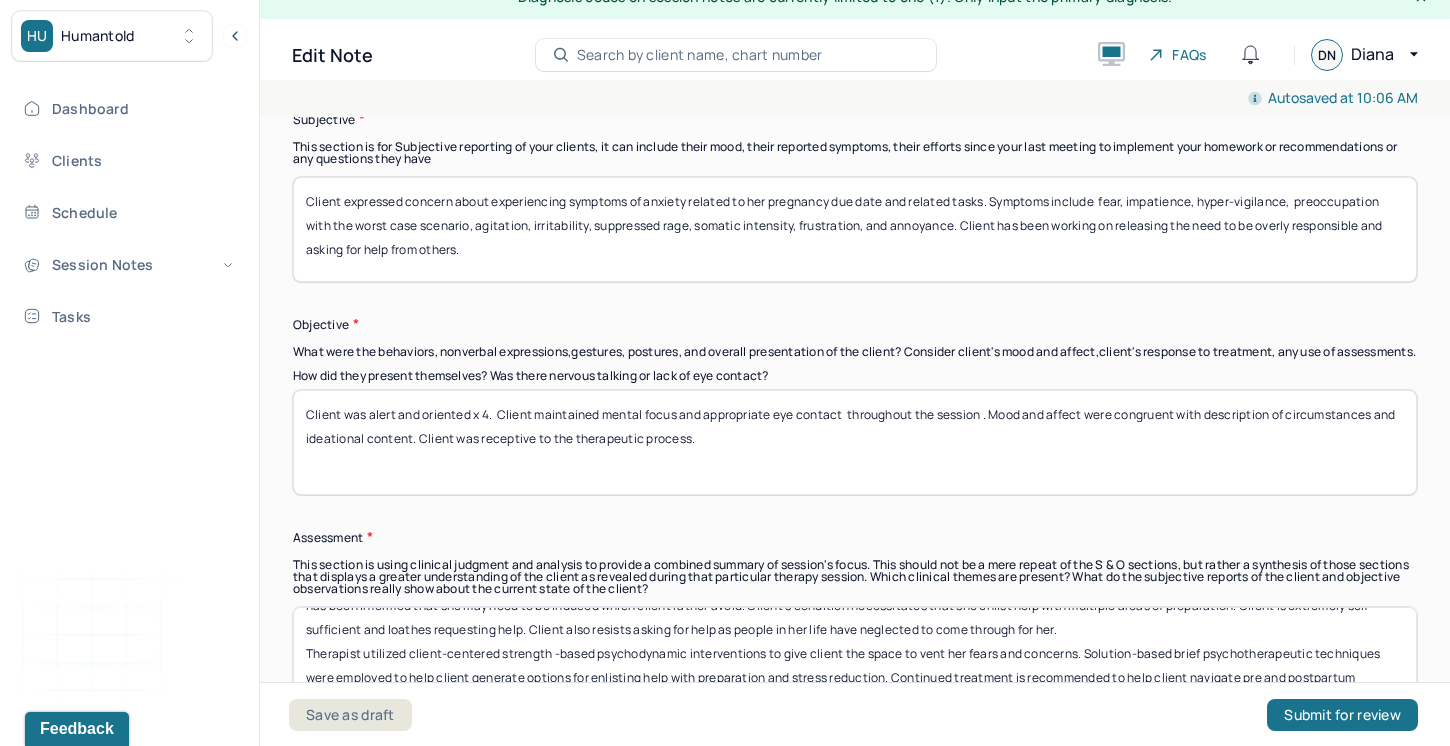click on "Client is due to deliver her baby in about two weeks. She is still contending with a broken foot, gestational diabetes, and is concerned about the baby's  in utero developmental milestones. She has been informed that she may need to be induced which client rather avoid. Client's condition necessitates that she enlist help with multiple areas of preparation. Client is extremely self-sufficient and loathes requesting help. Client also resists asking for help as people in her life have neglected to come through for her.
Therapist utilized client-centered strength -based psychodynamic interventions to give client the space to vent her fears and concerns. Solution-based brief psychotherapeutic techniques were employed to help client generate options for enlisting help with preparation and stress reduction. Continued treatment is recommended to help client navigate pre and postpartum cognitions and moods." at bounding box center [855, 659] 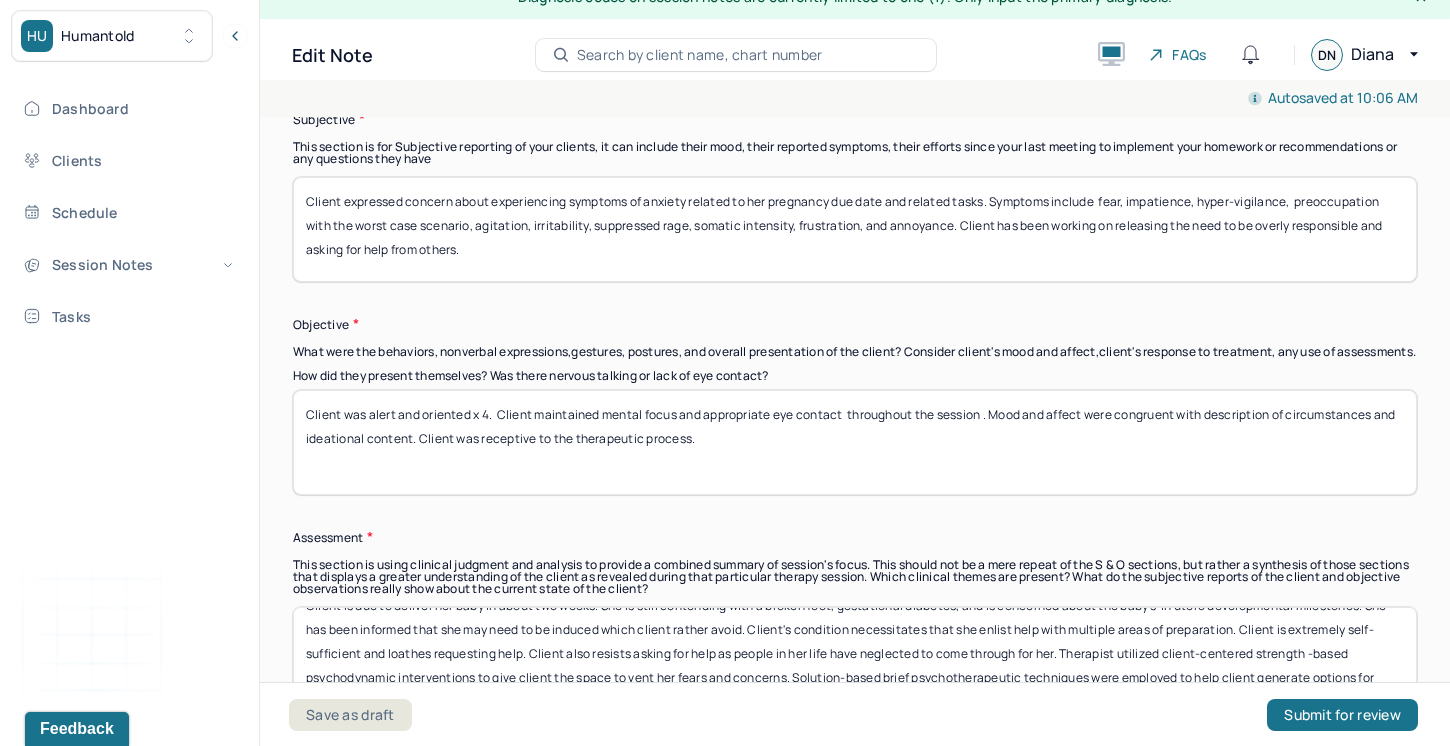 scroll, scrollTop: 40, scrollLeft: 0, axis: vertical 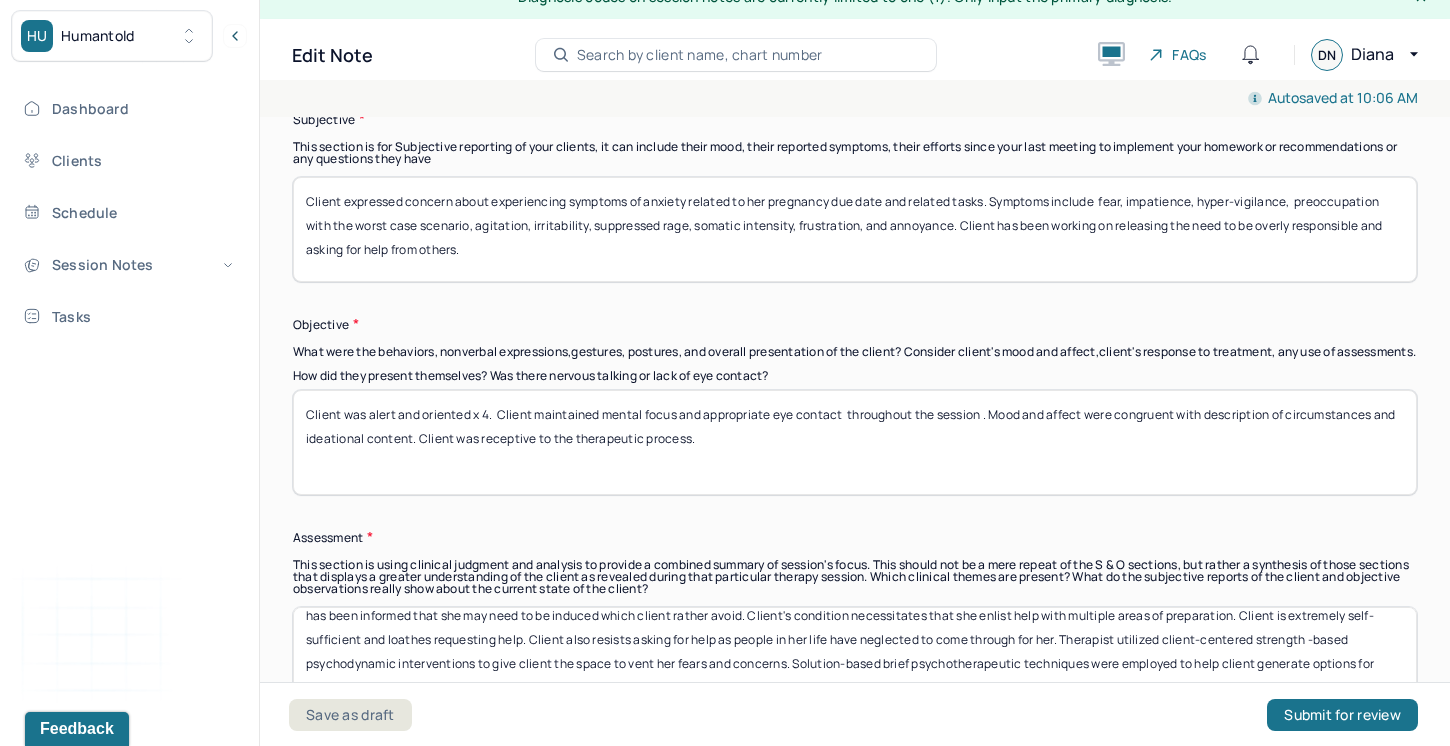 drag, startPoint x: 1172, startPoint y: 648, endPoint x: 1128, endPoint y: 646, distance: 44.04543 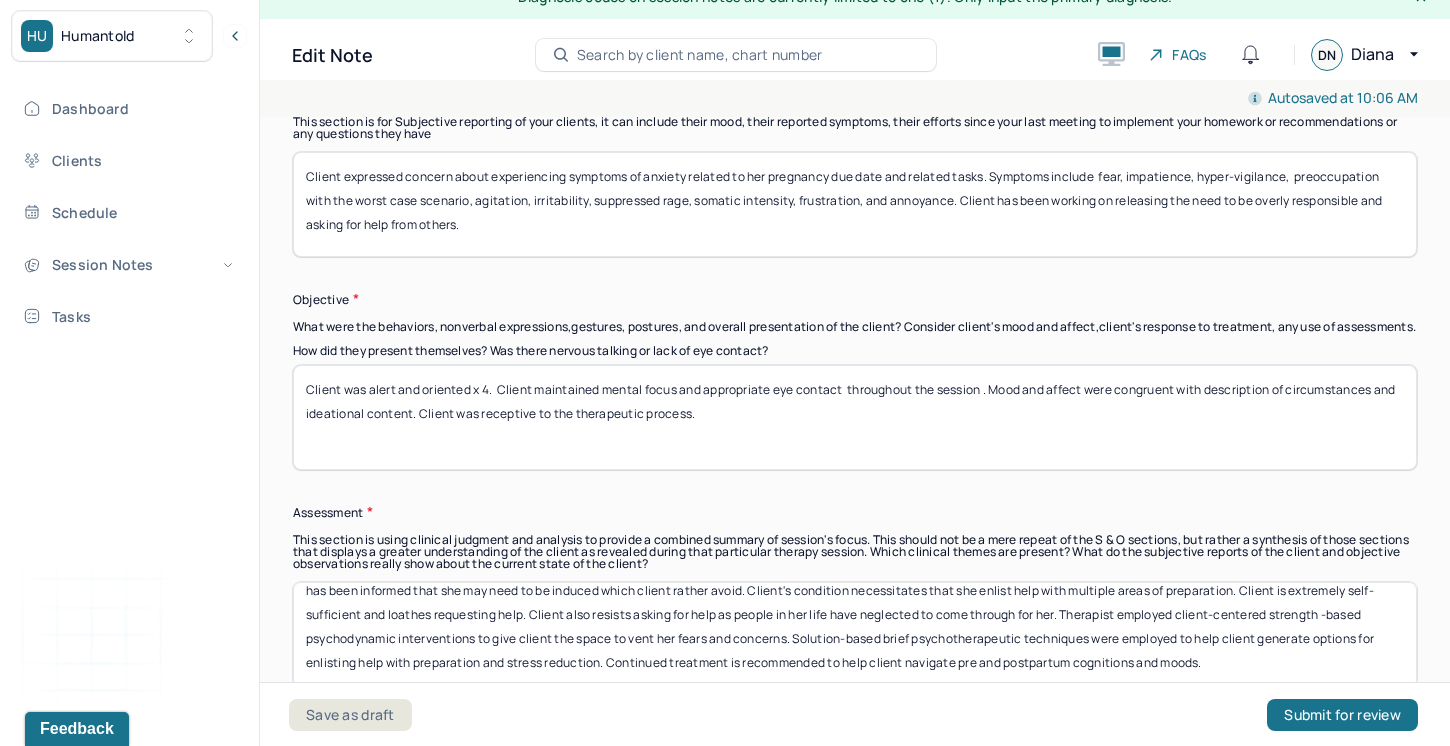 scroll, scrollTop: 1491, scrollLeft: 0, axis: vertical 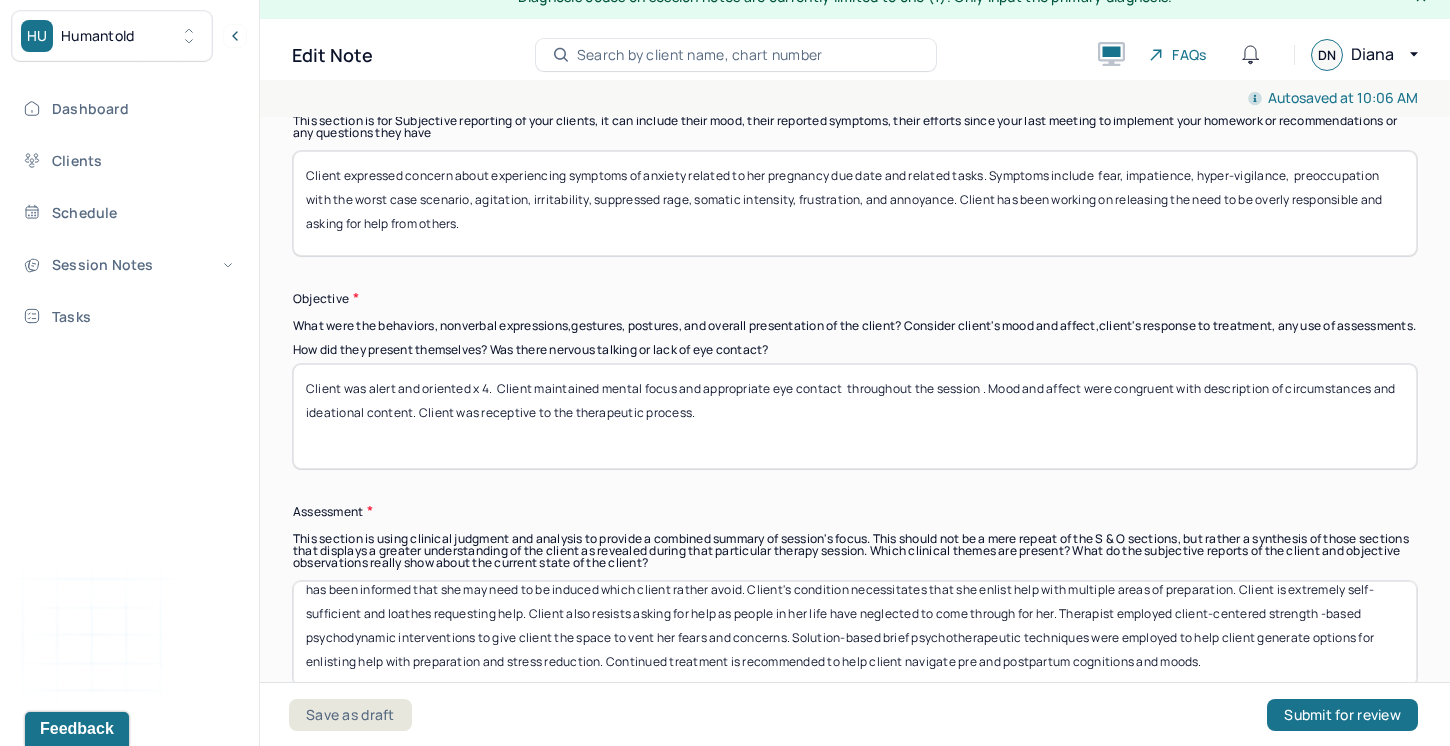 drag, startPoint x: 787, startPoint y: 647, endPoint x: 495, endPoint y: 645, distance: 292.00684 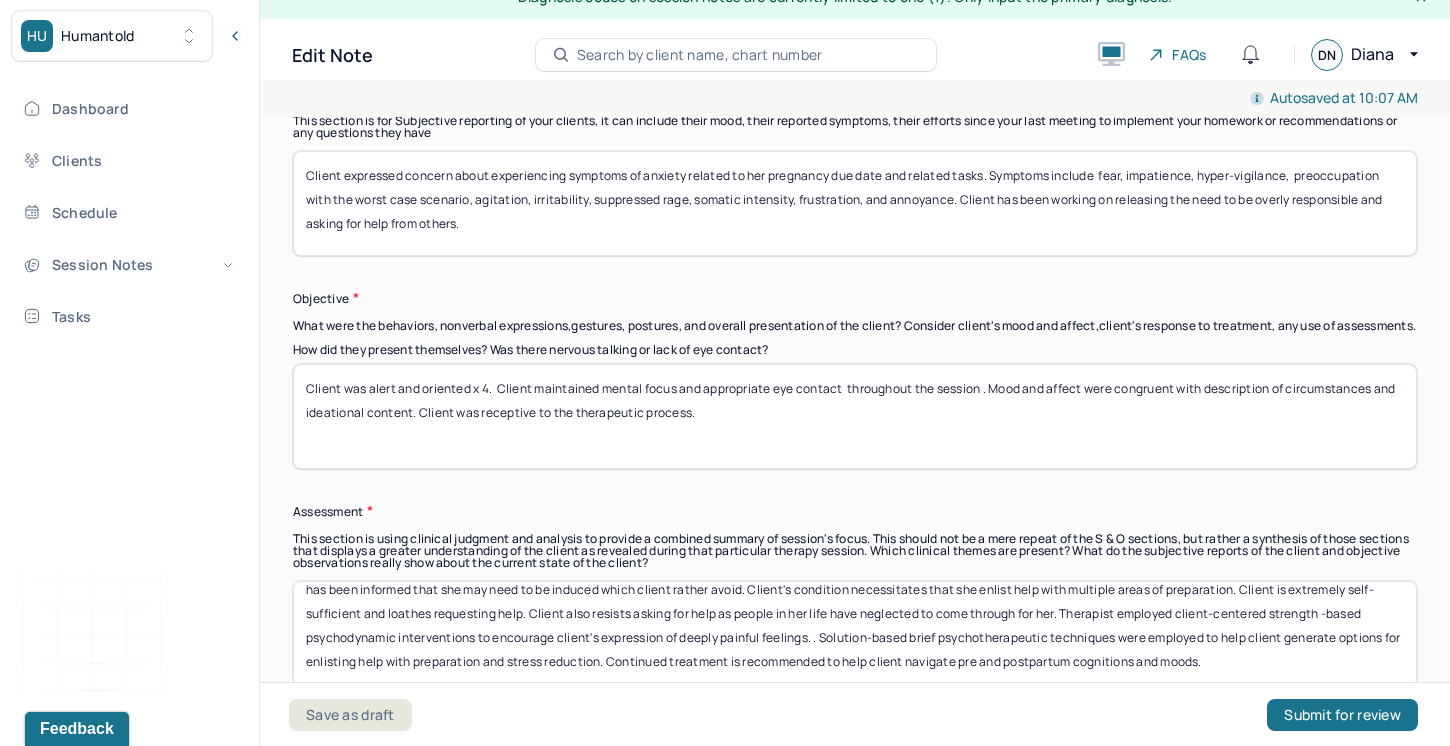 drag, startPoint x: 1209, startPoint y: 651, endPoint x: 1156, endPoint y: 643, distance: 53.600372 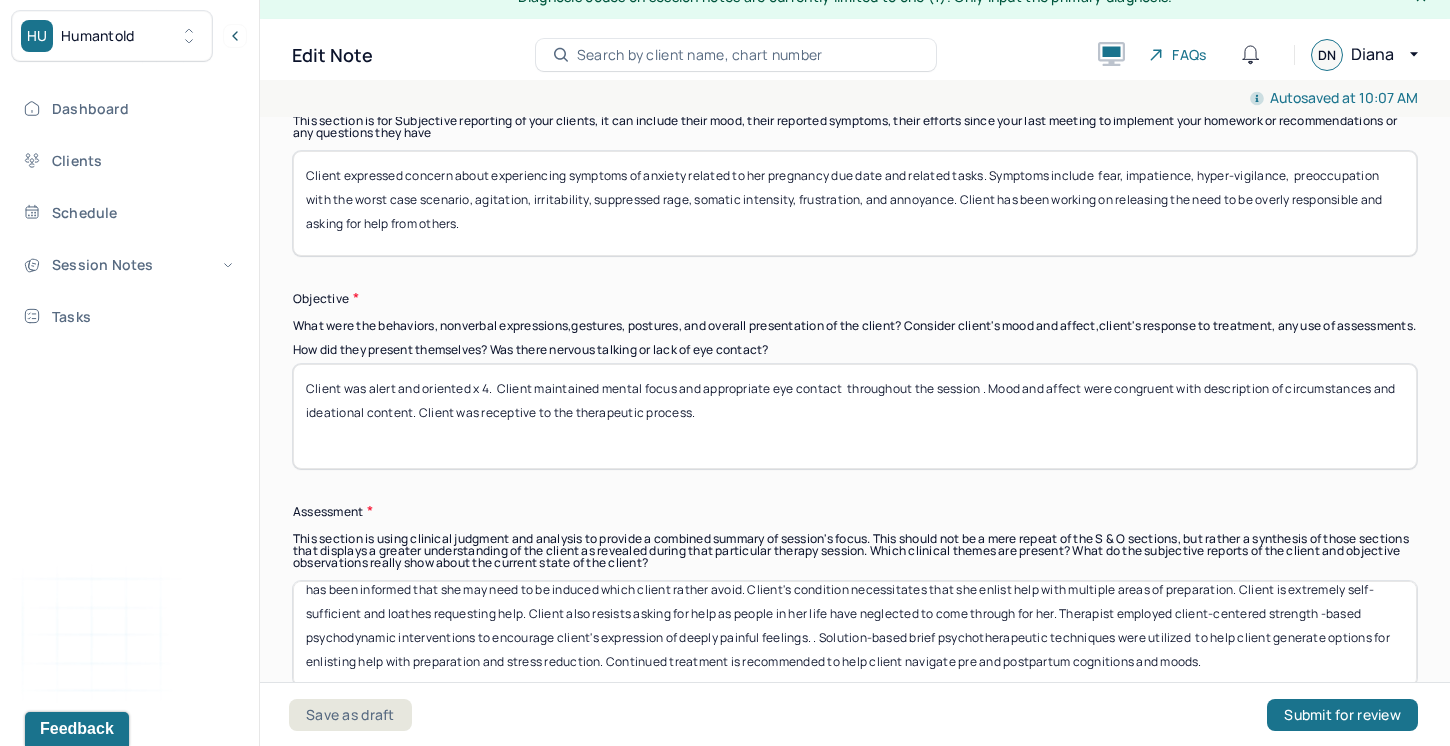drag, startPoint x: 1277, startPoint y: 651, endPoint x: 1294, endPoint y: 652, distance: 17.029387 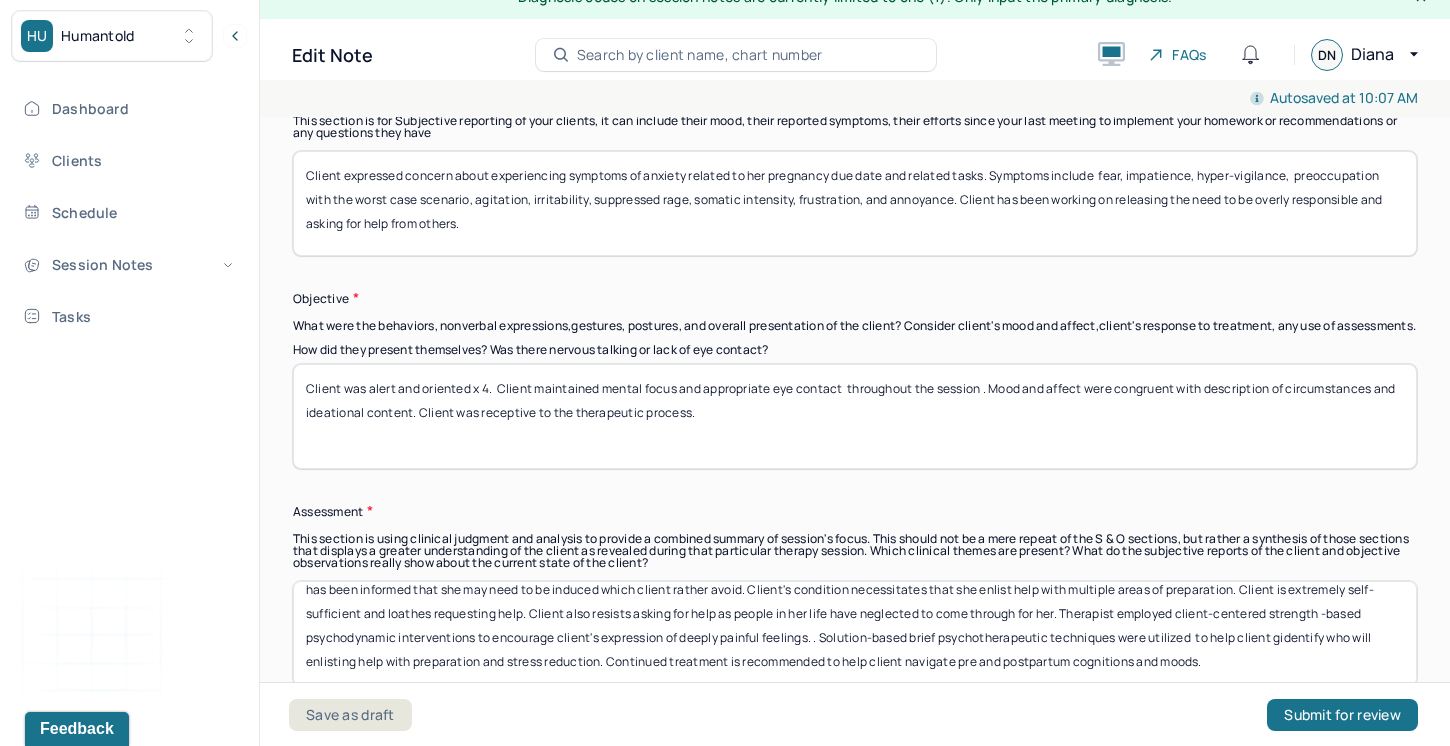 click on "Client is due to deliver her baby in about two weeks. She is still contending with a broken foot, gestational diabetes, and is concerned about the baby's  in utero developmental milestones. She has been informed that she may need to be induced which client rather avoid. Client's condition necessitates that she enlist help with multiple areas of preparation. Client is extremely self-sufficient and loathes requesting help. Client also resists asking for help as people in her life have neglected to come through for her. Therapist employed client-centered strength -based psychodynamic interventions to encourage client's expression of deeply painful feelings. . Solution-based brief psychotherapeutic techniques were utilized  to help client gidentify who will enlisting help with preparation and stress reduction. Continued treatment is recommended to help client navigate pre and postpartum cognitions and moods." at bounding box center (855, 633) 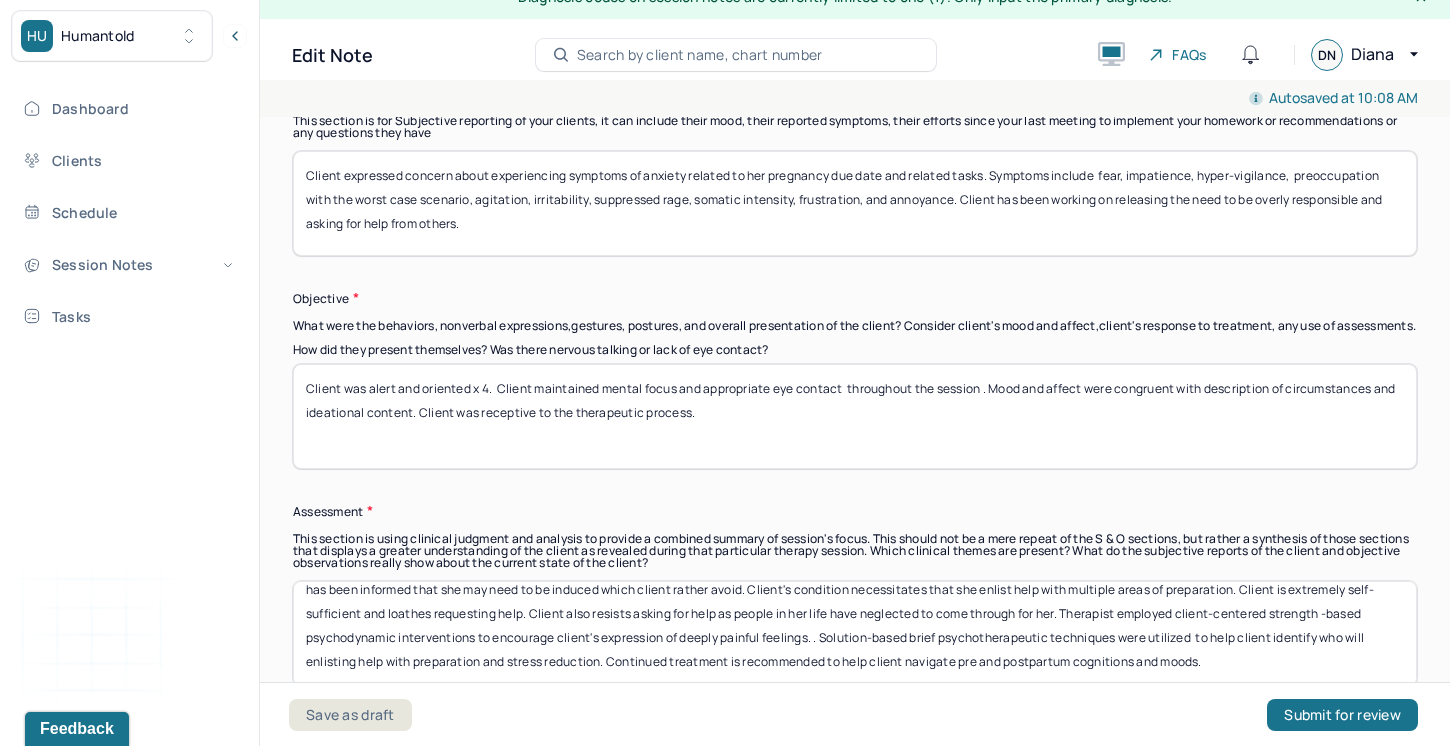 drag, startPoint x: 1383, startPoint y: 642, endPoint x: 1330, endPoint y: 642, distance: 53 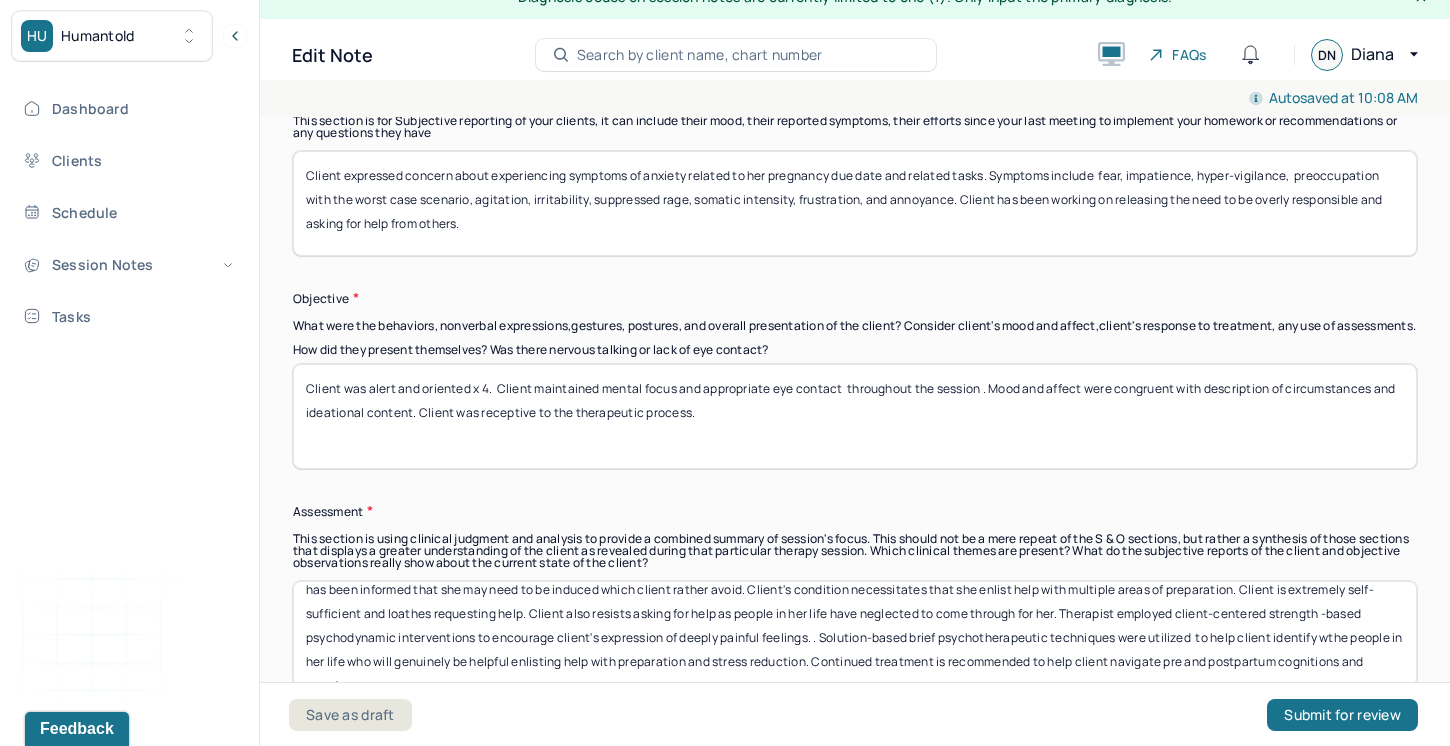drag, startPoint x: 825, startPoint y: 673, endPoint x: 530, endPoint y: 669, distance: 295.02713 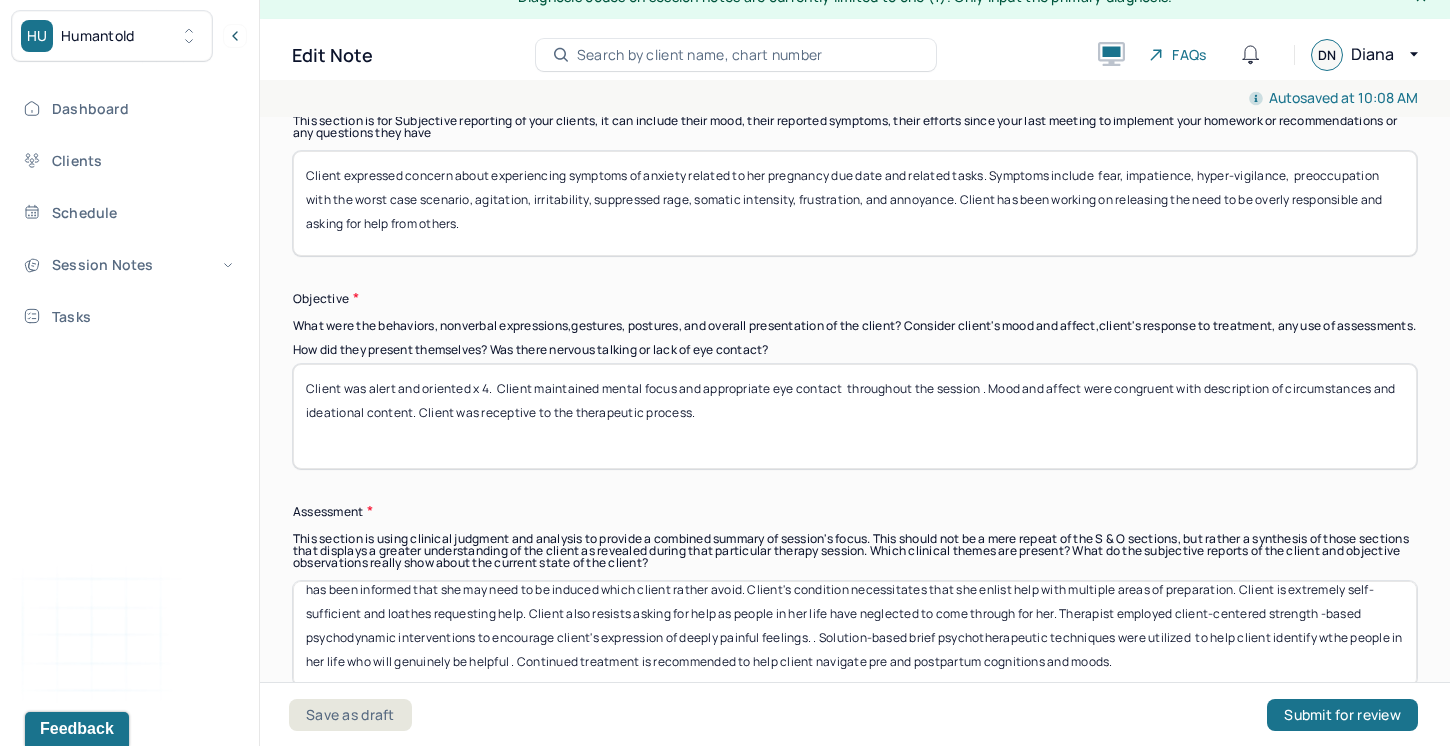 drag, startPoint x: 534, startPoint y: 670, endPoint x: 521, endPoint y: 669, distance: 13.038404 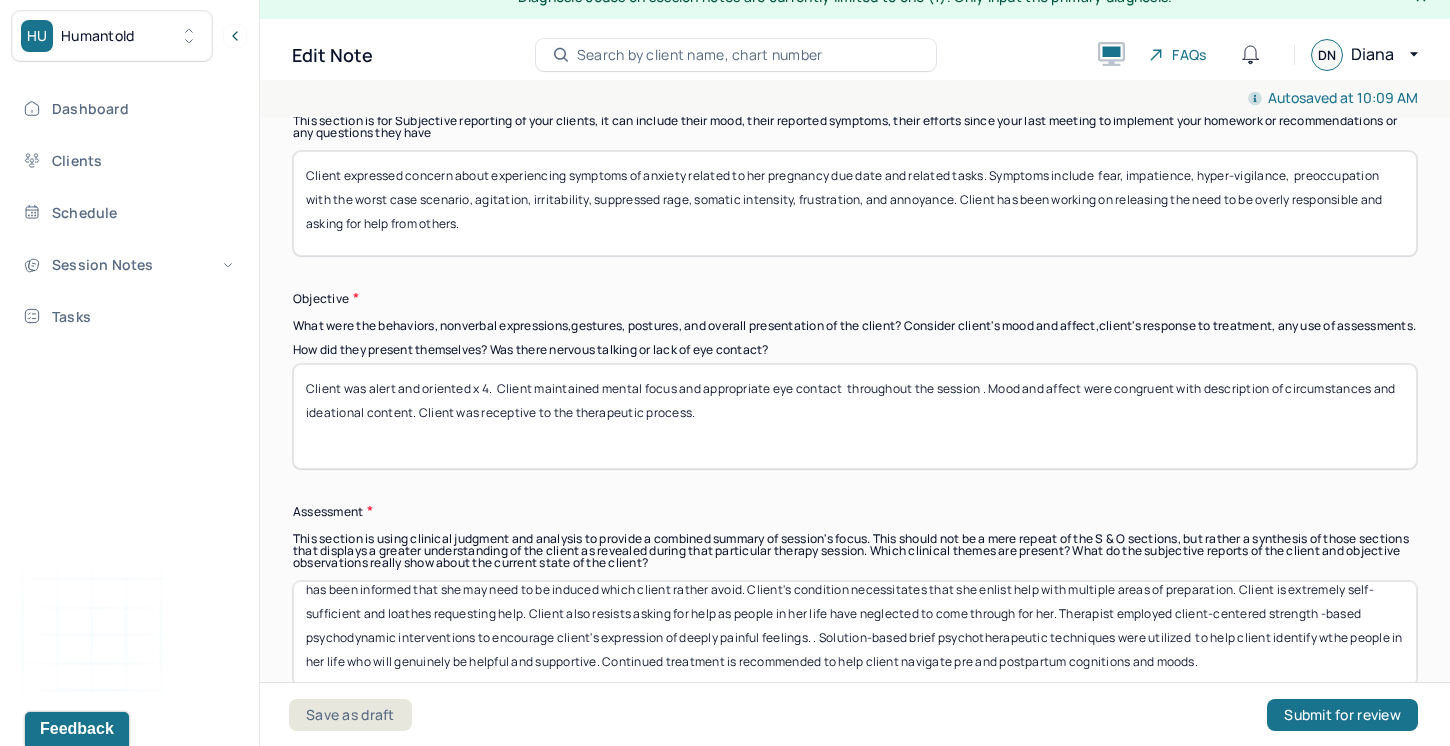 drag, startPoint x: 1217, startPoint y: 670, endPoint x: 921, endPoint y: 671, distance: 296.00168 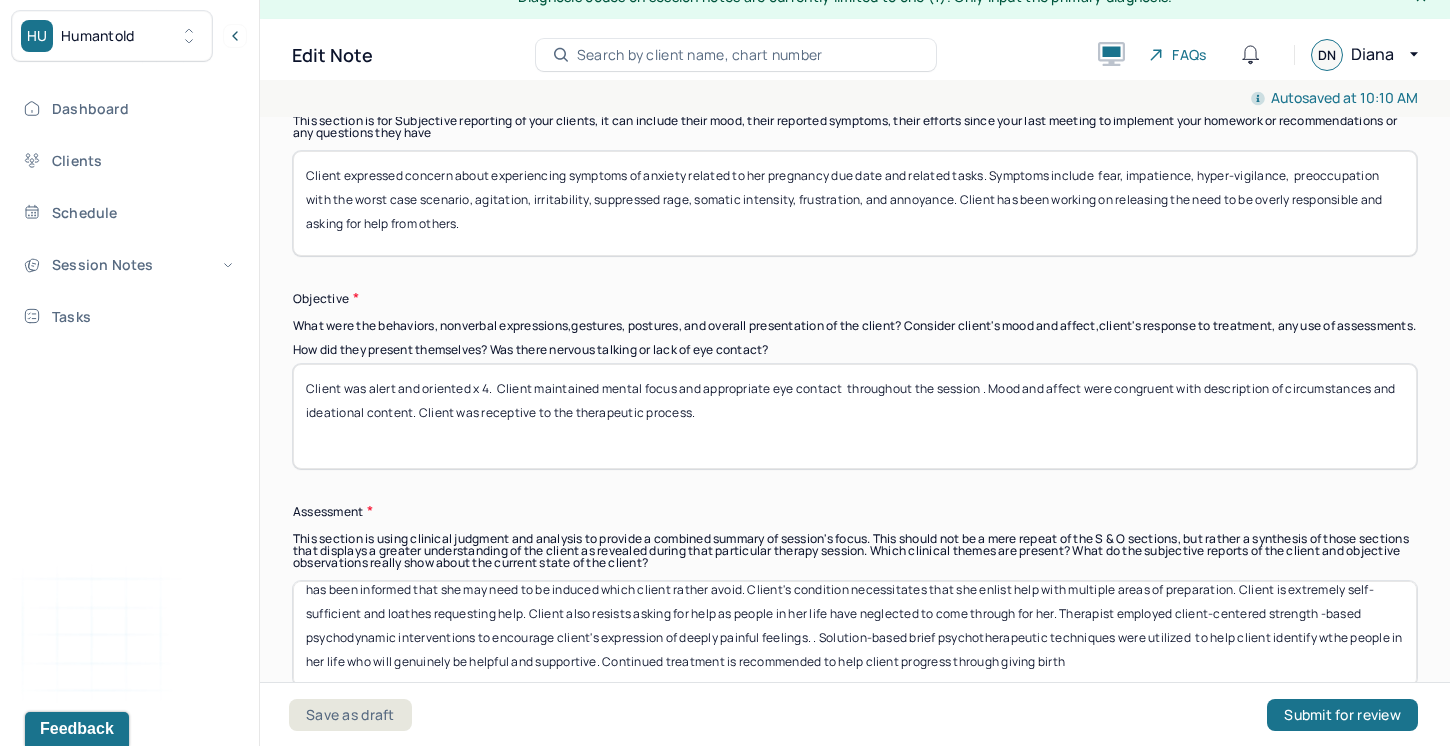drag, startPoint x: 1108, startPoint y: 676, endPoint x: 1024, endPoint y: 669, distance: 84.29116 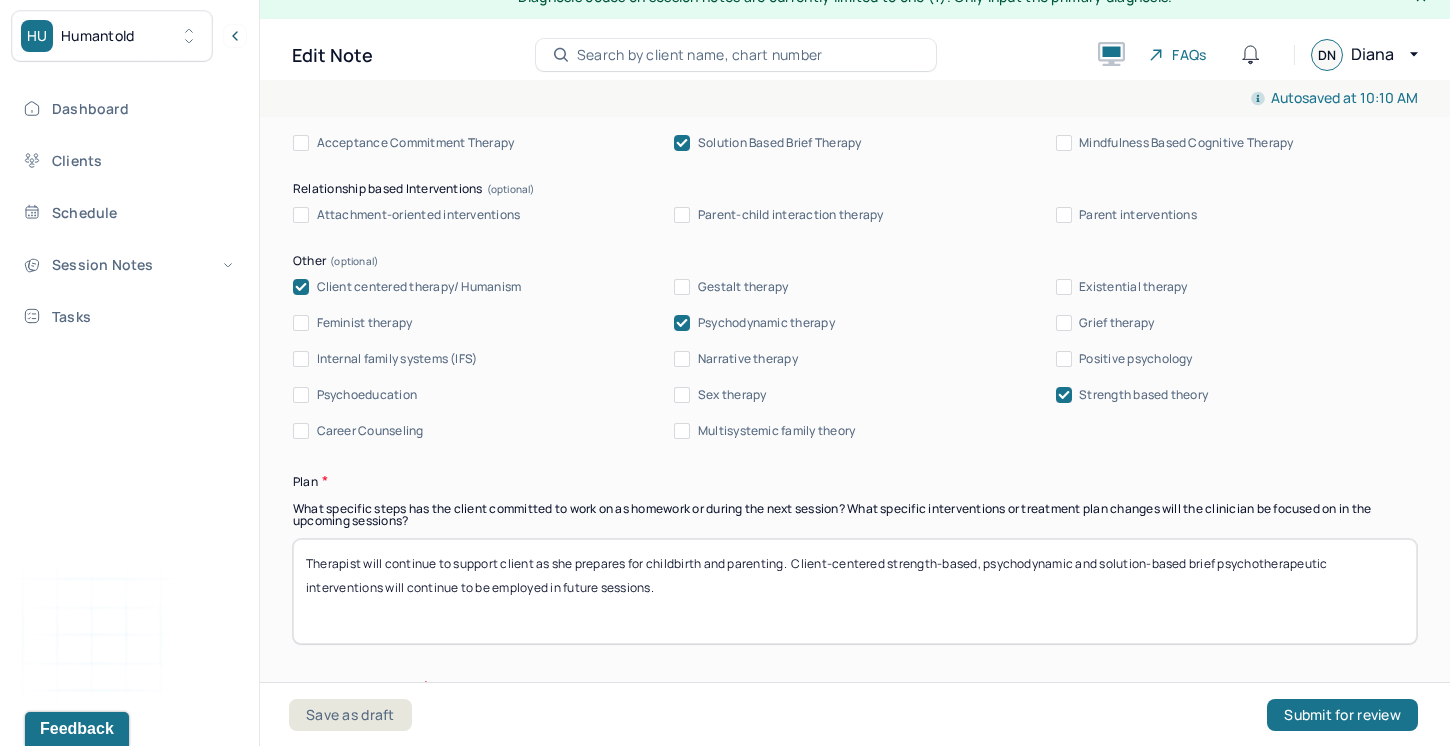 scroll, scrollTop: 2245, scrollLeft: 0, axis: vertical 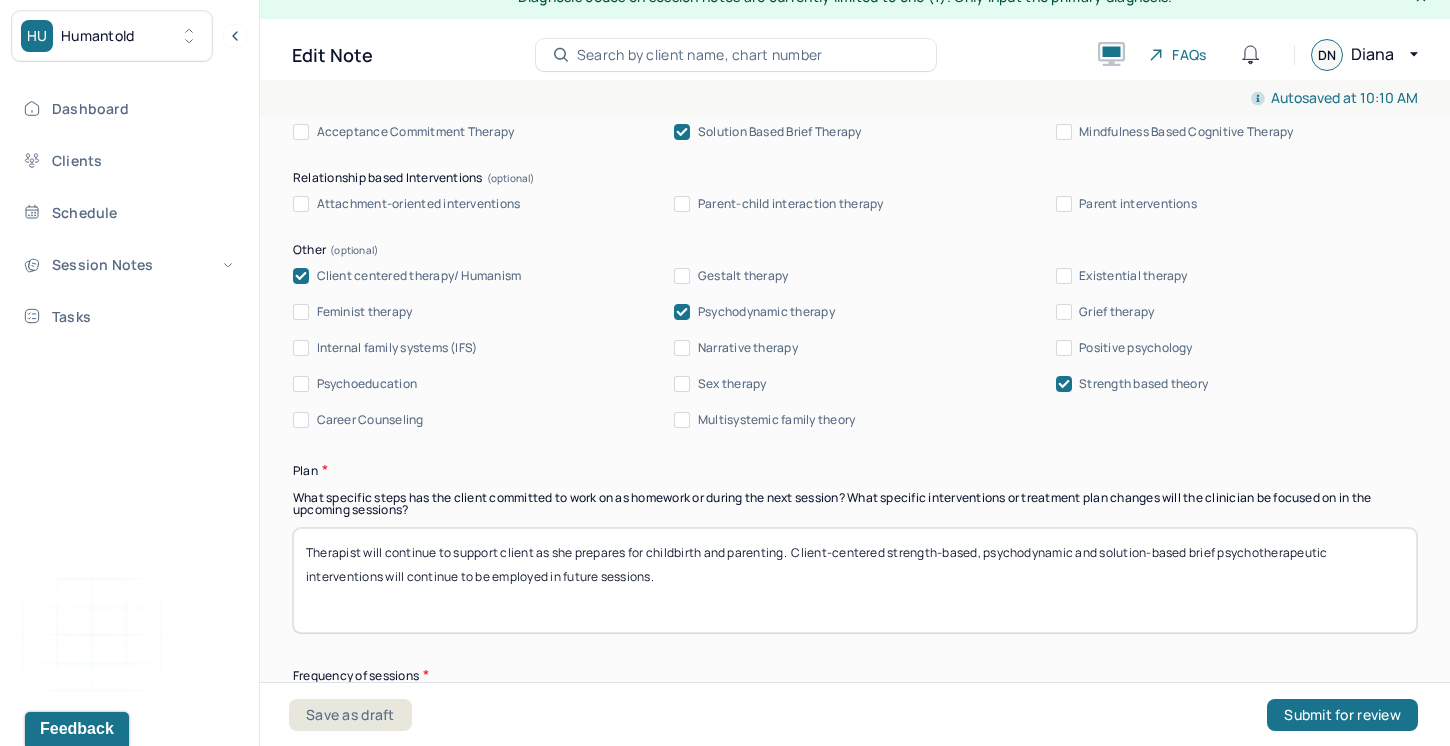 type on "Client is due to deliver her baby in about two weeks. She is still contending with a broken foot, gestational diabetes, and is concerned about the baby's  in utero developmental milestones. She has been informed that she may need to be induced which client rather avoid. Client's condition necessitates that she enlist help with multiple areas of preparation. Client is extremely self-sufficient and loathes requesting help. Client also resists asking for help as people in her life have neglected to come through for her. Therapist employed client-centered strength -based psychodynamic interventions to encourage client's expression of deeply painful feelings. . Solution-based brief psychotherapeutic techniques were utilized  to help client identify wthe people in her life who will genuinely be helpful and supportive. Continued treatment is recommended to help client progress through this milestone event." 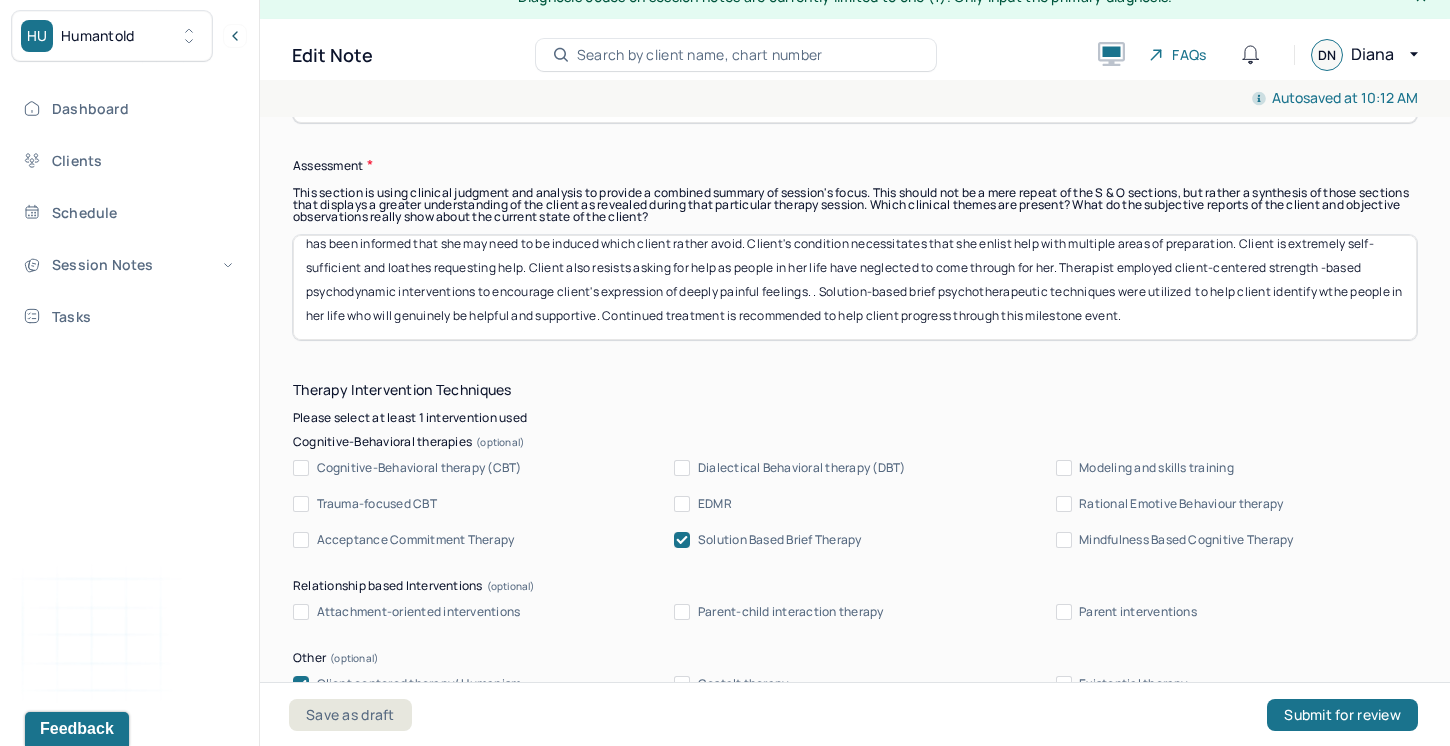 scroll, scrollTop: 1836, scrollLeft: 0, axis: vertical 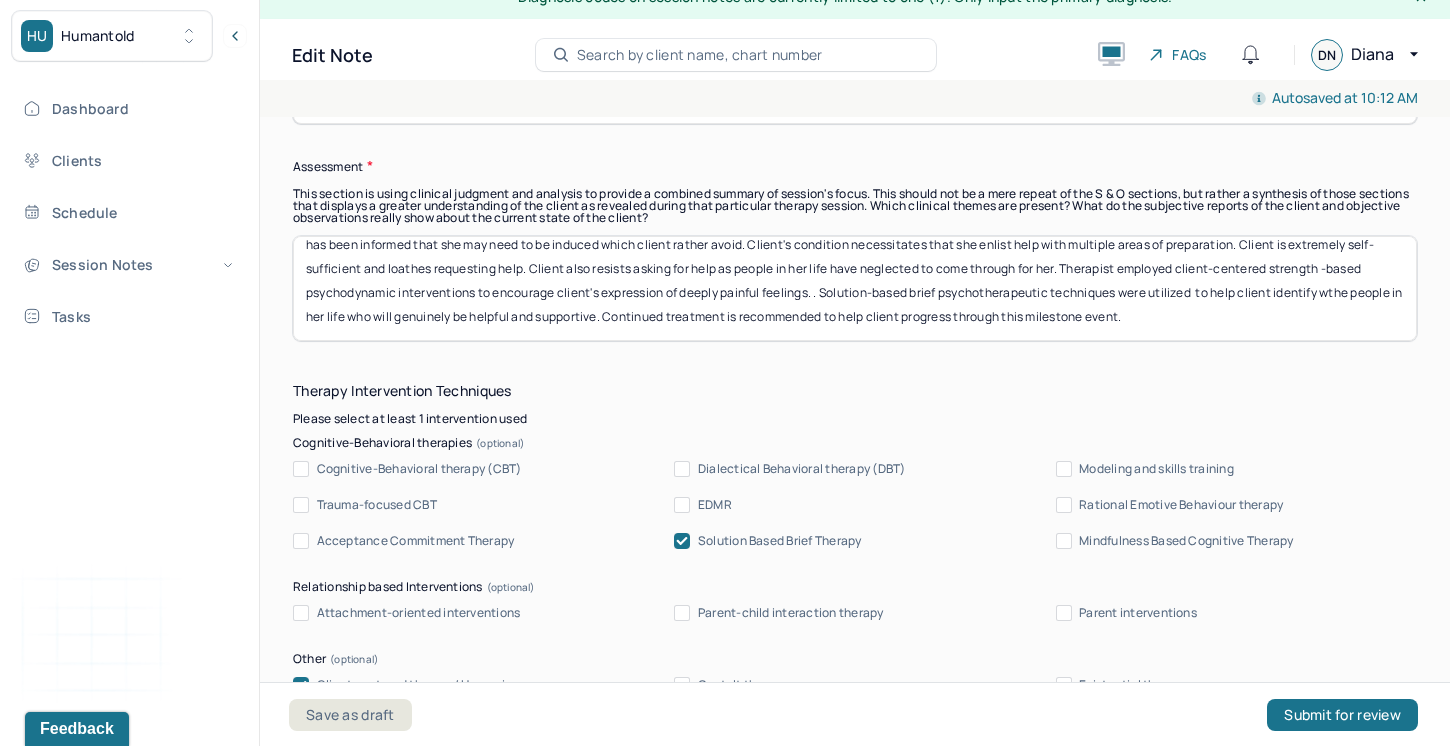 type on "Therapist will continue to help client manage and process her feelings related to childbirth.  Client-centered strength-based, psychodynamic and solution-based brief psychotherapeutic interventions will continue to be employed in future sessions." 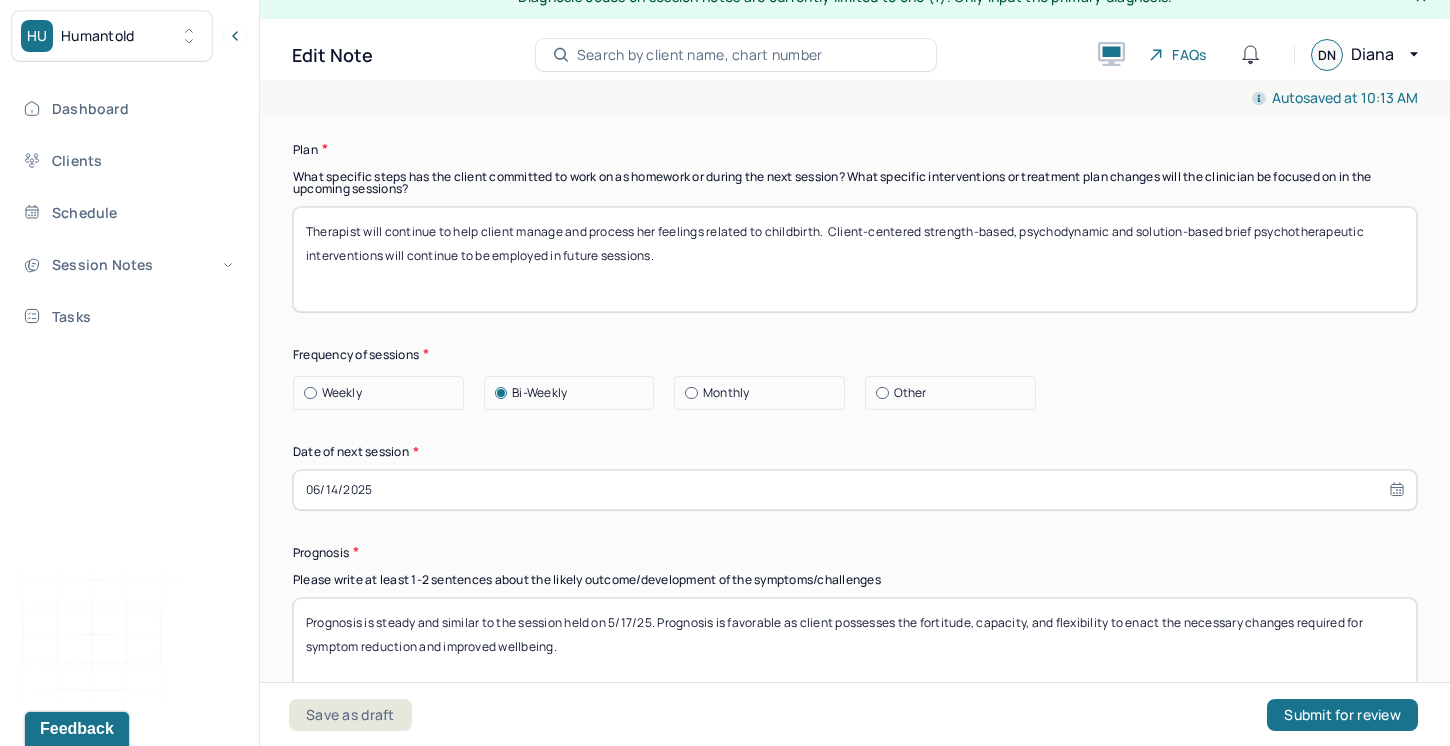 scroll, scrollTop: 2544, scrollLeft: 0, axis: vertical 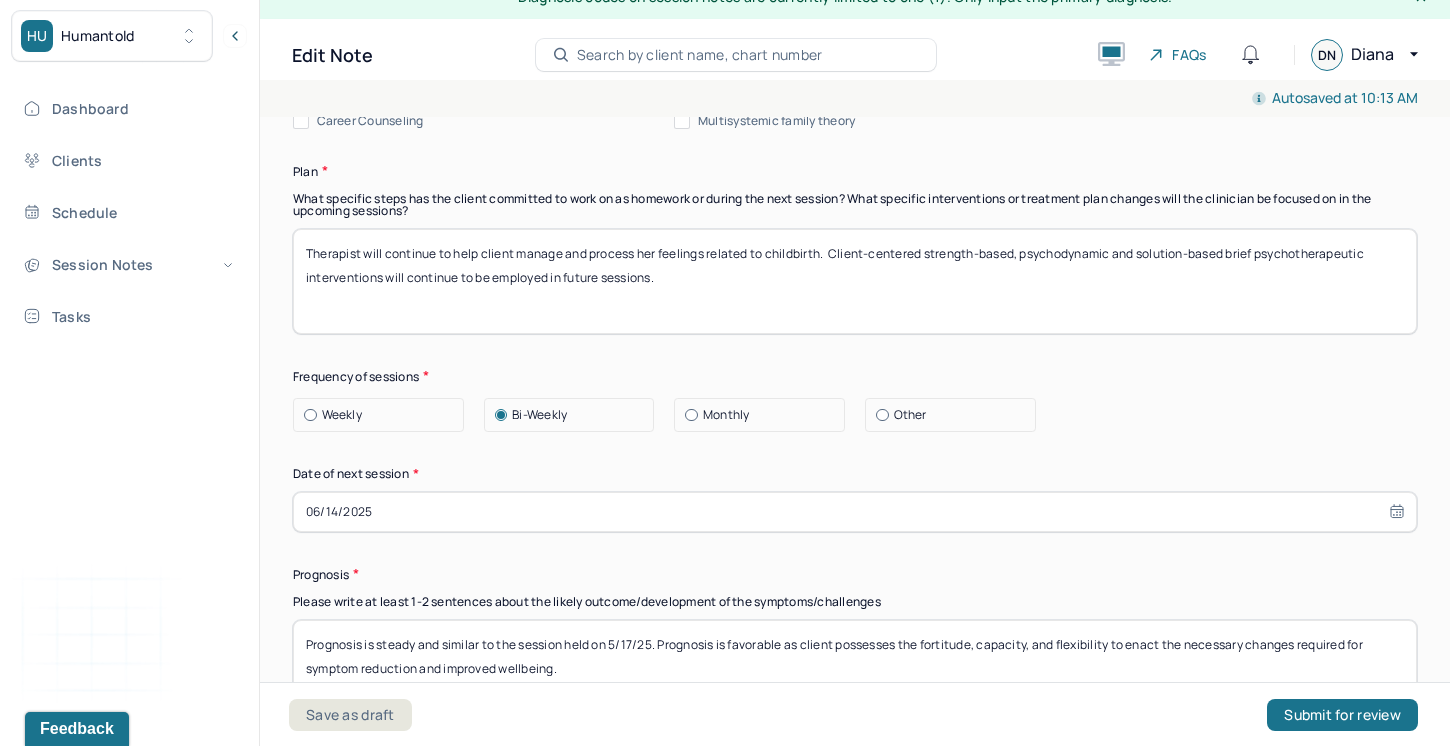 type on "Client is due to deliver her baby in about two weeks. She is still contending with a broken foot, gestational diabetes, and is concerned about the baby's  in utero developmental milestones. She has been informed that she may need to be induced which client rather avoid. Client's condition necessitates that she enlist help with multiple areas of preparation. Client is extremely self-sufficient and loathes requesting help. Client also resists asking for help as people in her life have neglected to come through for her. Therapist employed client-centered strength -based psychodynamic interventions to encourage client's expression of deeply painful feelings. . Solution-based brief psychotherapeutic techniques were utilized  to help client identify which people in her life who will genuinely be helpful and supportive. Continued treatment is recommended to help client progress through this milestone event." 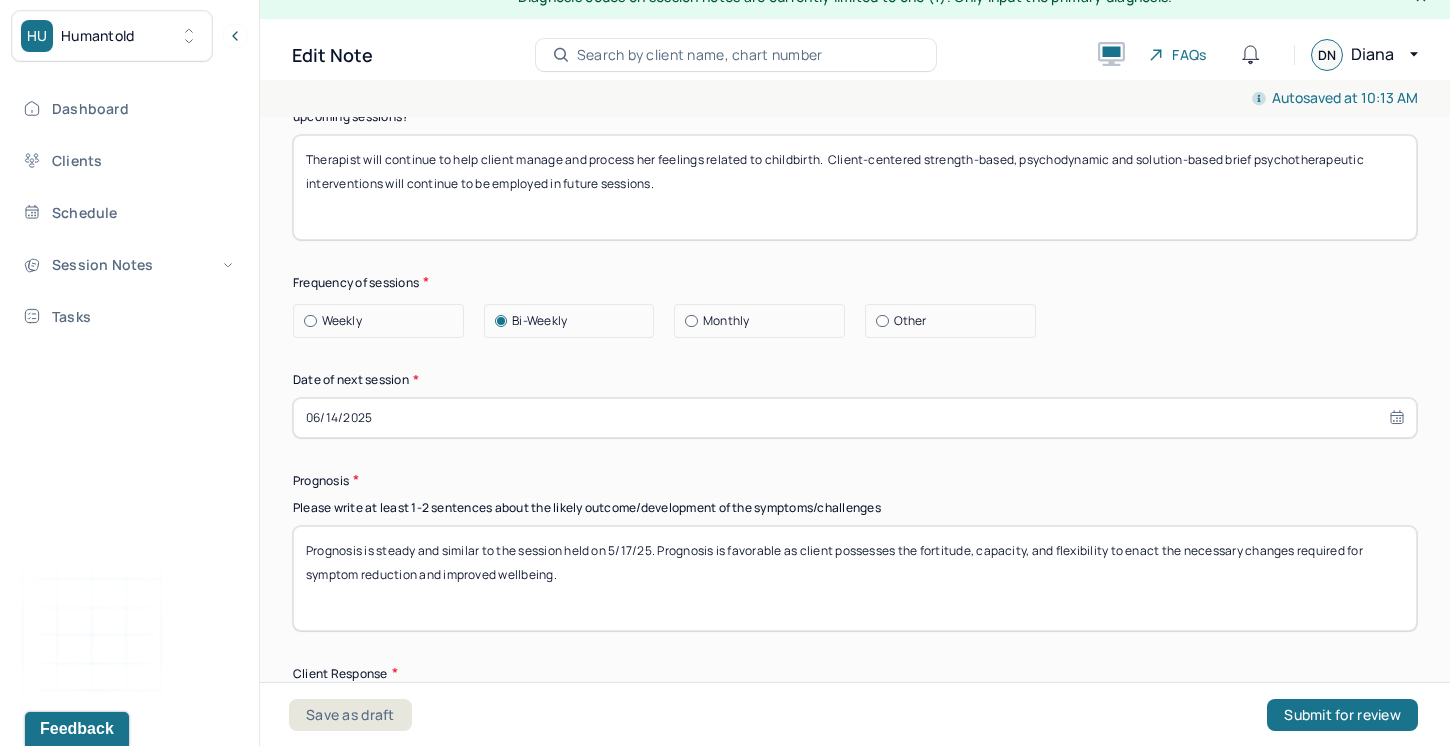 scroll, scrollTop: 2639, scrollLeft: 0, axis: vertical 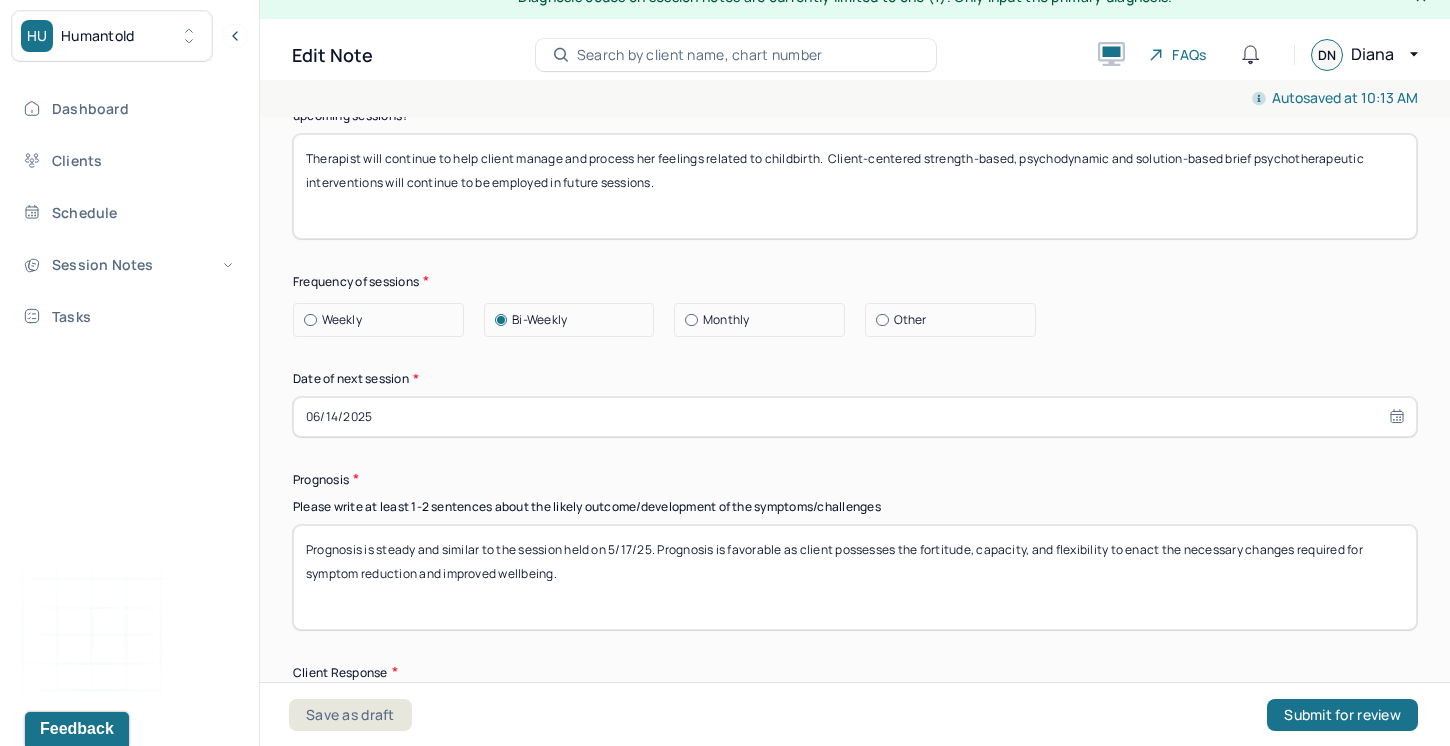 click on "06/14/2025" at bounding box center (855, 417) 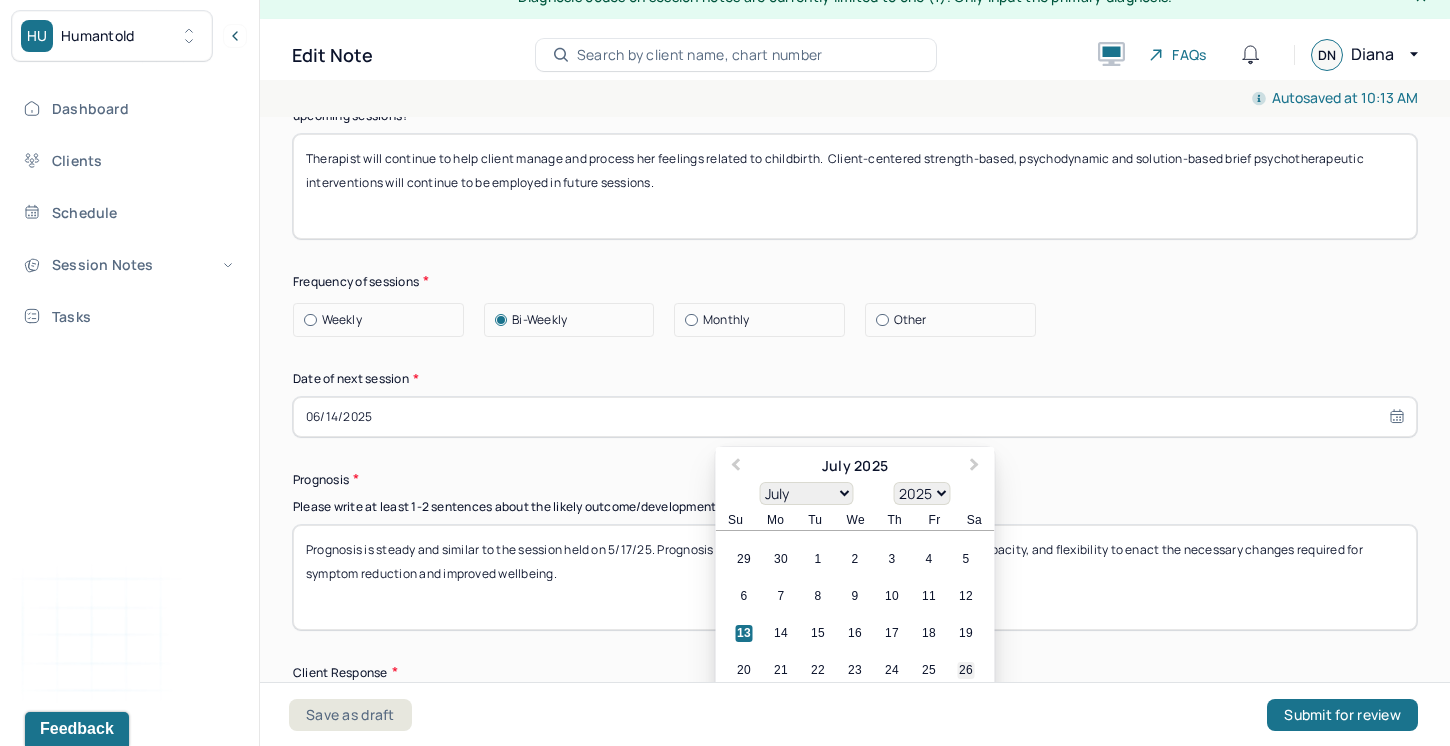 click on "26" at bounding box center (966, 670) 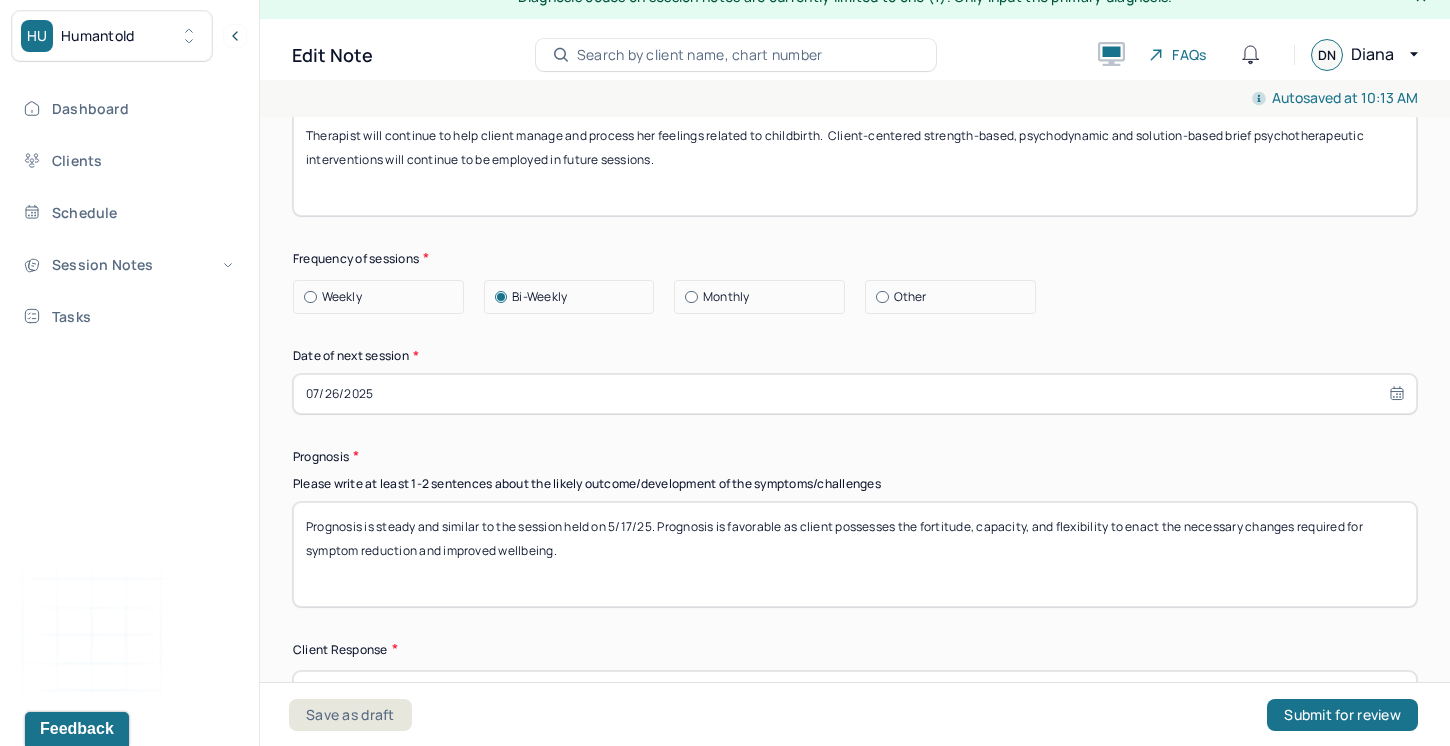 scroll, scrollTop: 2677, scrollLeft: 0, axis: vertical 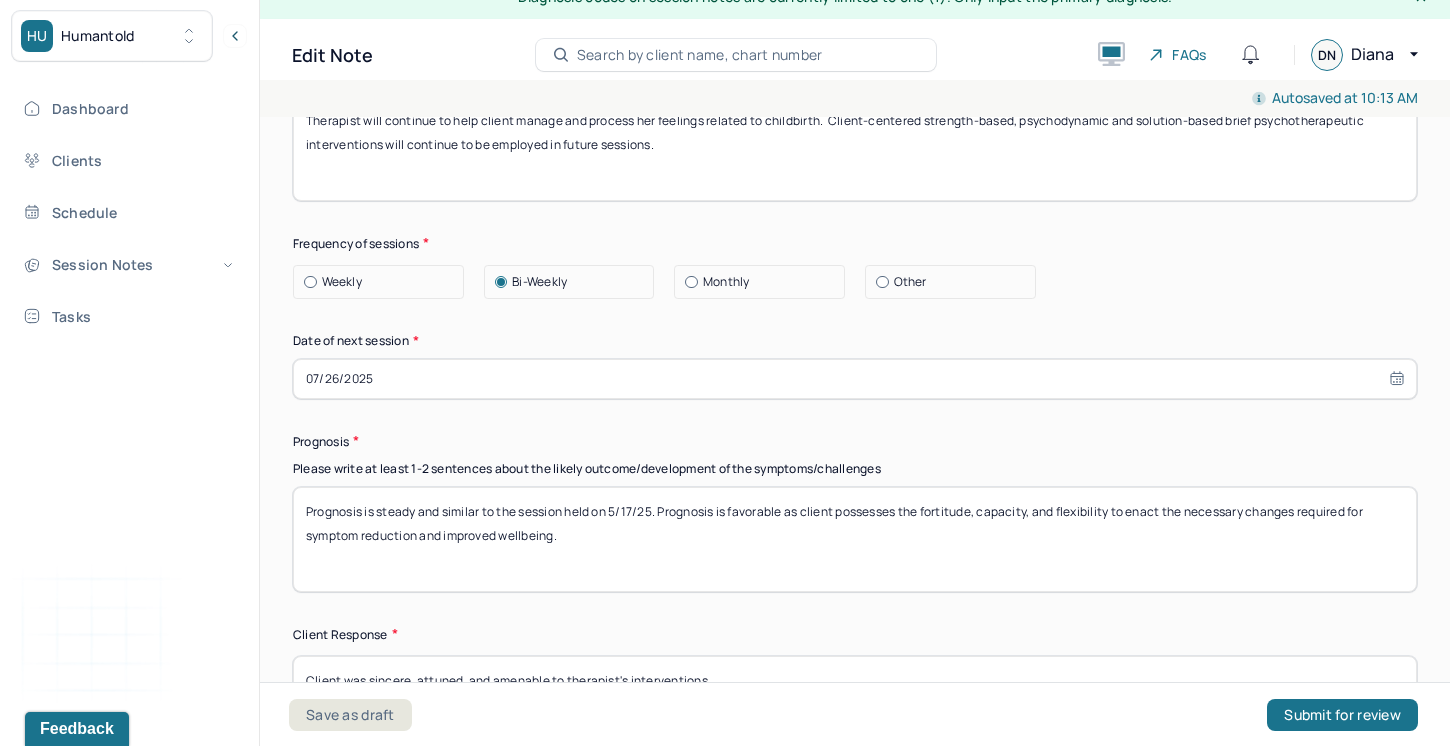 click on "Prognosis is steady and similar to the session held on 5/17/25. Prognosis is favorable as client possesses the fortitude, capacity, and flexibility to enact the necessary changes required for symptom reduction and improved wellbeing." at bounding box center [855, 539] 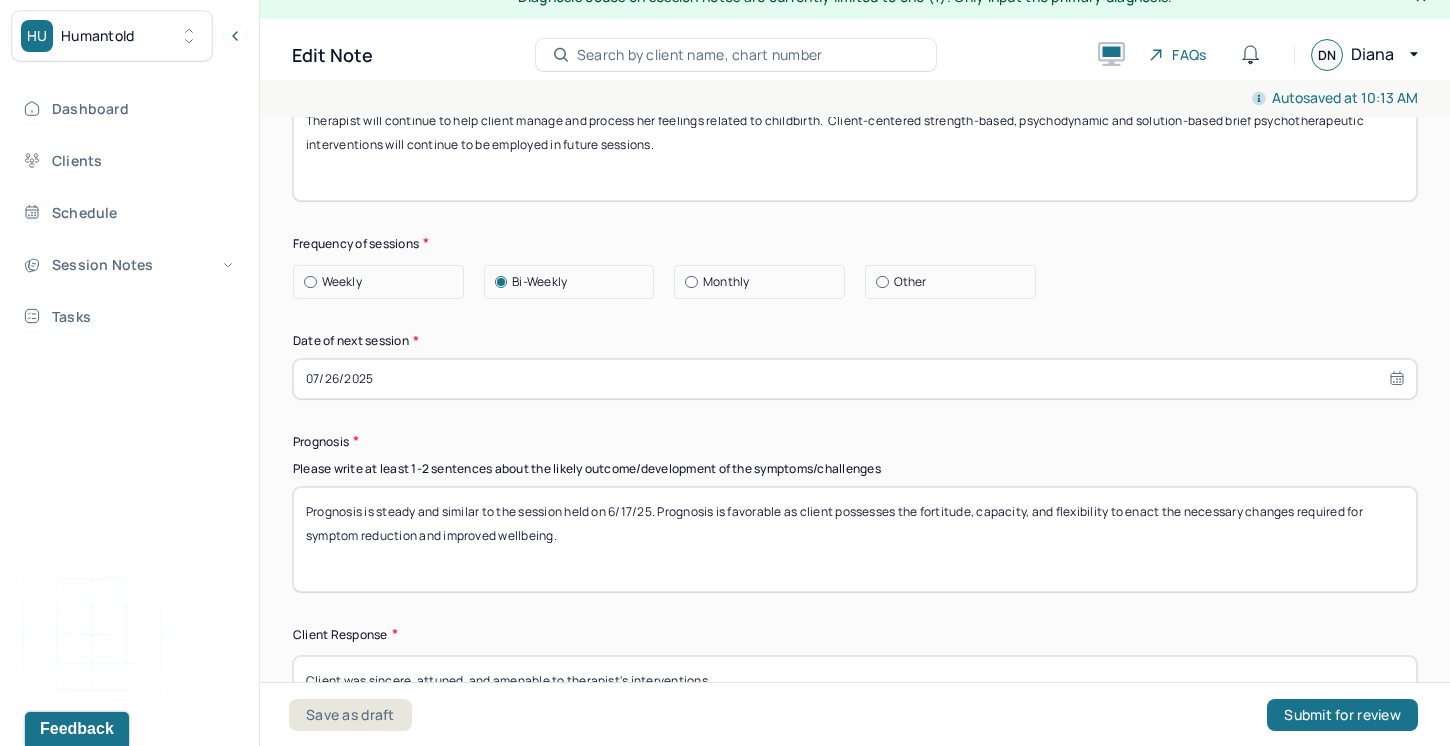 drag, startPoint x: 637, startPoint y: 513, endPoint x: 626, endPoint y: 513, distance: 11 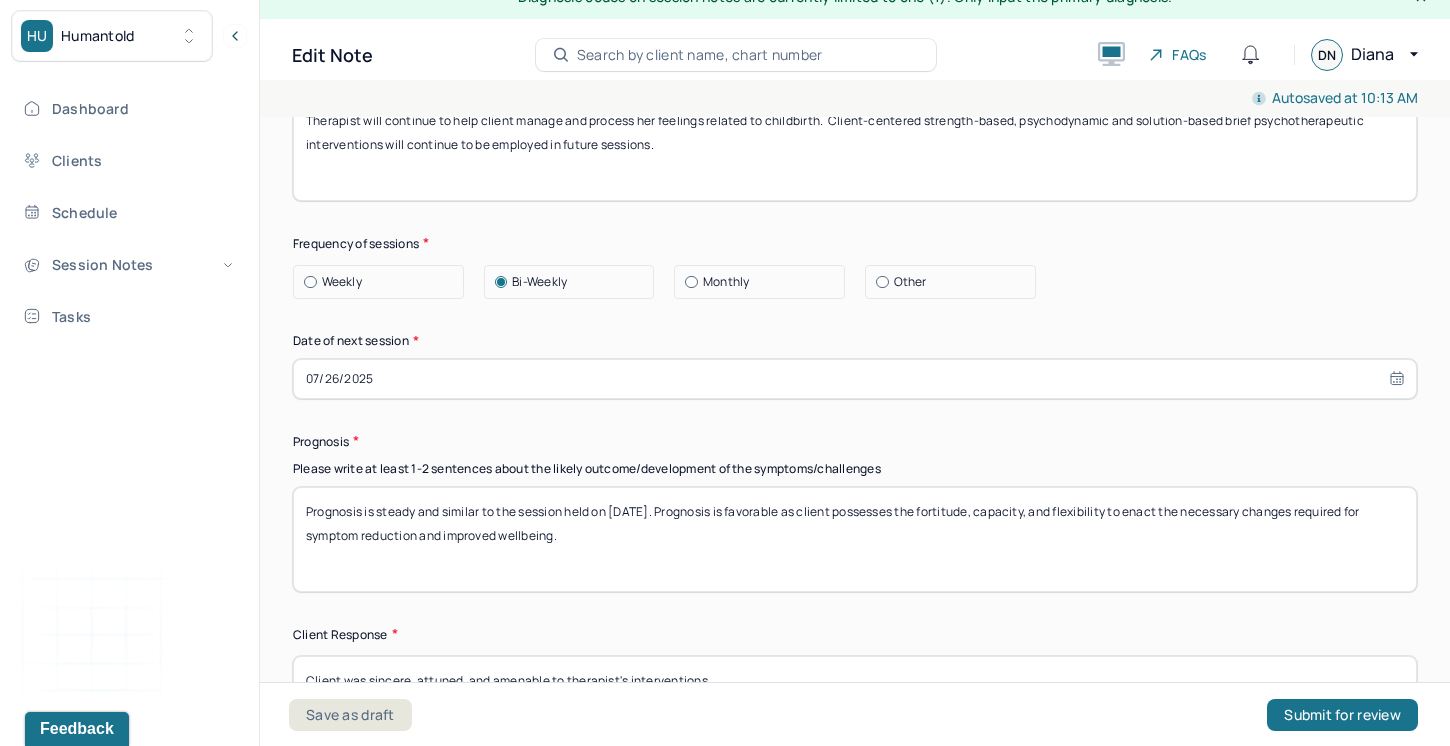 drag, startPoint x: 792, startPoint y: 523, endPoint x: 737, endPoint y: 523, distance: 55 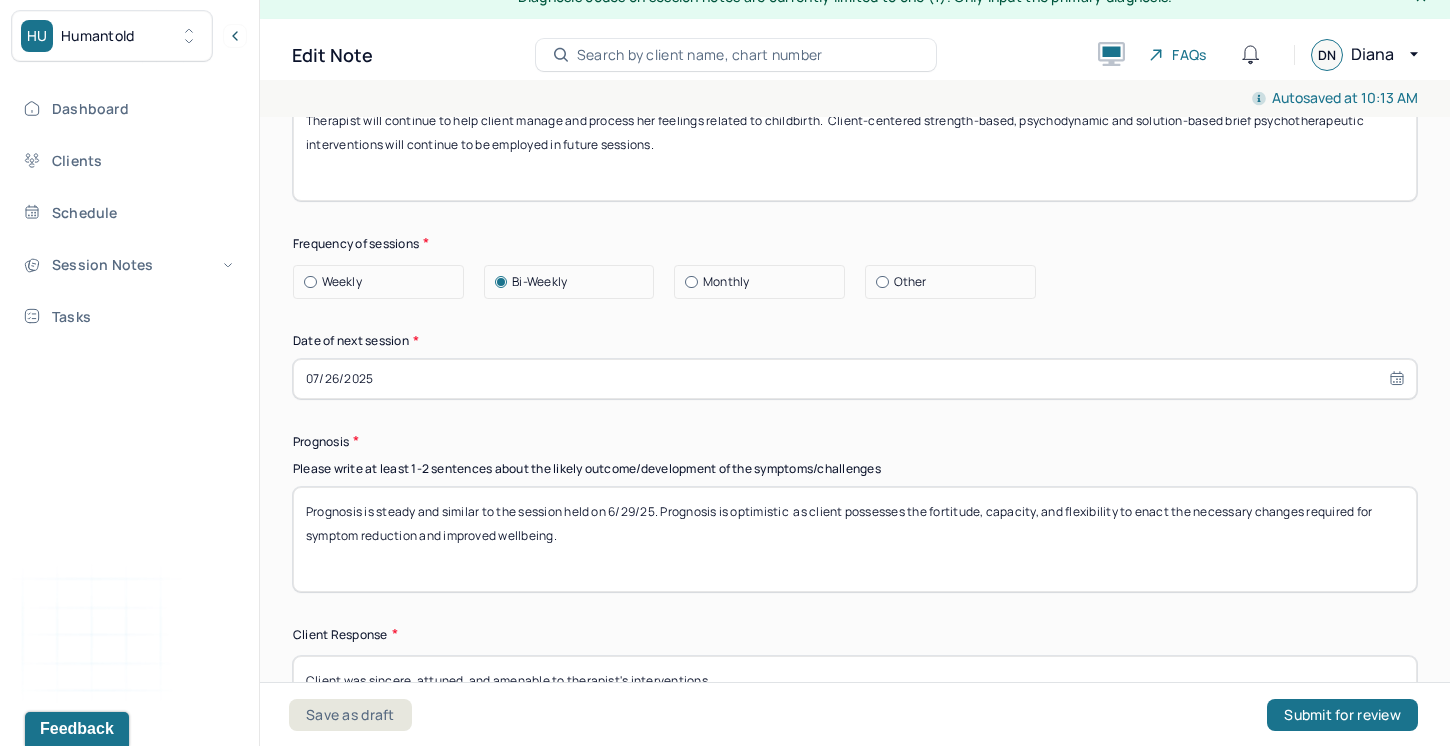 drag, startPoint x: 992, startPoint y: 517, endPoint x: 941, endPoint y: 517, distance: 51 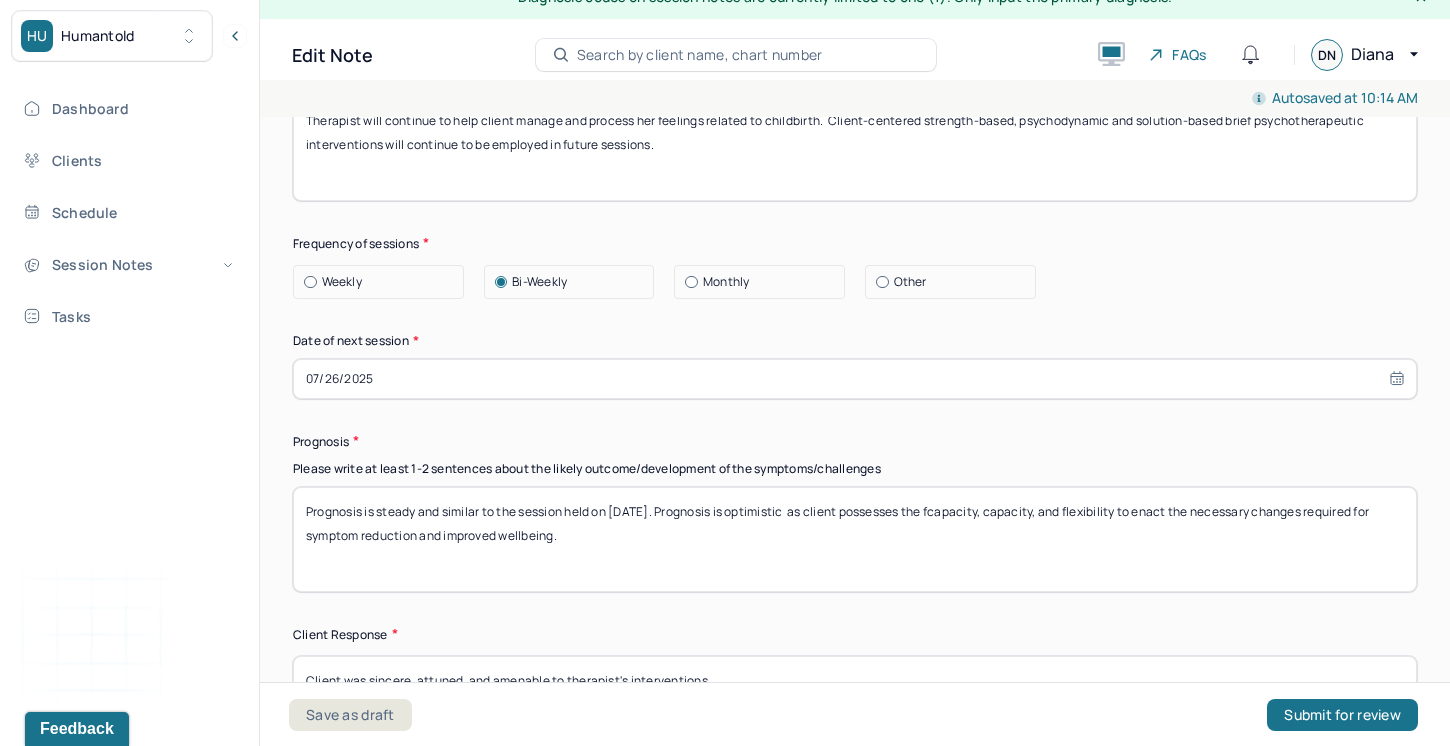 drag, startPoint x: 993, startPoint y: 519, endPoint x: 1015, endPoint y: 519, distance: 22 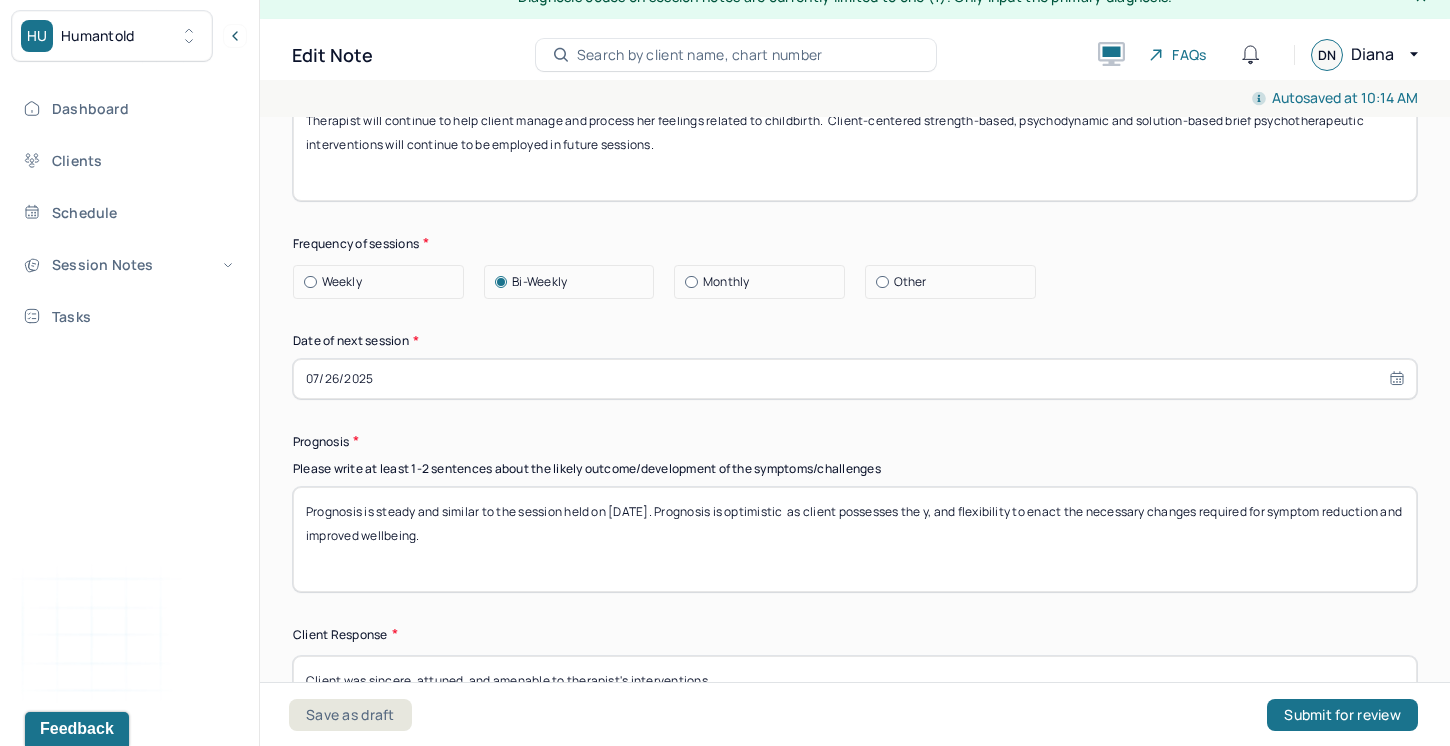 click on "Prognosis is steady and similar to the session held on 6/29/25. Prognosis is optimistic  as client possesses the y, and flexibility to enact the necessary changes required for symptom reduction and improved wellbeing." at bounding box center (855, 539) 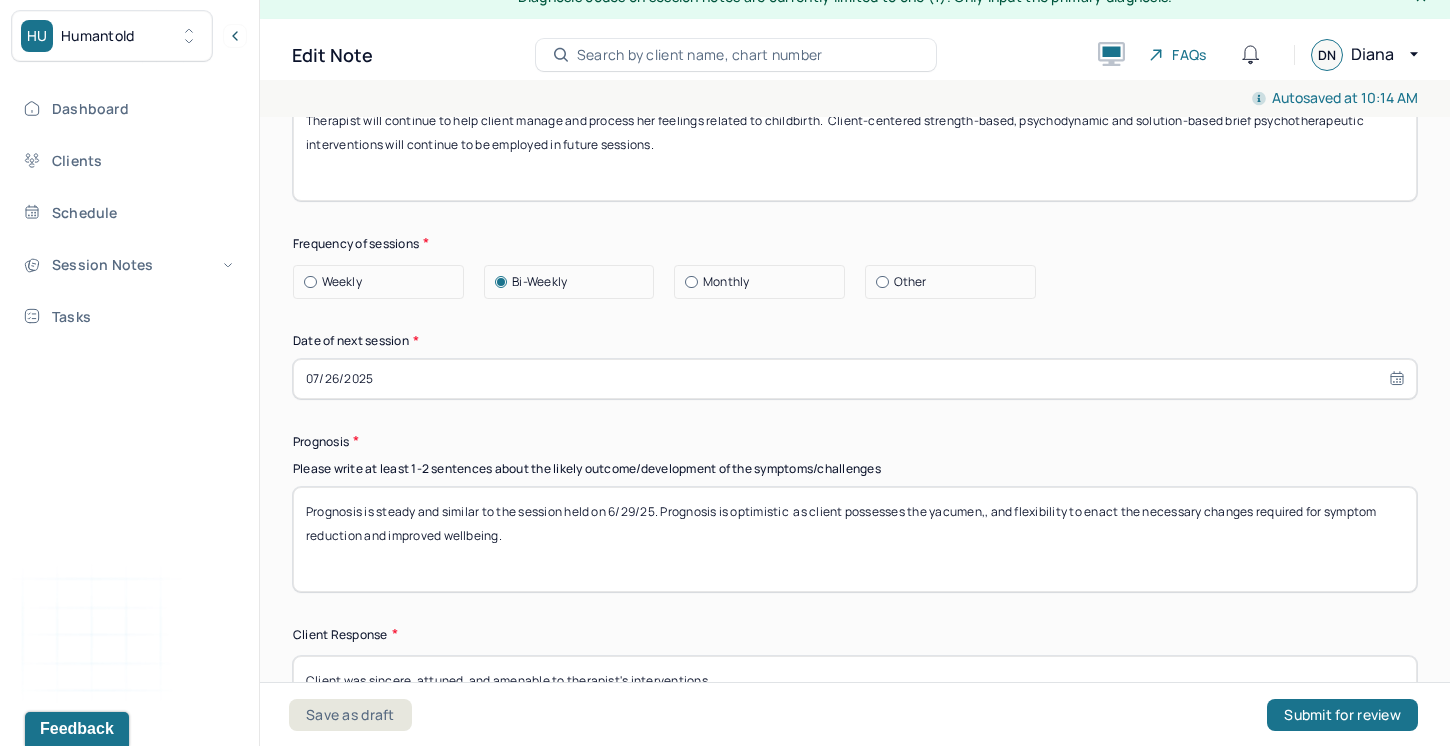 click on "Prognosis is steady and similar to the session held on 6/29/25. Prognosis is optimistic  as client possesses the yacumen,, and flexibility to enact the necessary changes required for symptom reduction and improved wellbeing." at bounding box center (855, 539) 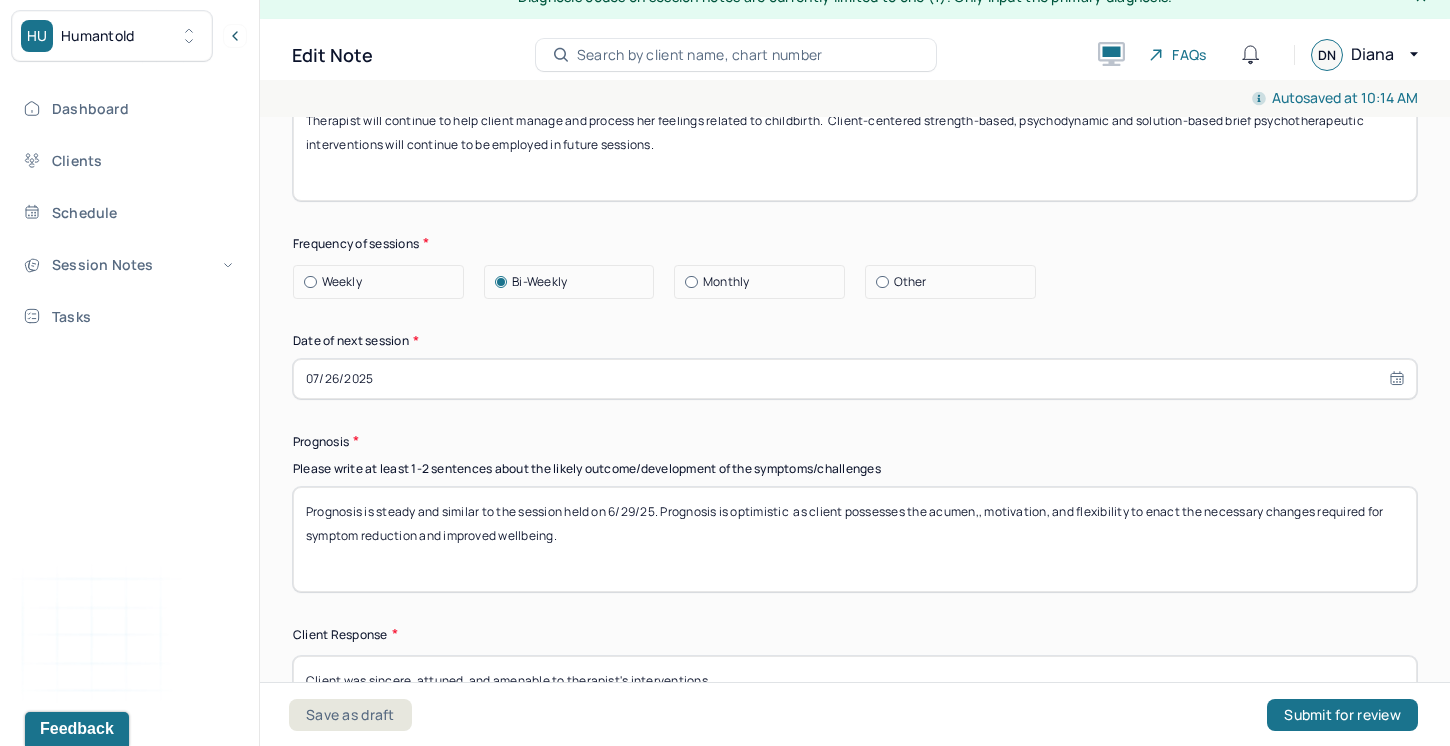 drag, startPoint x: 1137, startPoint y: 520, endPoint x: 1088, endPoint y: 519, distance: 49.010204 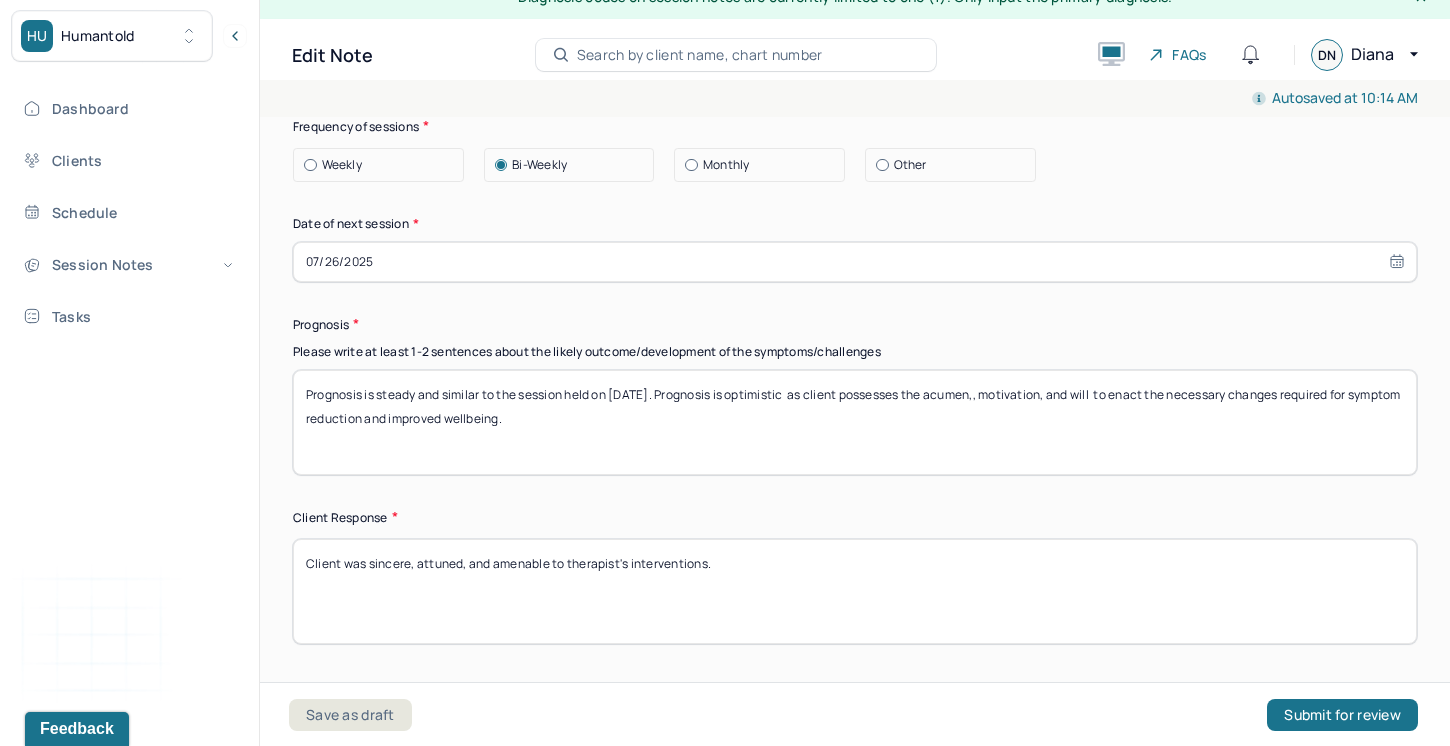 scroll, scrollTop: 2808, scrollLeft: 0, axis: vertical 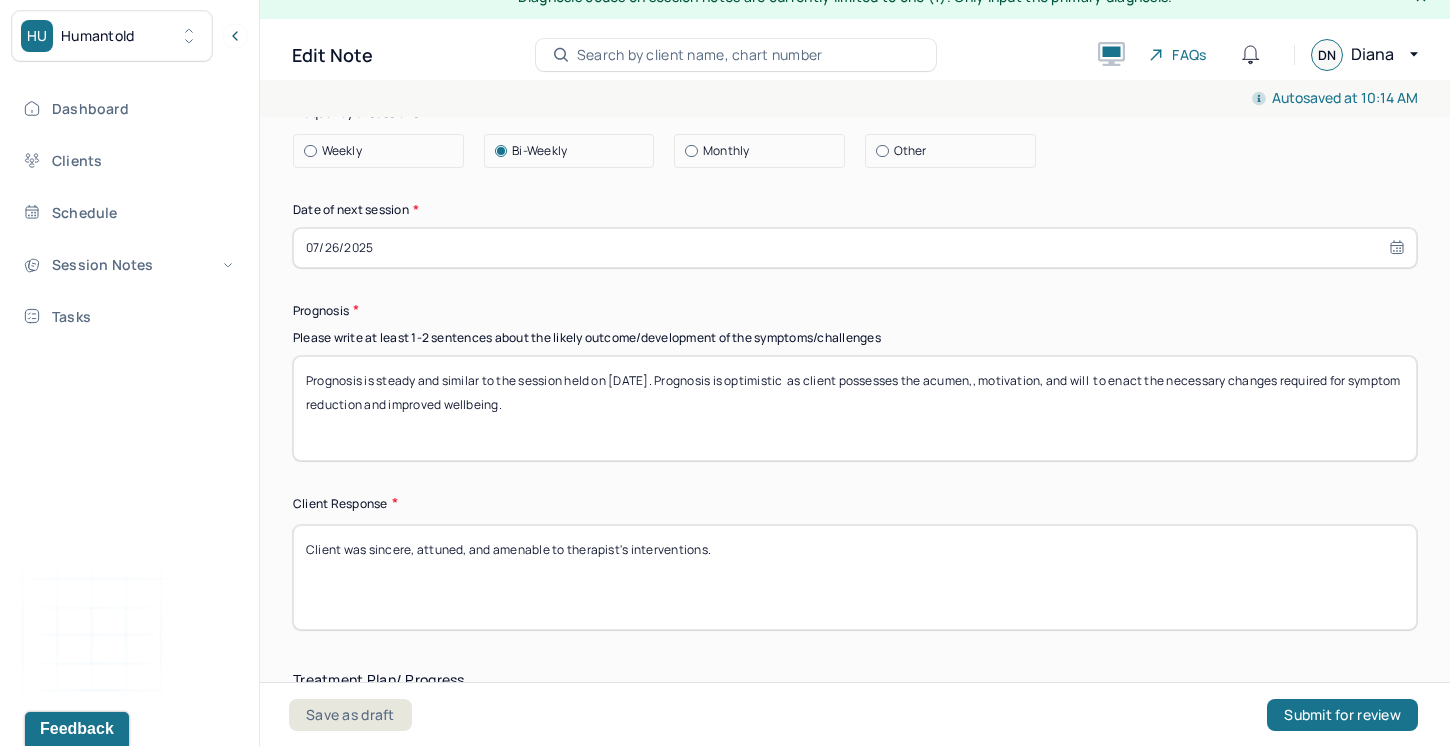 type on "Prognosis is steady and similar to the session held on 6/29/25. Prognosis is optimistic  as client possesses the acumen,, motivation, and will  to enact the necessary changes required for symptom reduction and improved wellbeing." 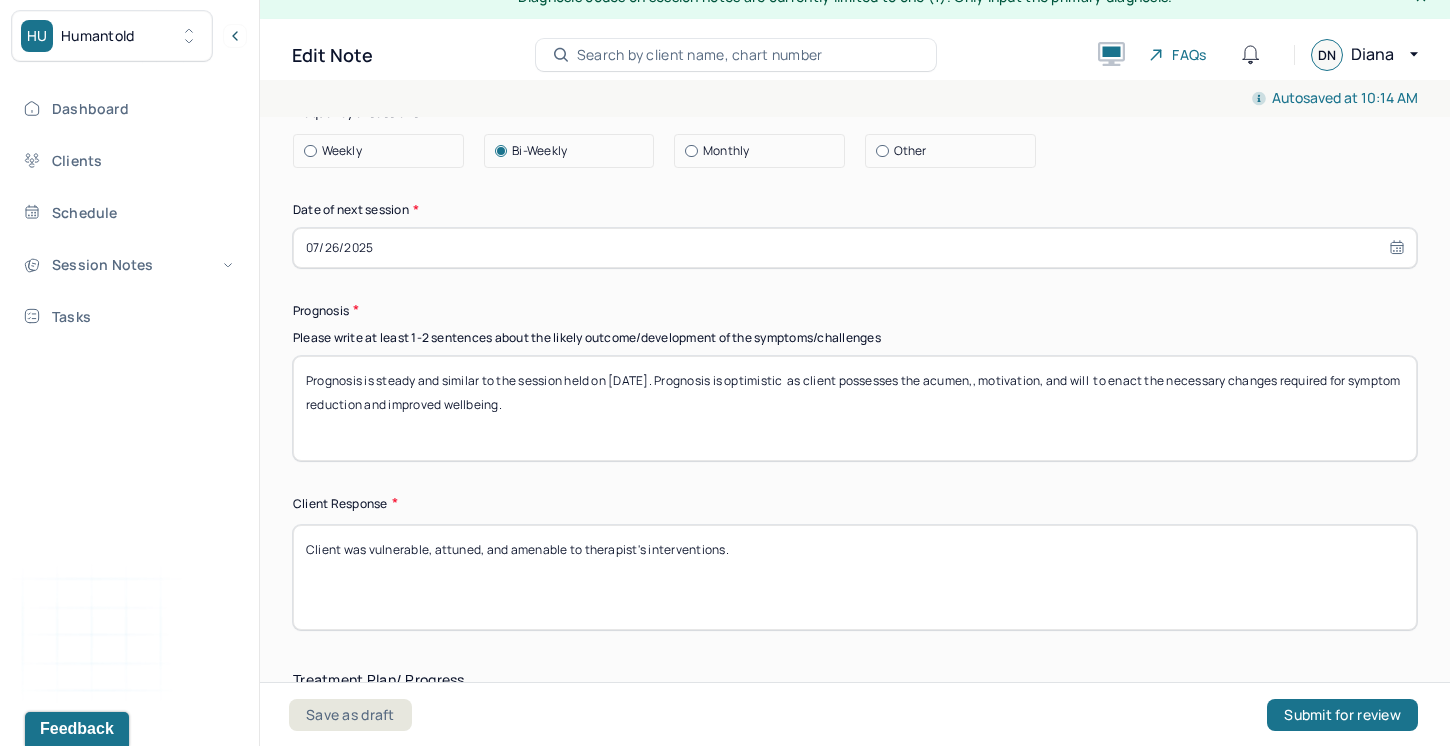 drag, startPoint x: 483, startPoint y: 556, endPoint x: 435, endPoint y: 553, distance: 48.09366 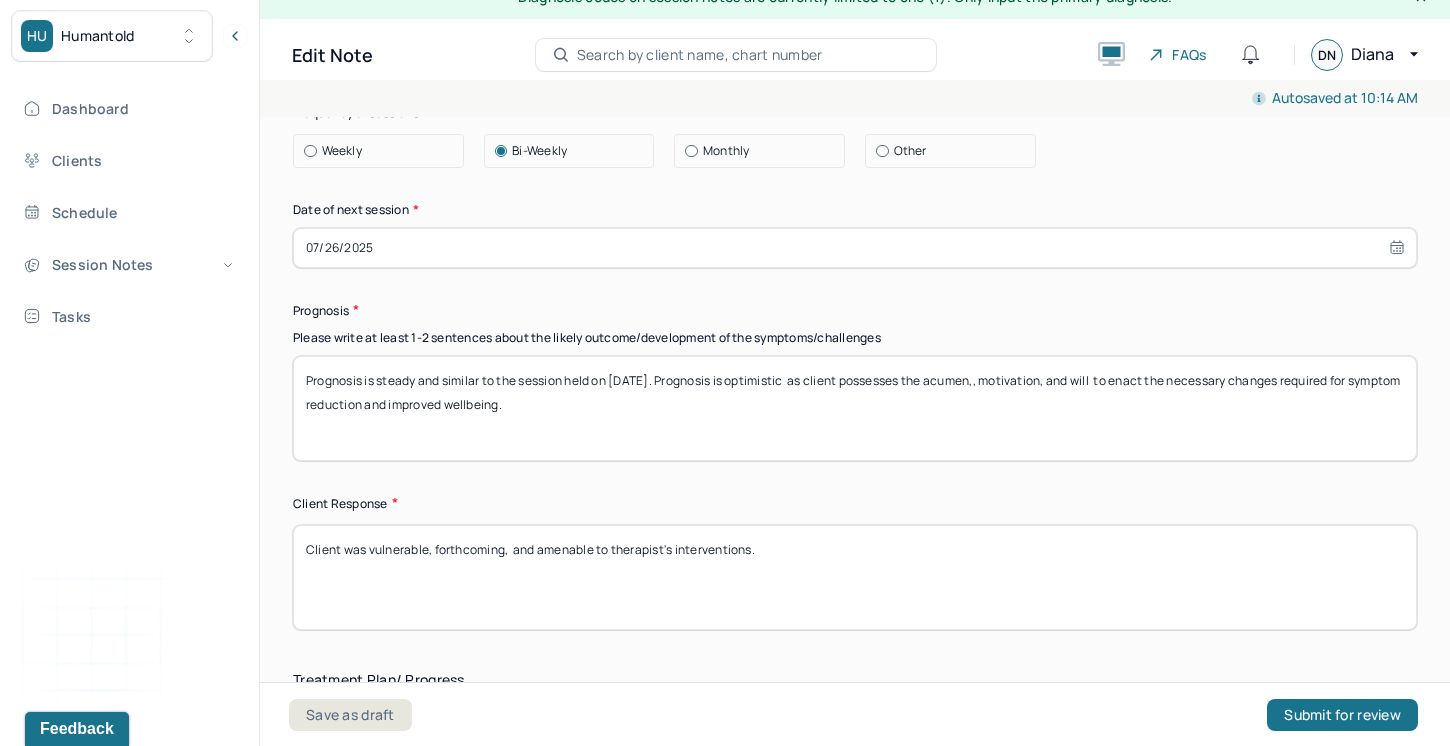 drag, startPoint x: 598, startPoint y: 559, endPoint x: 539, endPoint y: 557, distance: 59.03389 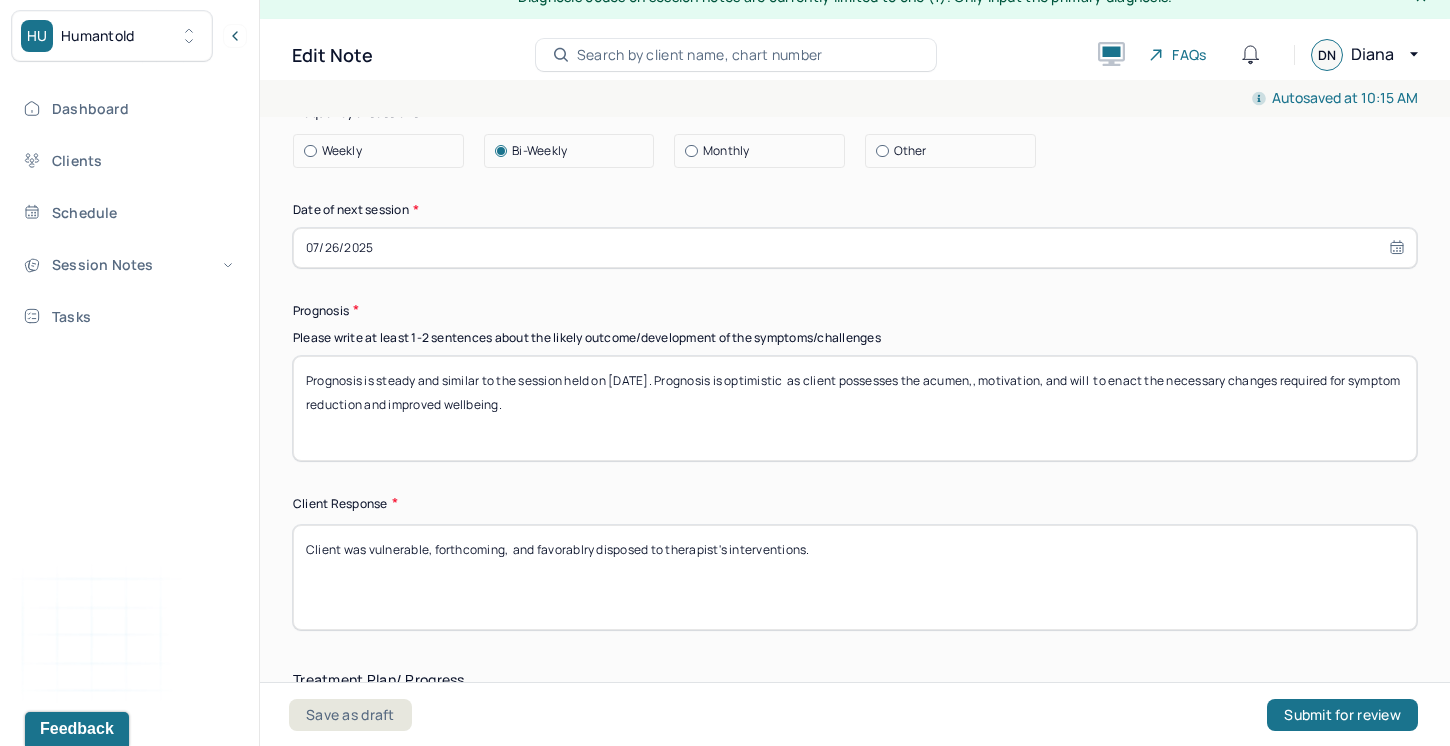 click on "Client was vulnerable, forthcoming,  and favorablry disposed to therapist's interventions." at bounding box center [855, 577] 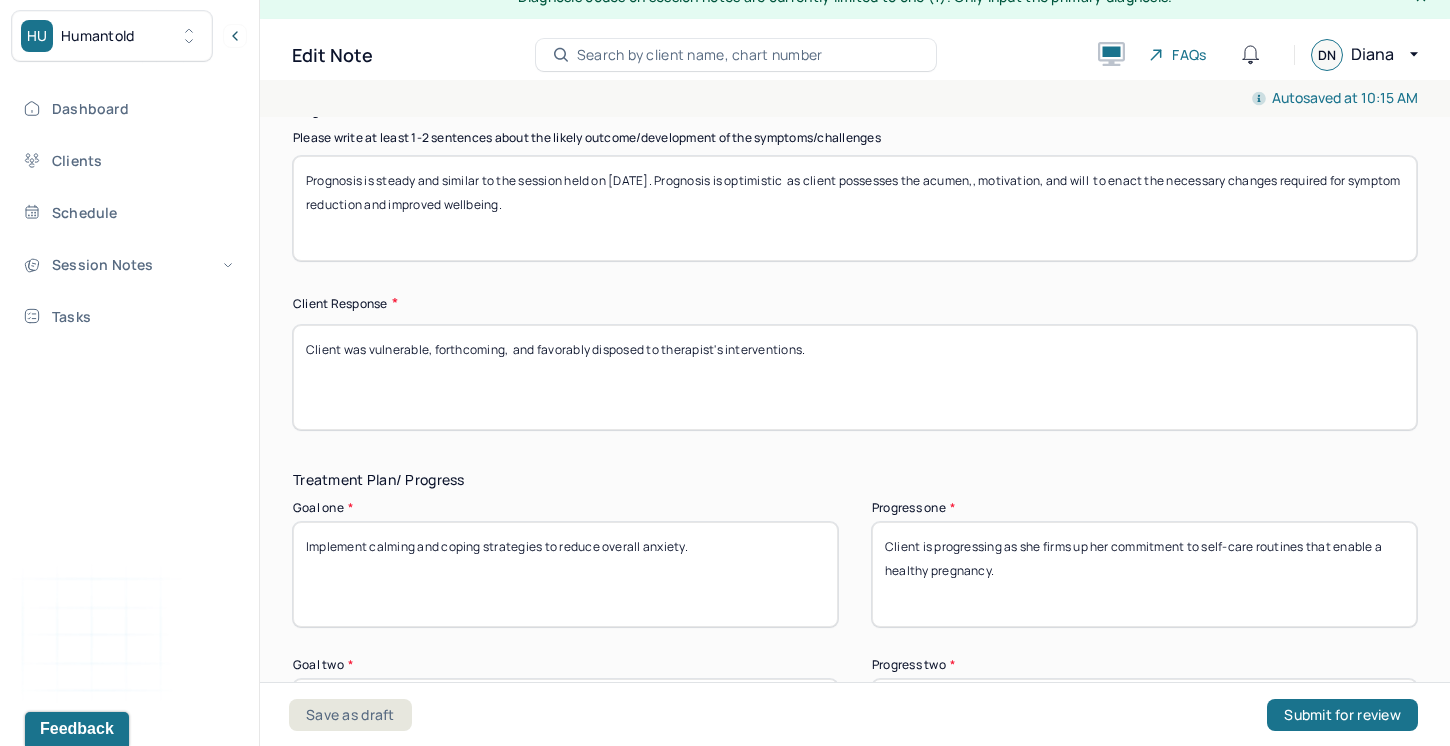 scroll, scrollTop: 3048, scrollLeft: 0, axis: vertical 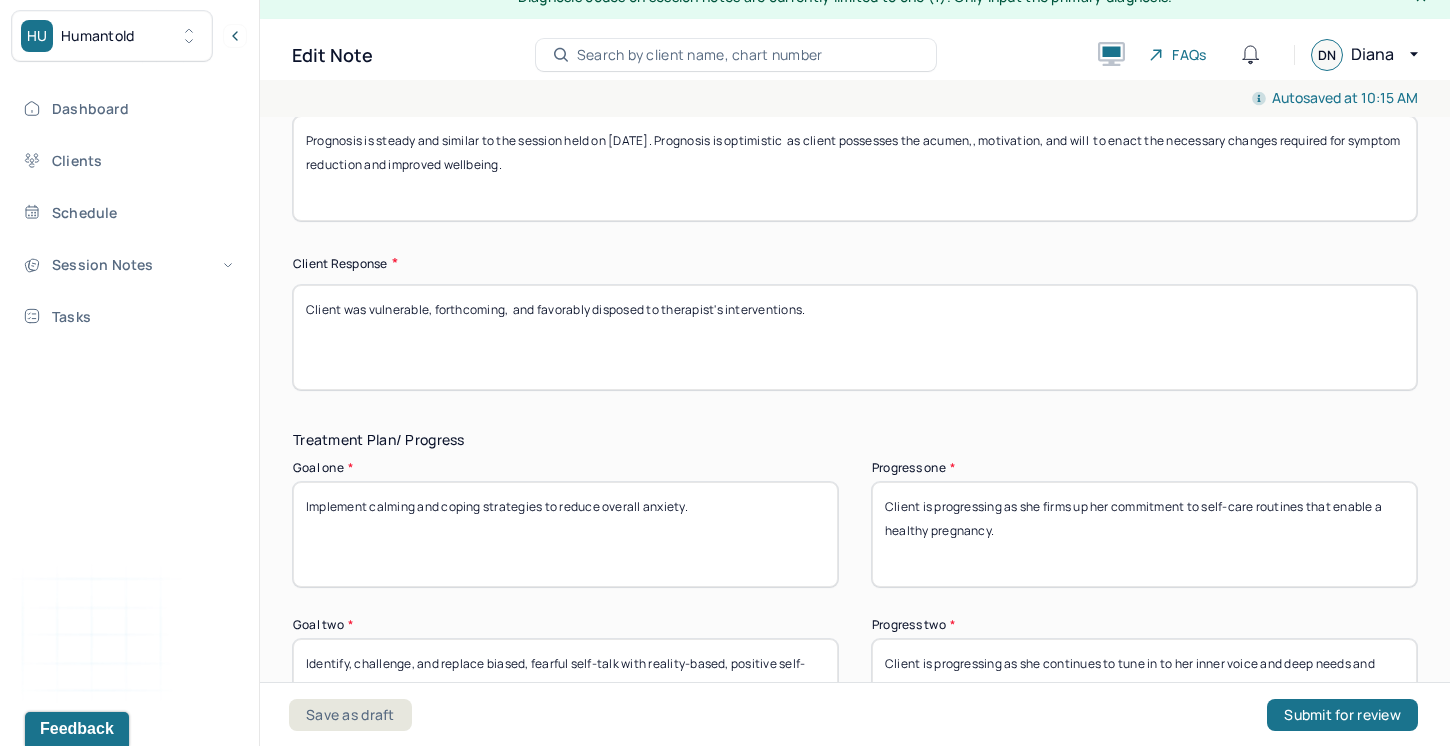 type on "Client was vulnerable, forthcoming,  and favorably disposed to therapist's interventions." 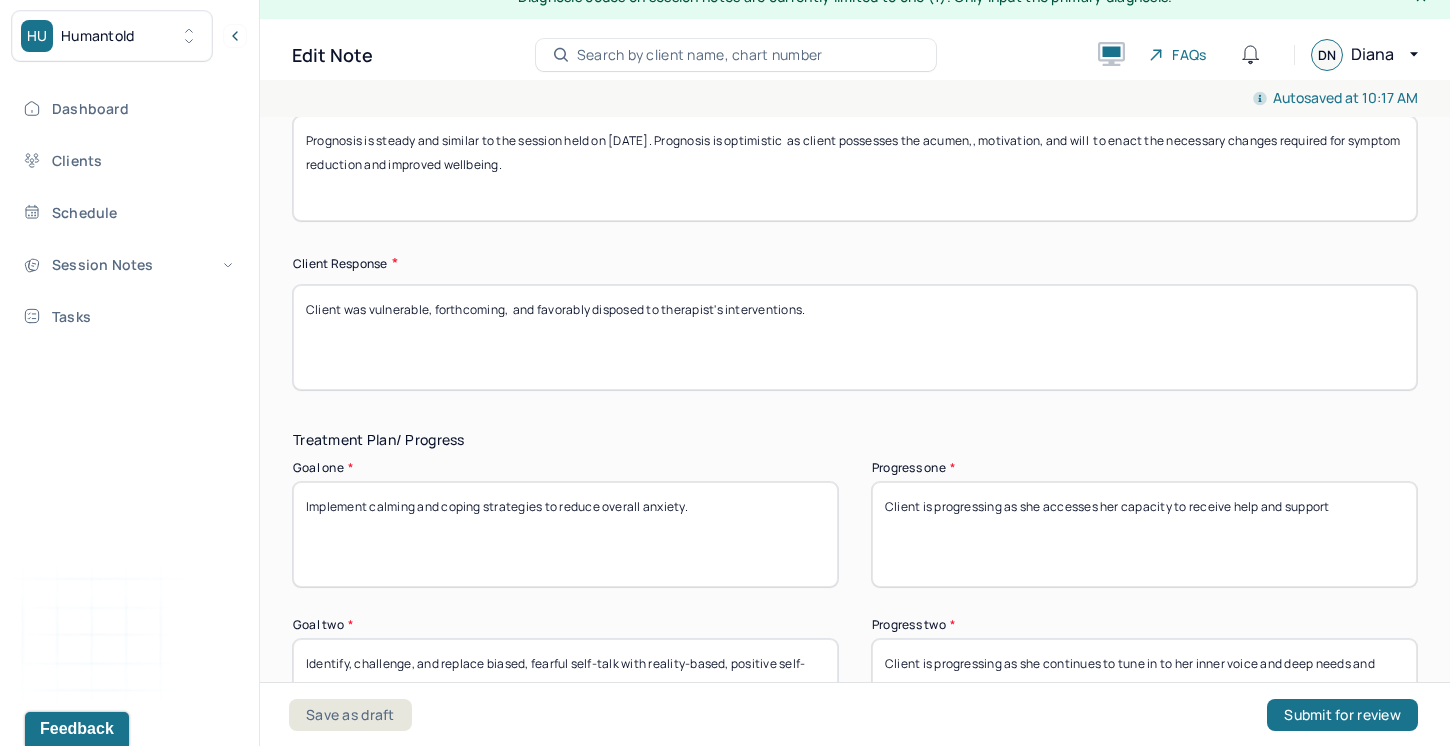drag, startPoint x: 1105, startPoint y: 511, endPoint x: 1049, endPoint y: 511, distance: 56 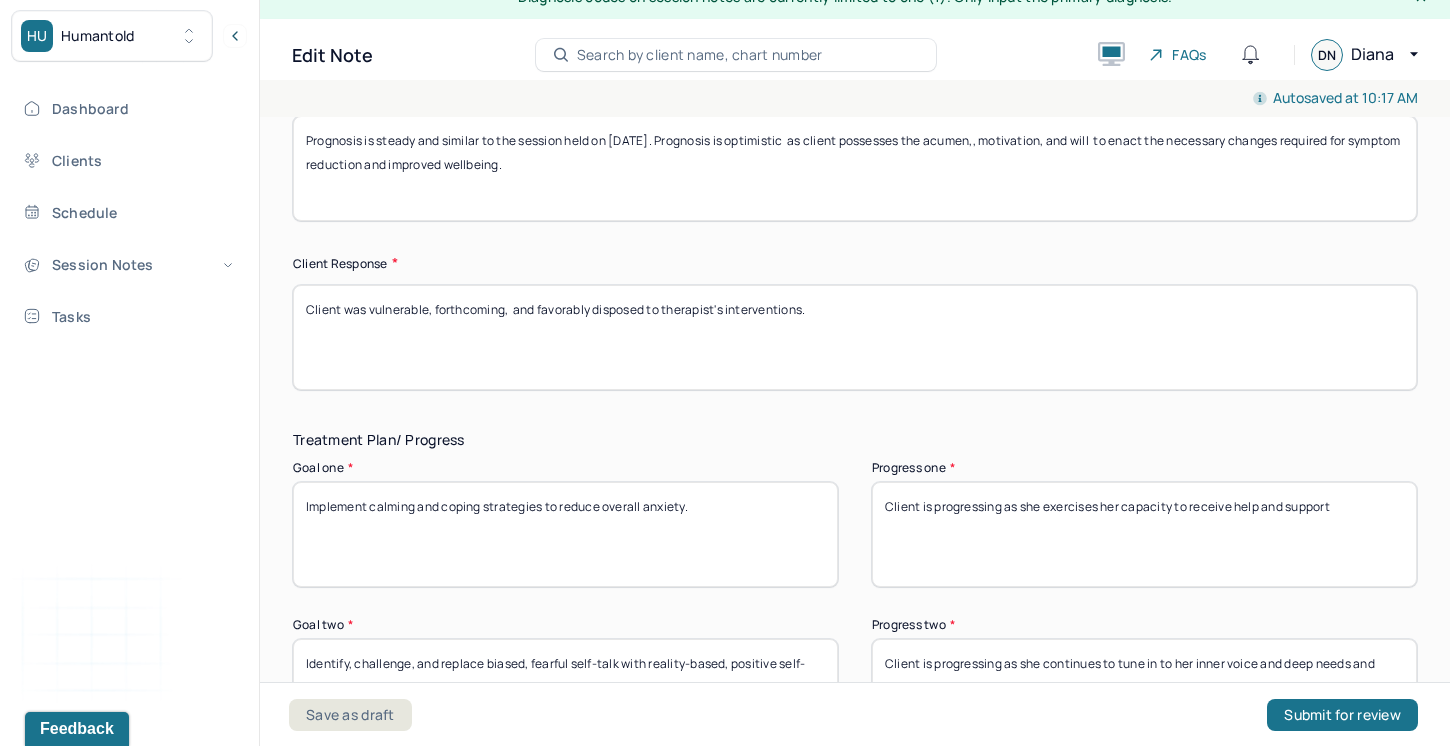 click on "Client is progressing as she exercises her capacity to receive help and support" at bounding box center [1144, 534] 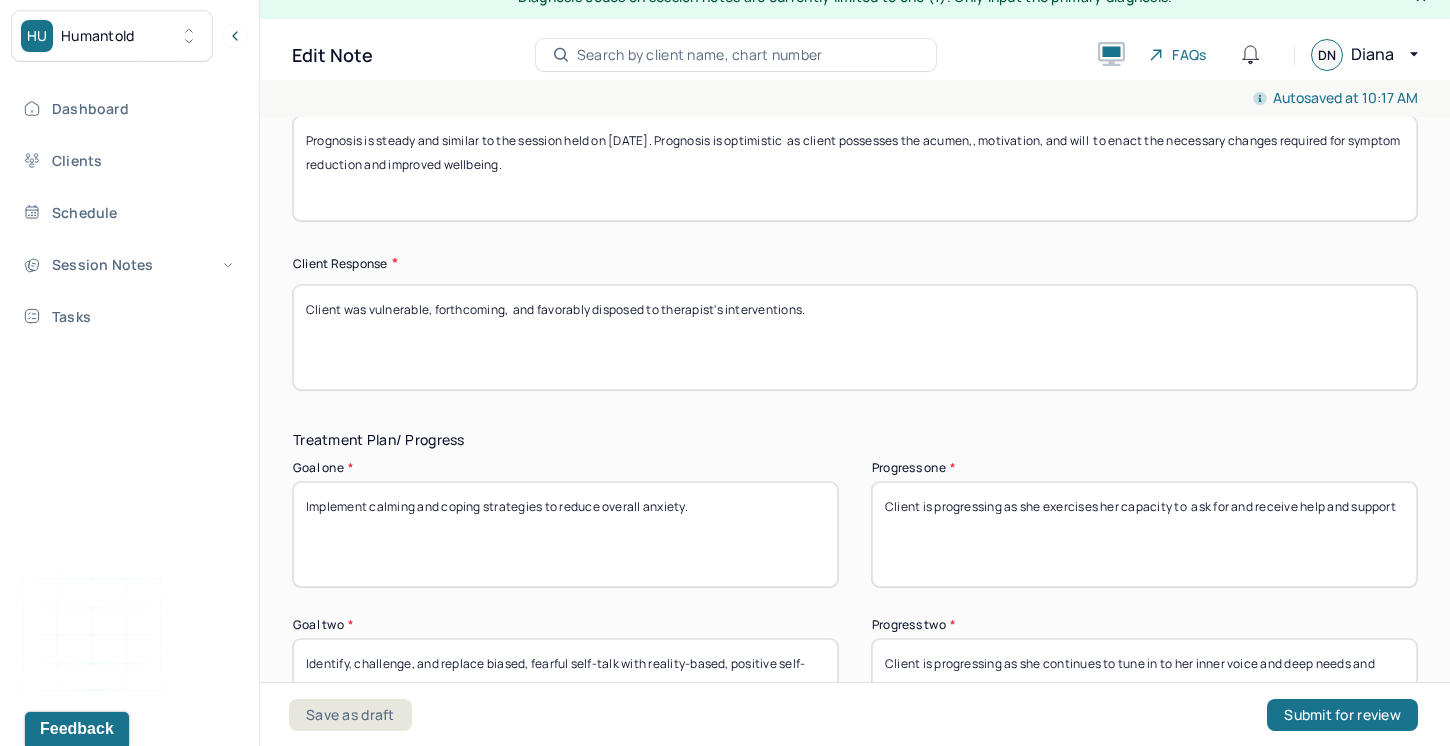 click on "Client is progressing as she exercises her capacity to  ask for and receive help and support" at bounding box center [1144, 534] 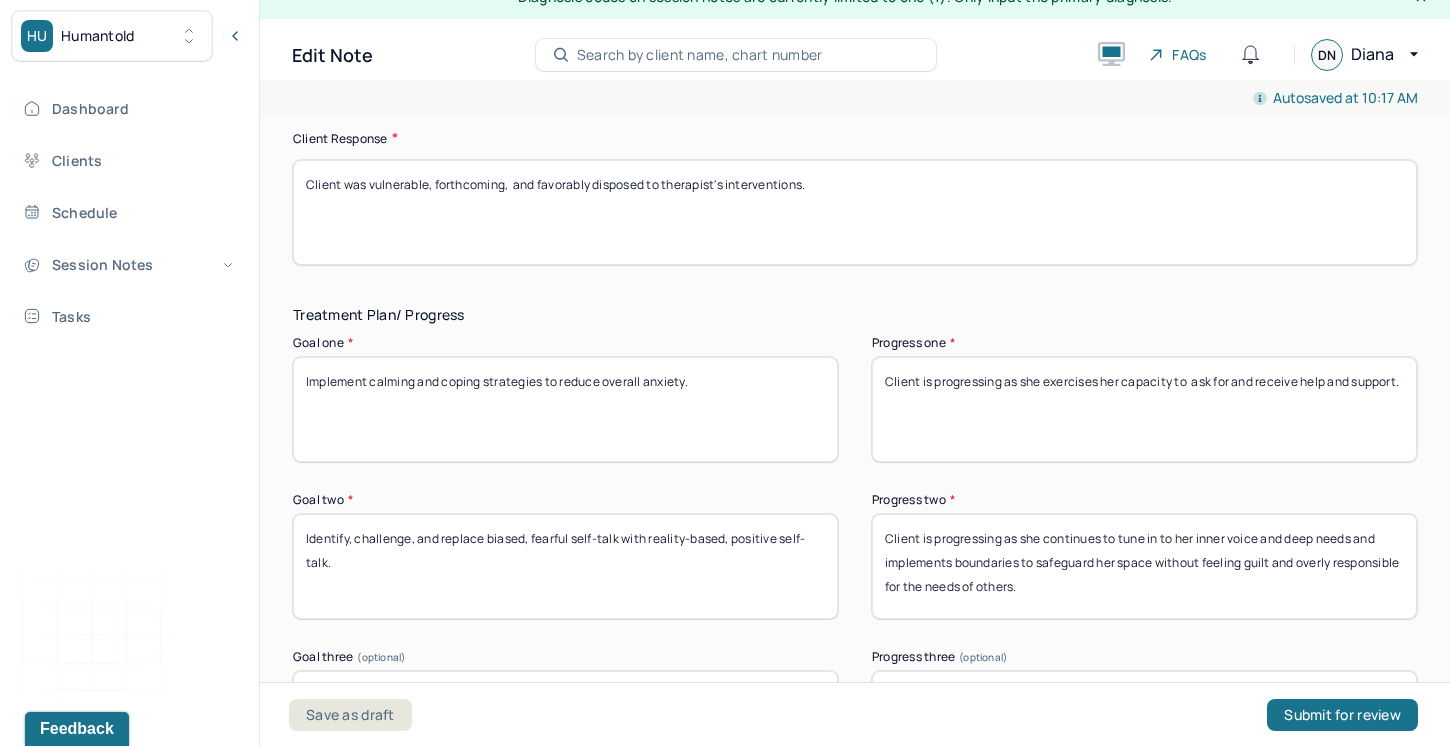 scroll, scrollTop: 3186, scrollLeft: 0, axis: vertical 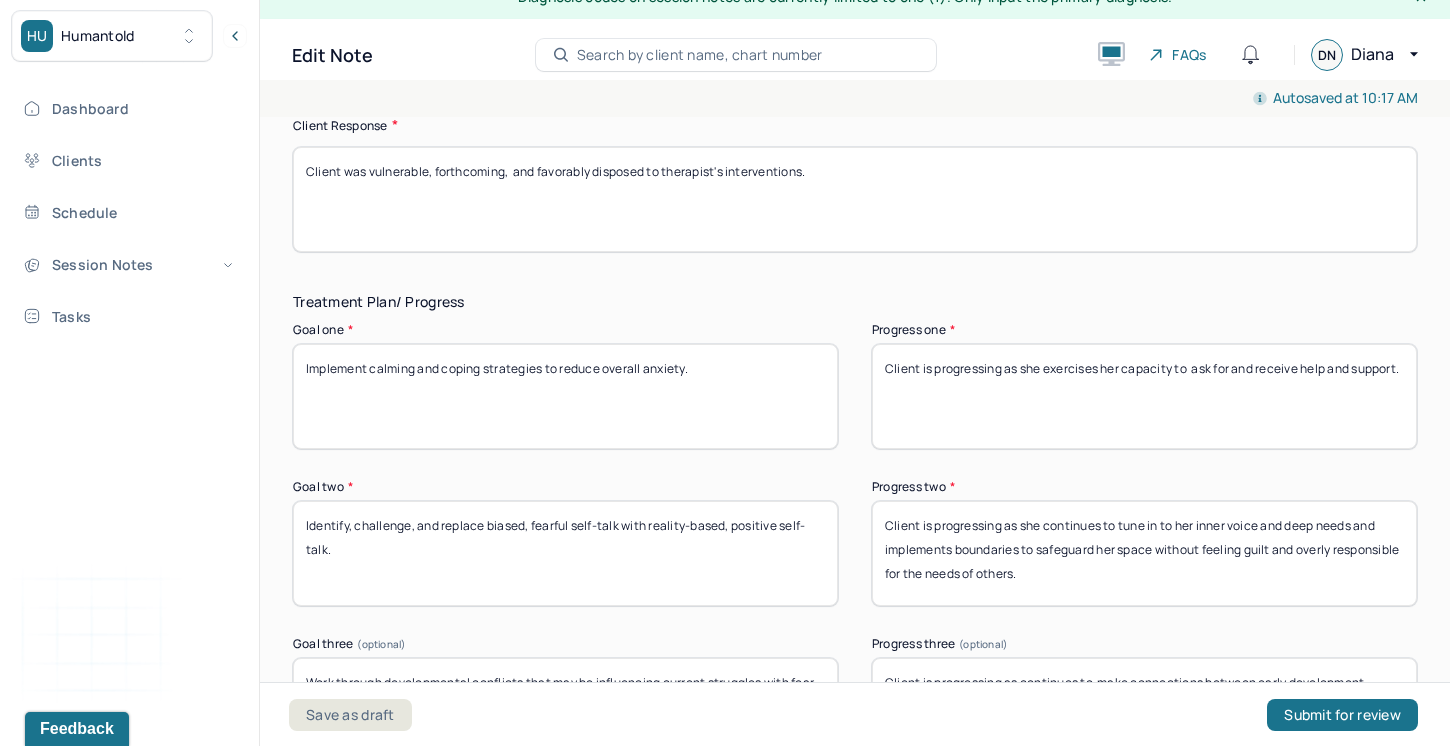 type on "Client is progressing as she exercises her capacity to  ask for and receive help and support." 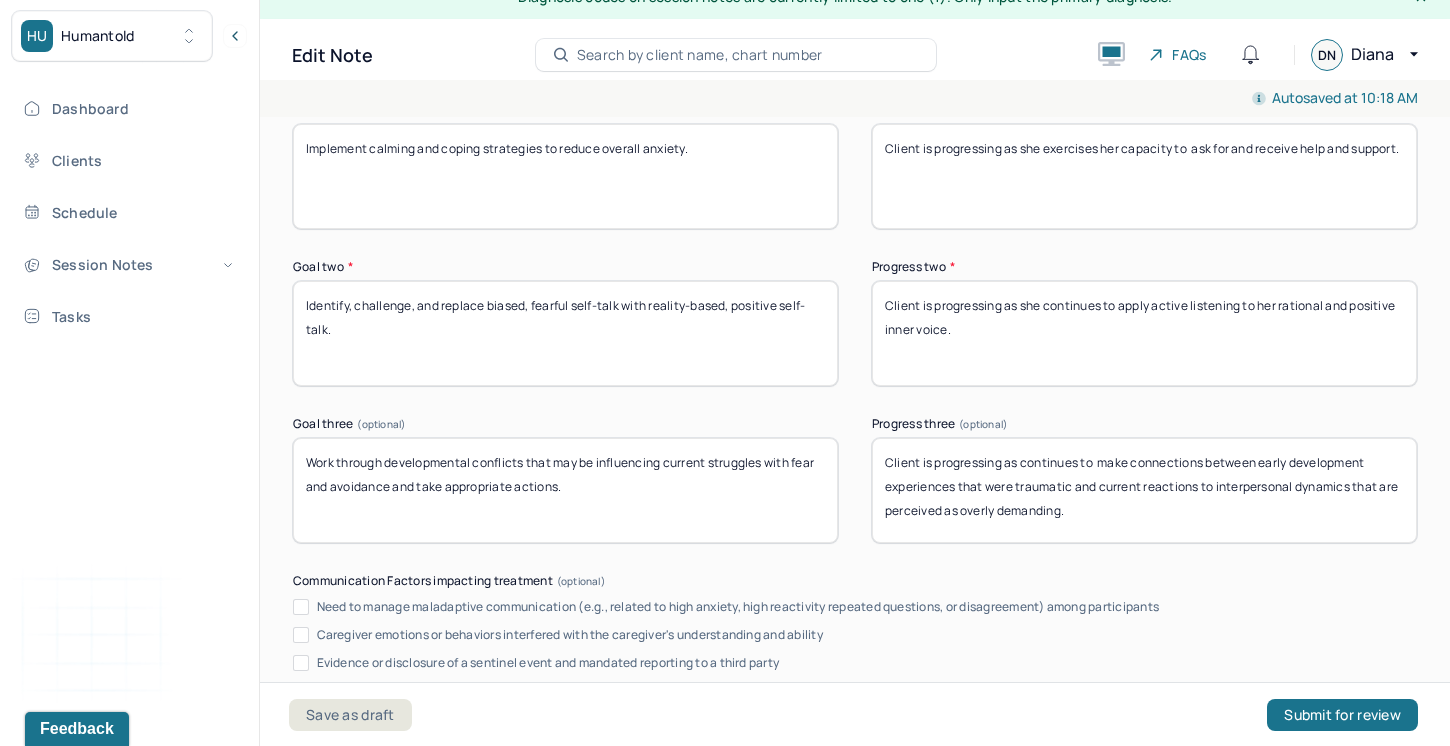 scroll, scrollTop: 3408, scrollLeft: 0, axis: vertical 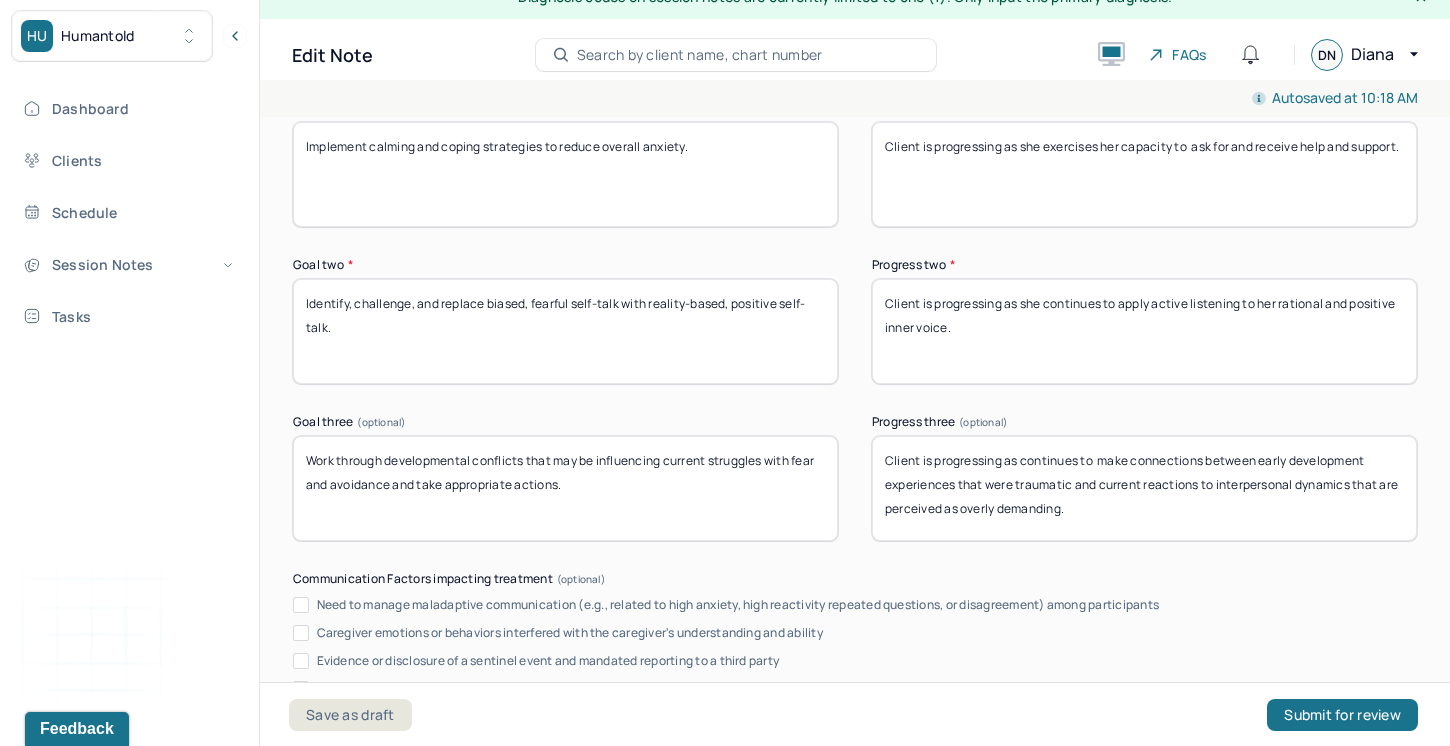 type on "Client is progressing as she continues to apply active listening to her rational and positive inner voice." 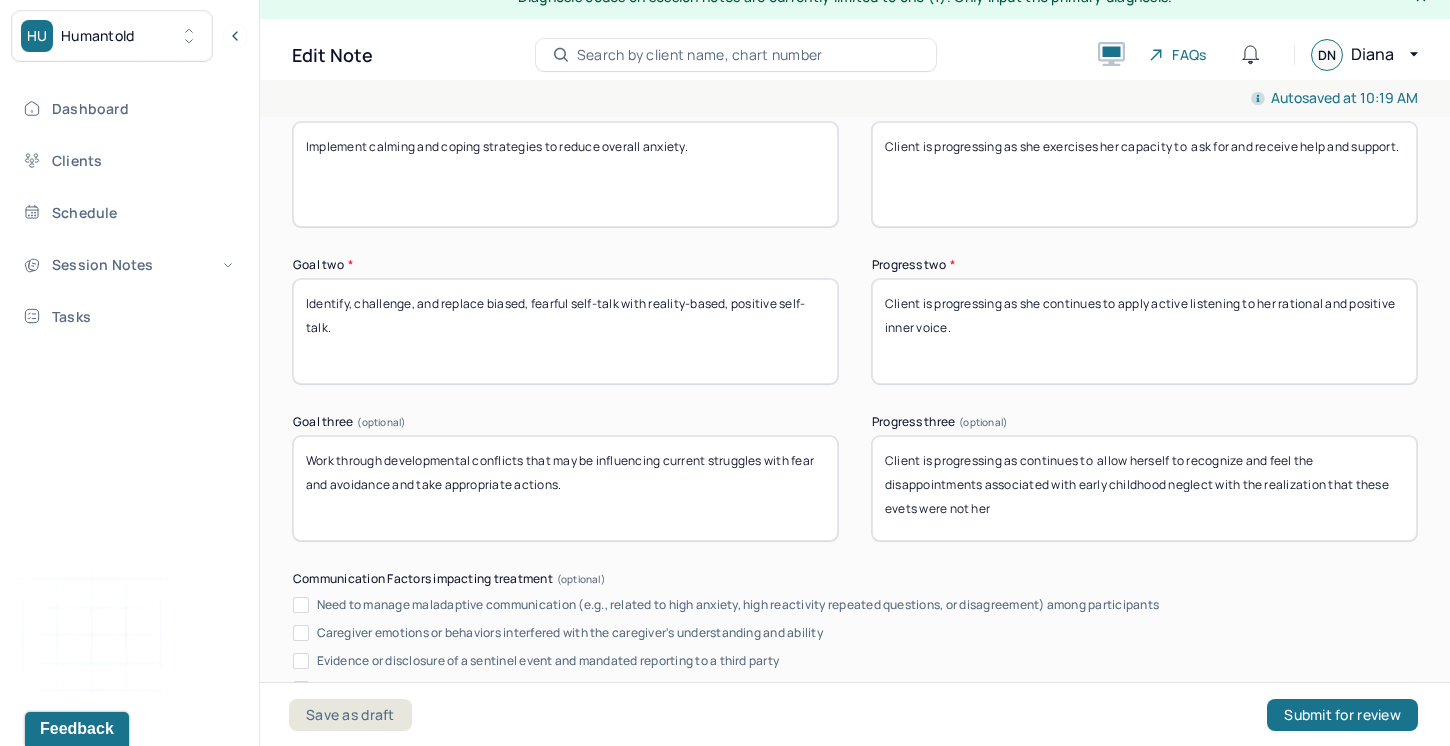 click on "Client is progressing as continues to  allow herself to recognize and feel the disappointments associated with early childhood neglect with the realization that these evets were not her" at bounding box center [1144, 488] 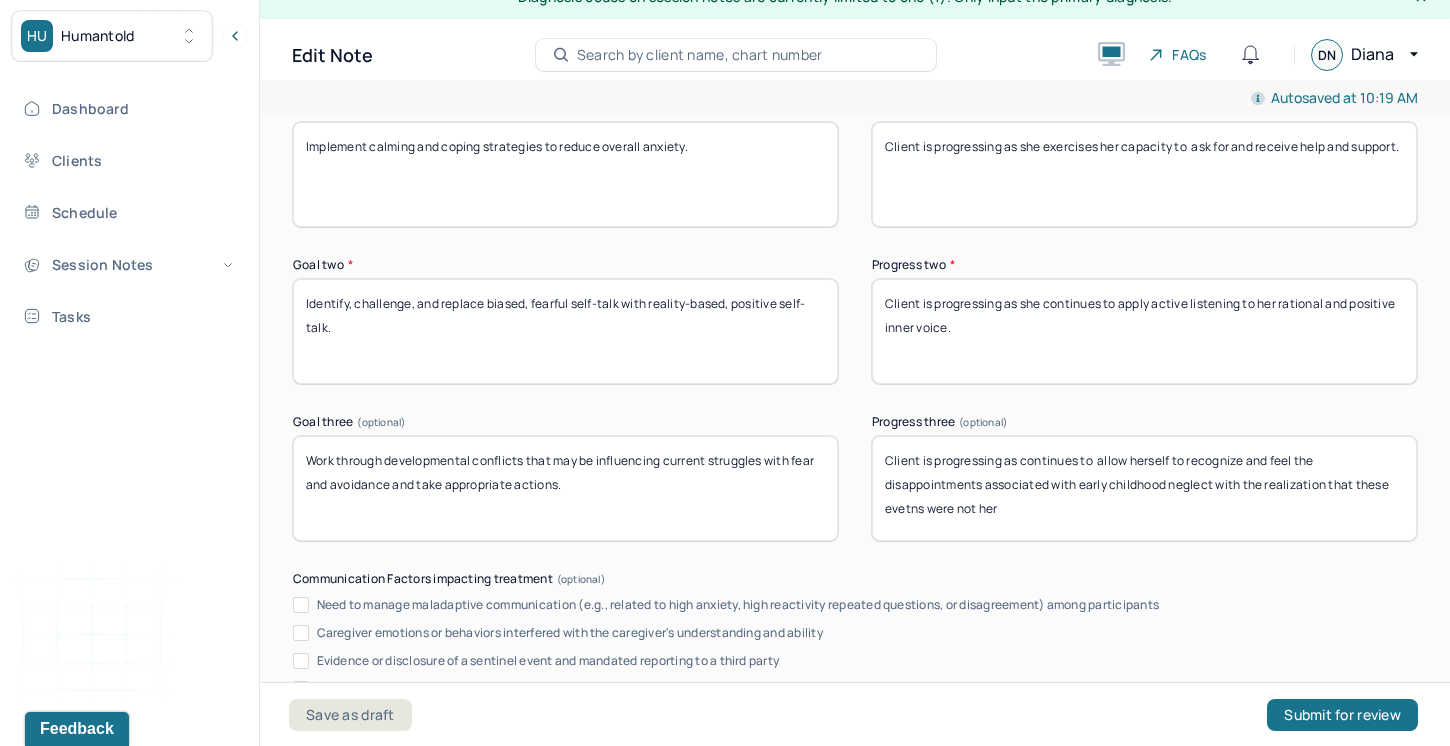 drag, startPoint x: 1007, startPoint y: 512, endPoint x: 996, endPoint y: 509, distance: 11.401754 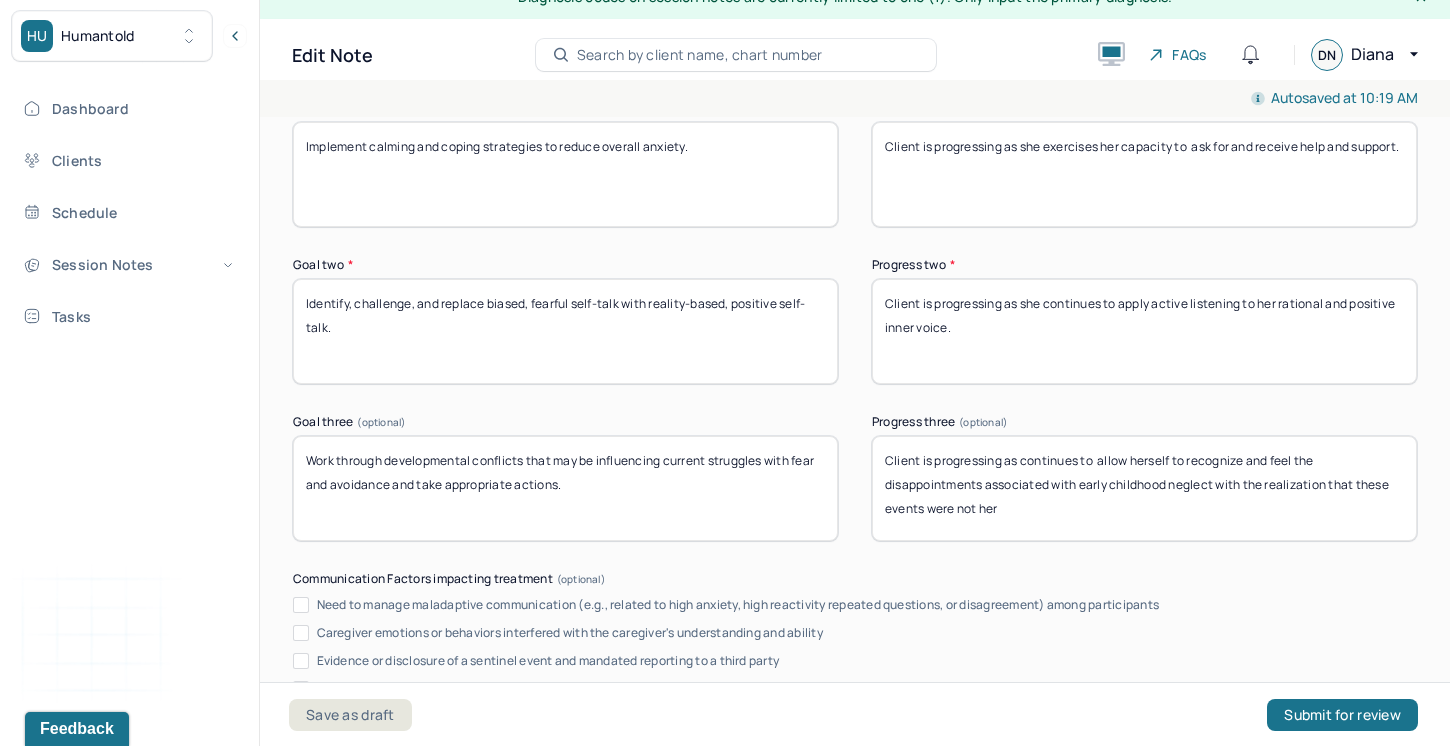 drag, startPoint x: 1001, startPoint y: 515, endPoint x: 961, endPoint y: 514, distance: 40.012497 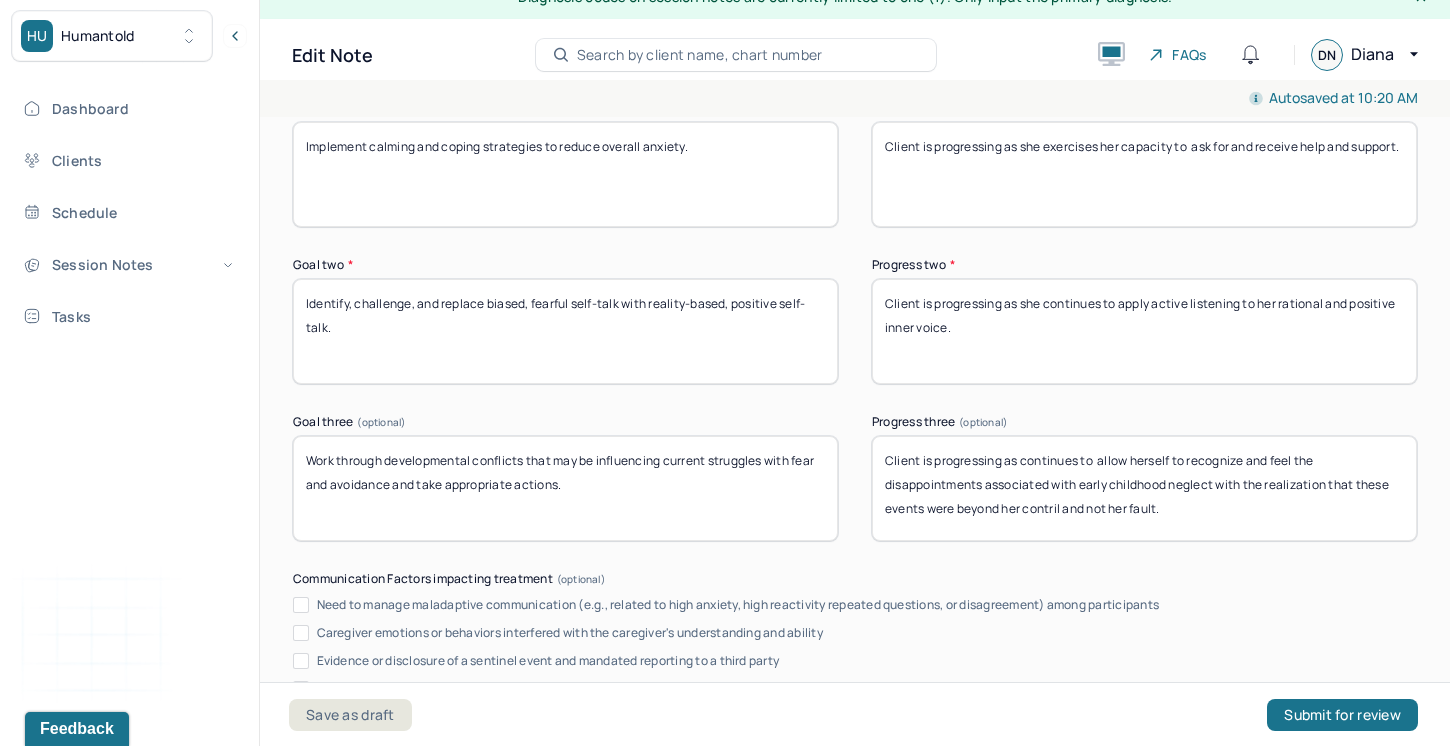 drag, startPoint x: 1064, startPoint y: 513, endPoint x: 1052, endPoint y: 514, distance: 12.0415945 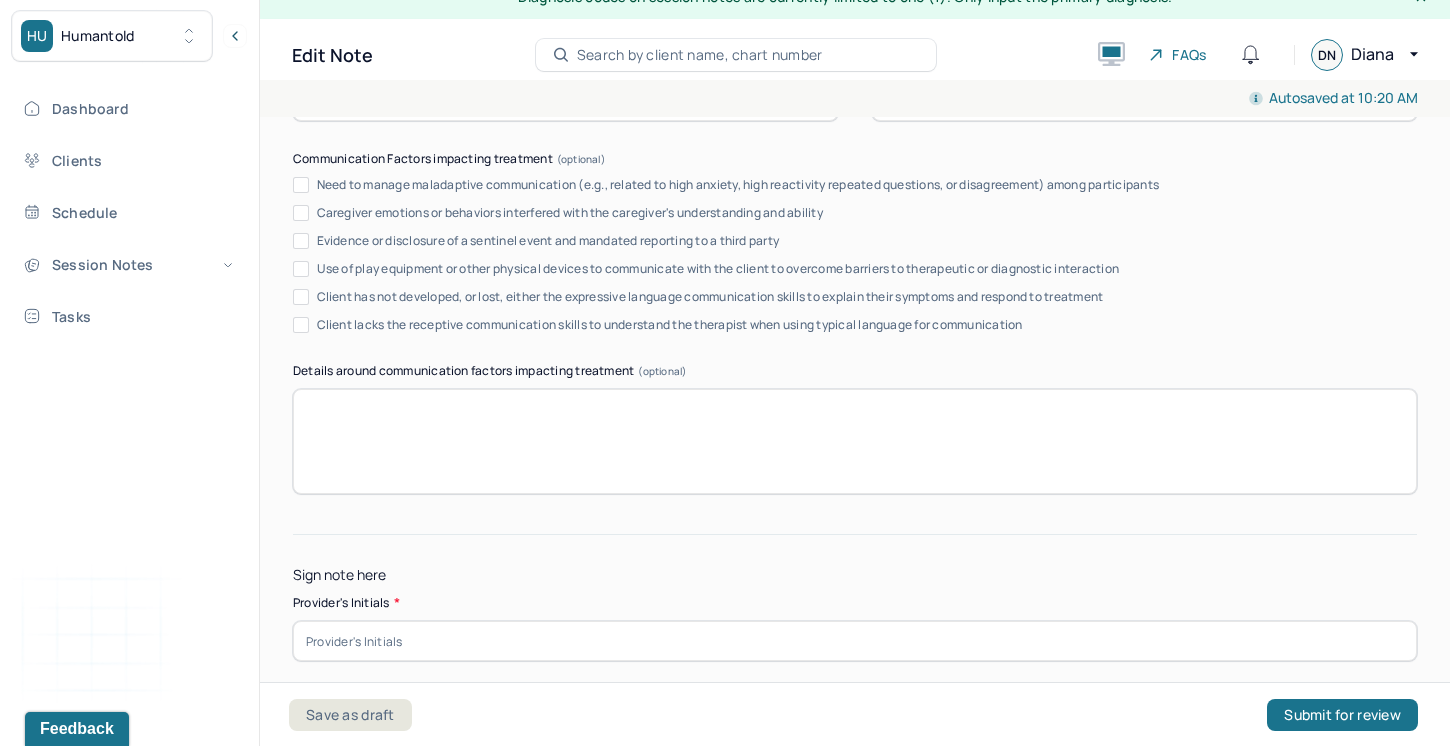 scroll, scrollTop: 3913, scrollLeft: 0, axis: vertical 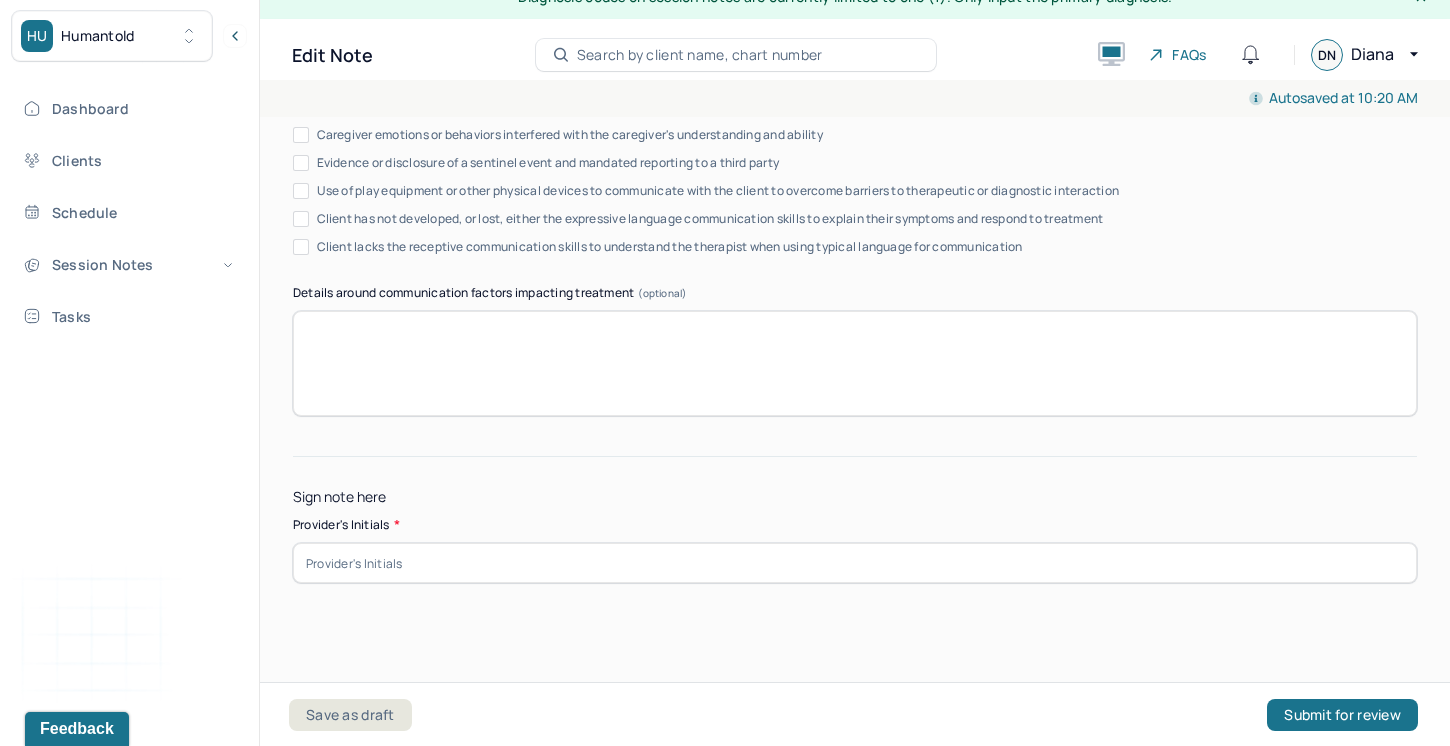 type on "Client is progressing as continues to  allow herself to recognize and feel the disappointments associated with early childhood neglect with the realization that these events were beyond her control and not her fault." 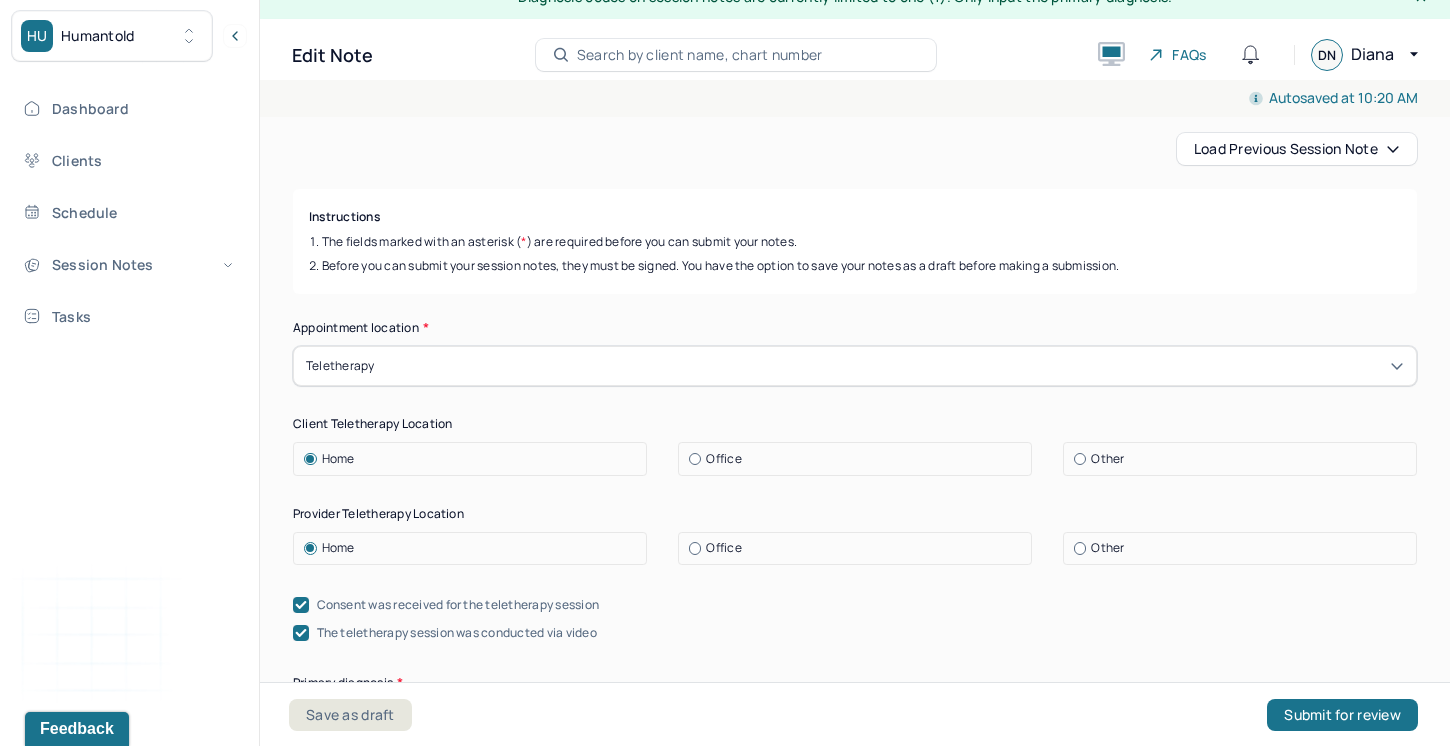 scroll, scrollTop: 0, scrollLeft: 0, axis: both 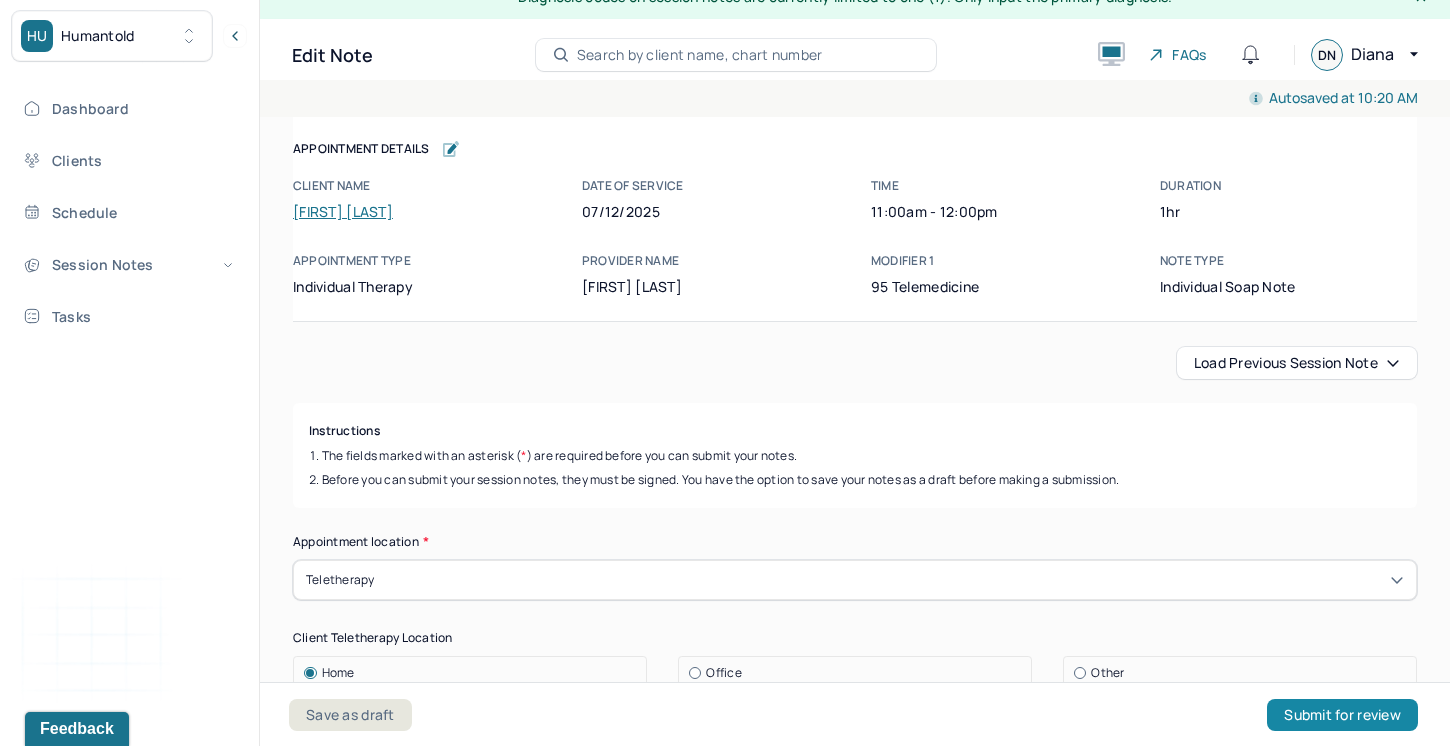 type on "DN" 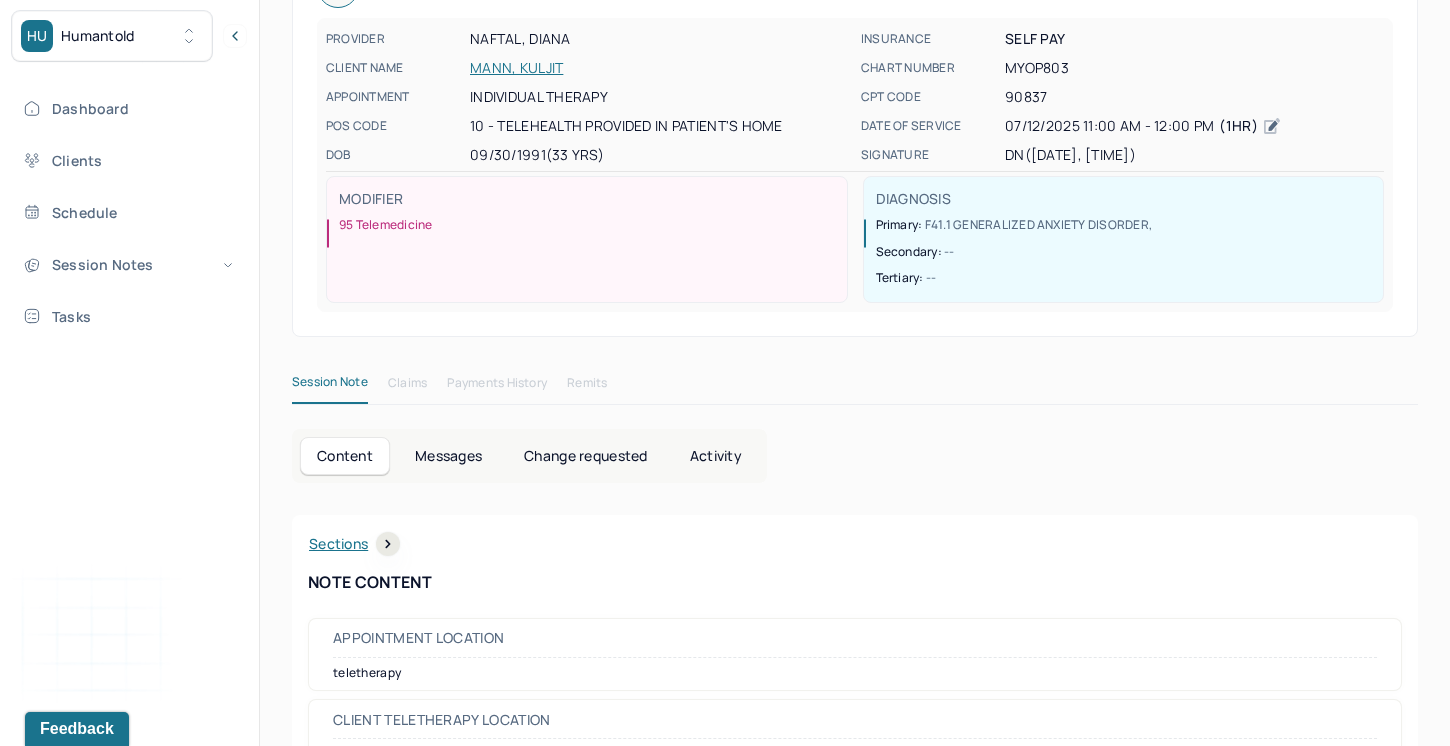 scroll, scrollTop: 0, scrollLeft: 0, axis: both 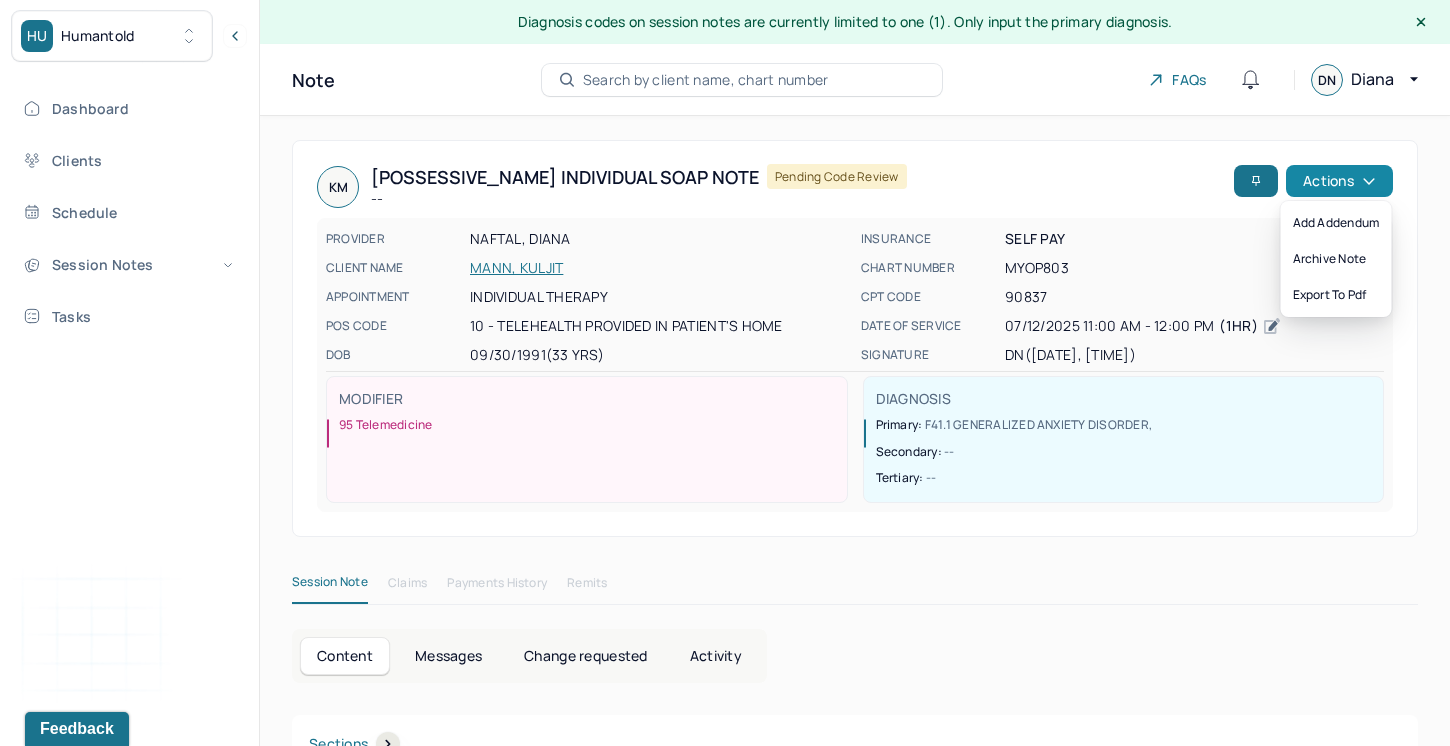 click on "Actions" at bounding box center [1339, 181] 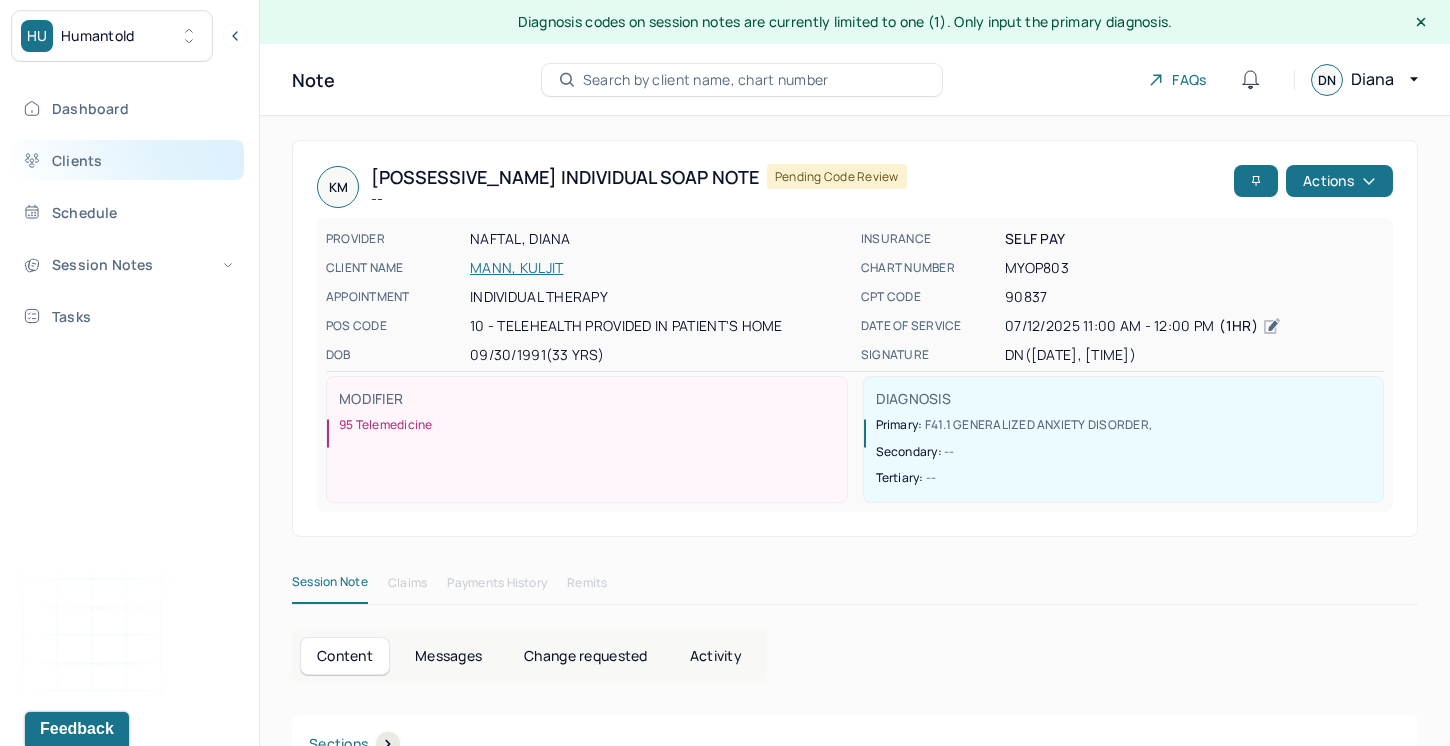click on "Clients" at bounding box center (128, 160) 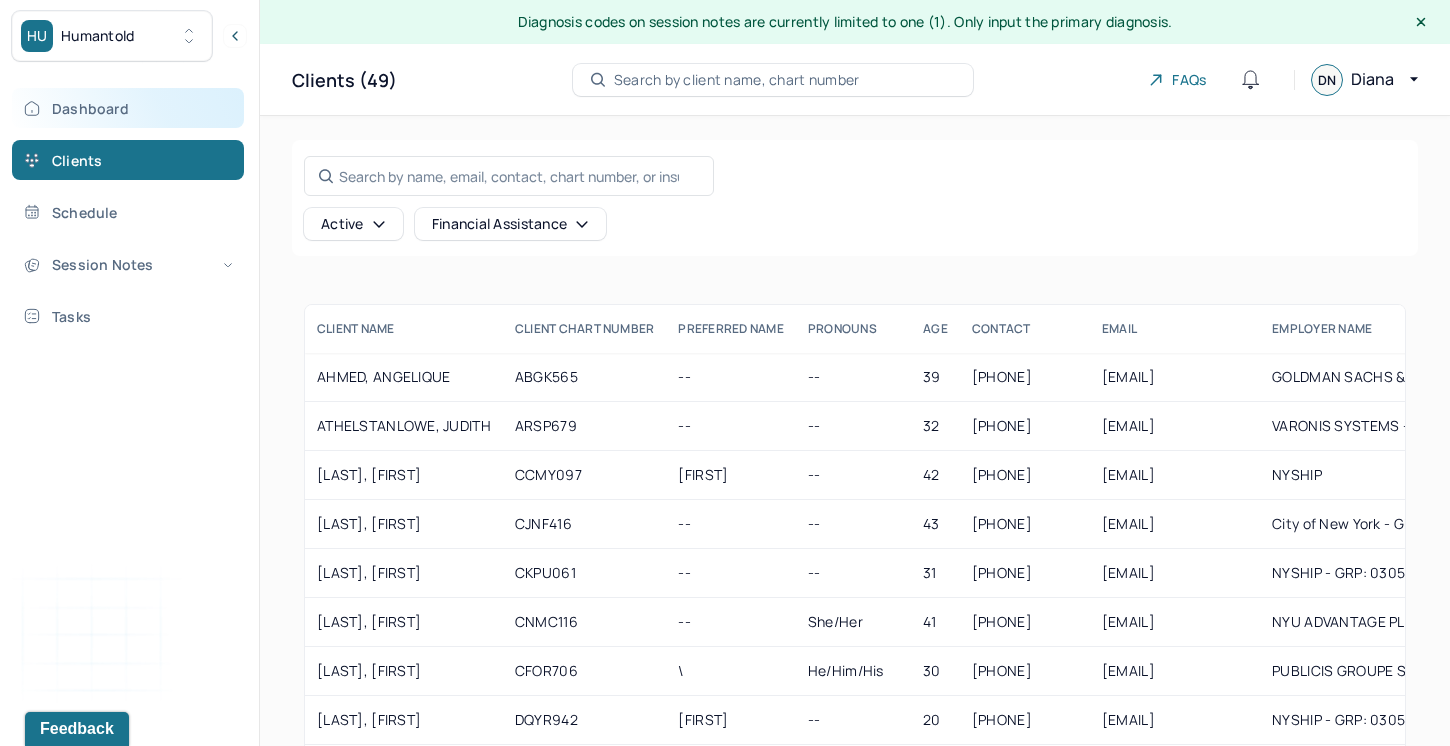 click on "Dashboard" at bounding box center (128, 108) 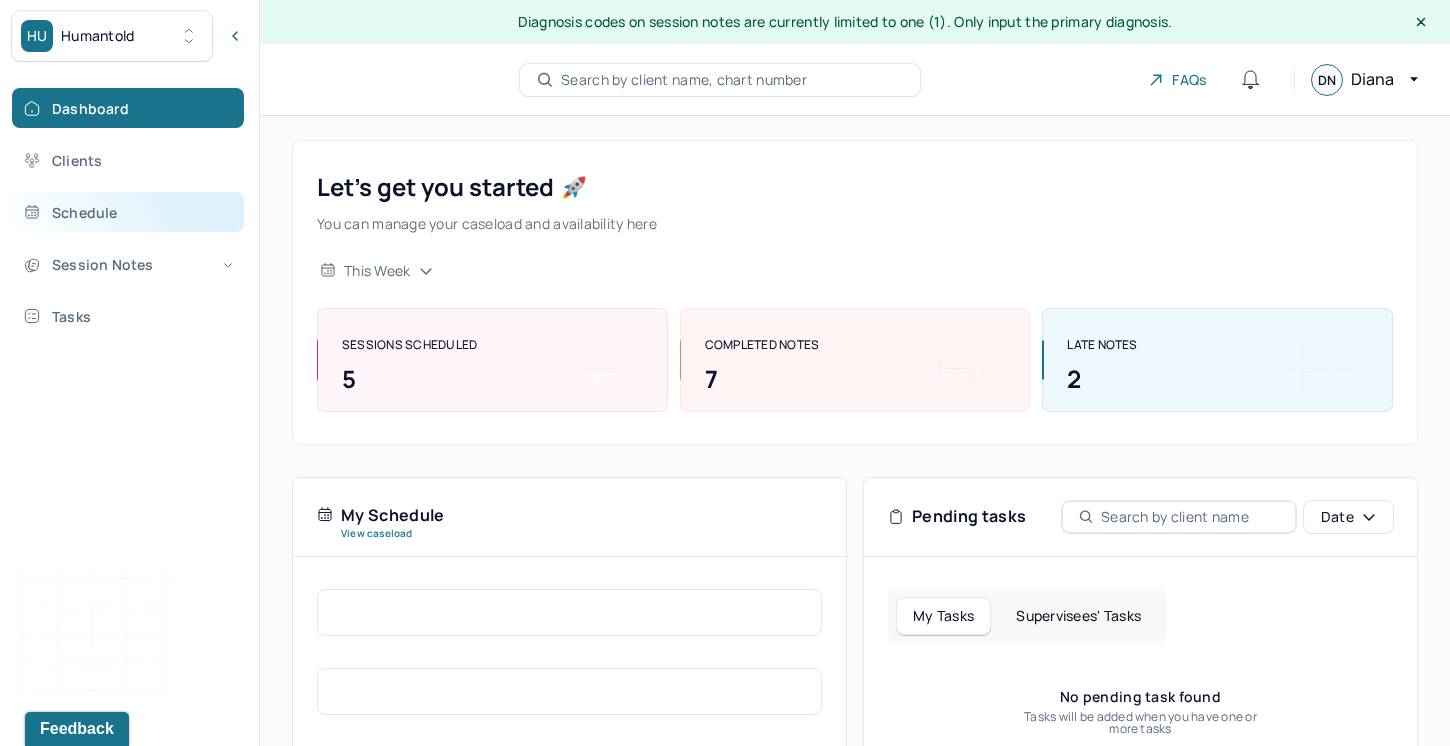 click on "Schedule" at bounding box center (128, 212) 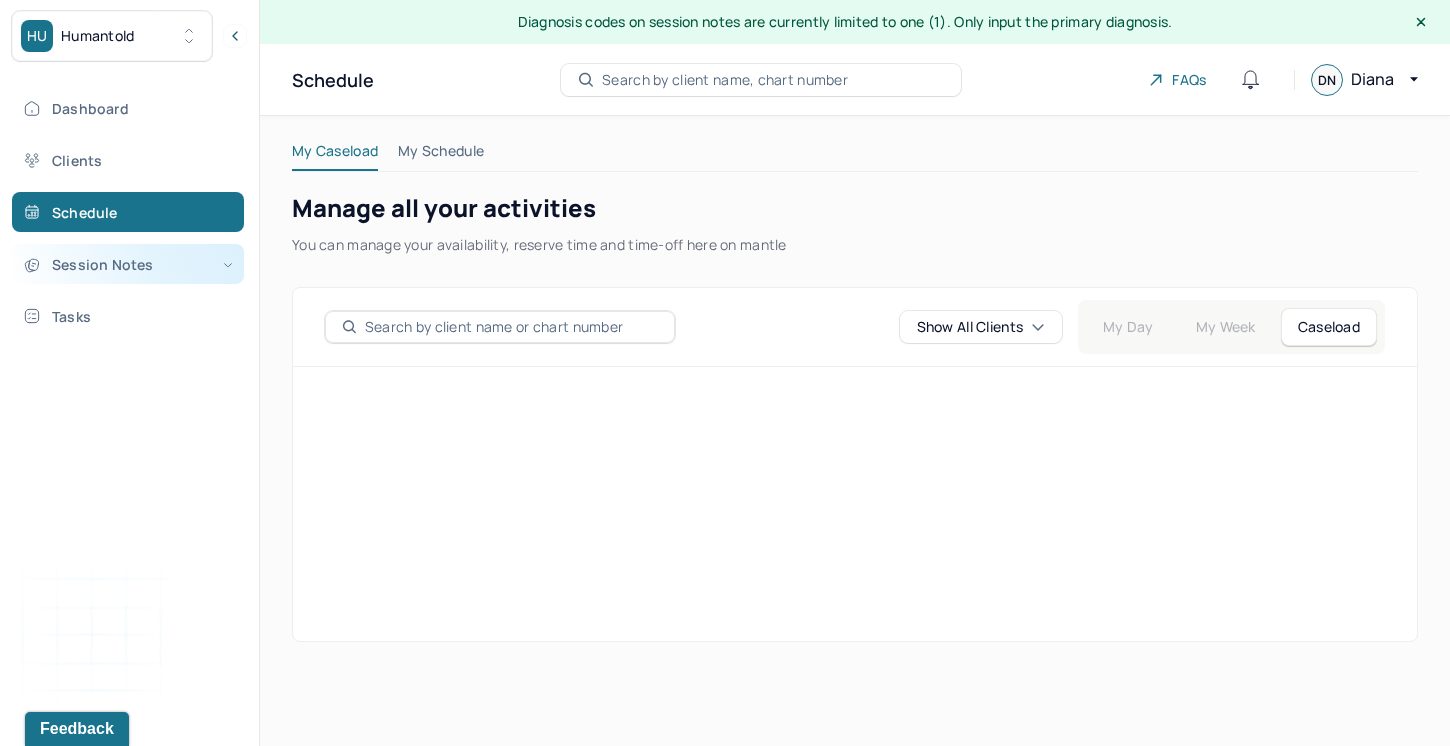 click on "Session Notes" at bounding box center [128, 264] 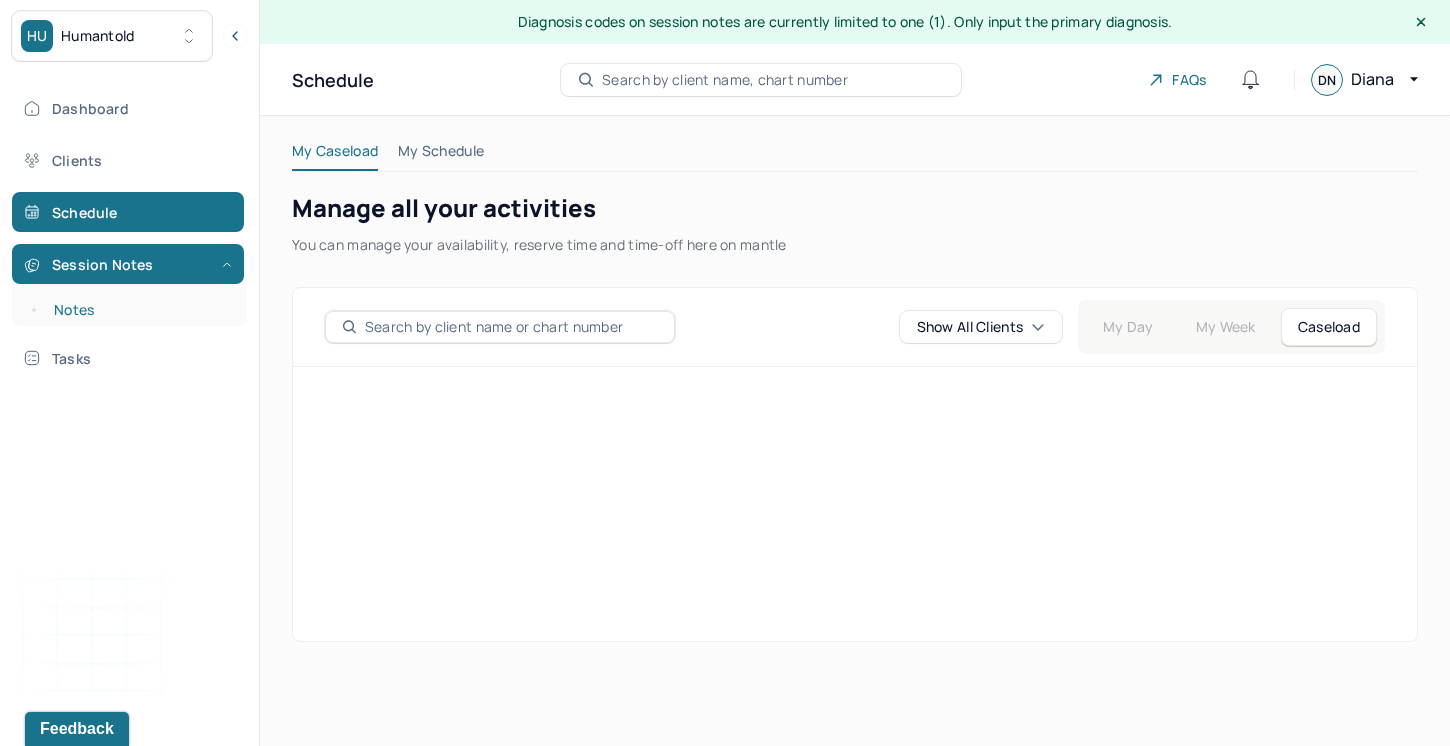 click on "Notes" at bounding box center [139, 310] 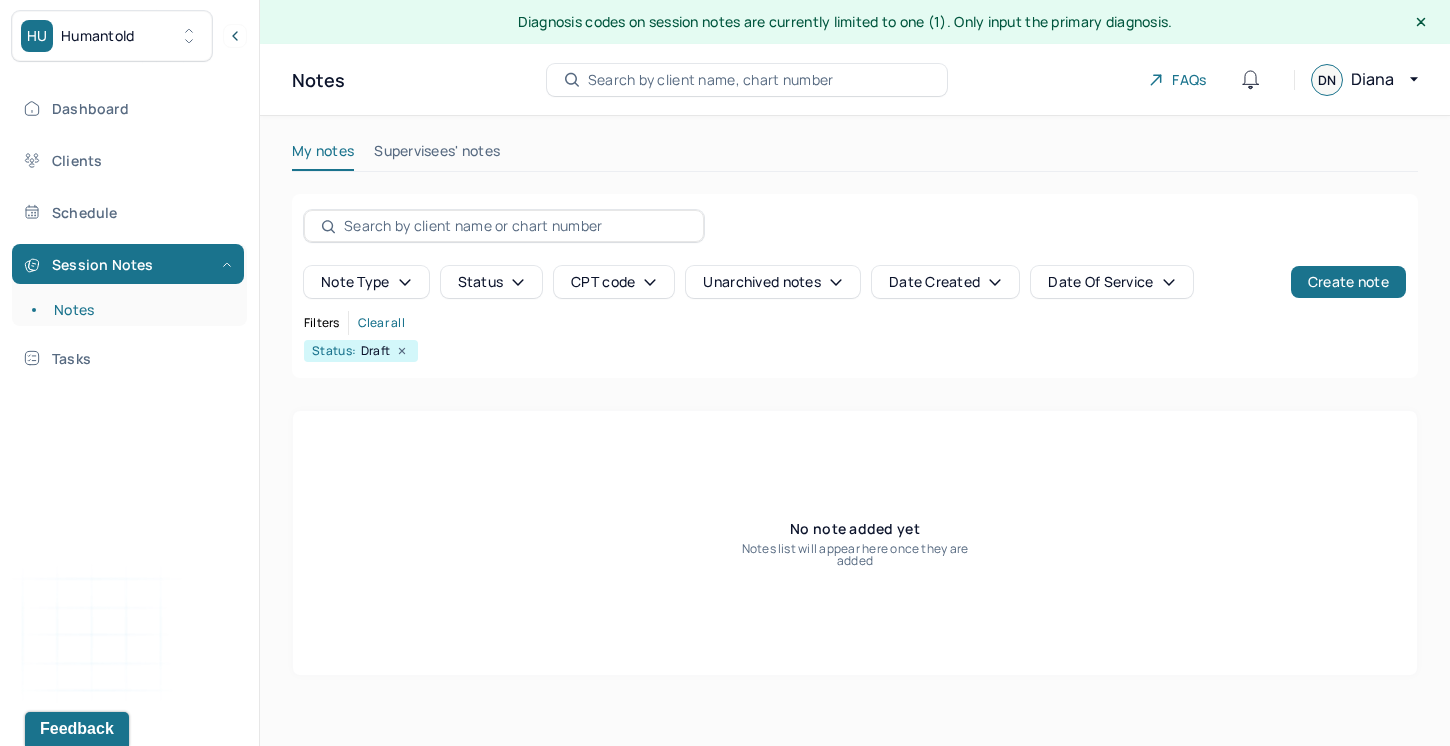 click on "Search by client name, chart number" at bounding box center (711, 80) 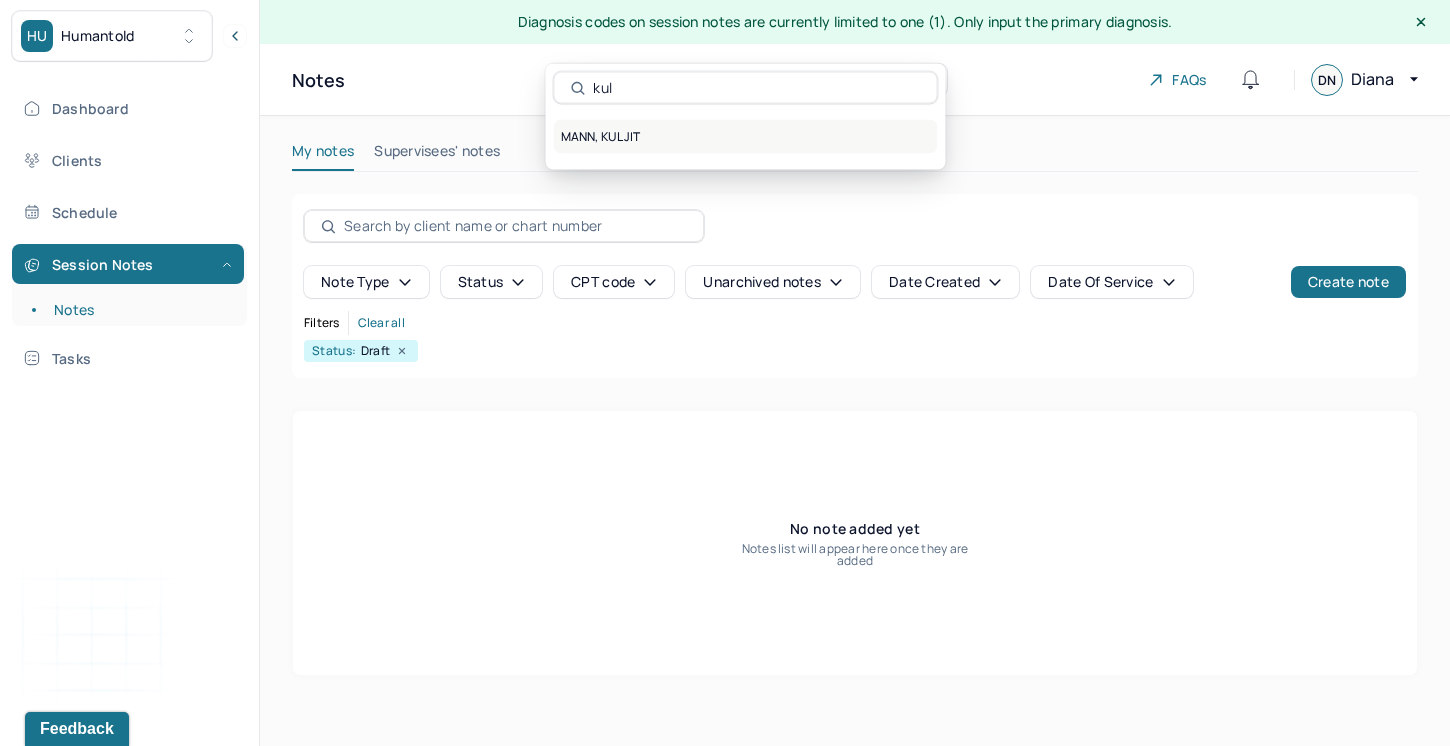 type on "kul" 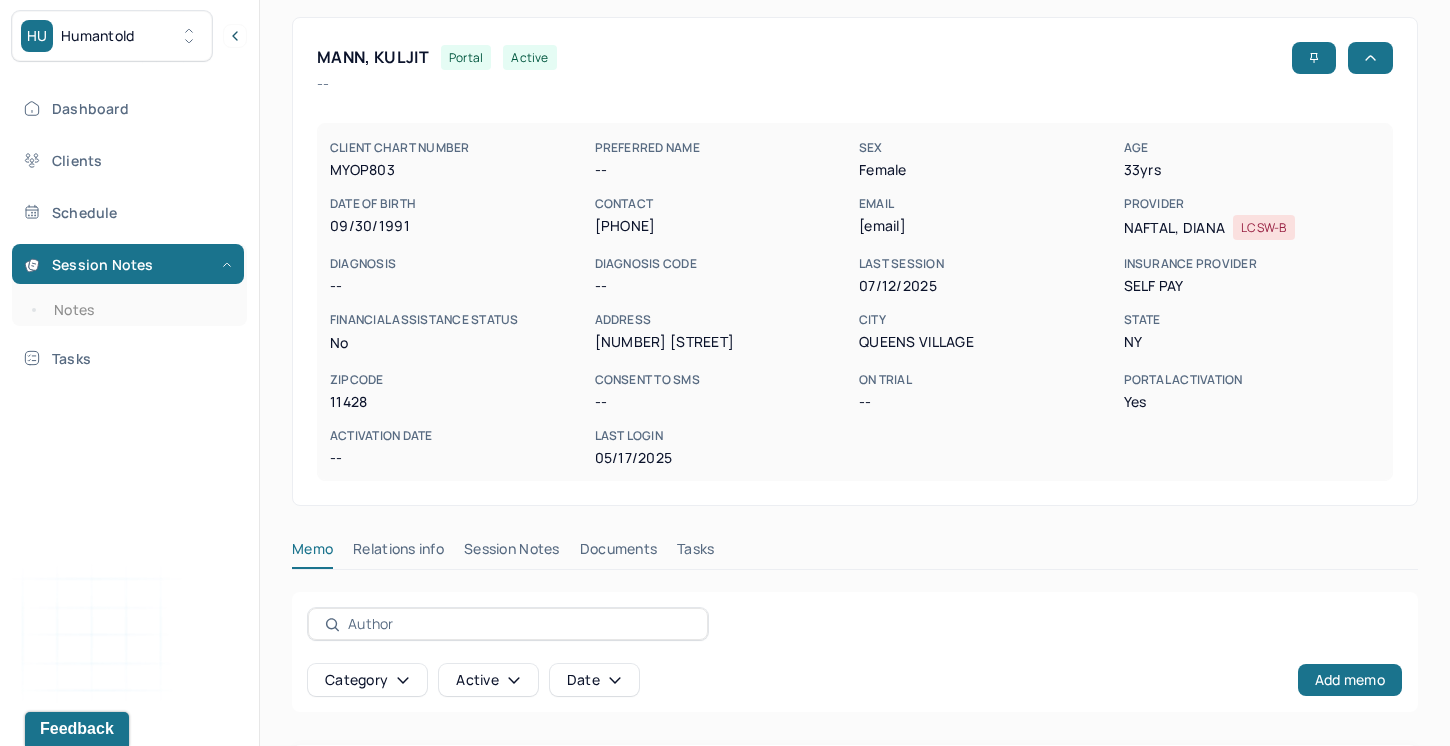 scroll, scrollTop: 146, scrollLeft: 0, axis: vertical 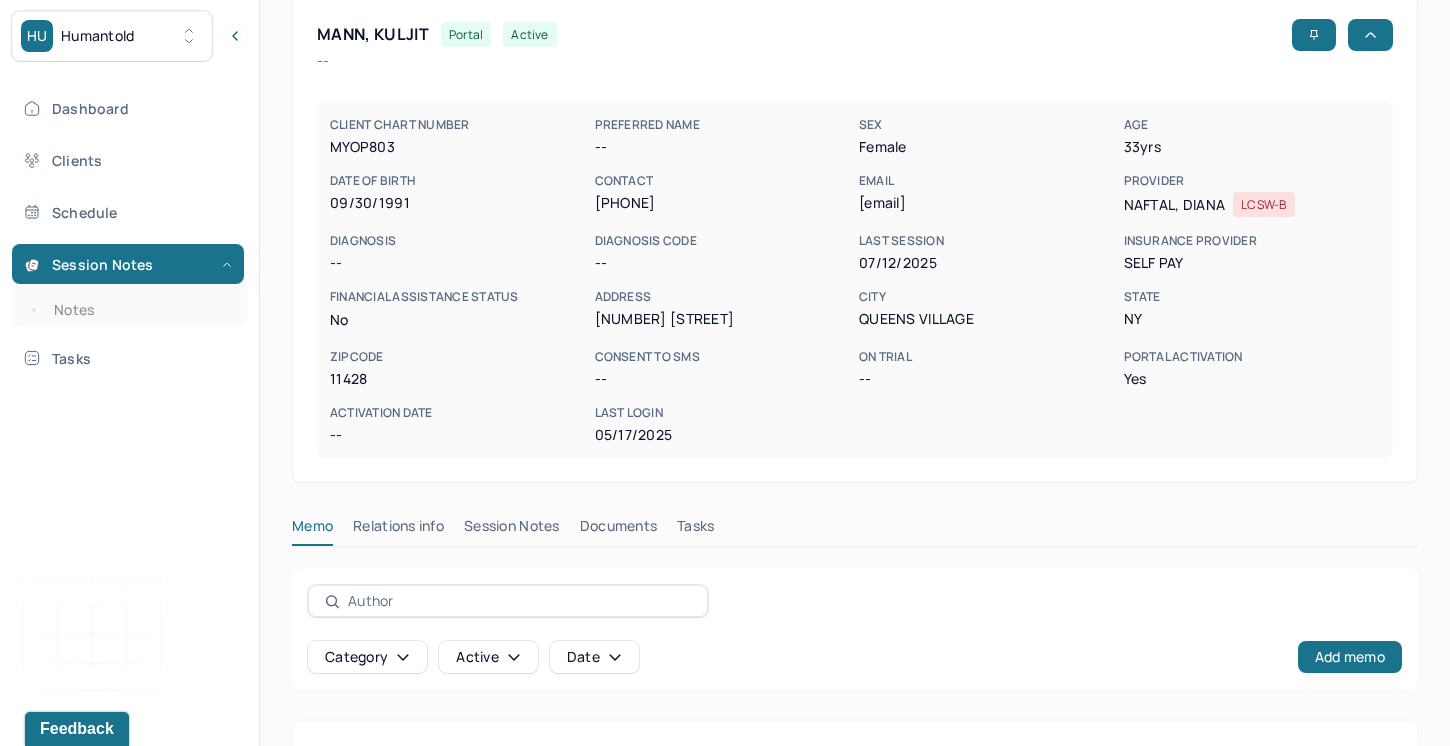click on "Session Notes" at bounding box center (512, 530) 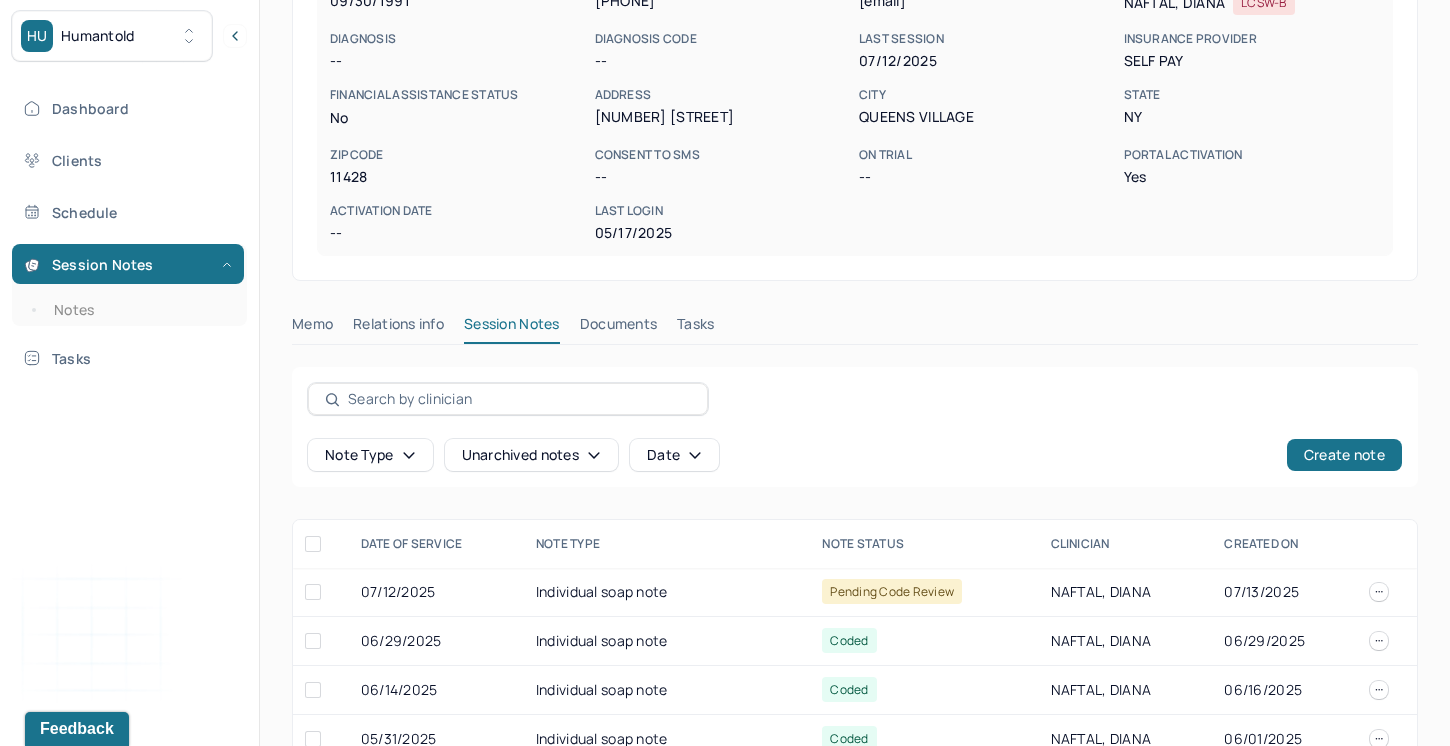 scroll, scrollTop: 384, scrollLeft: 0, axis: vertical 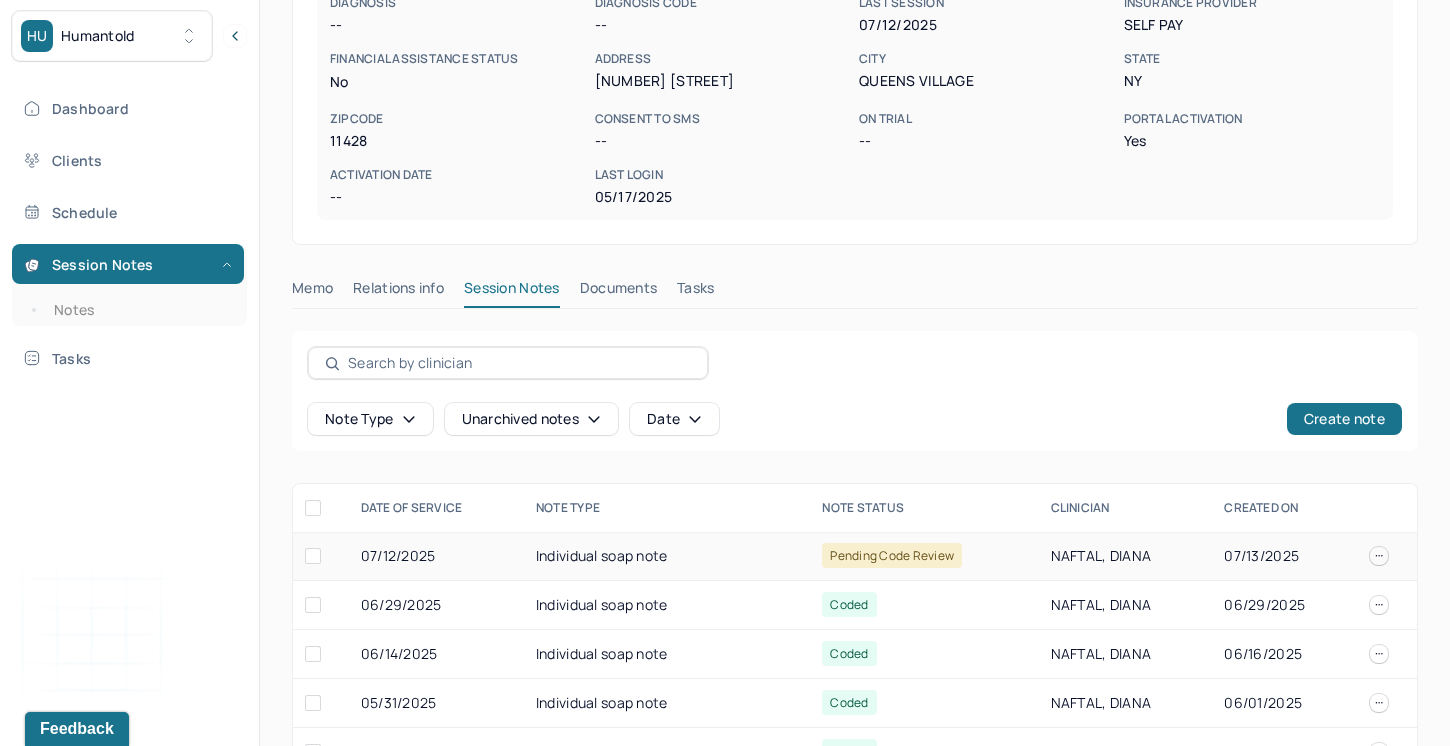 click on "07/12/2025" at bounding box center (436, 556) 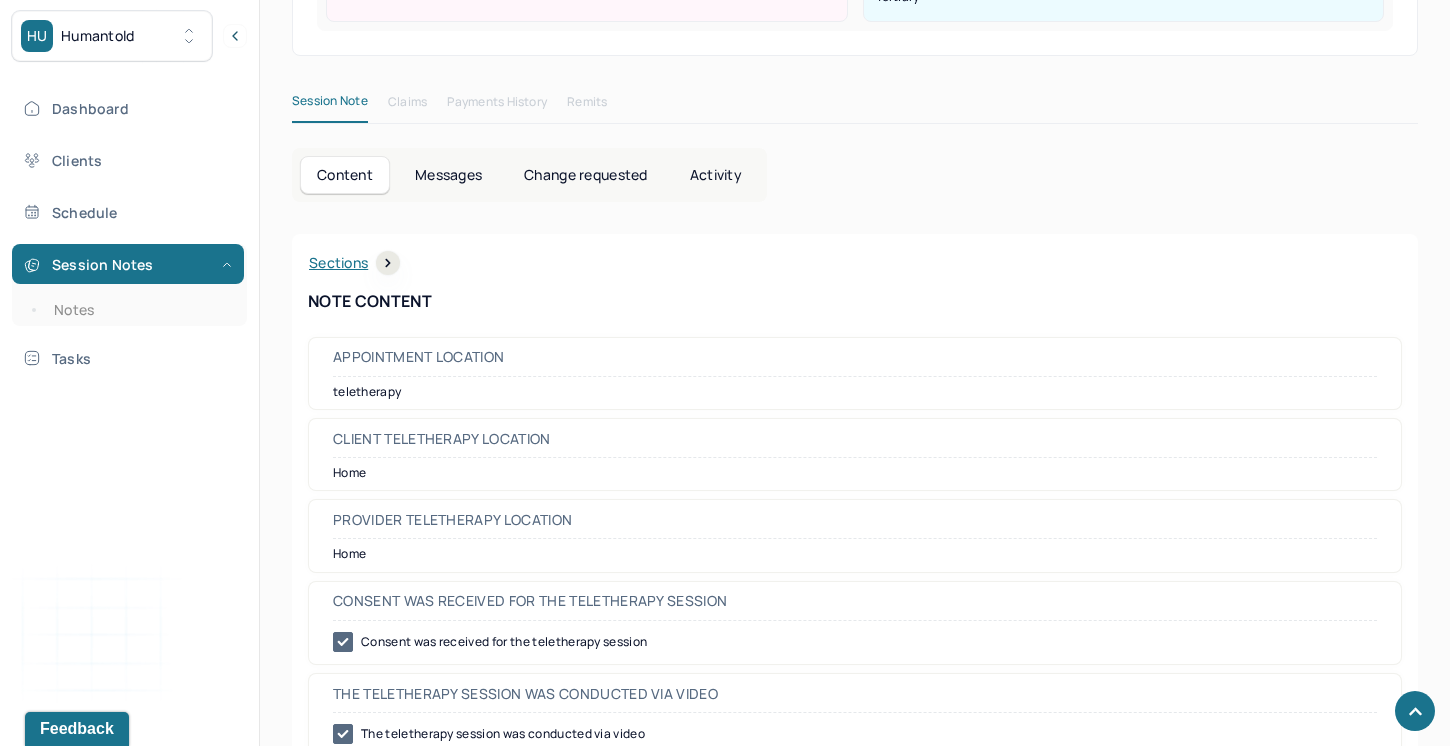 scroll, scrollTop: 0, scrollLeft: 0, axis: both 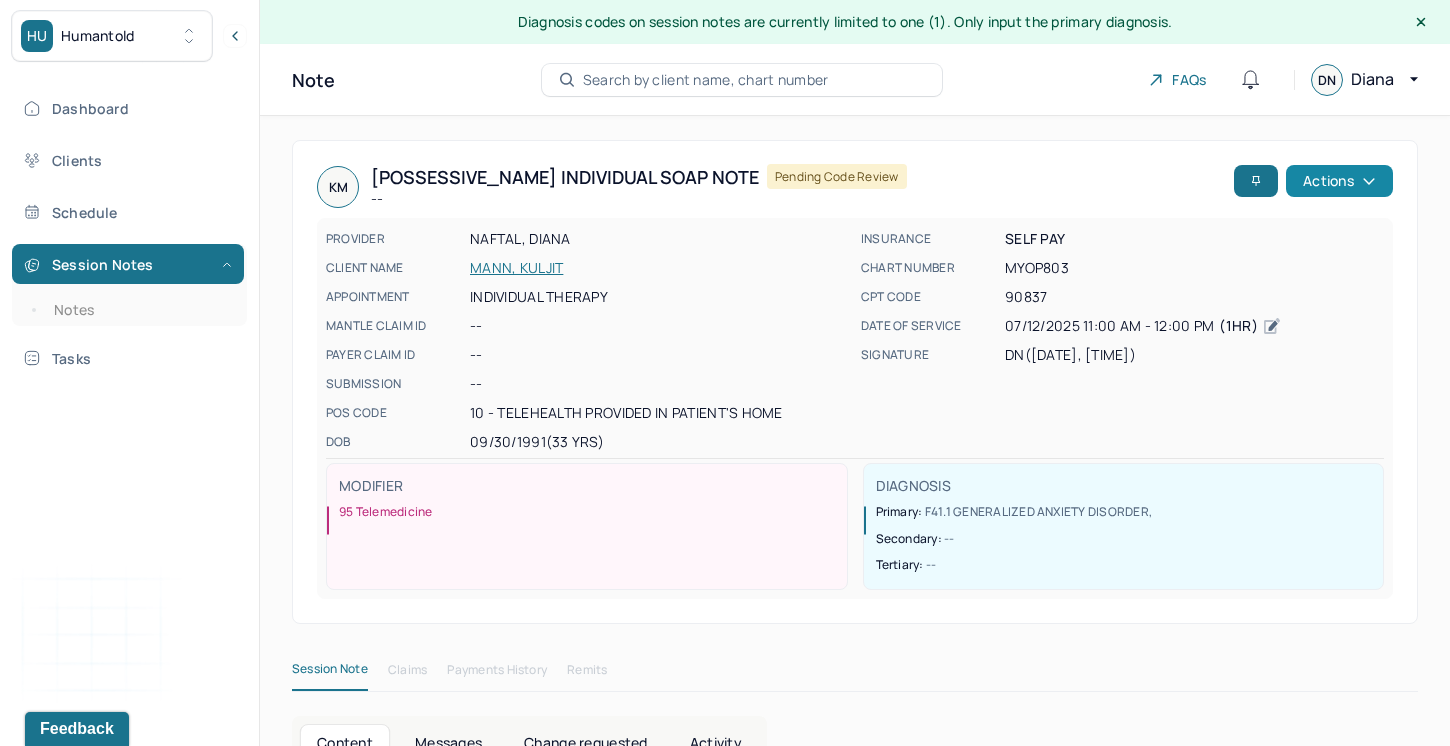 click on "Actions" at bounding box center (1339, 181) 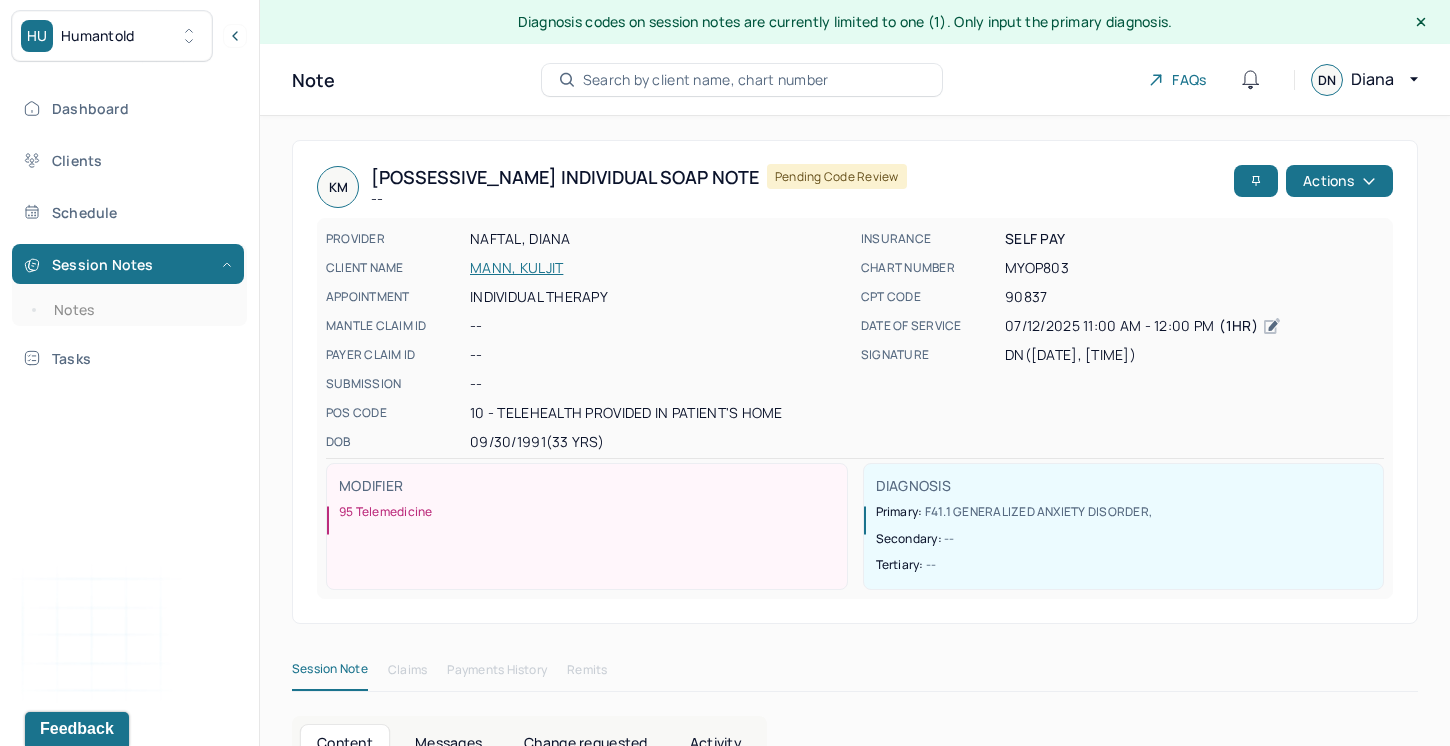 click on "MODIFIER 95 Telemedicine" at bounding box center [587, 526] 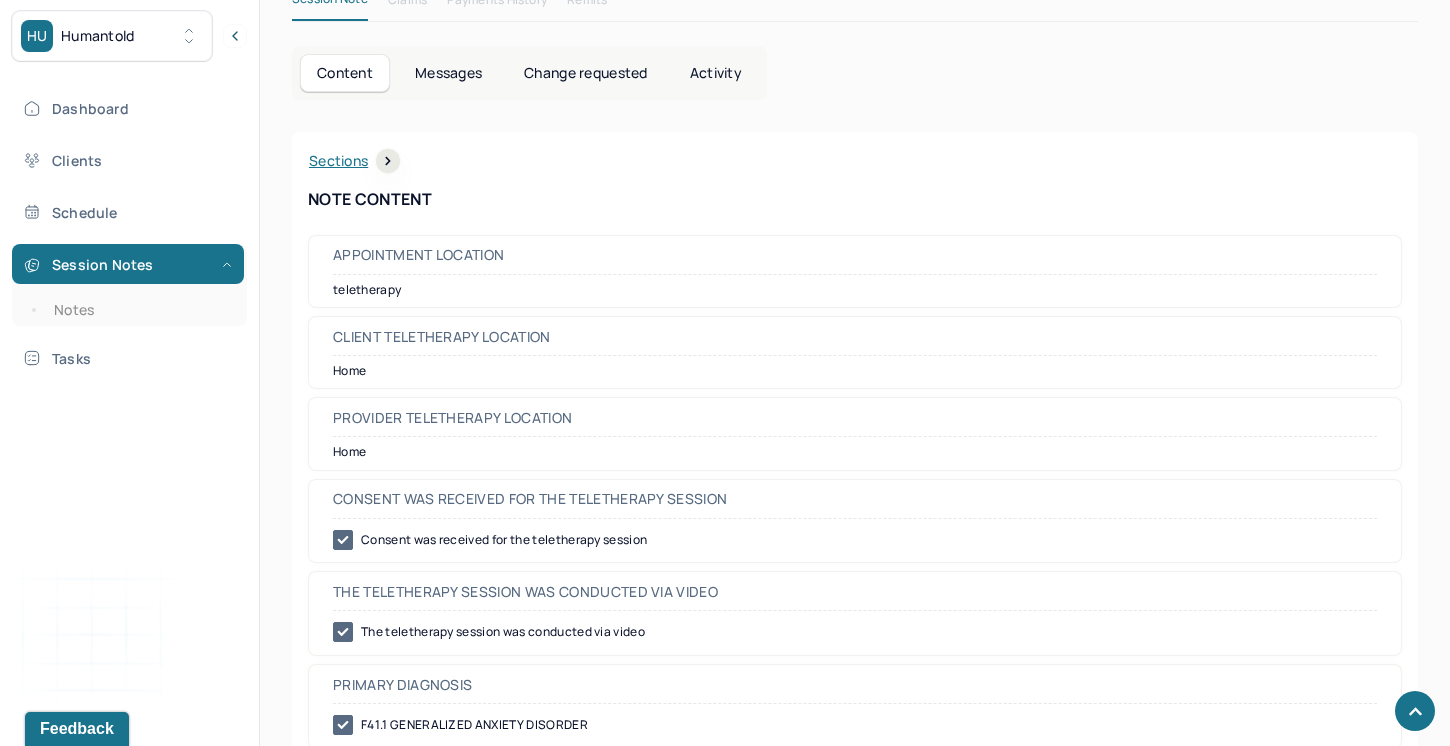 scroll, scrollTop: 671, scrollLeft: 0, axis: vertical 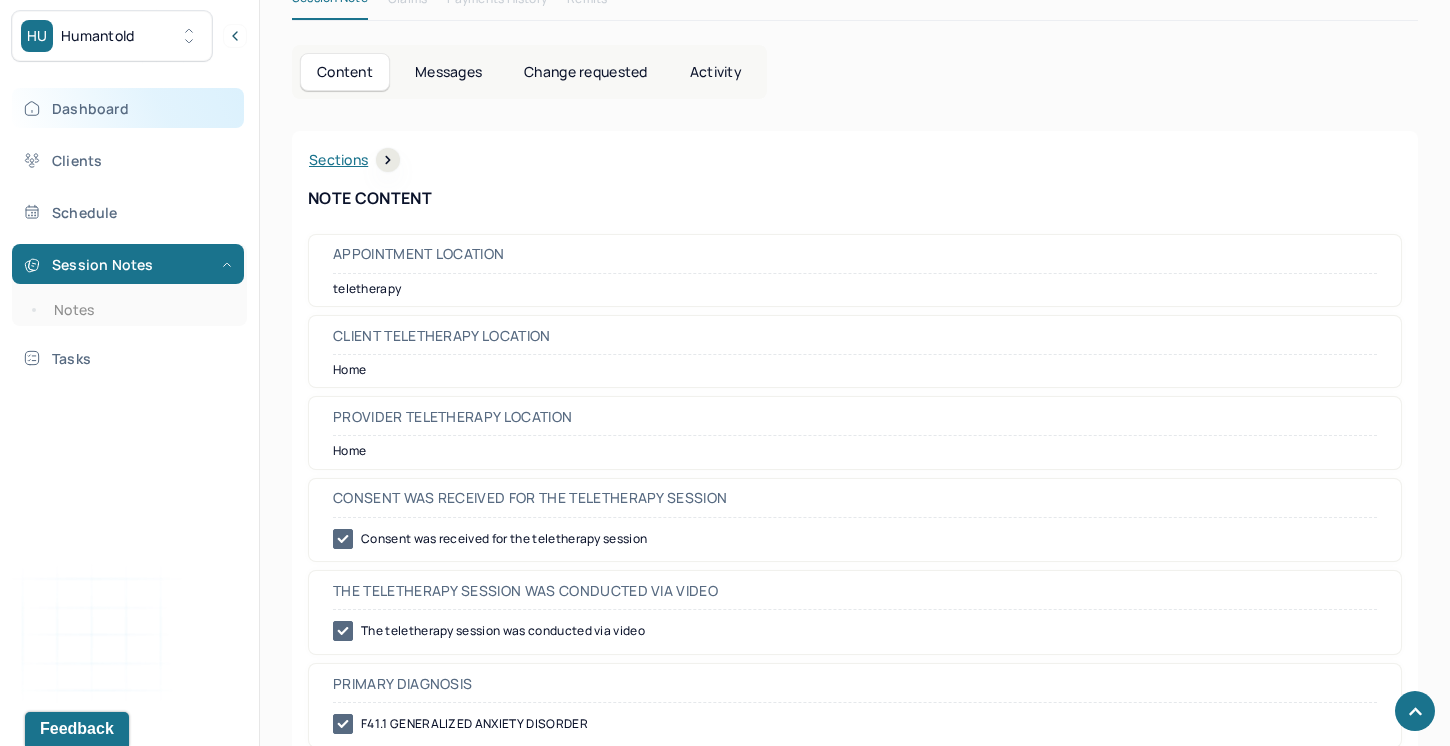 click on "Dashboard" at bounding box center (128, 108) 